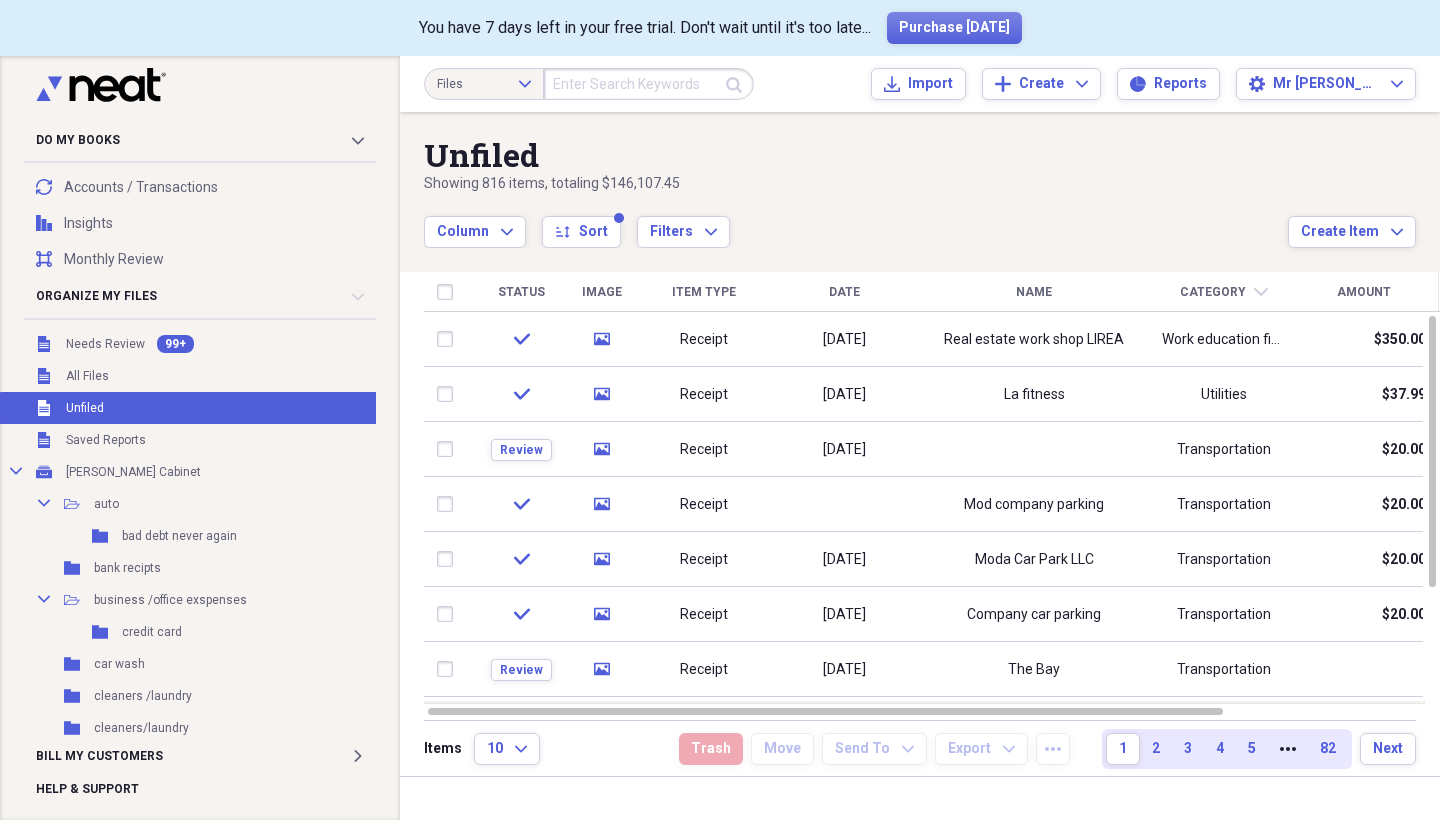 scroll, scrollTop: 0, scrollLeft: 0, axis: both 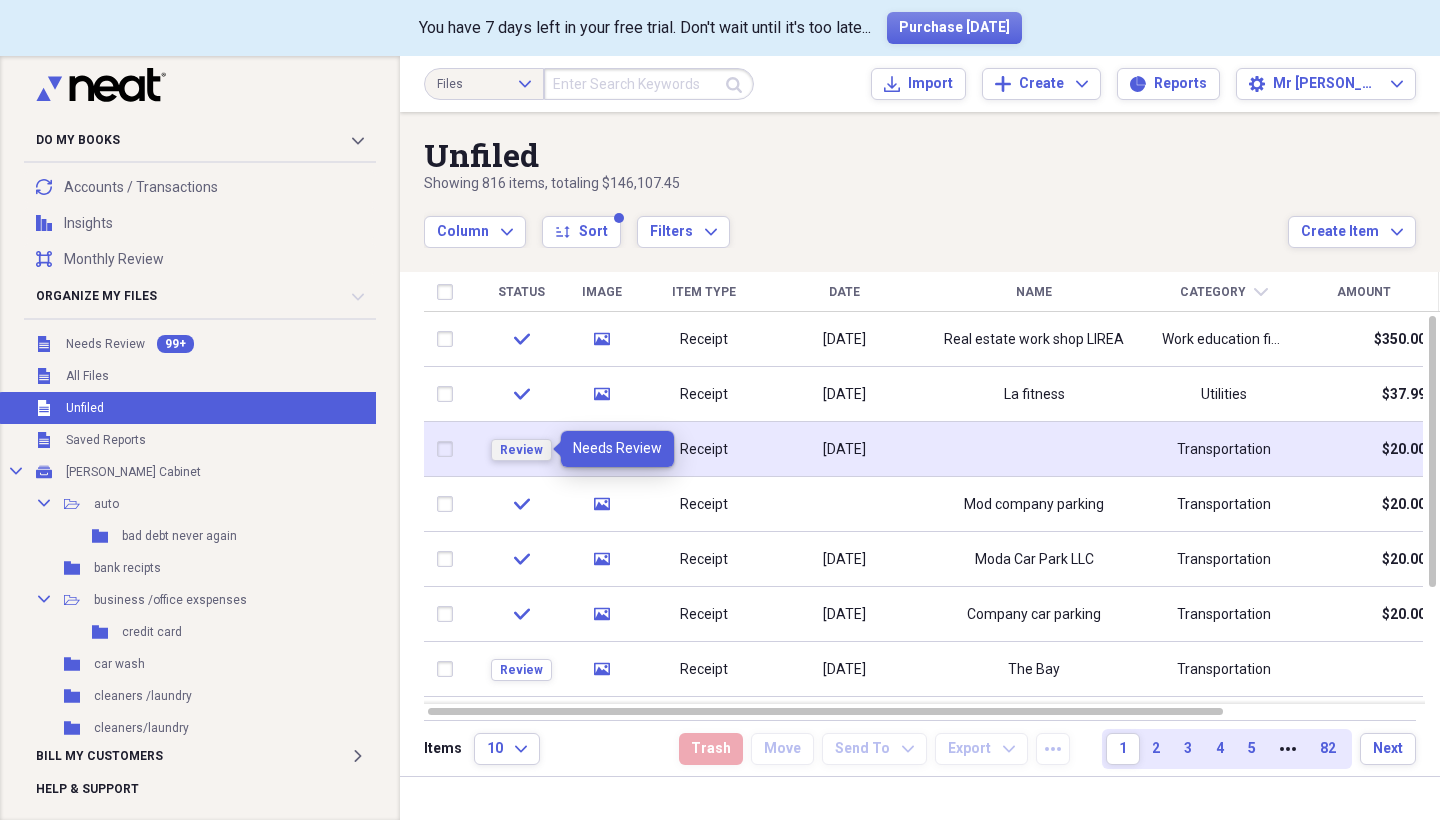 click on "Review" at bounding box center [521, 450] 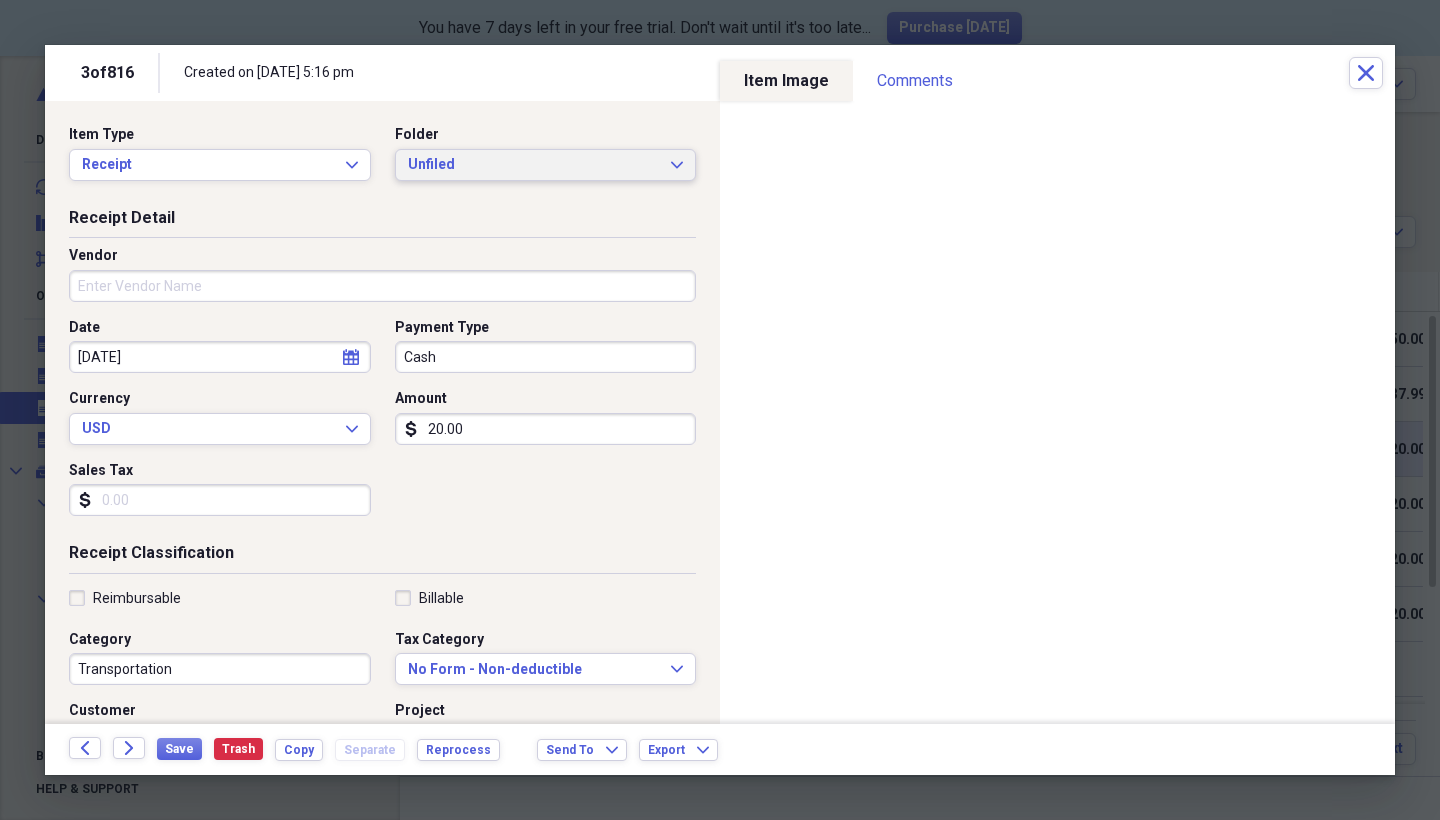 click on "Unfiled" at bounding box center [534, 165] 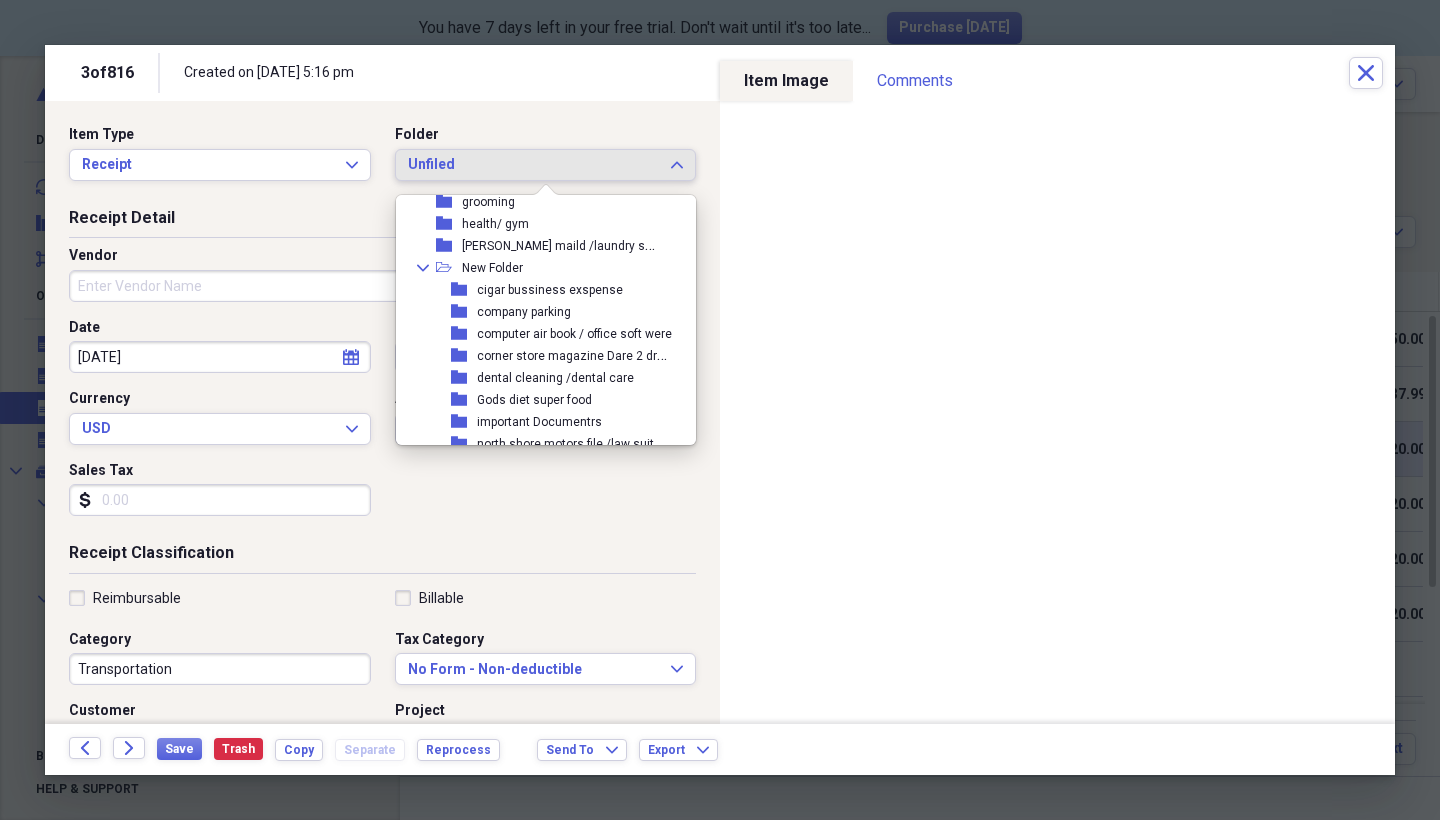 scroll, scrollTop: 417, scrollLeft: 0, axis: vertical 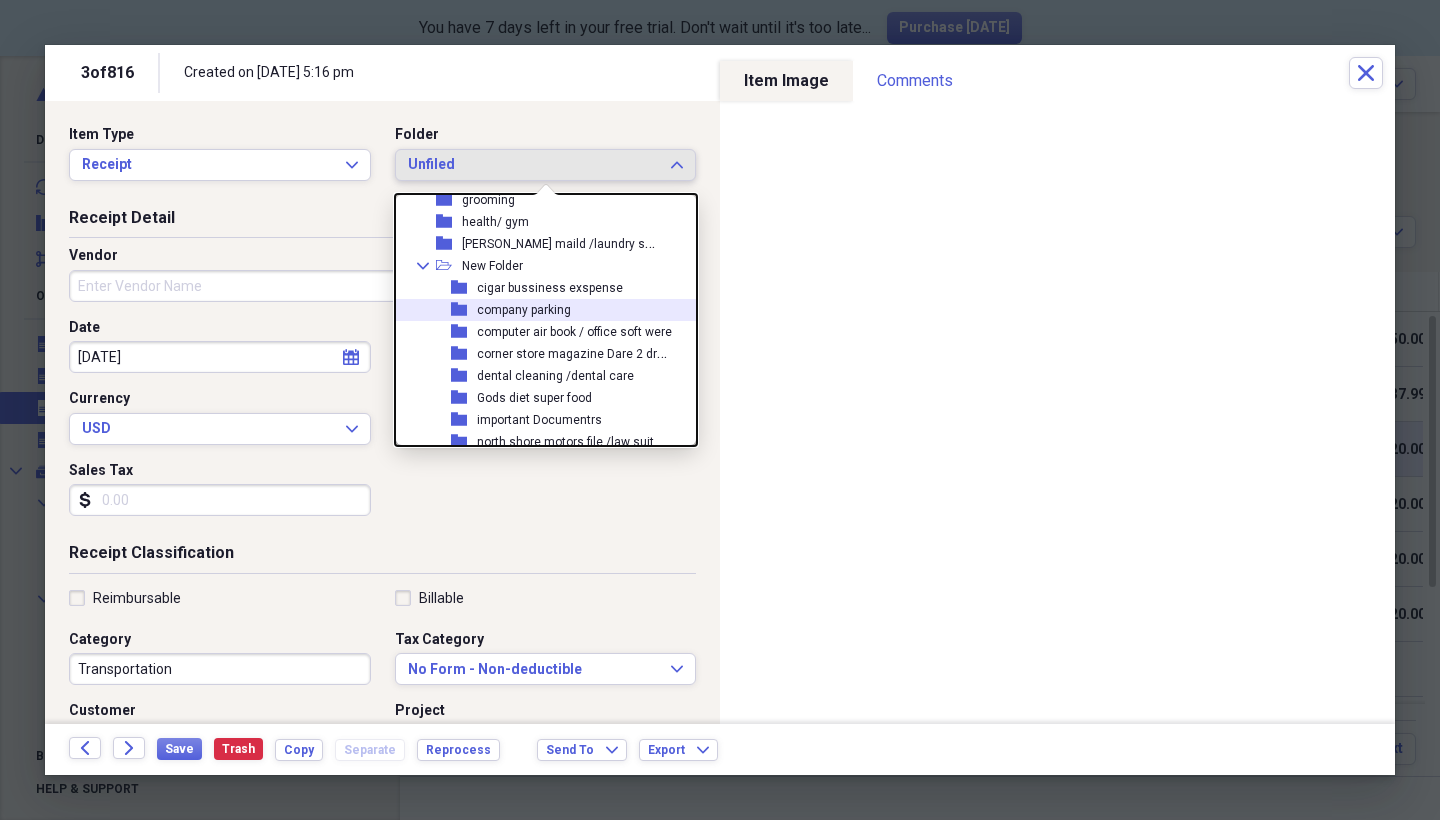 click on "company parking" at bounding box center [524, 310] 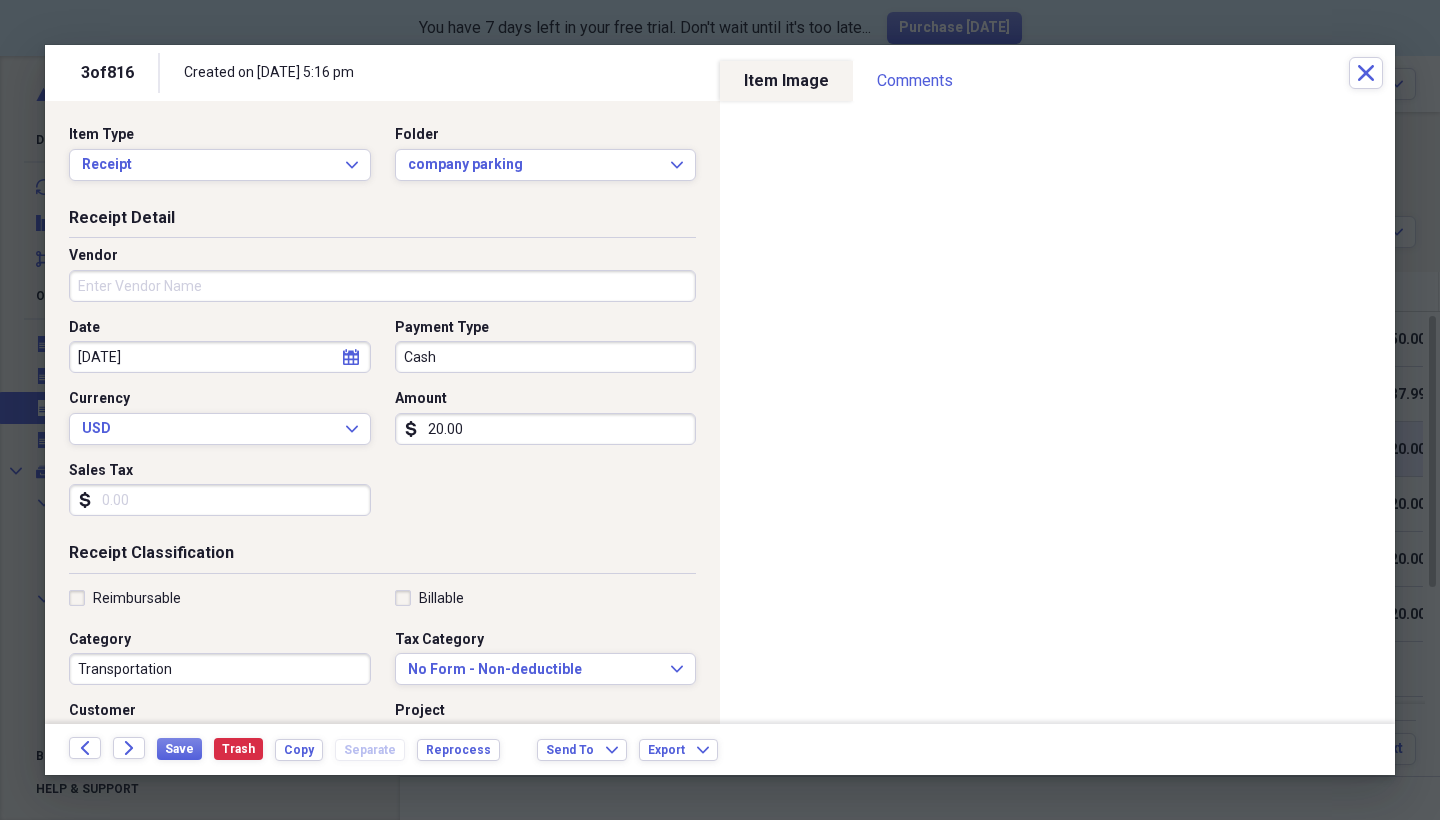 click on "Vendor" at bounding box center (382, 286) 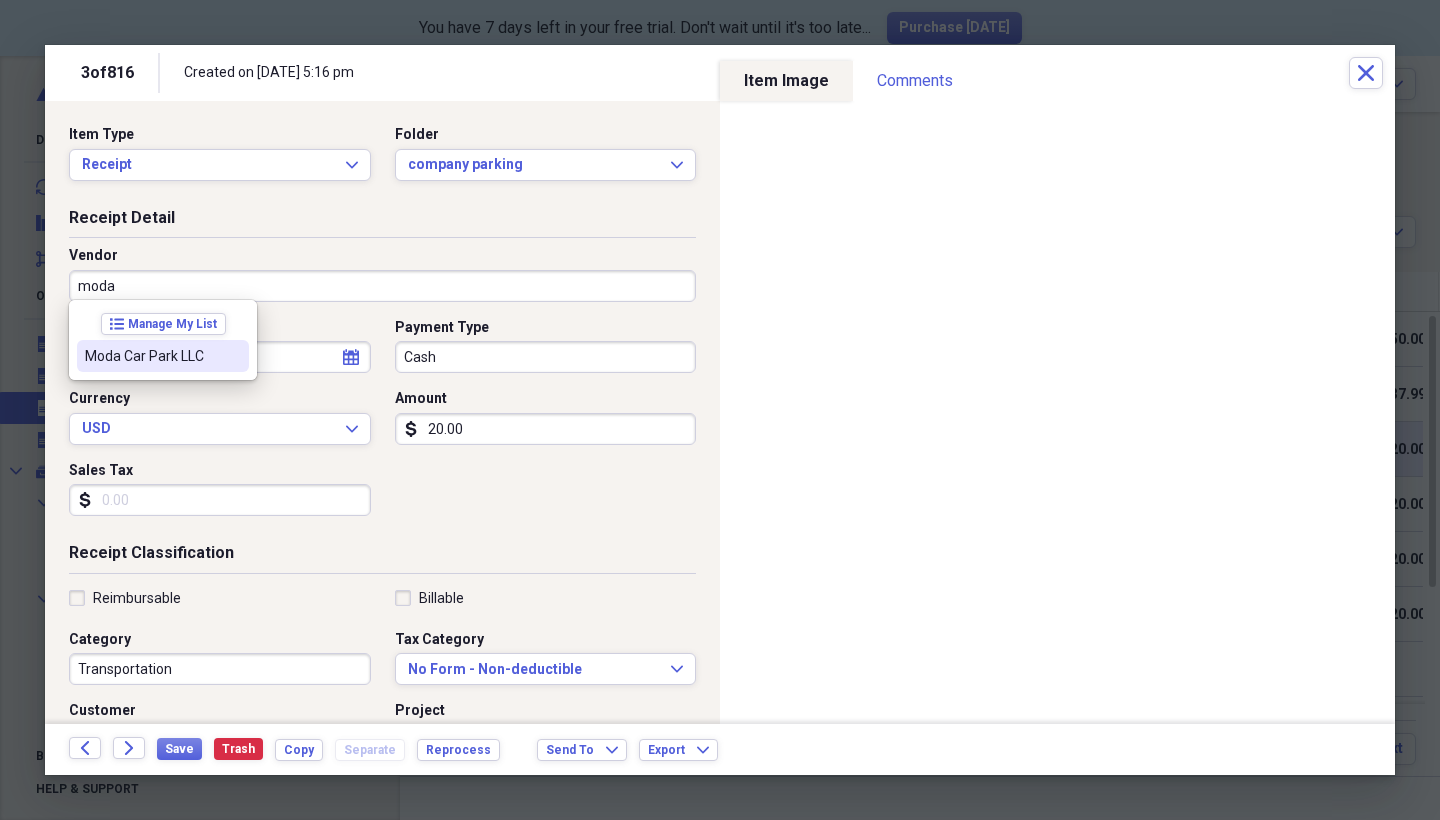 click on "Moda Car Park LLC" at bounding box center (151, 356) 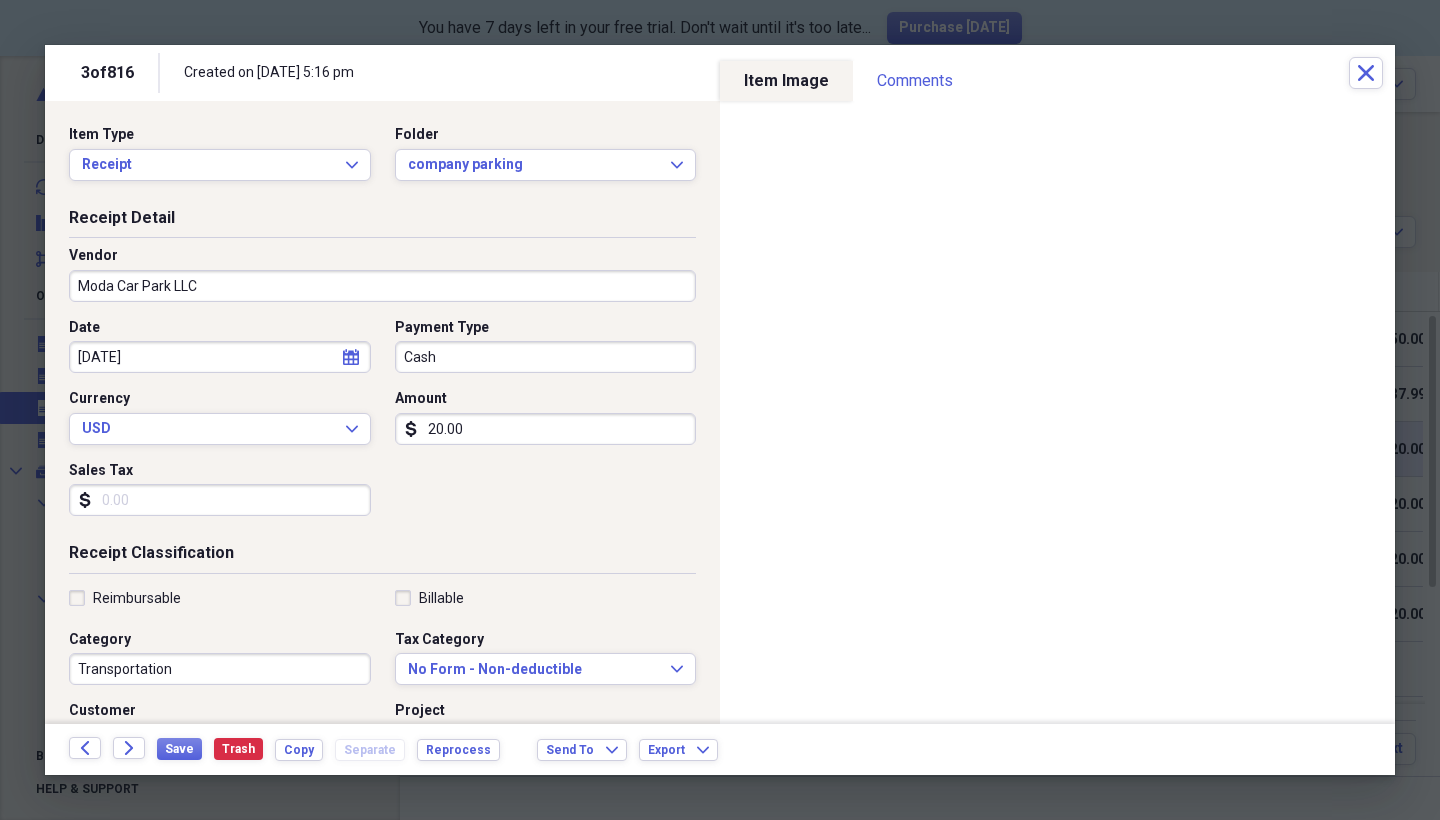 type on "Parking garage" 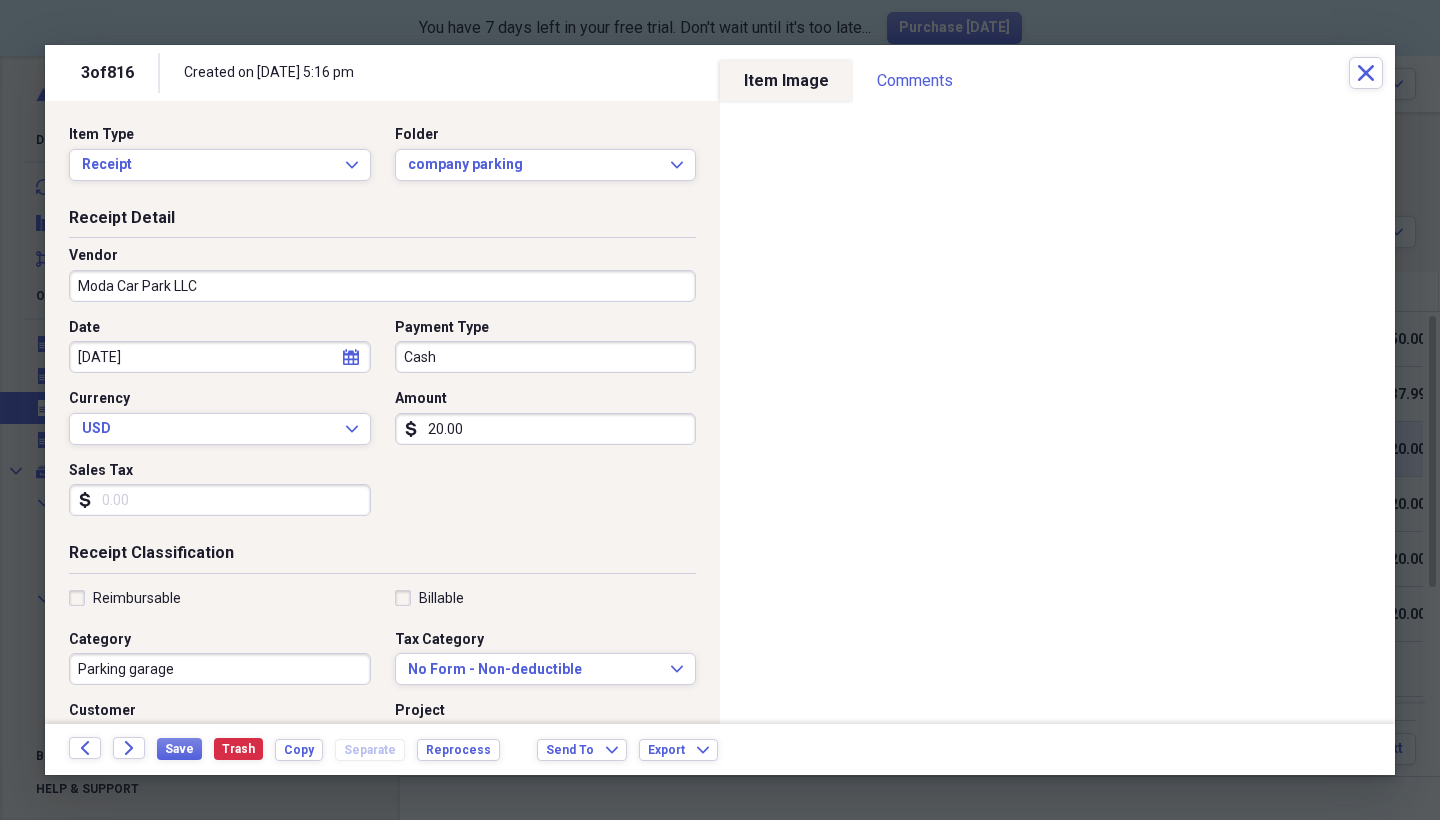 click on "Reimbursable" at bounding box center [125, 598] 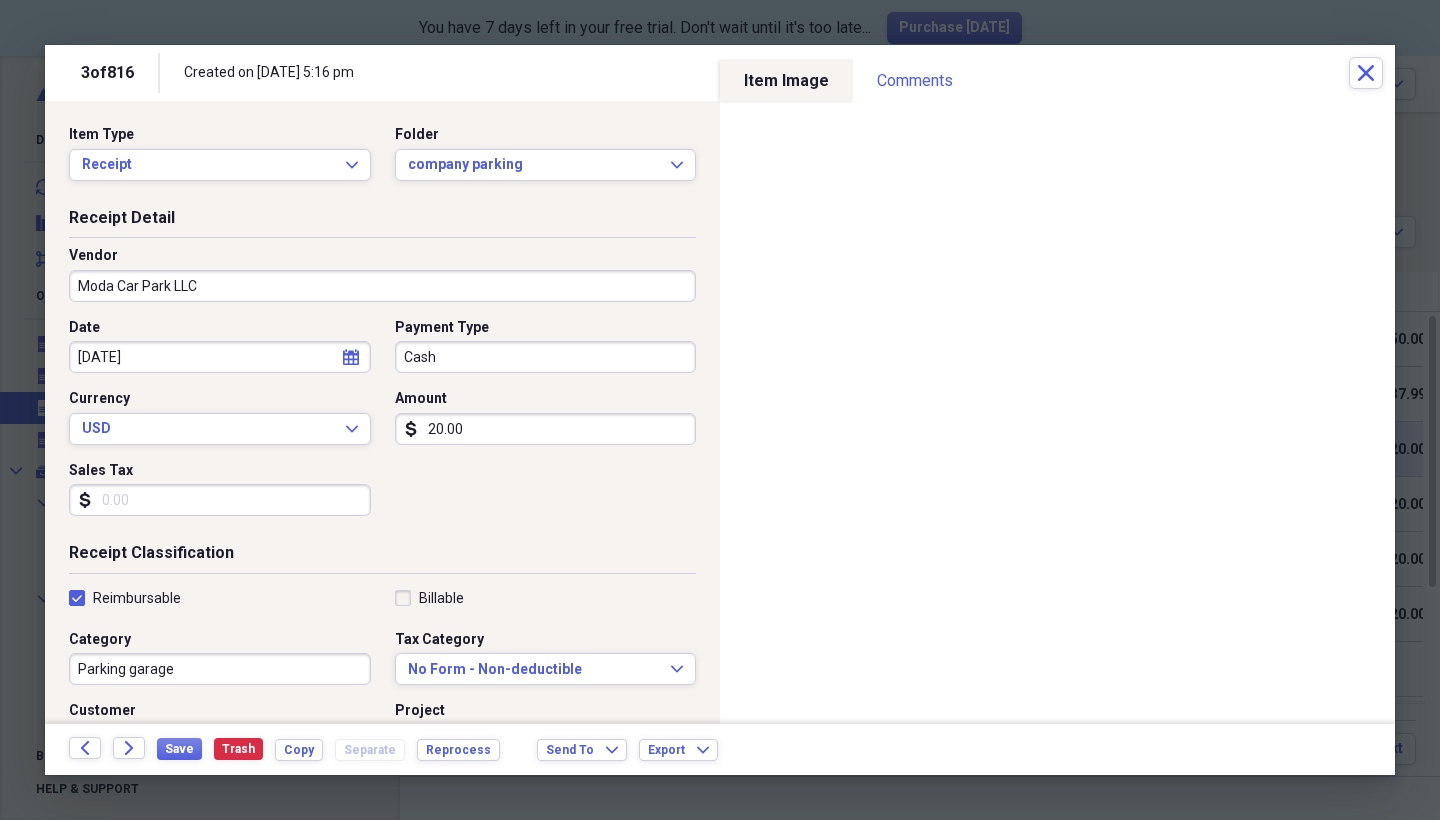 checkbox on "true" 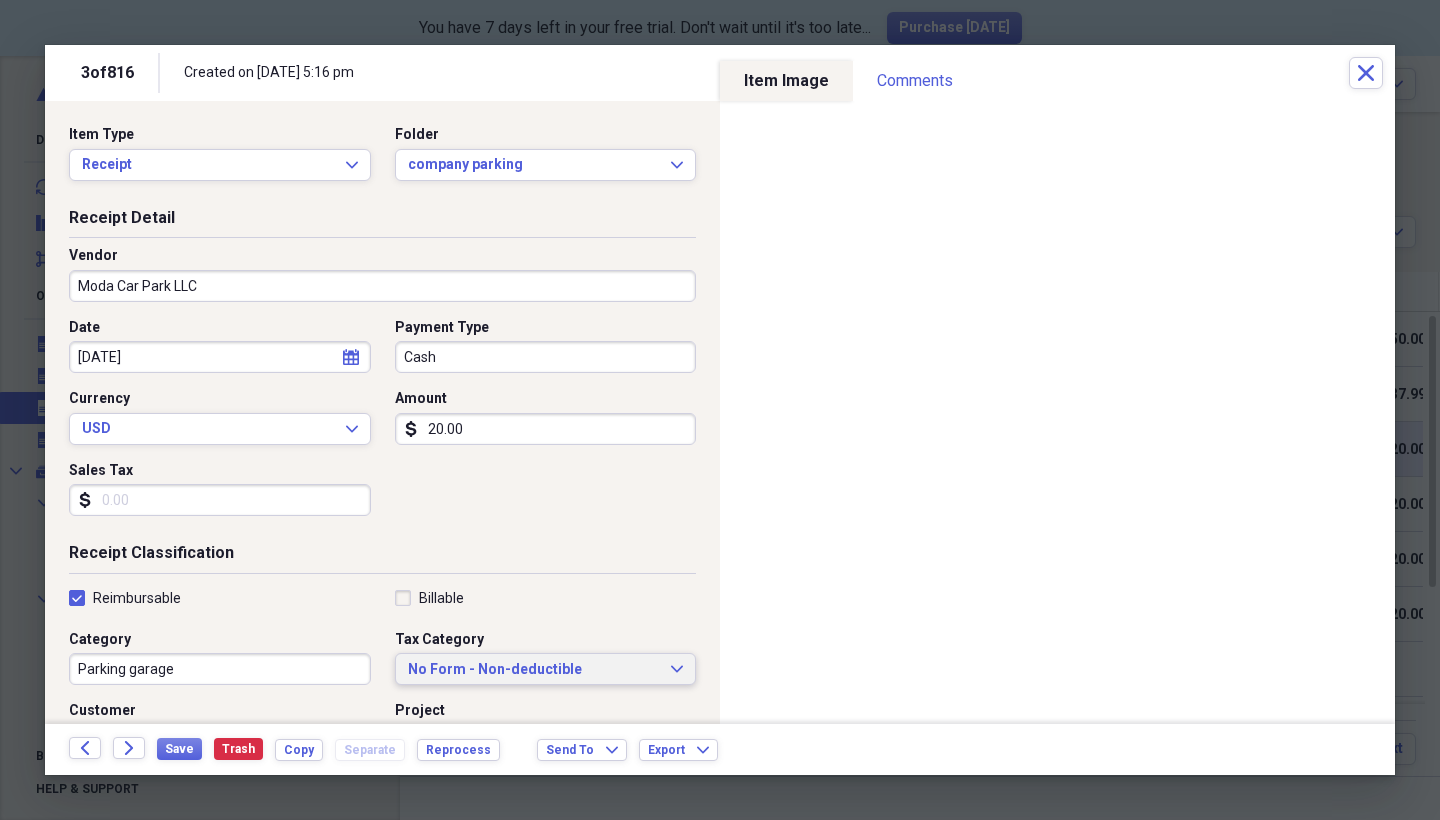 click on "No Form - Non-deductible" at bounding box center [534, 670] 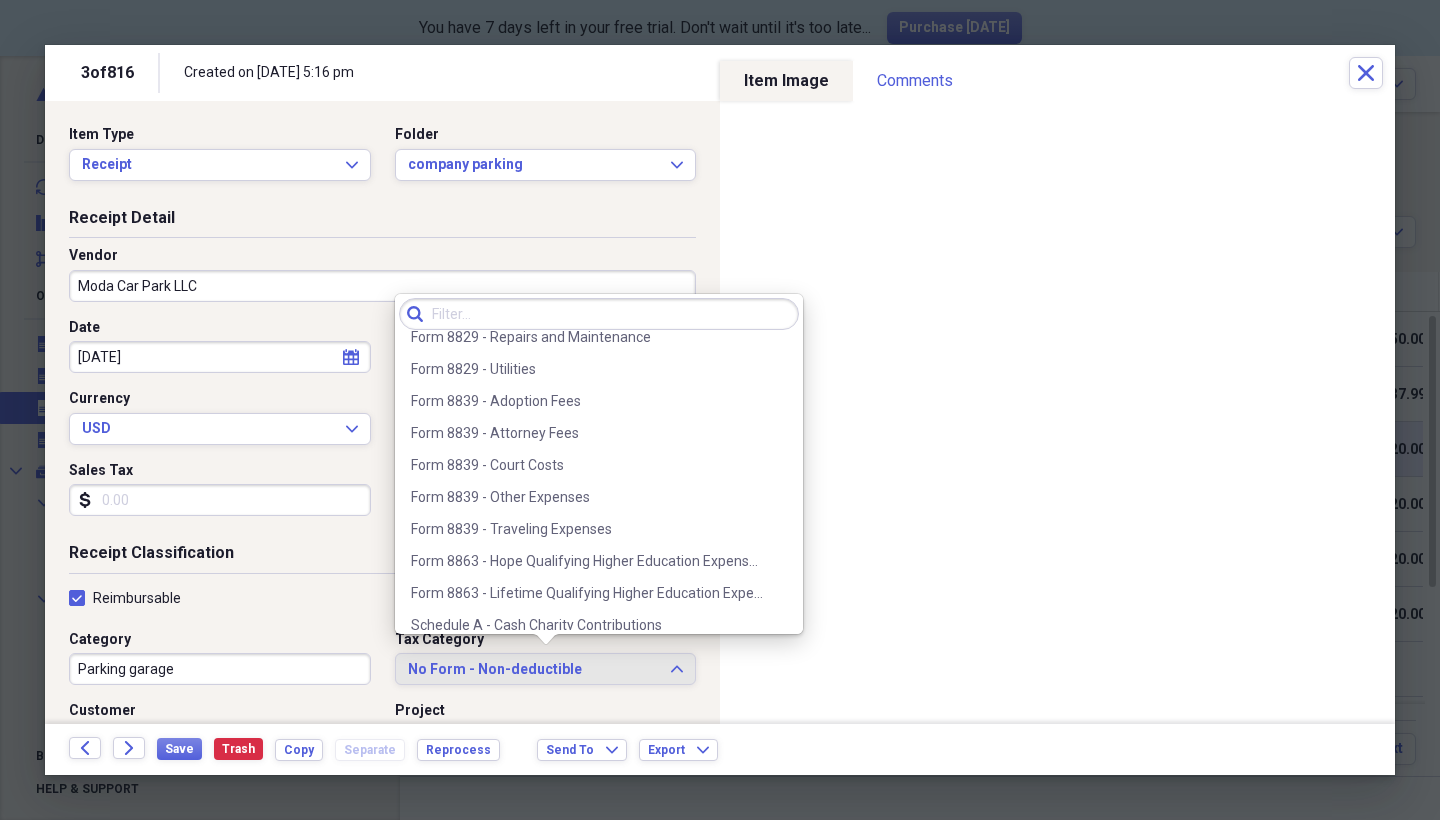 scroll, scrollTop: 2320, scrollLeft: 0, axis: vertical 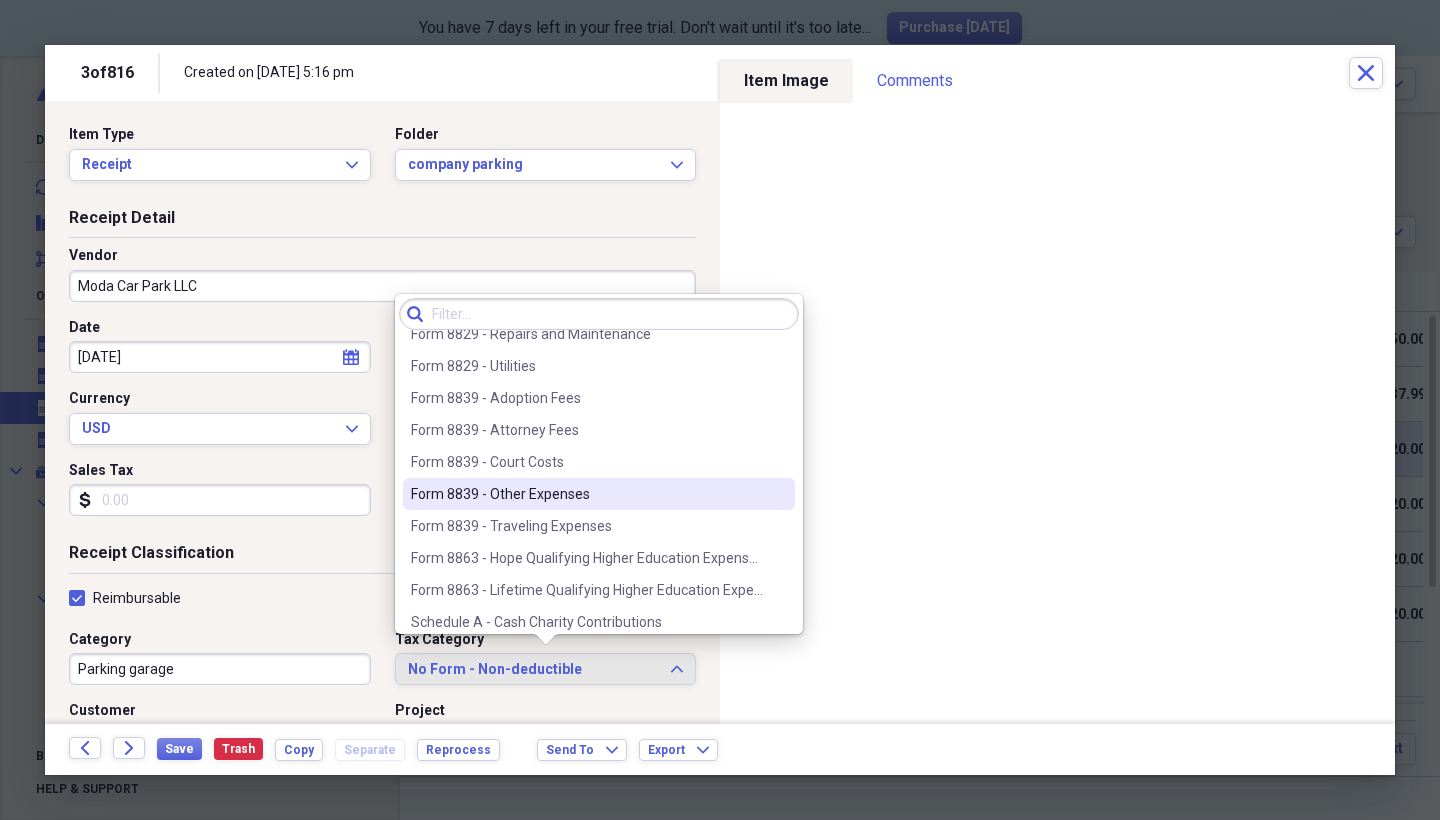 click on "Form 8839 - Other Expenses" at bounding box center [587, 494] 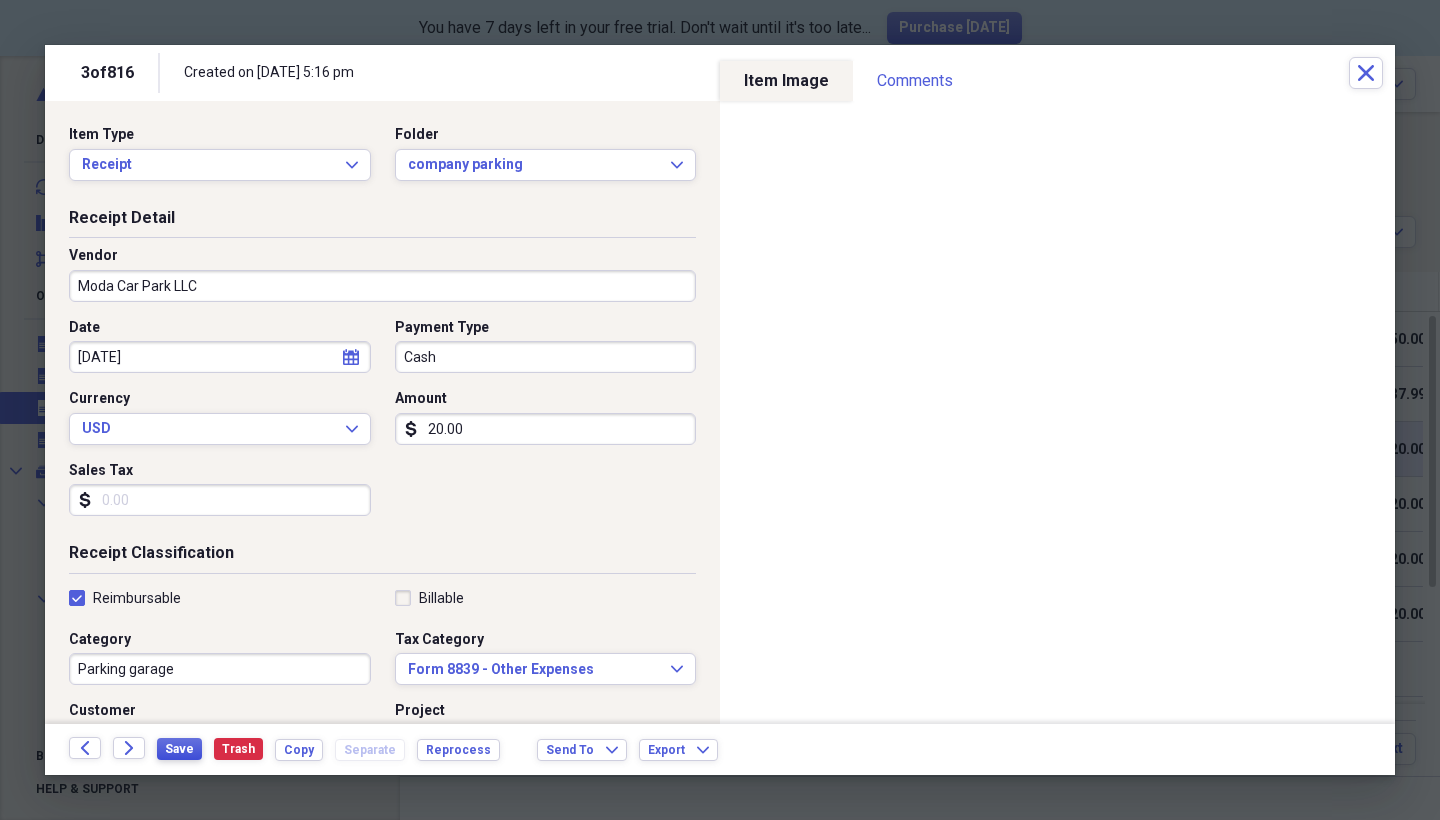 click on "Save" at bounding box center [179, 749] 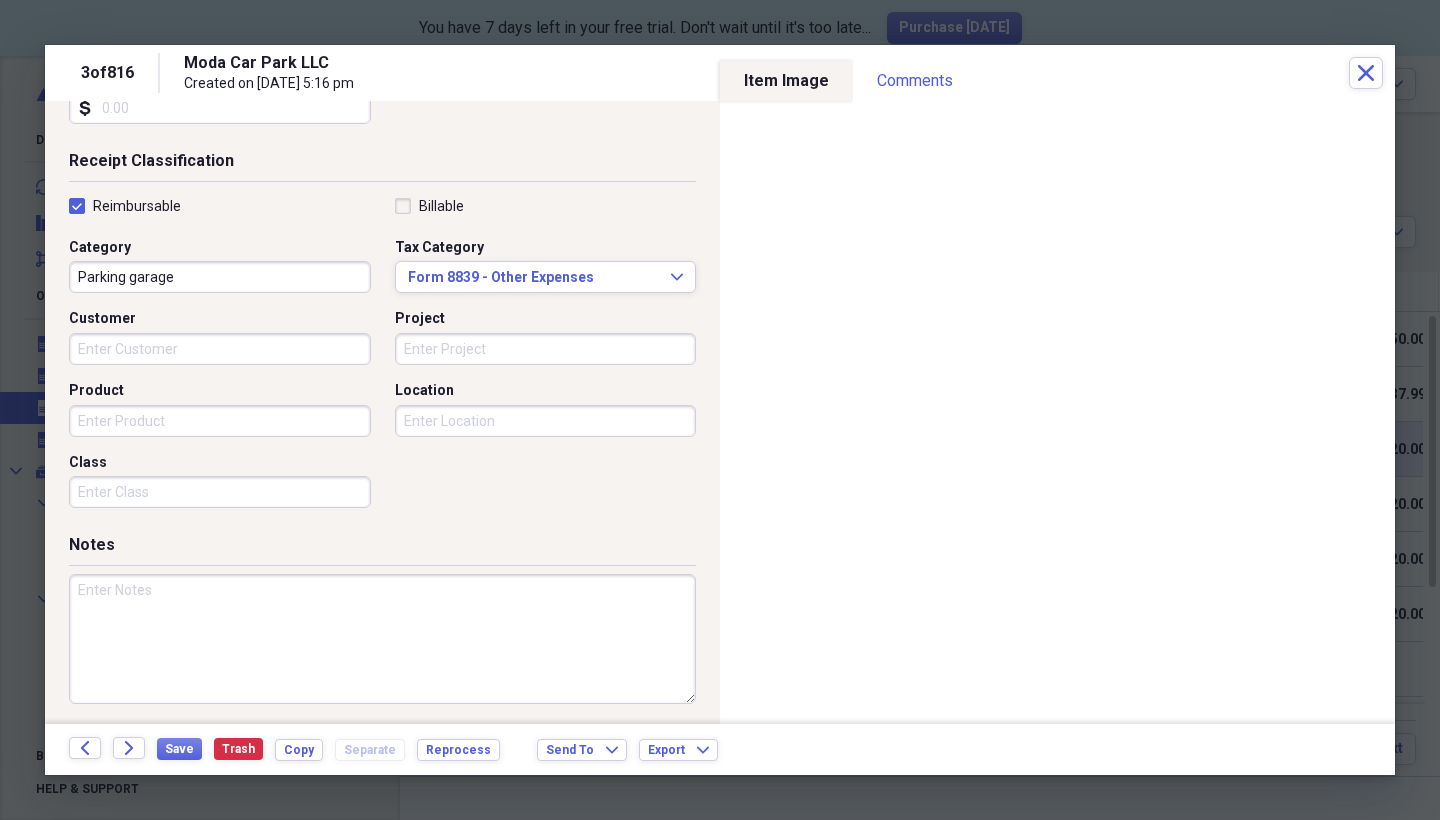 scroll, scrollTop: 391, scrollLeft: 0, axis: vertical 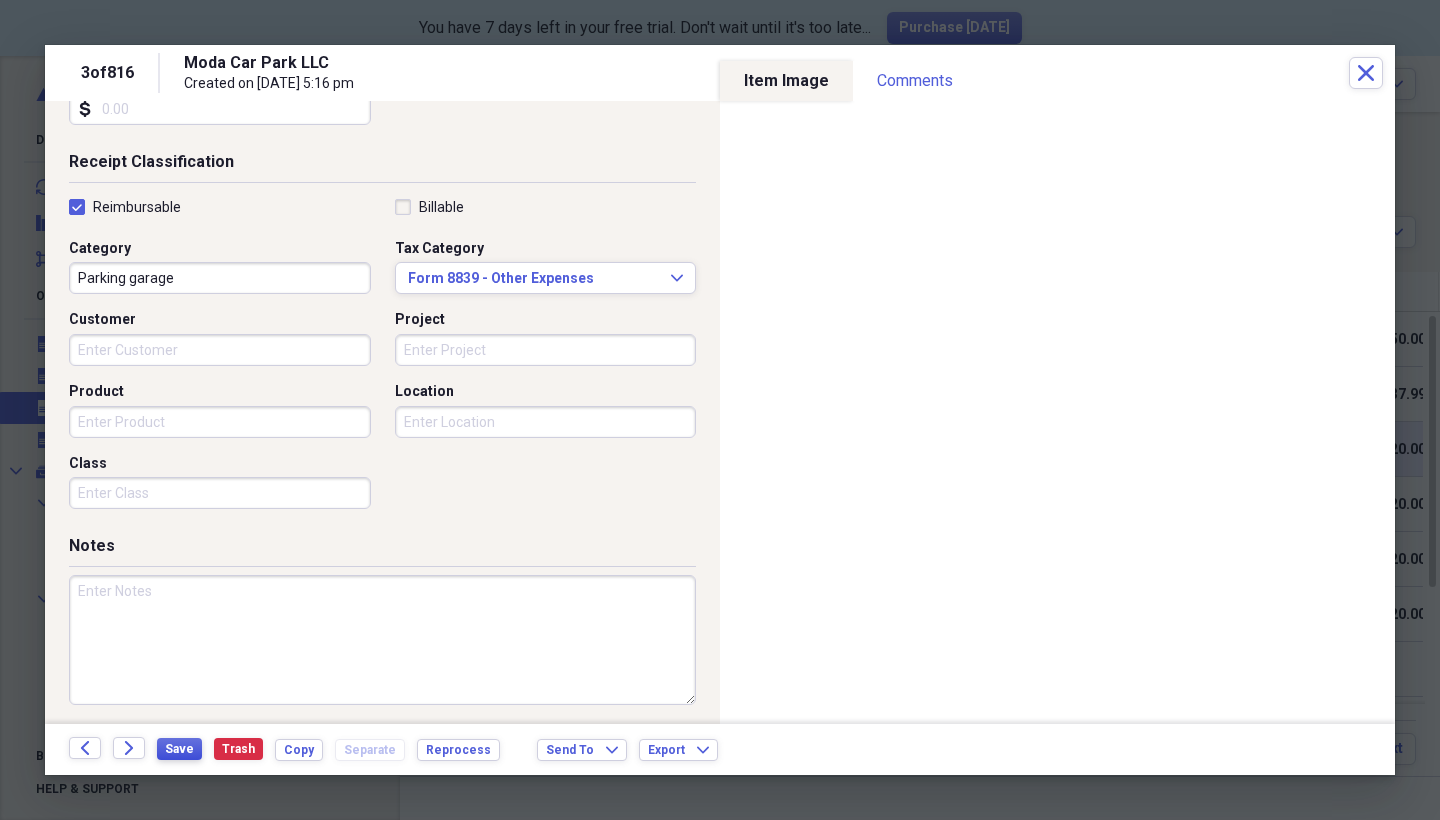 click on "Save" at bounding box center (179, 749) 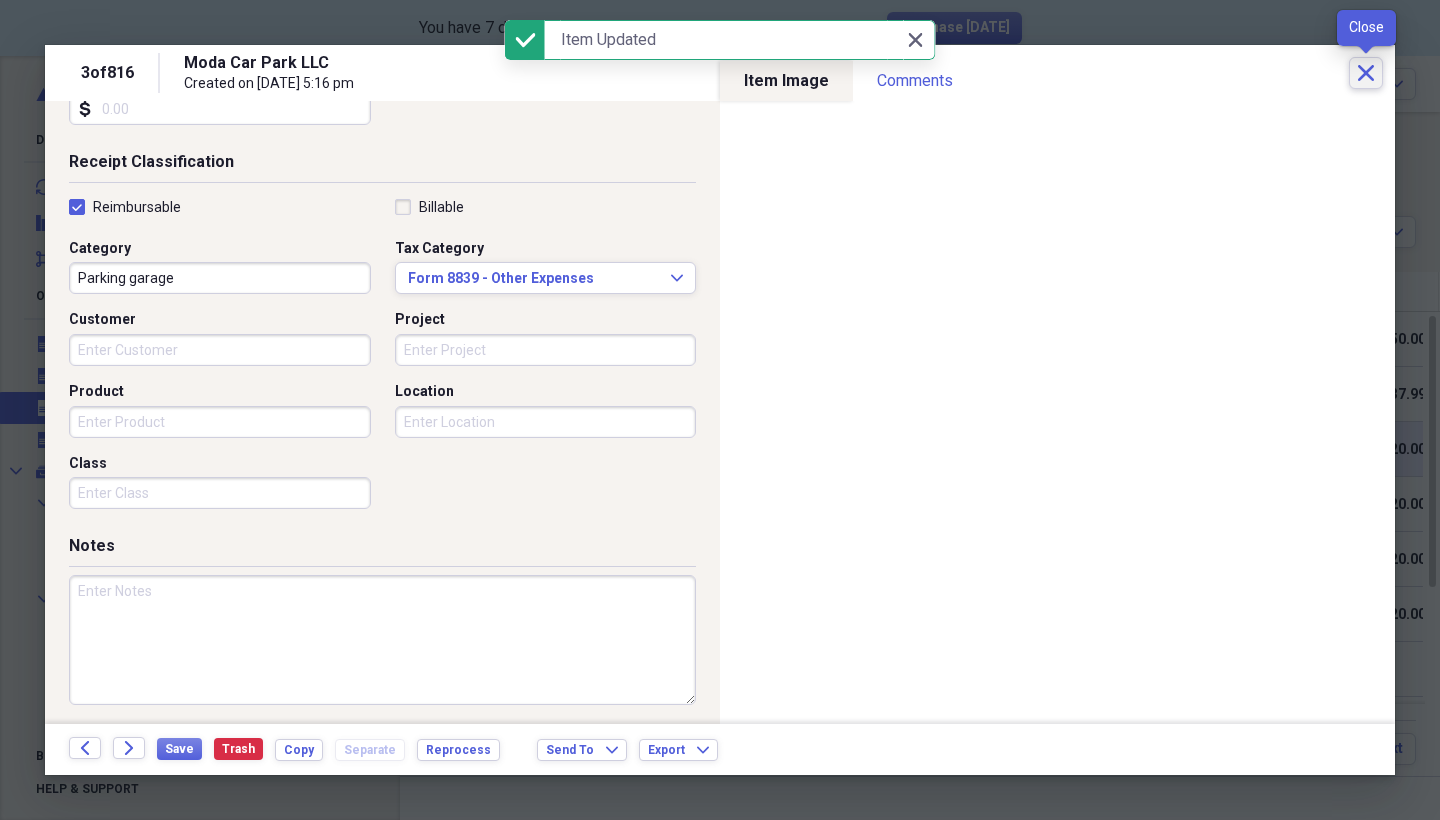 click on "Close" at bounding box center (1366, 73) 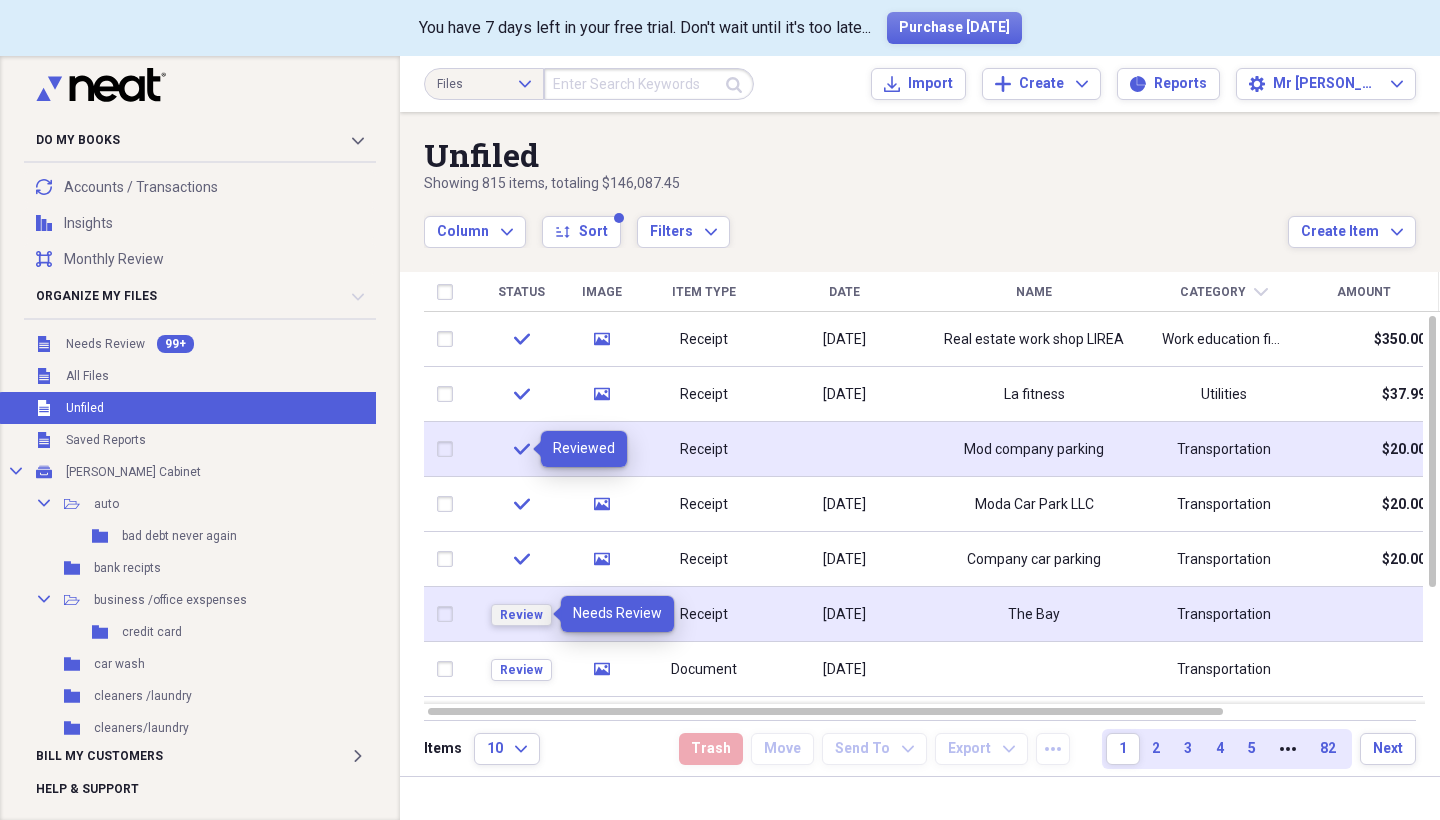 click on "Review" at bounding box center [521, 615] 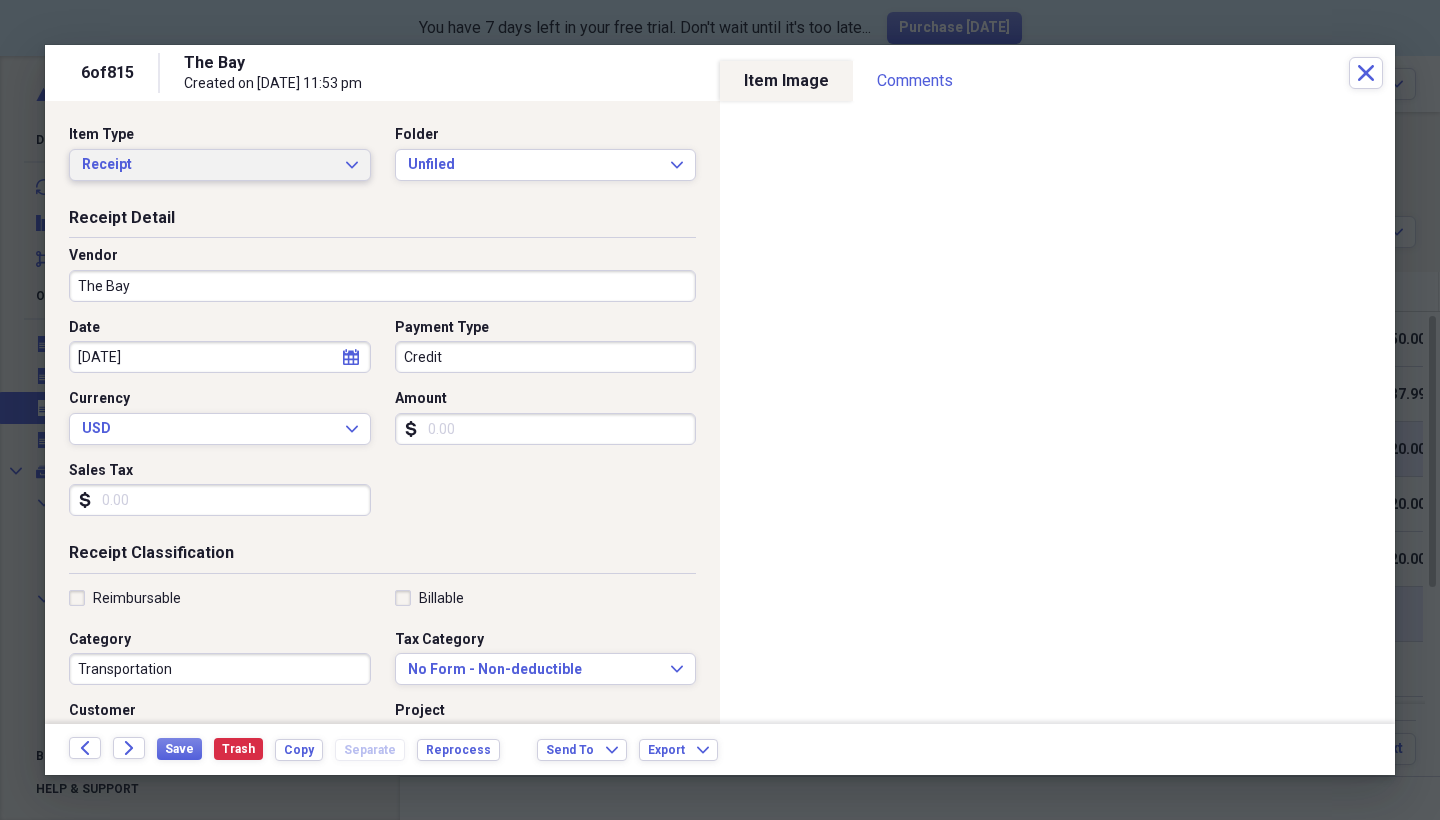click on "Receipt Expand" at bounding box center [220, 165] 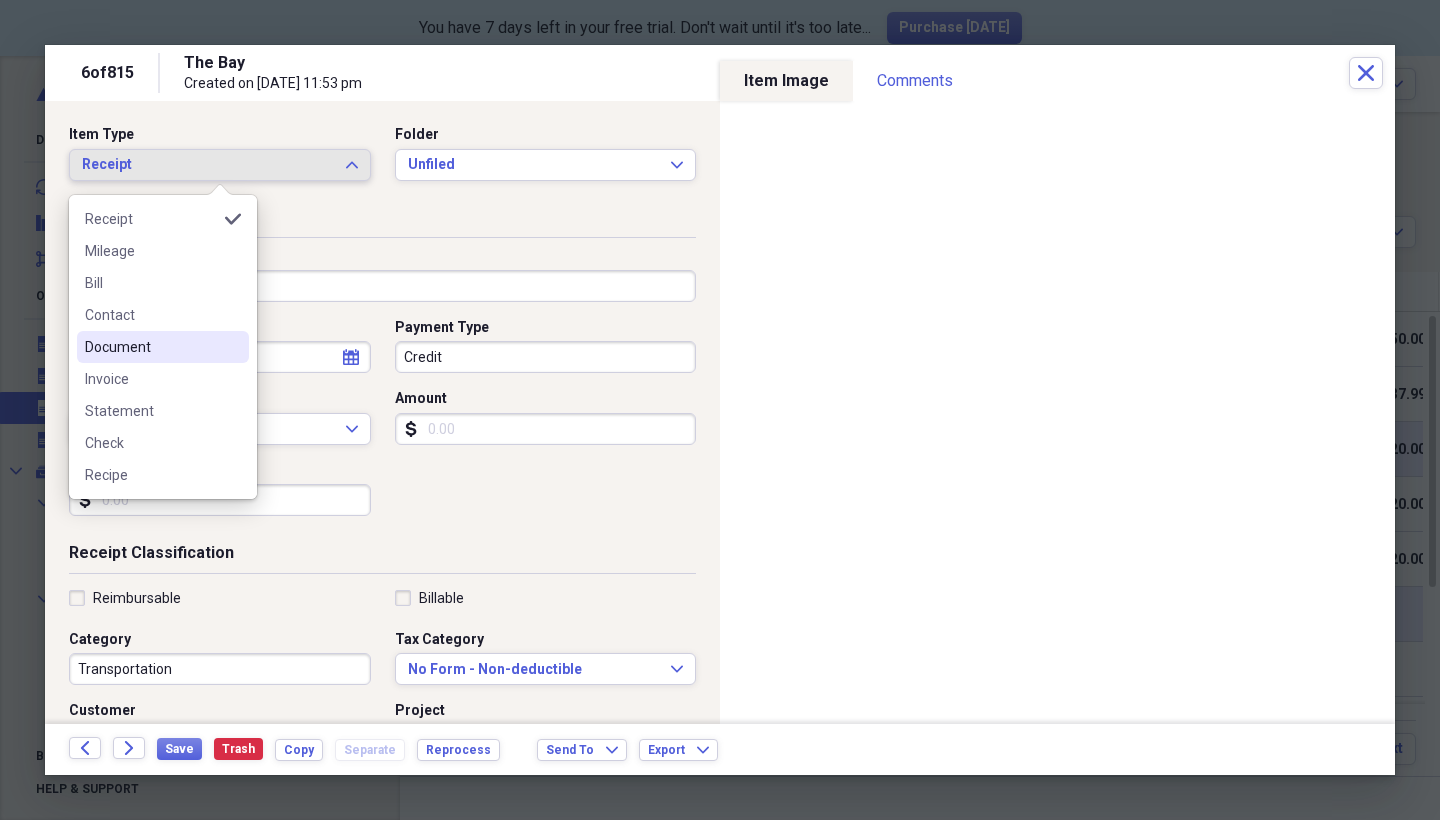 click on "Document" at bounding box center [151, 347] 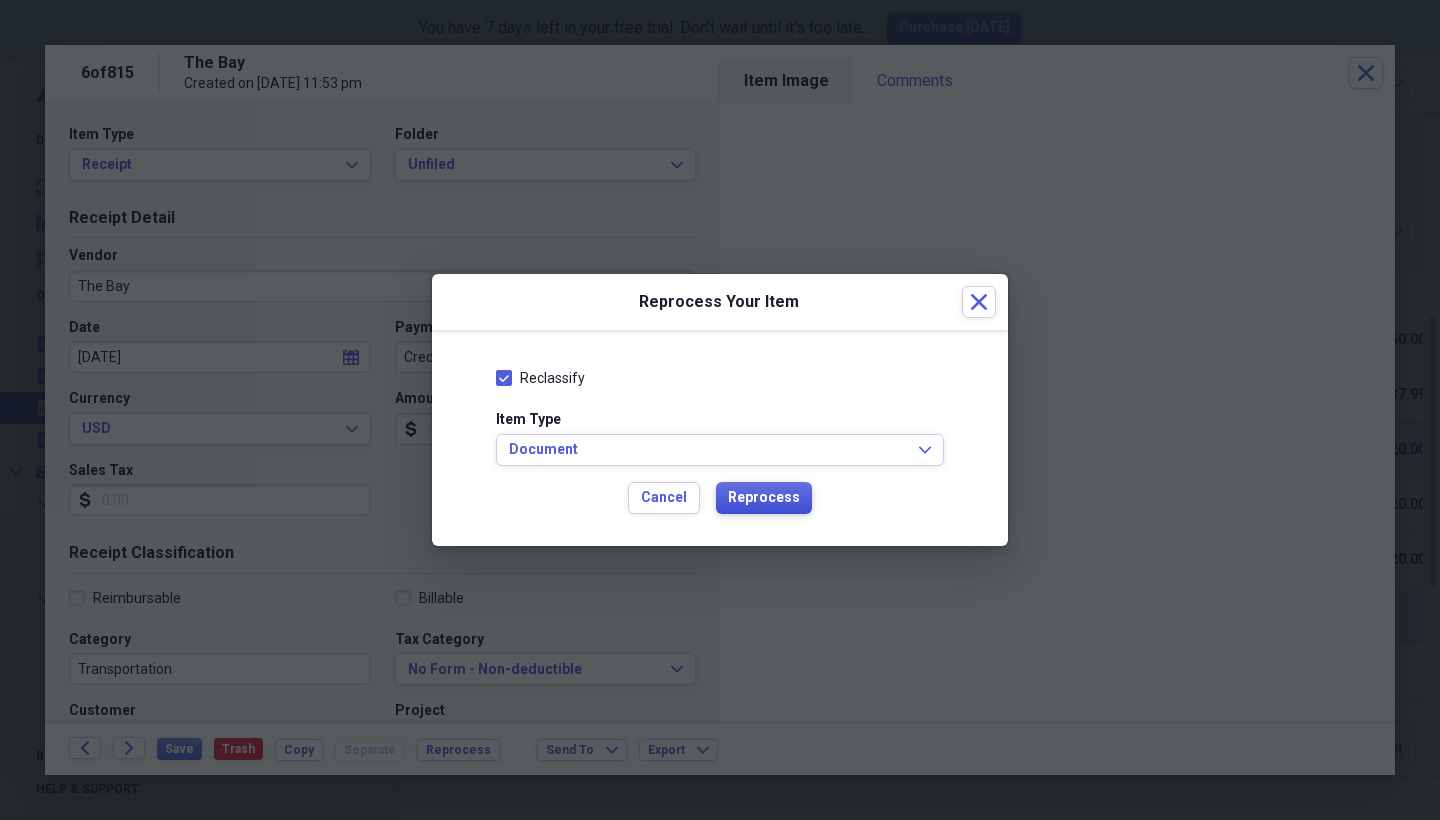 click on "Reprocess" at bounding box center [764, 498] 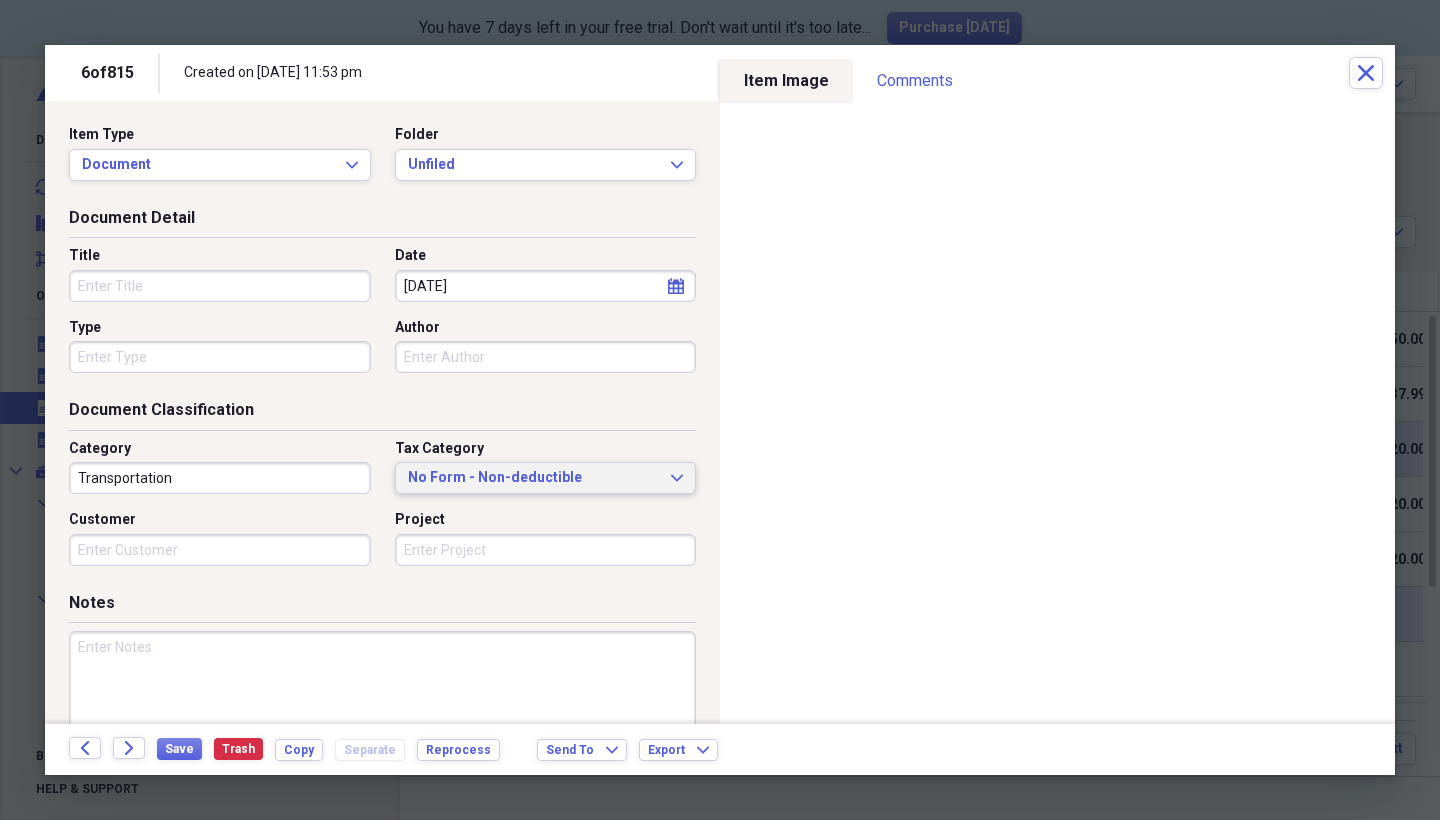 click on "No Form - Non-deductible" at bounding box center [534, 478] 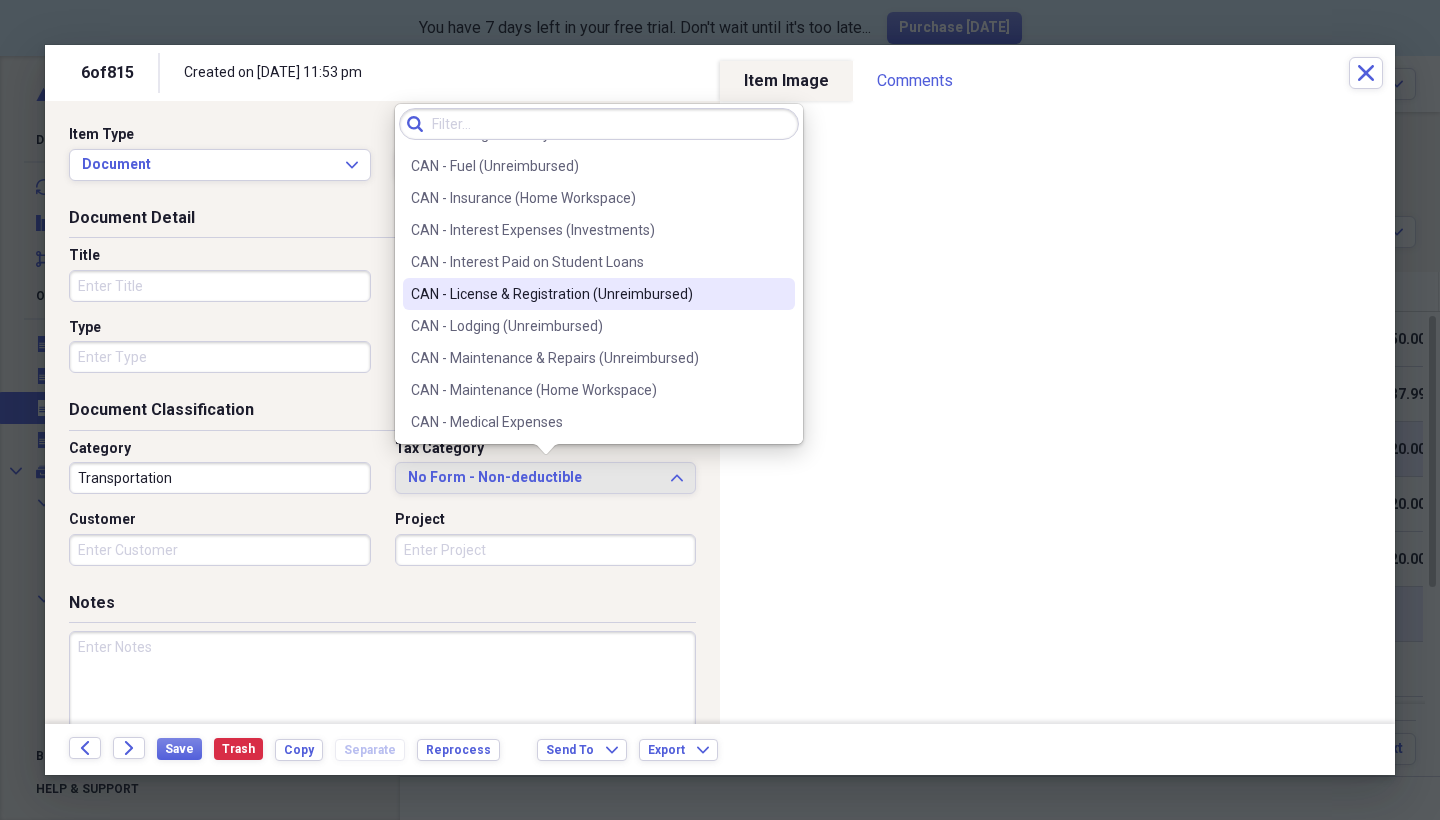 scroll, scrollTop: 667, scrollLeft: 0, axis: vertical 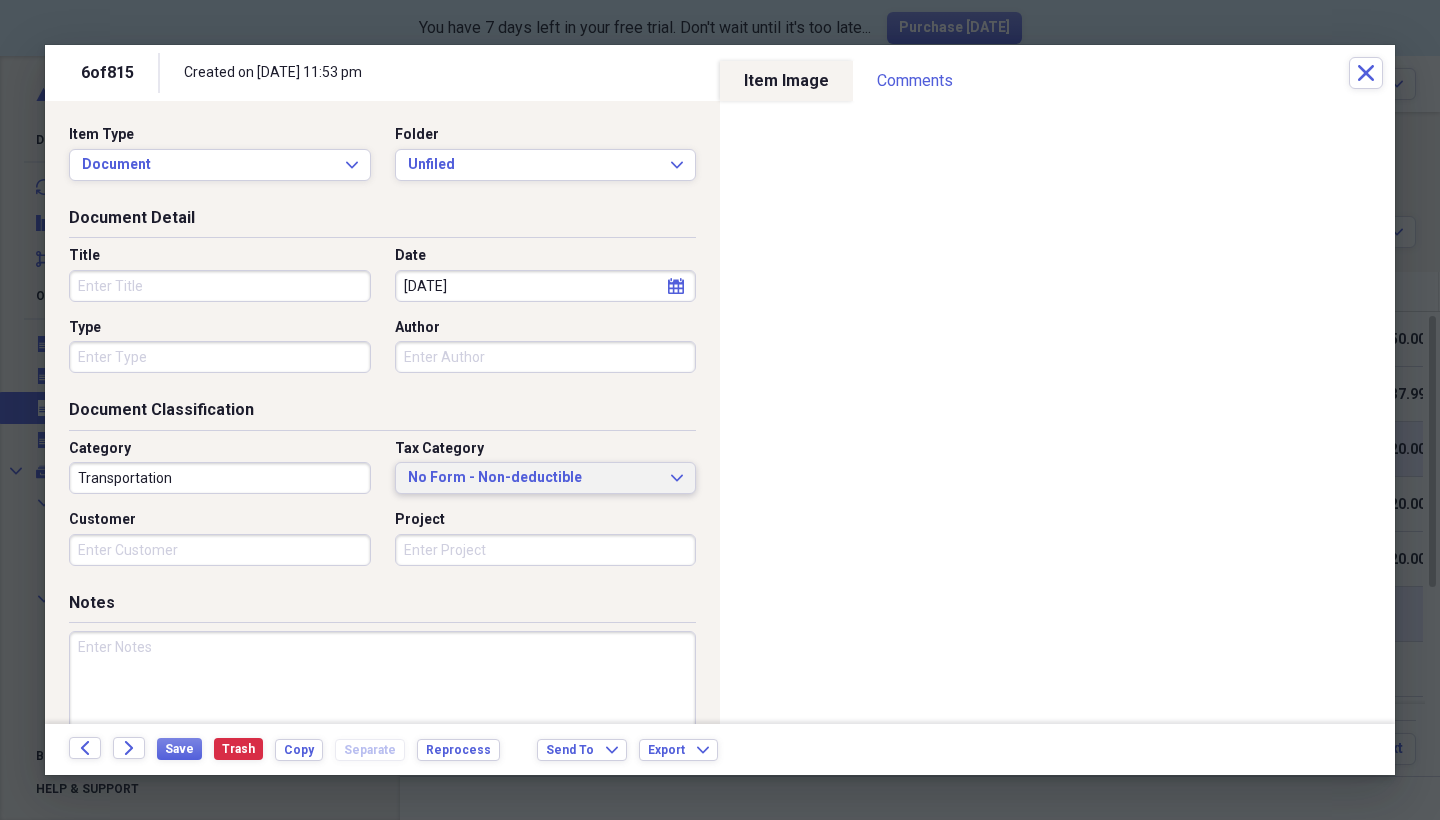 click on "Document Classification Category Transportation Tax Category No Form - Non-deductible Expand Customer Project" at bounding box center (382, 495) 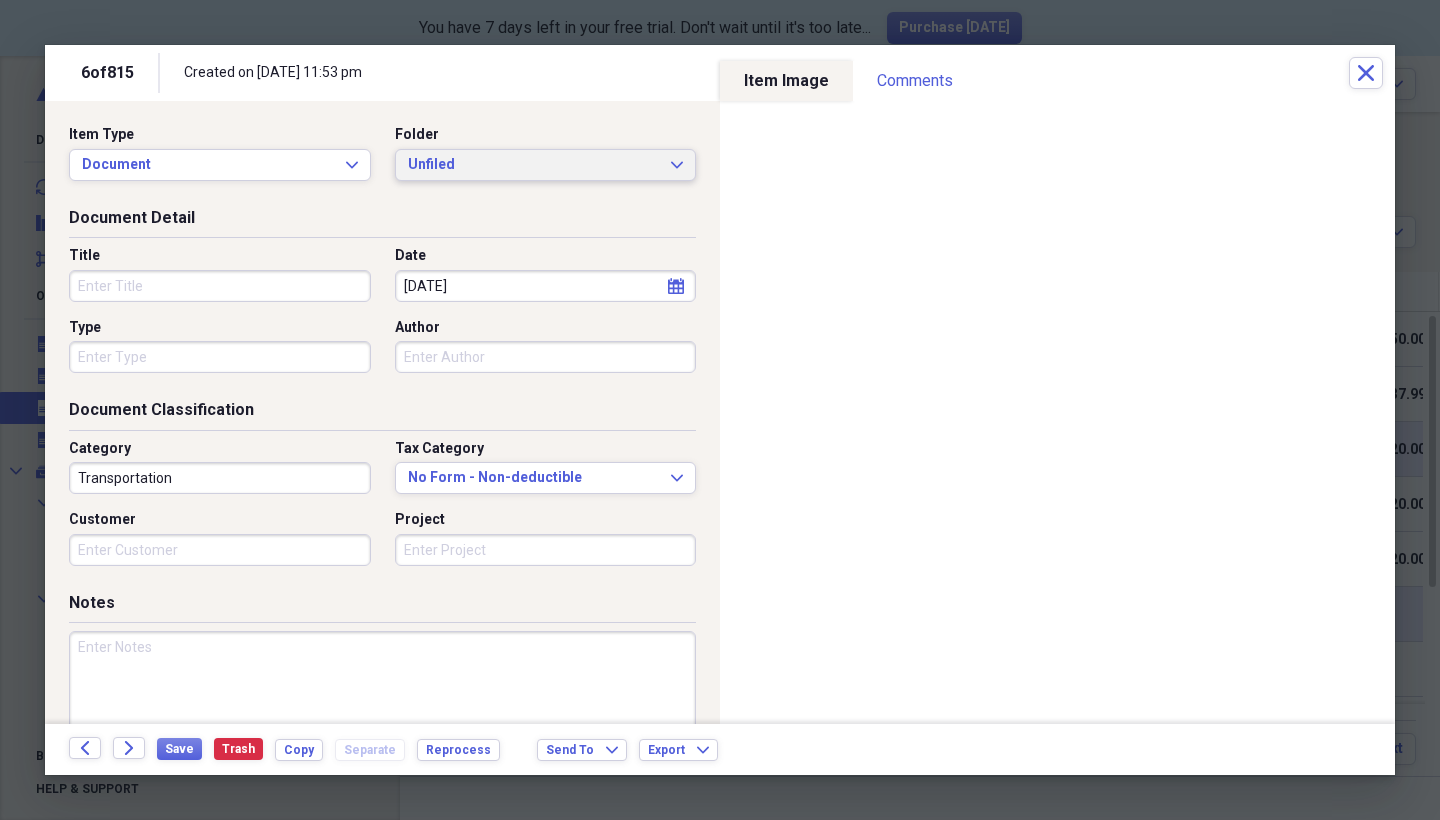 click on "Unfiled" at bounding box center (534, 165) 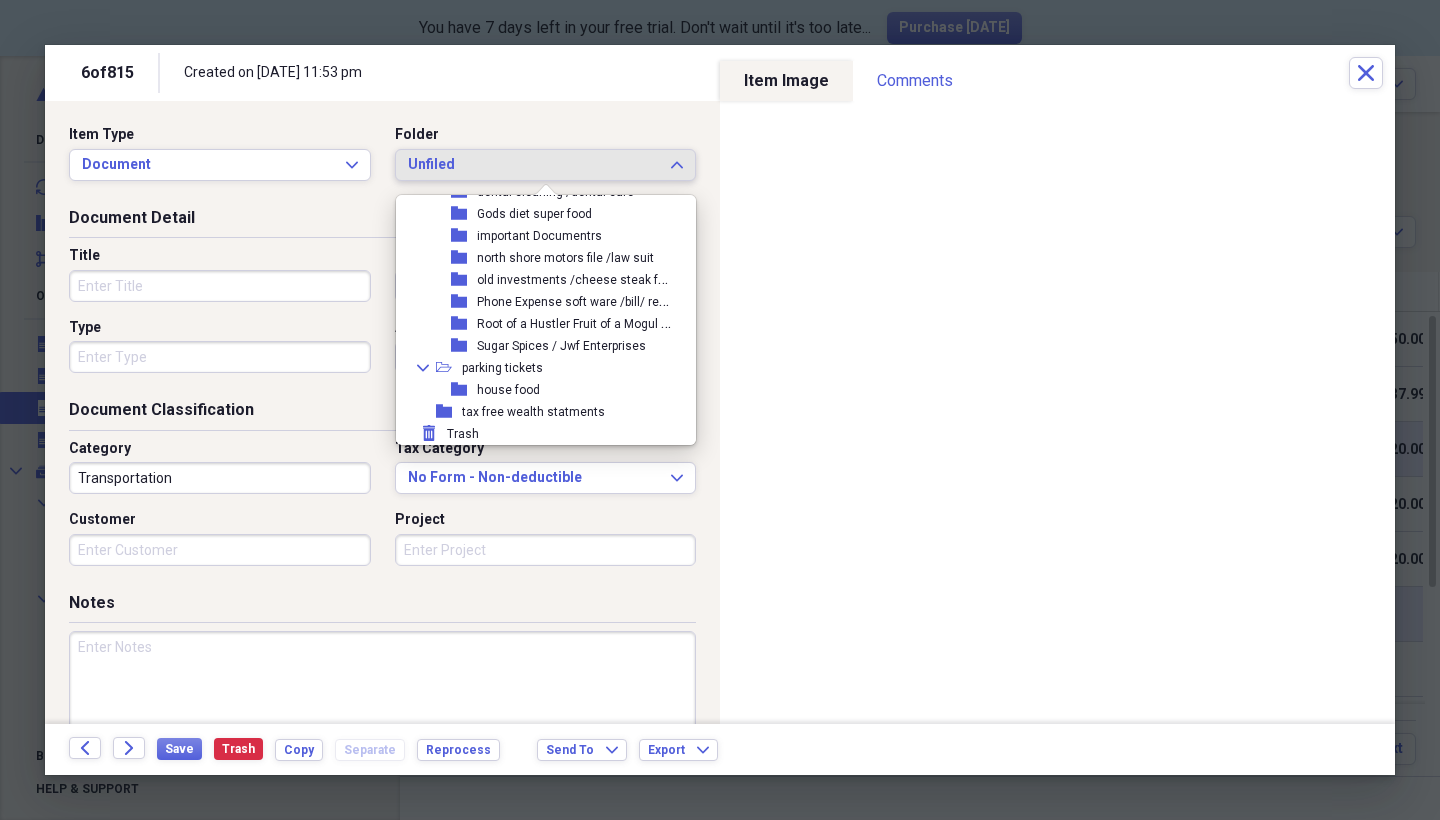 scroll, scrollTop: 601, scrollLeft: 0, axis: vertical 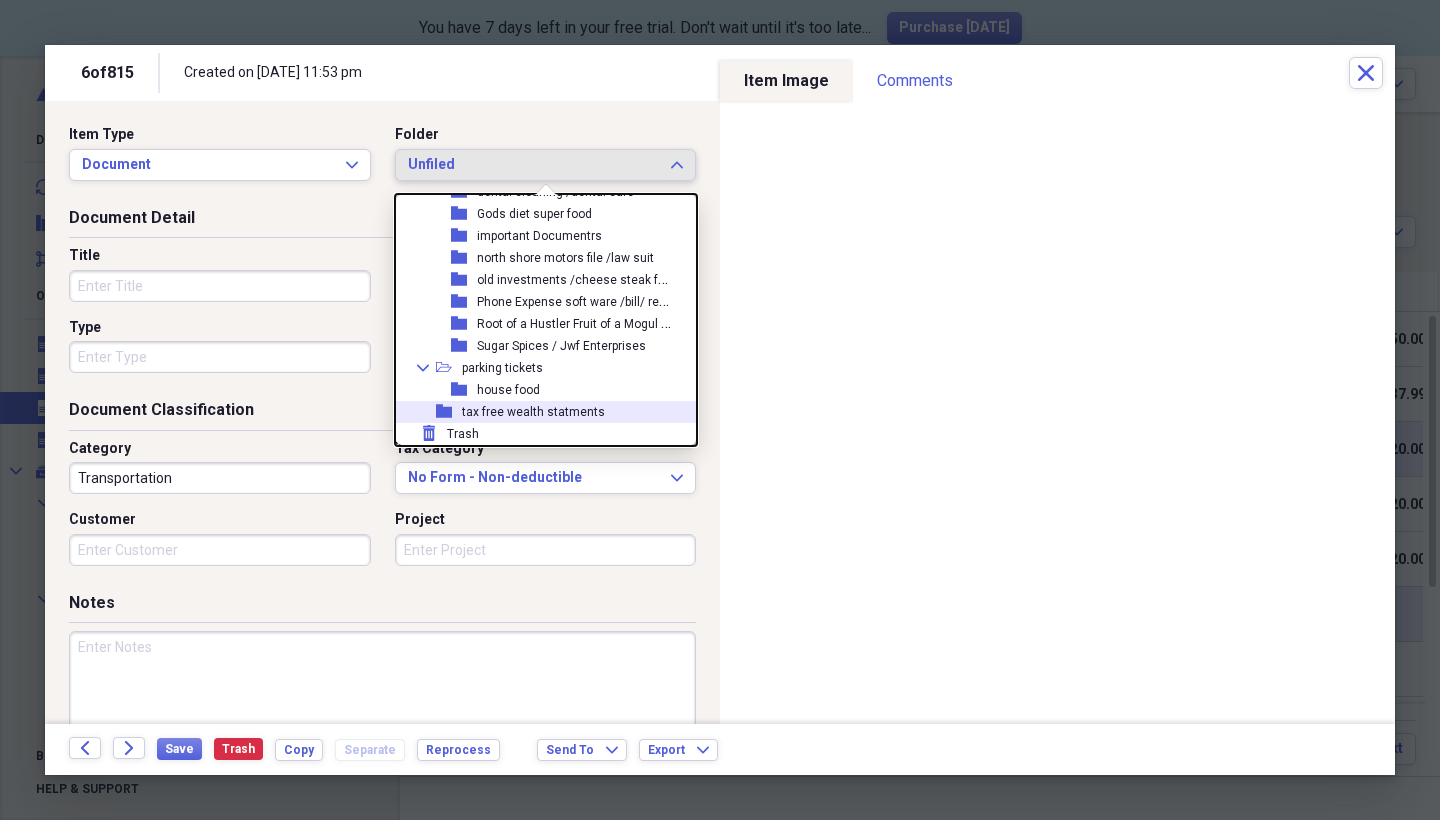 click on "tax free wealth statments" at bounding box center [533, 412] 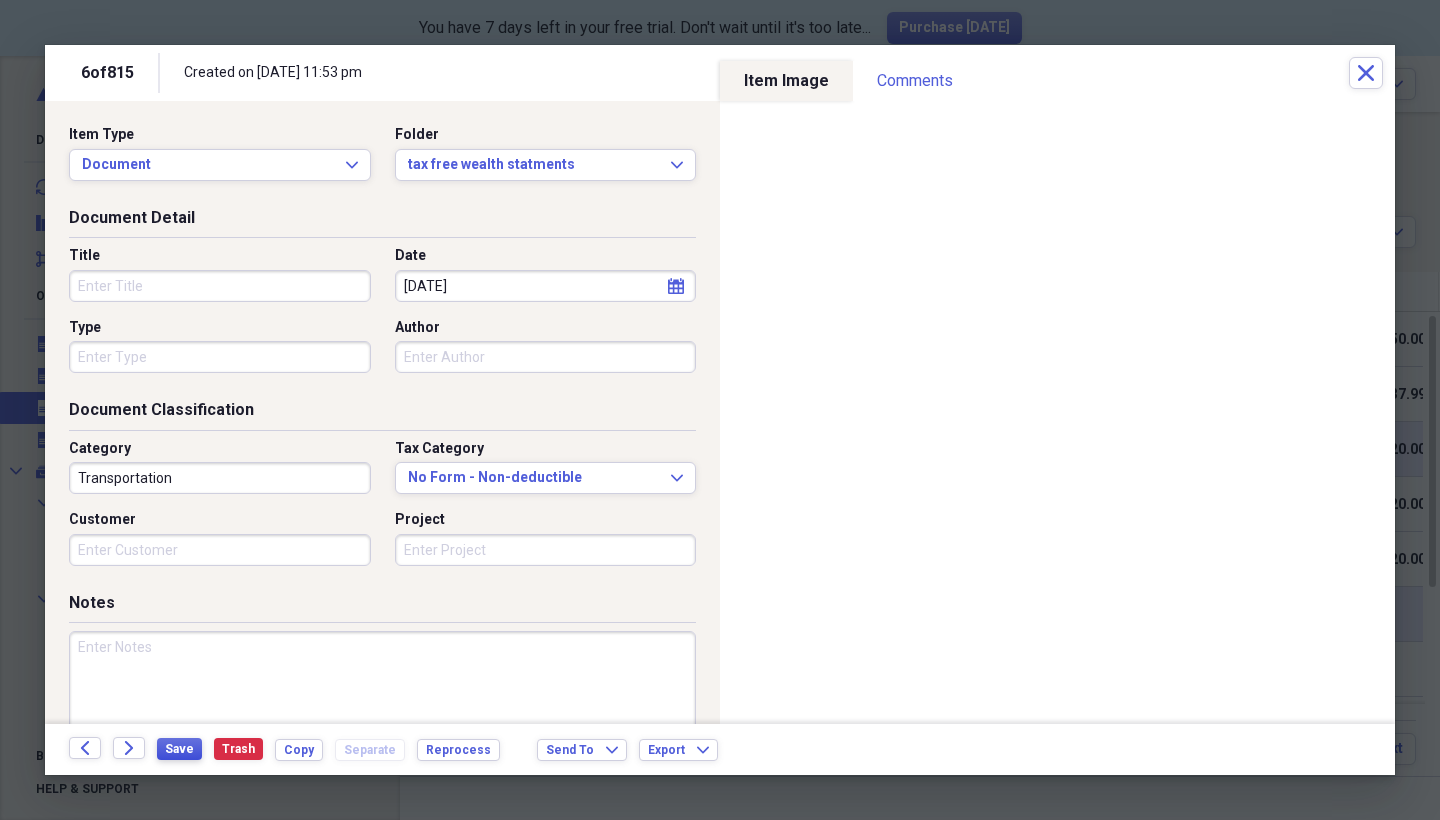 click on "Save" at bounding box center (179, 749) 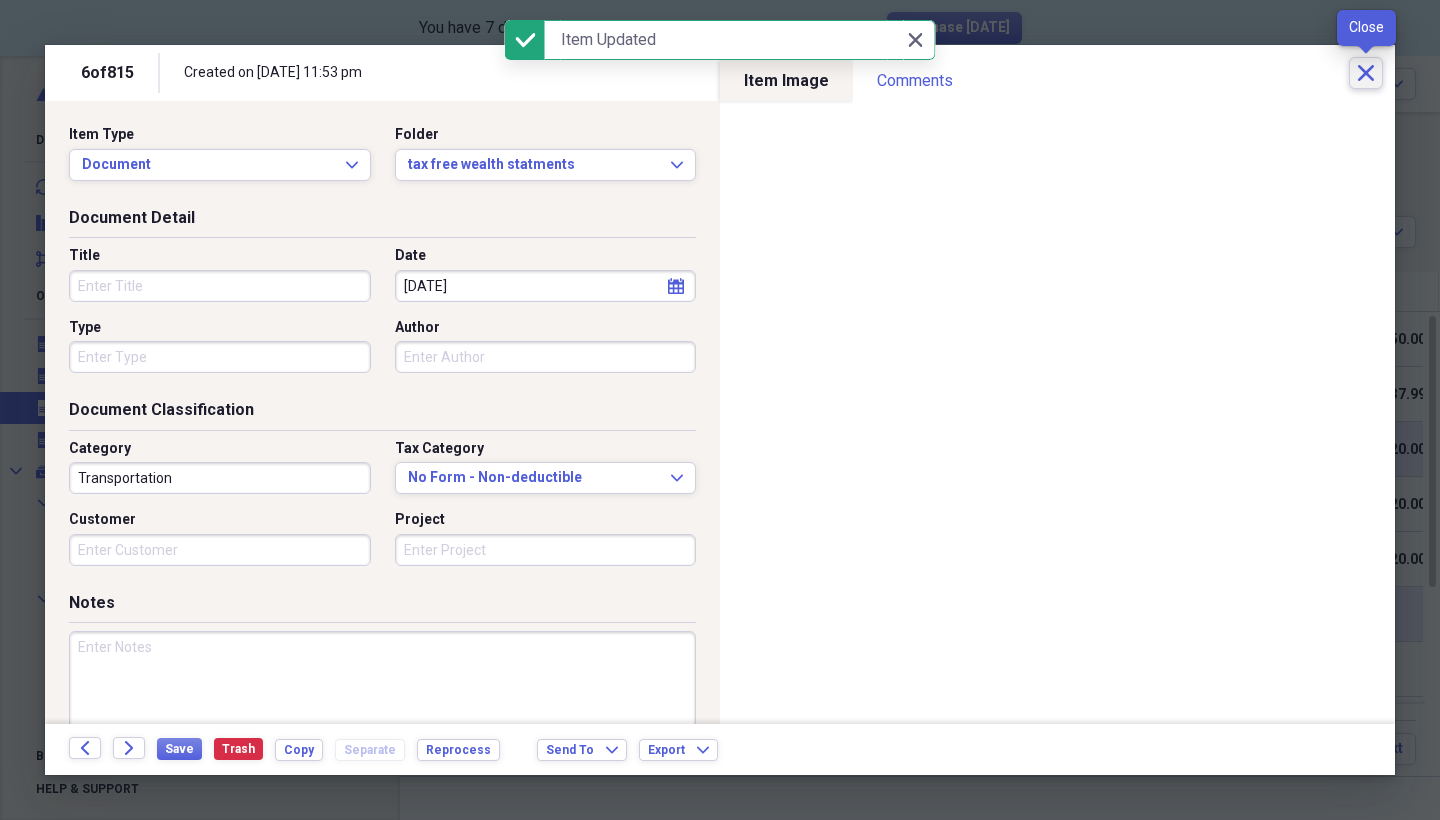 click on "Close" 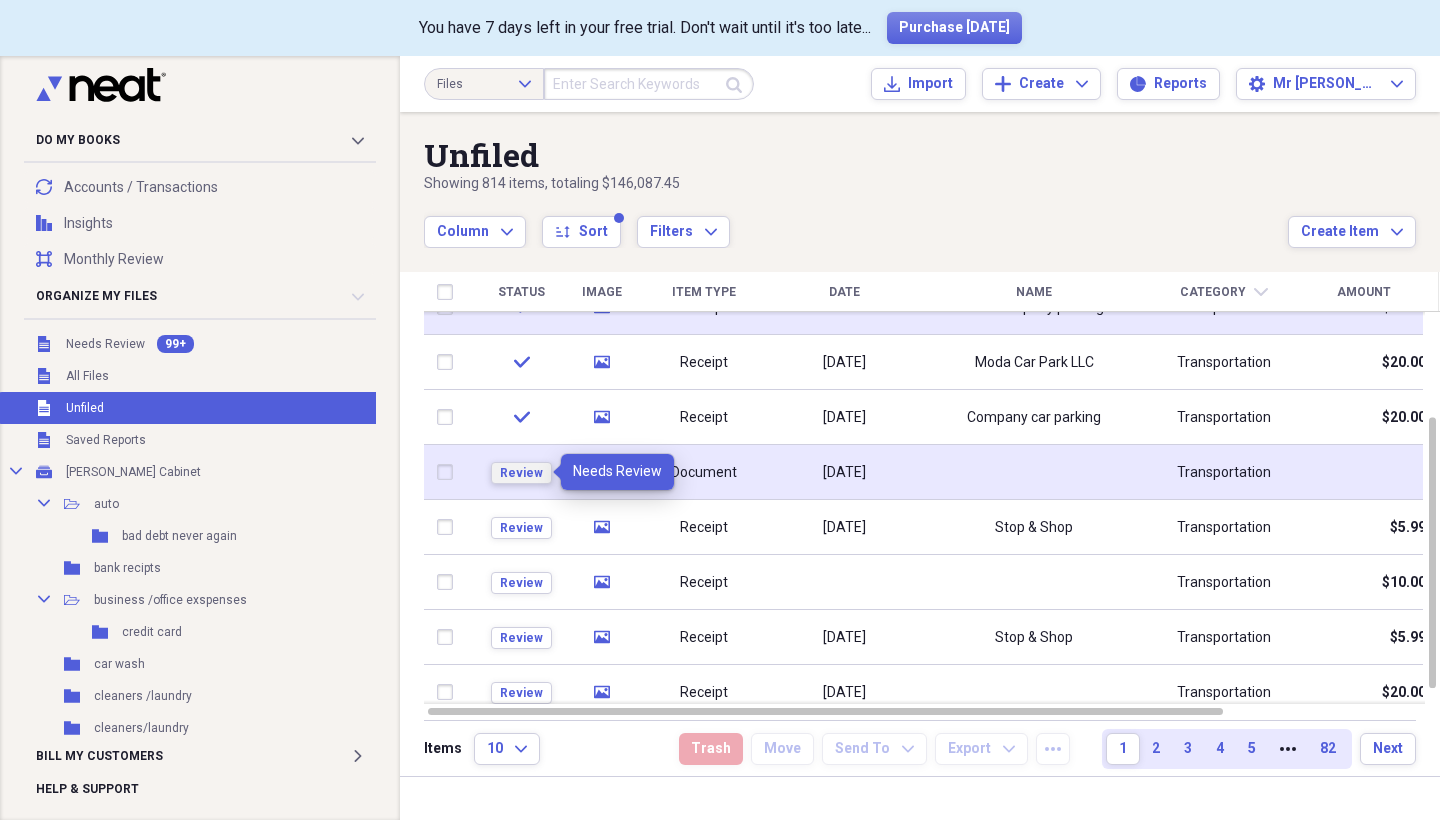 click on "Review" at bounding box center [521, 473] 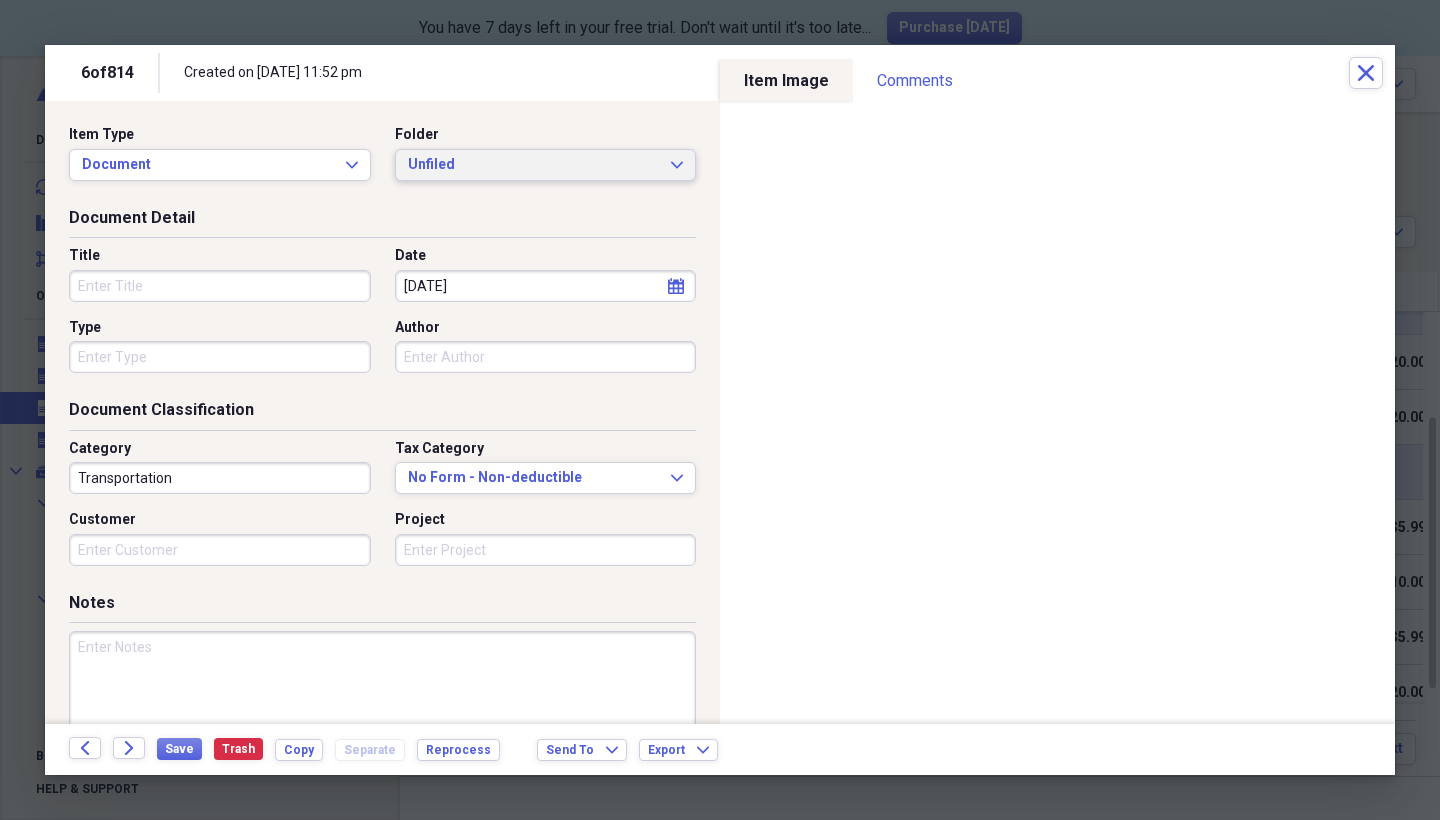 click on "Unfiled" at bounding box center (534, 165) 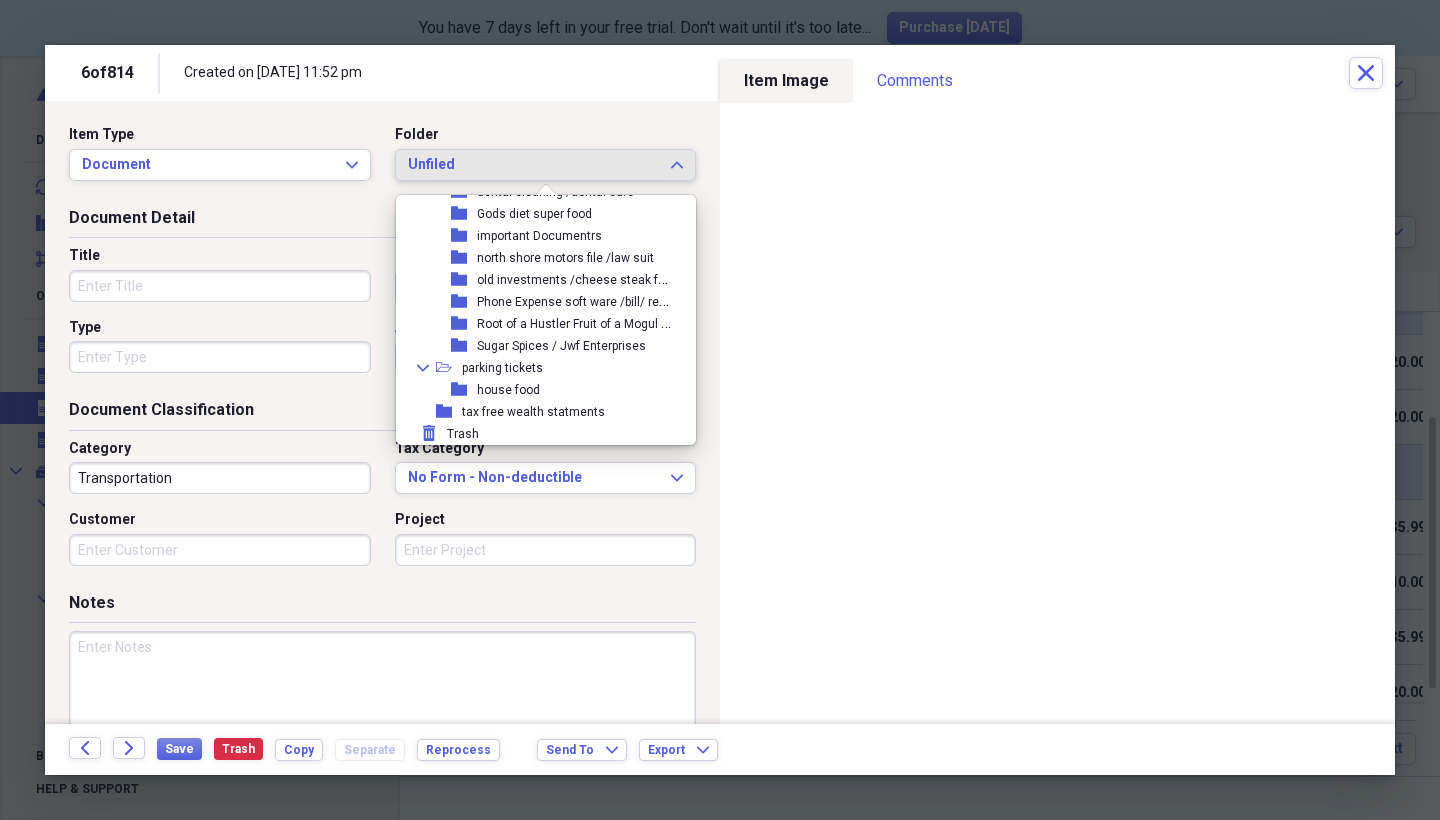 scroll, scrollTop: 601, scrollLeft: 0, axis: vertical 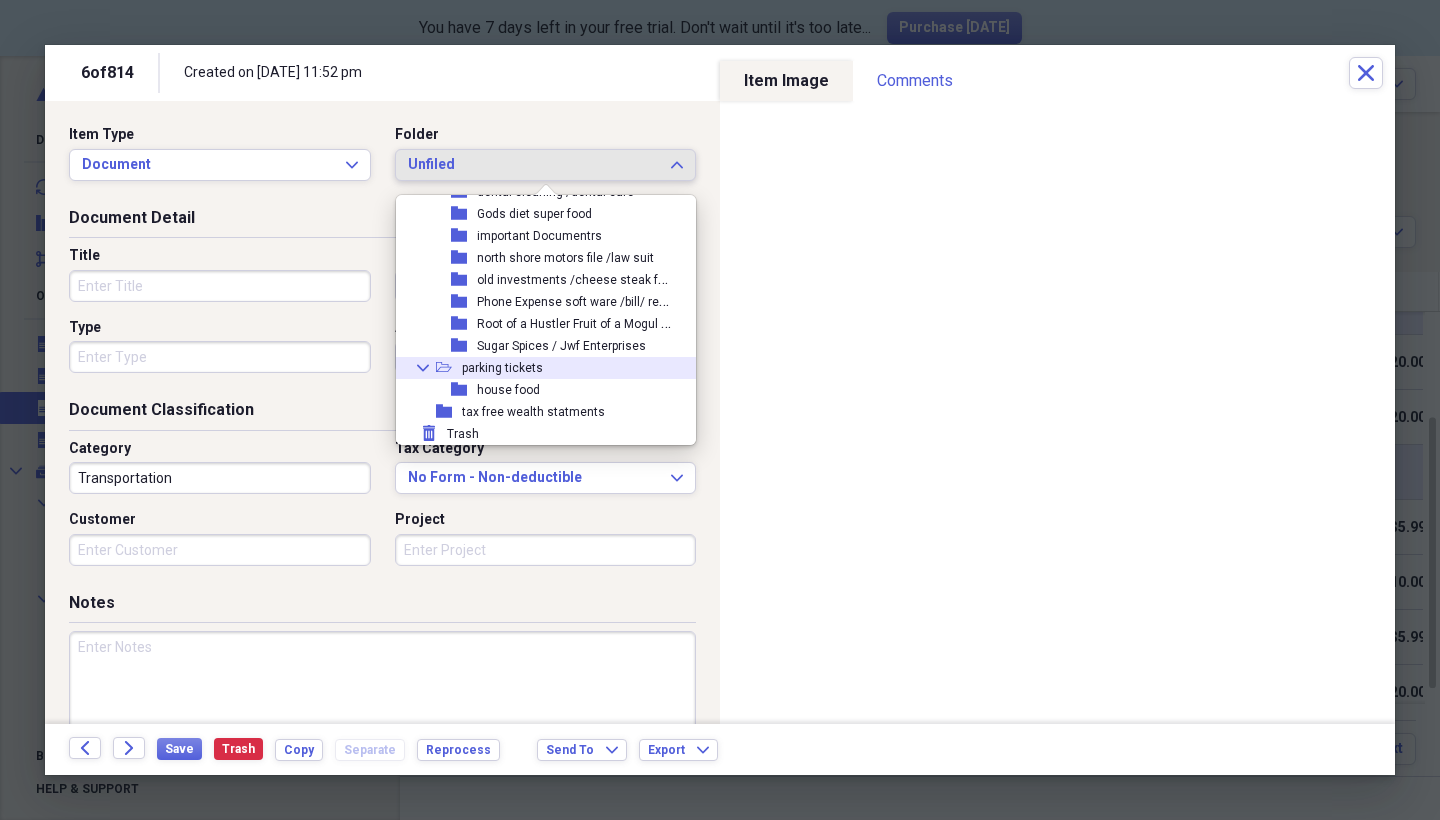 click on "parking tickets" at bounding box center (502, 368) 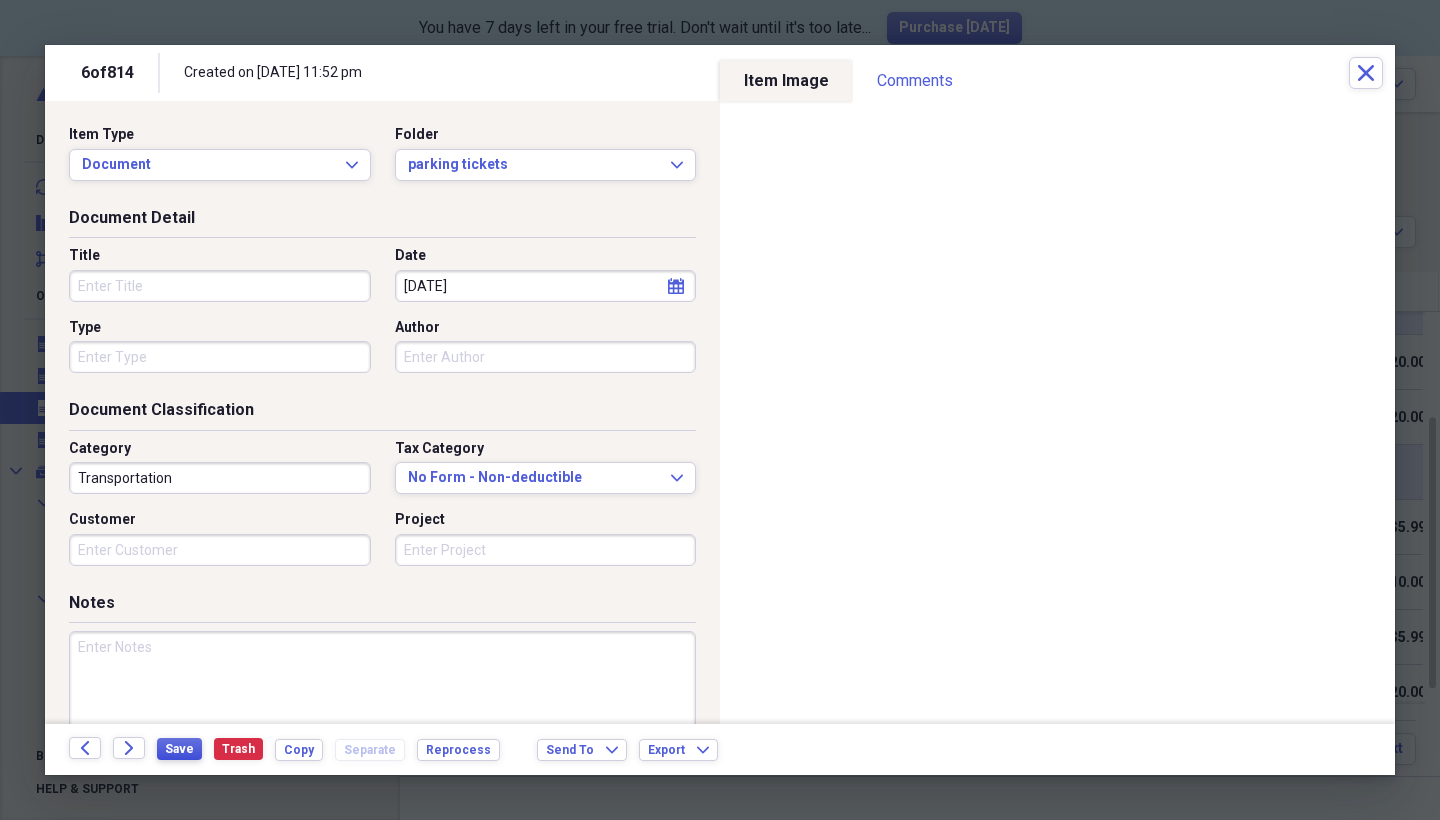 click on "Save" at bounding box center (179, 749) 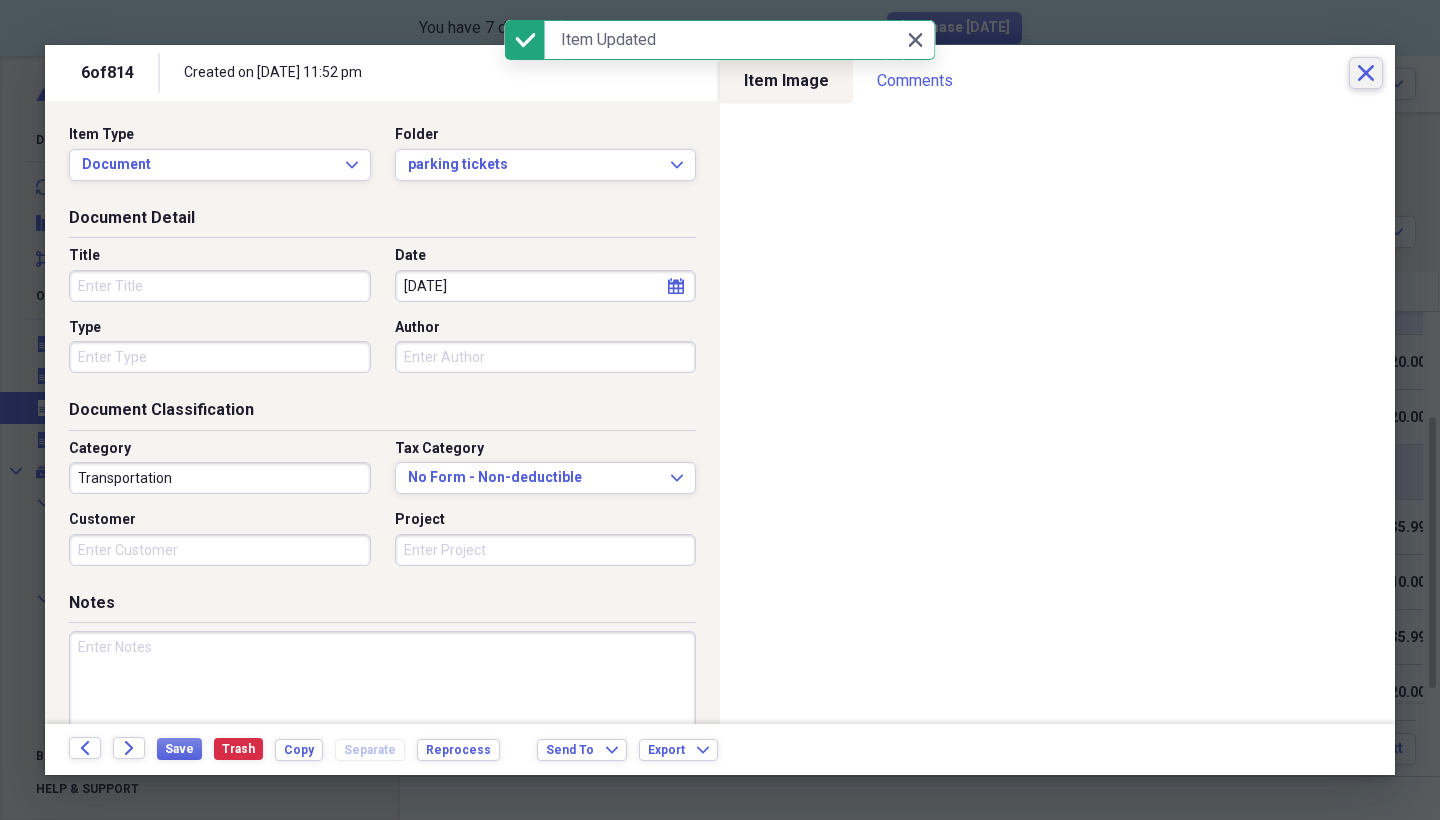 click on "Close" 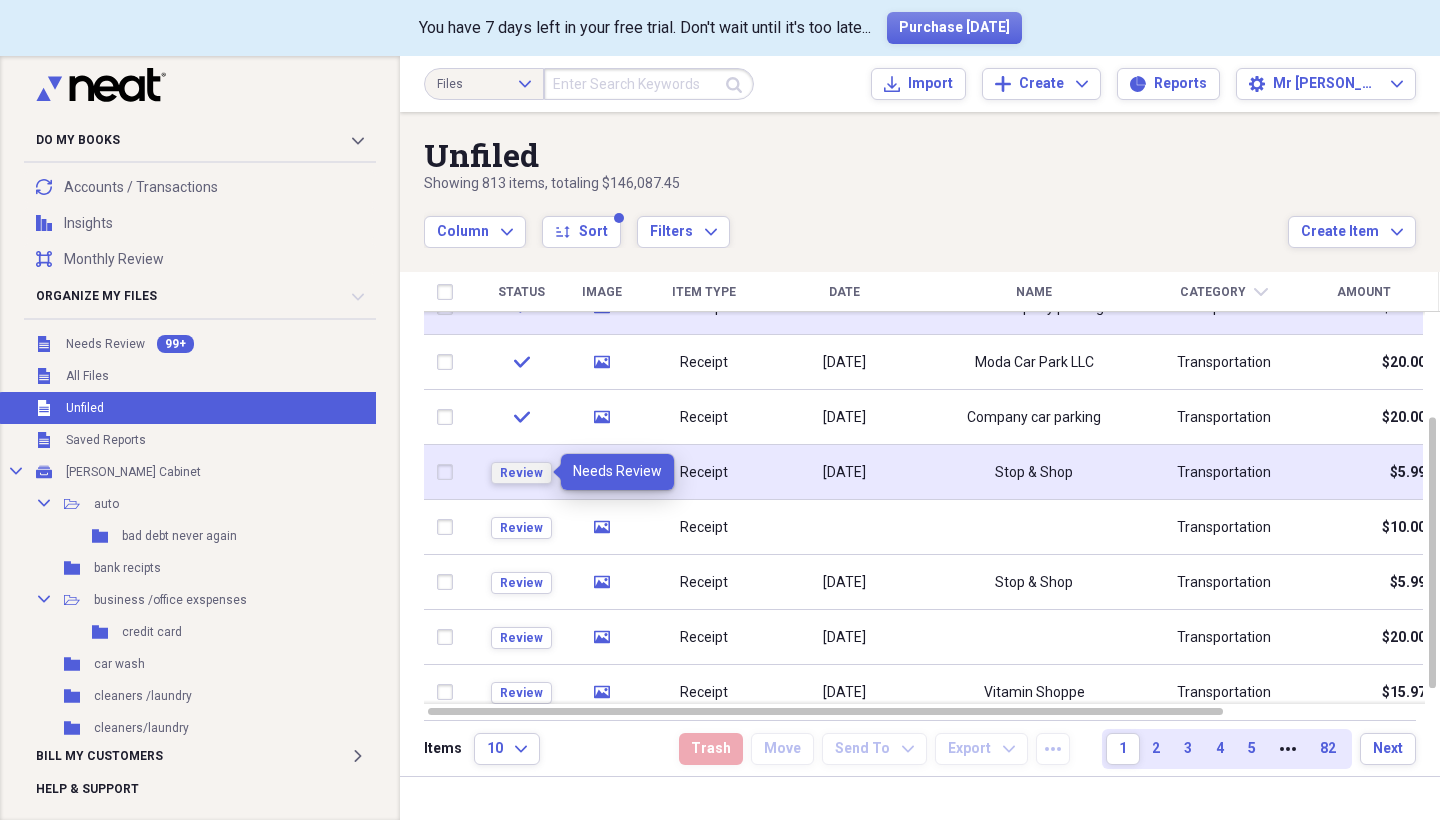 click on "Review" at bounding box center (521, 473) 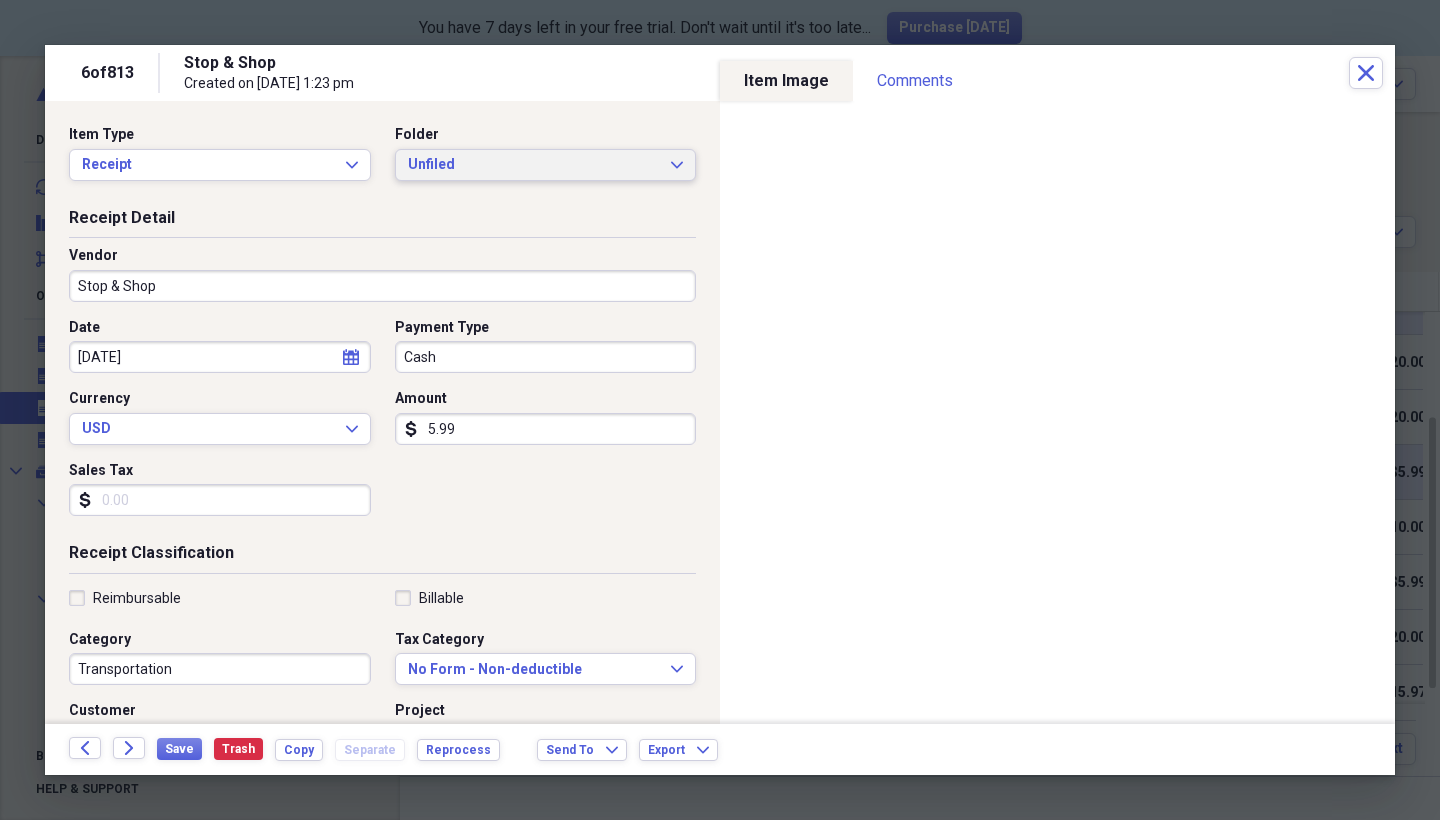 click on "Unfiled" at bounding box center [534, 165] 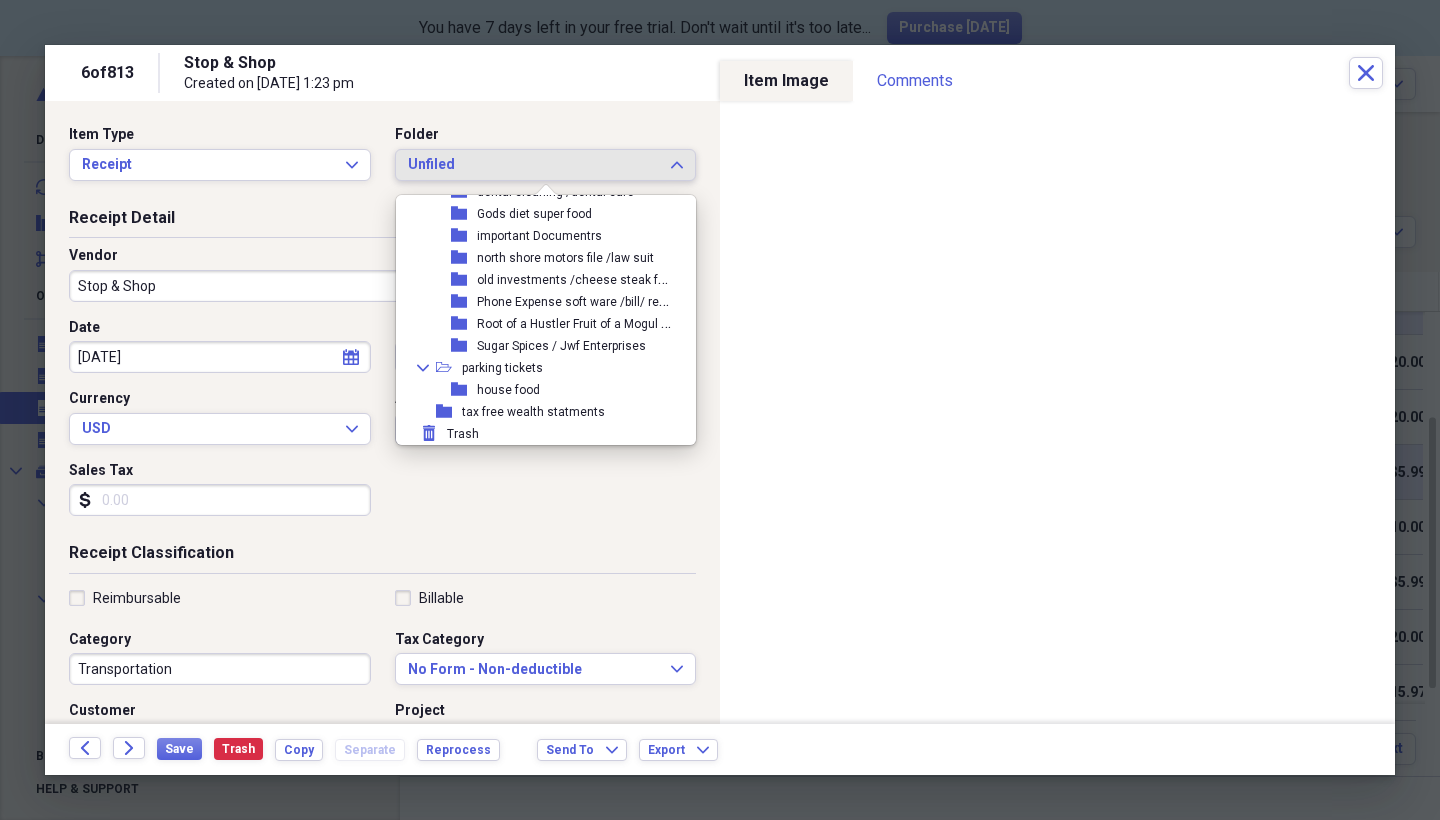 scroll, scrollTop: 601, scrollLeft: 0, axis: vertical 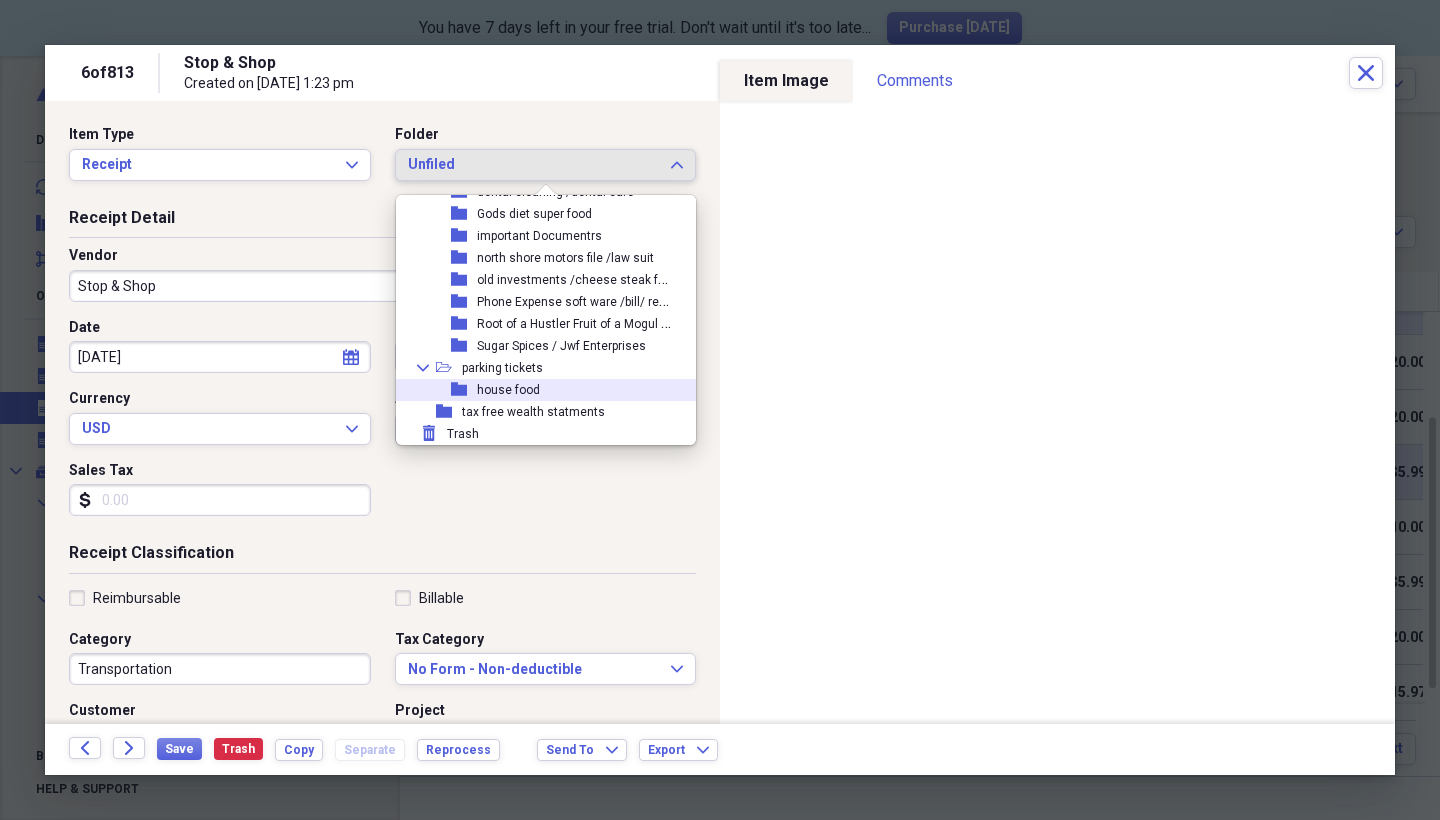 click on "house food" at bounding box center [508, 390] 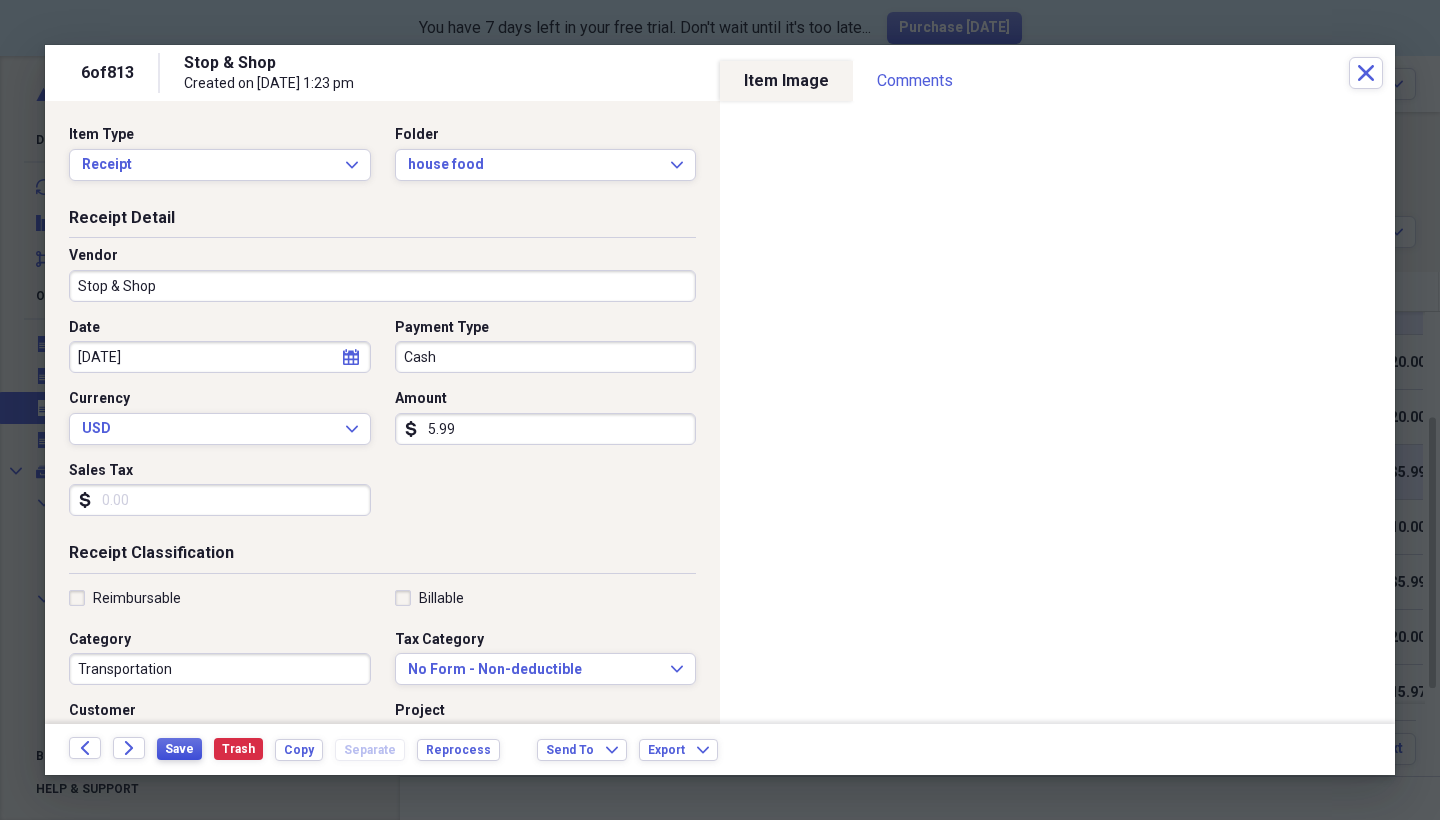 click on "Save" at bounding box center (179, 749) 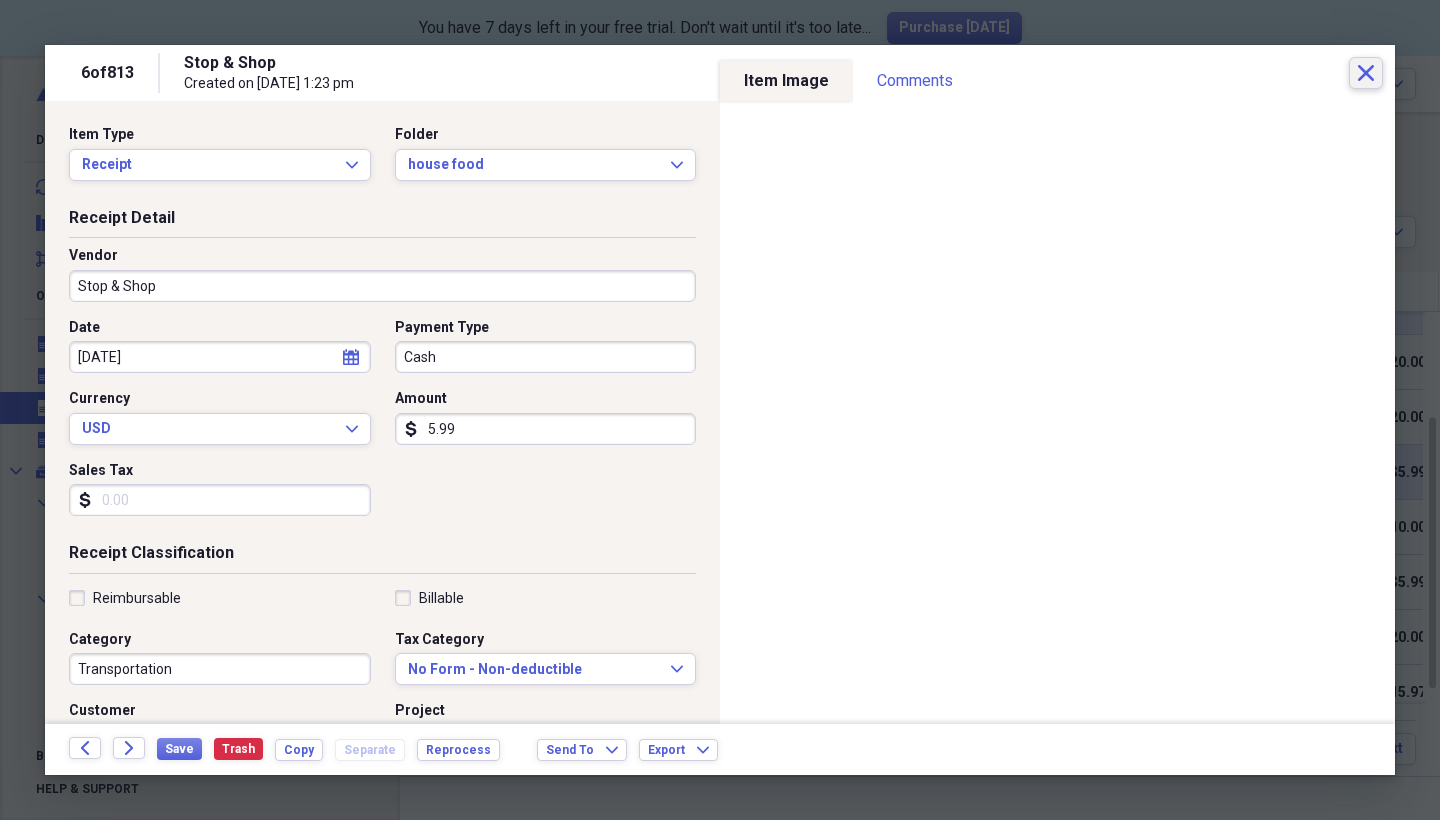 click on "Close" at bounding box center [1366, 73] 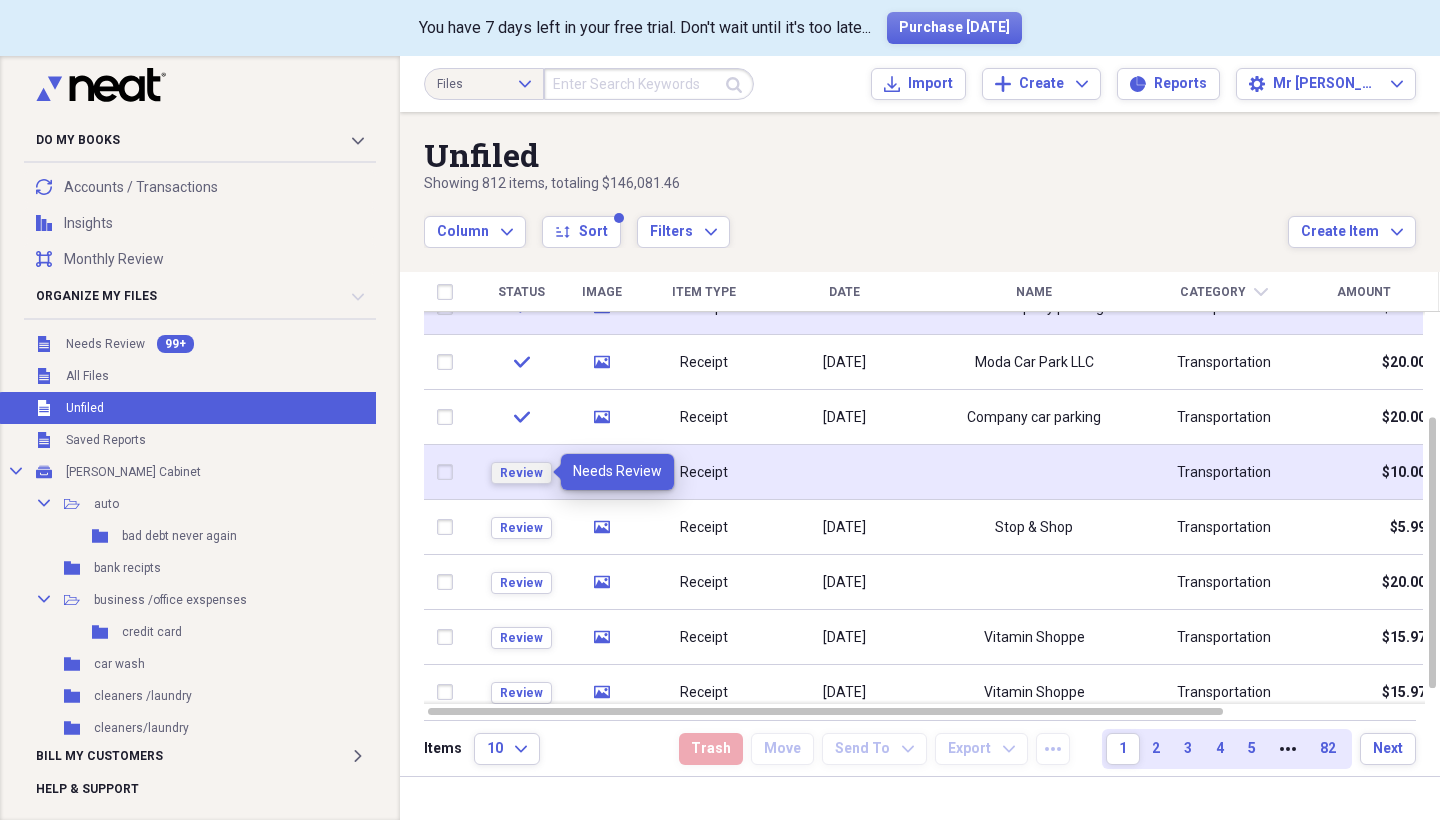 click on "Review" at bounding box center [521, 473] 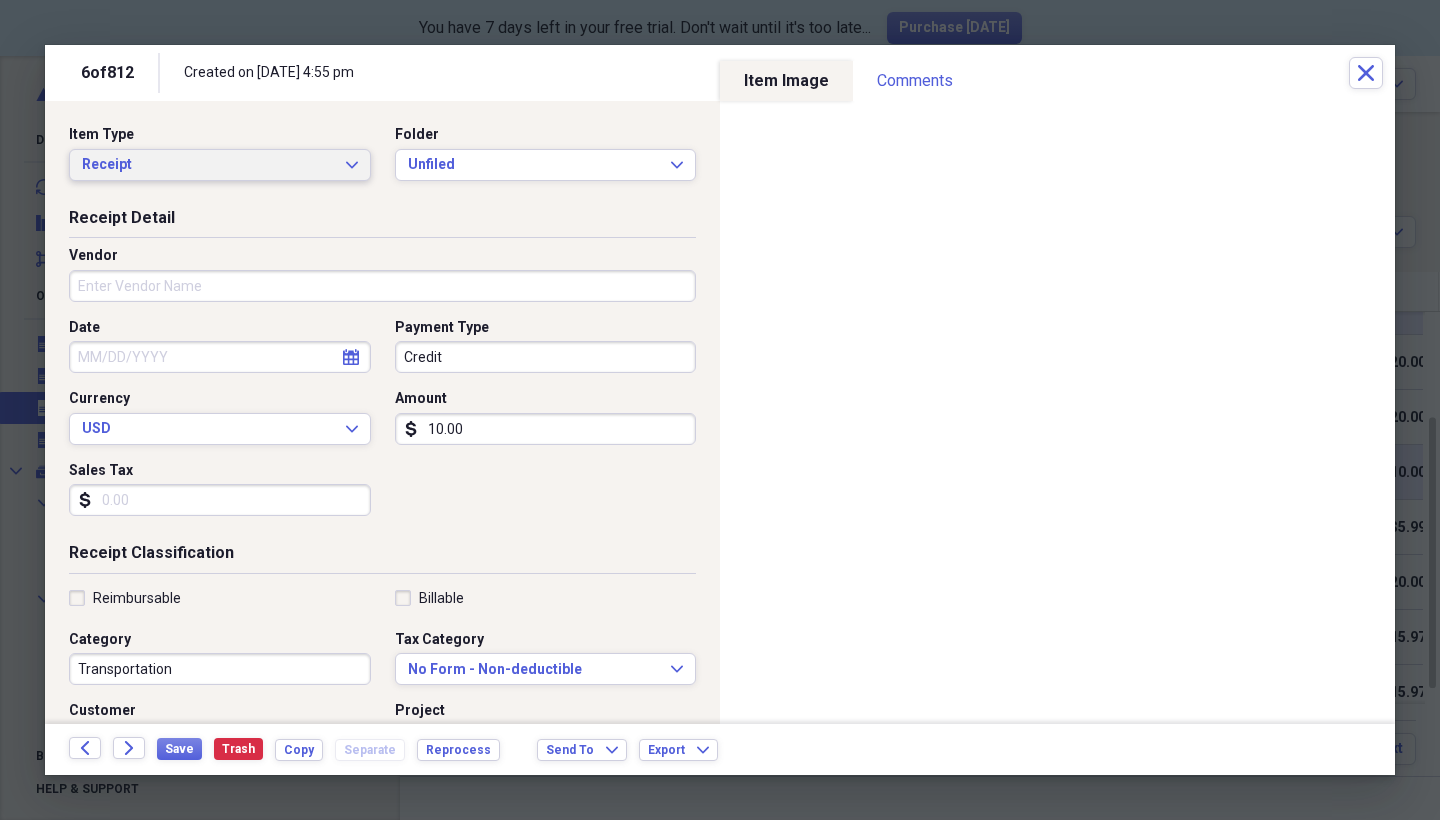click on "Receipt Expand" at bounding box center [220, 165] 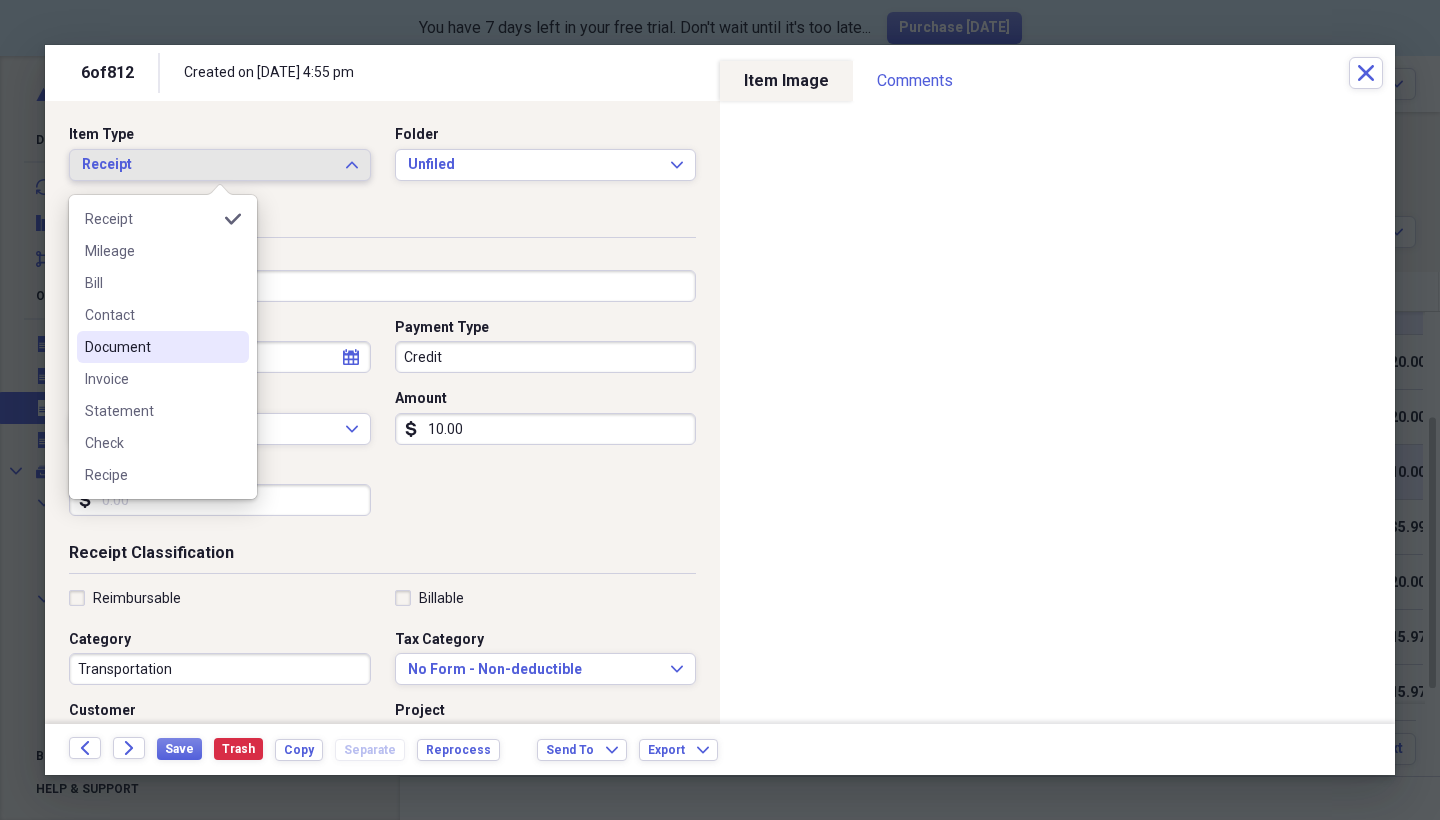 click on "Document" at bounding box center [151, 347] 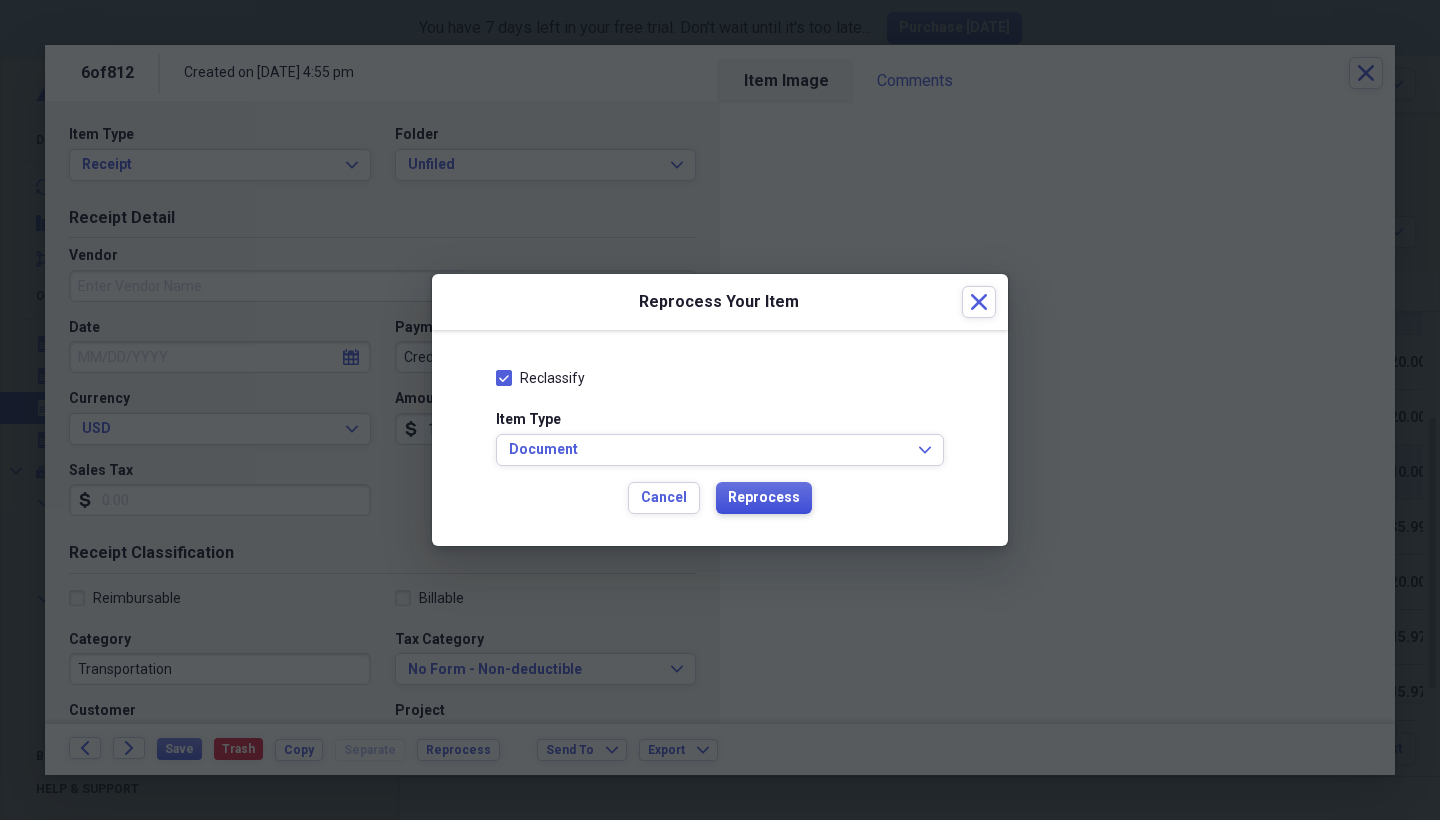 click on "Reprocess" at bounding box center [764, 498] 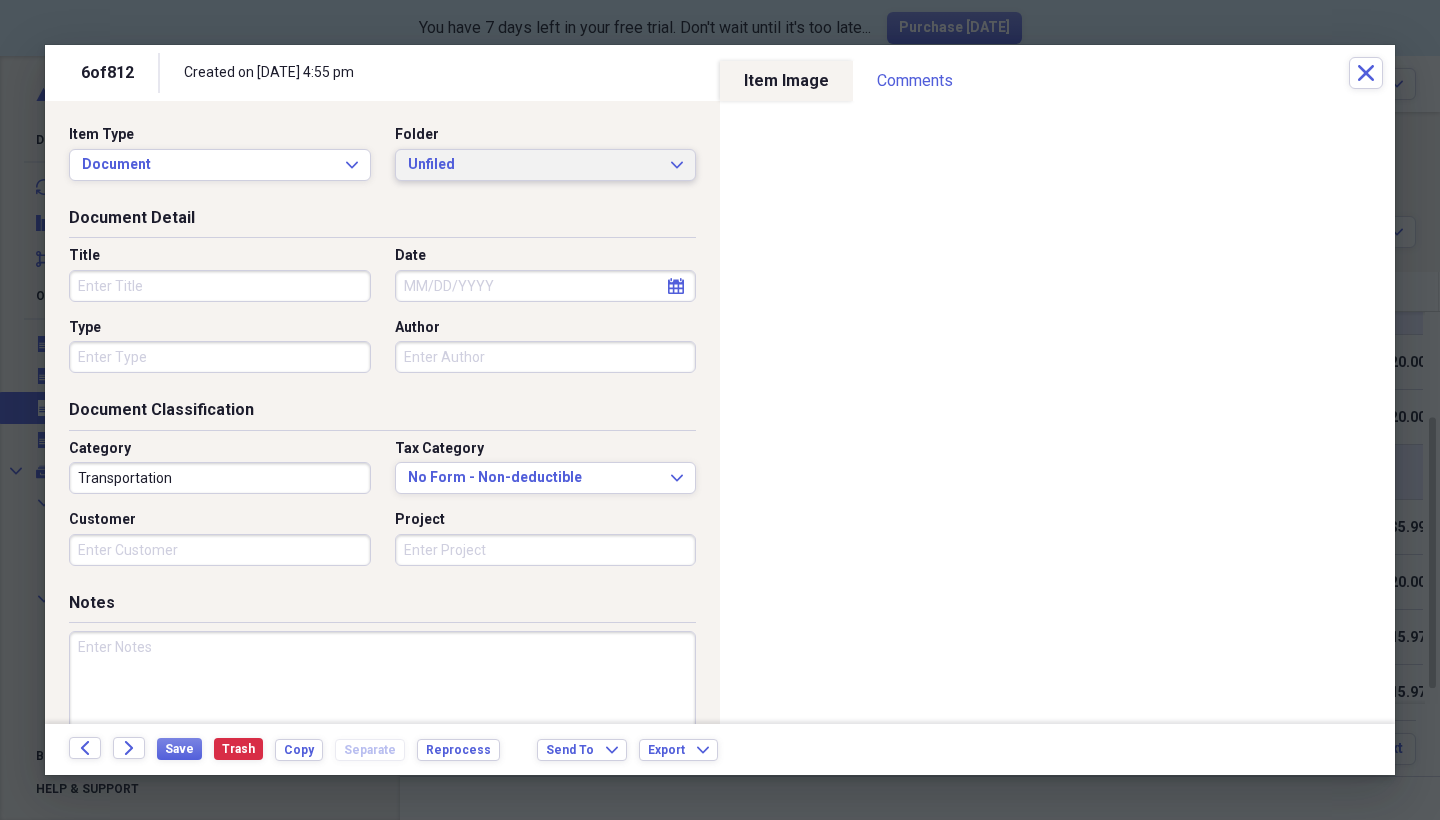 click on "Unfiled" at bounding box center (534, 165) 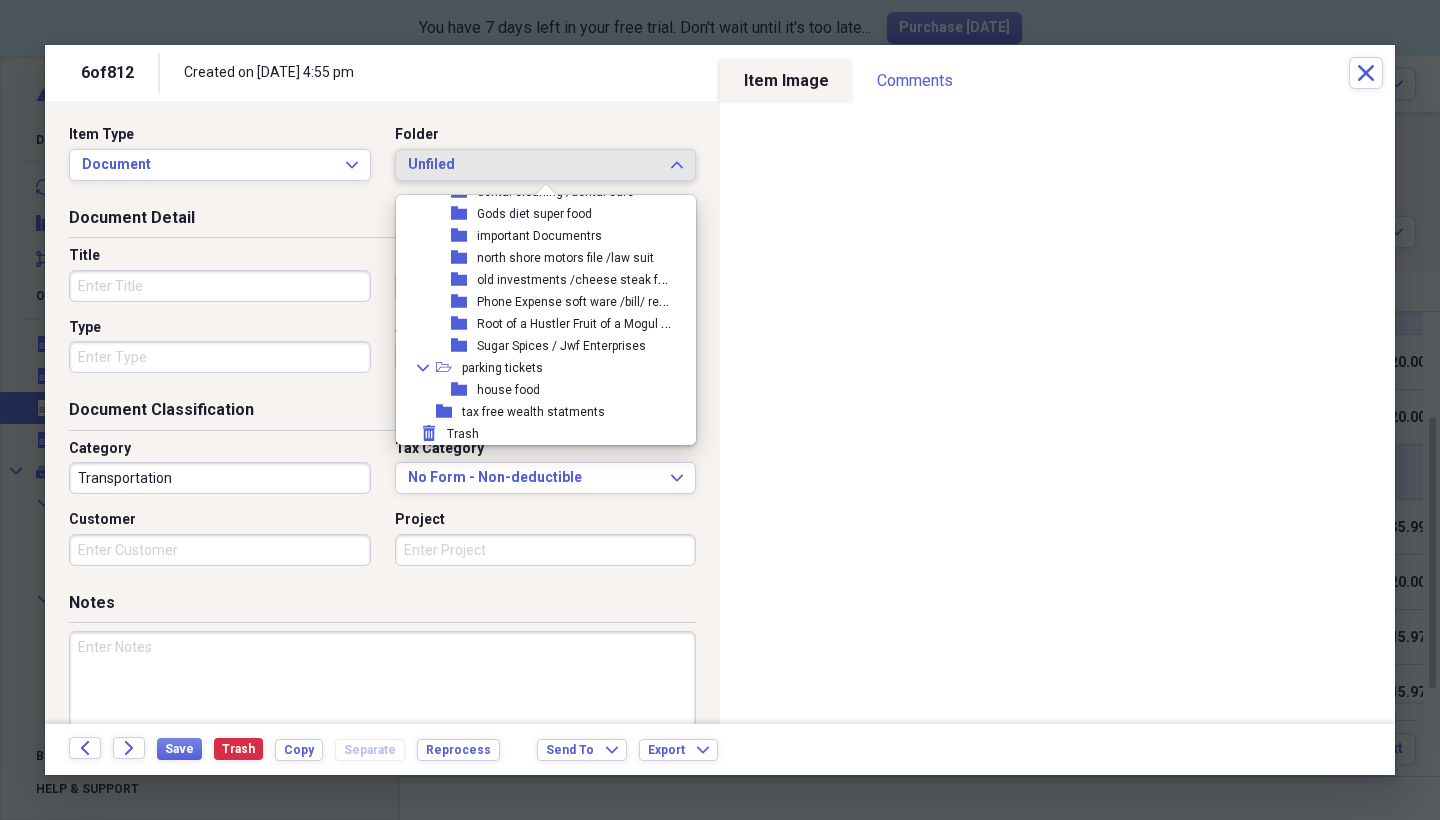 scroll, scrollTop: 601, scrollLeft: 0, axis: vertical 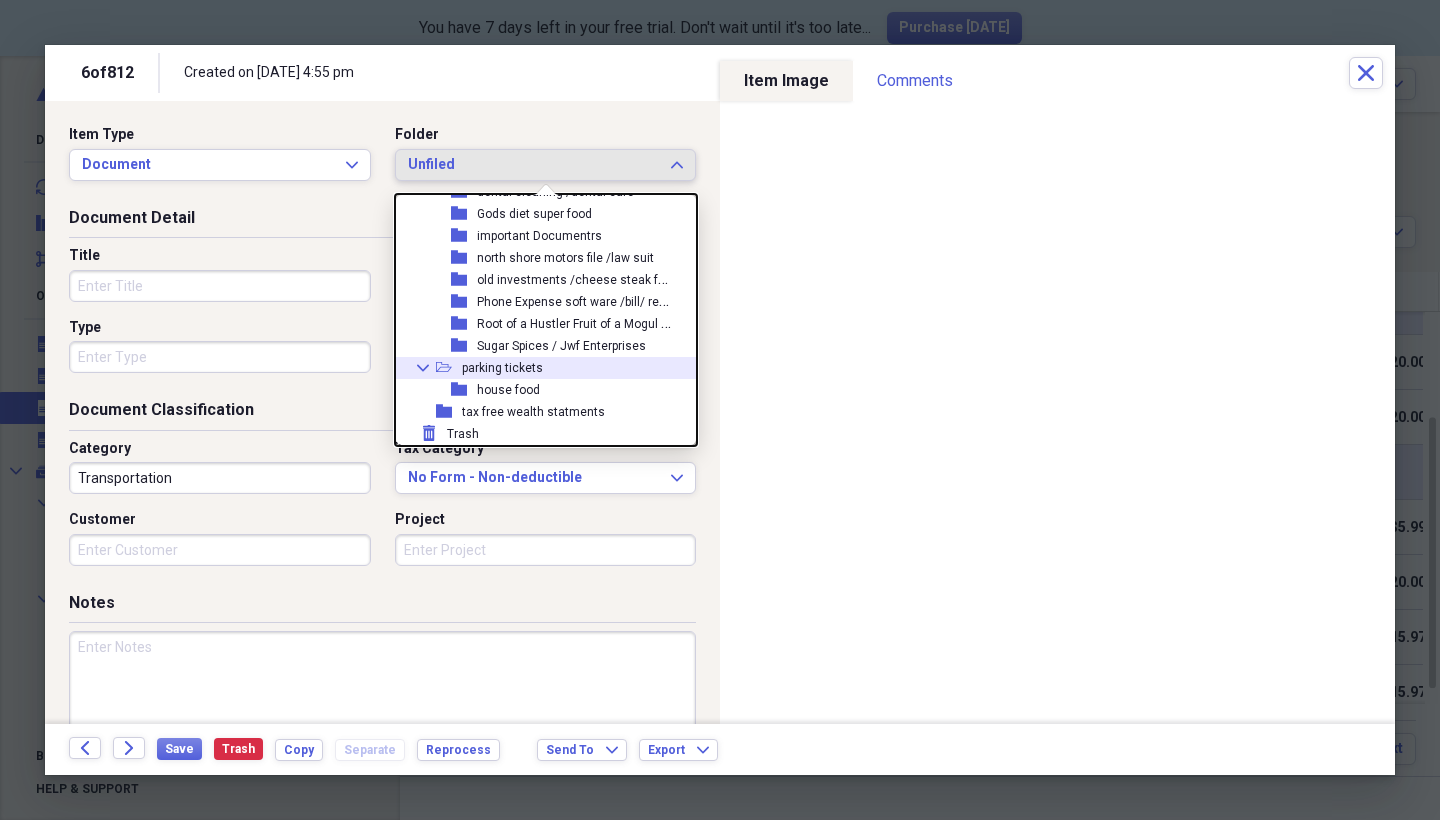 click on "parking tickets" at bounding box center (502, 368) 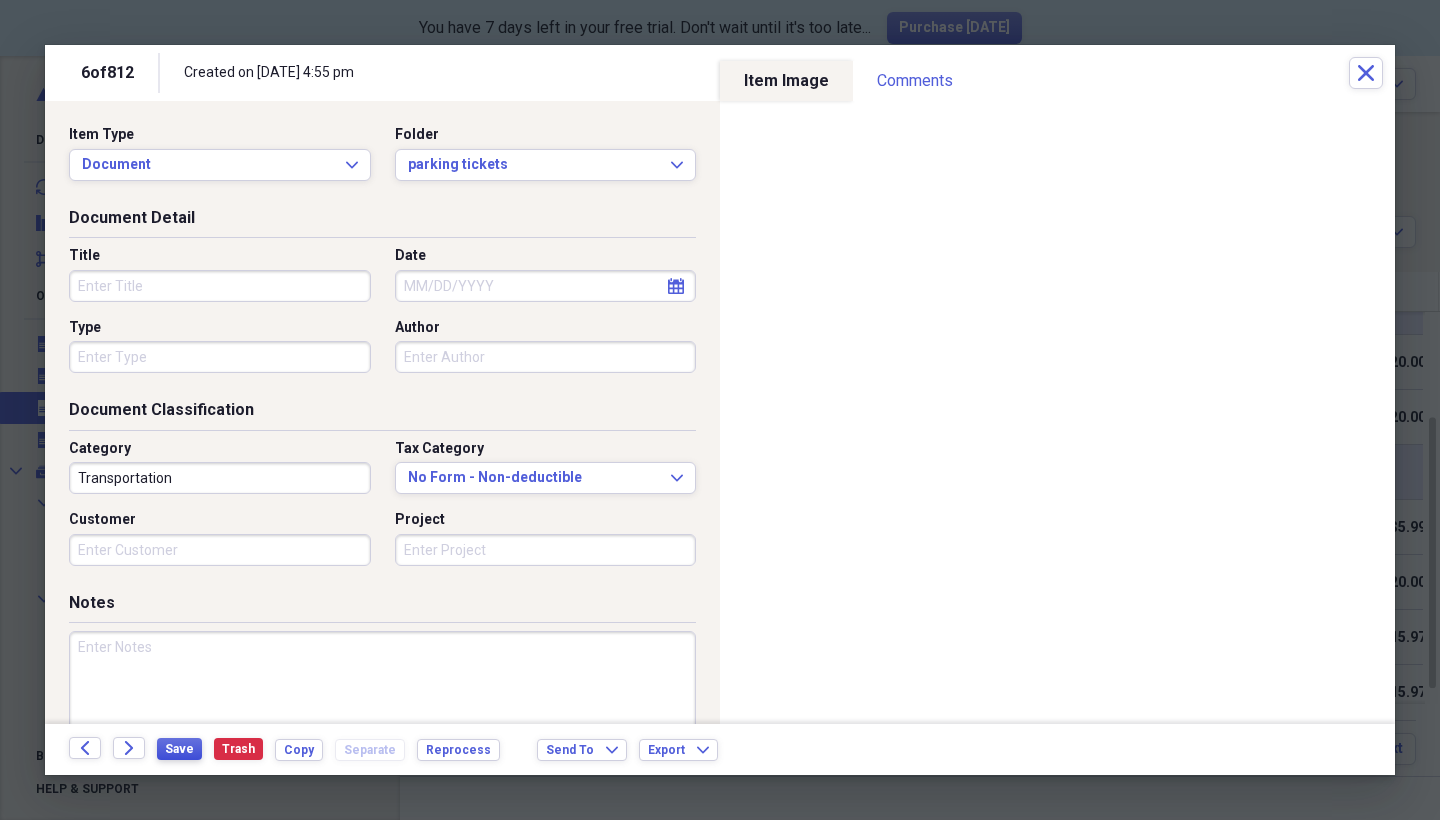 click on "Save" at bounding box center [179, 749] 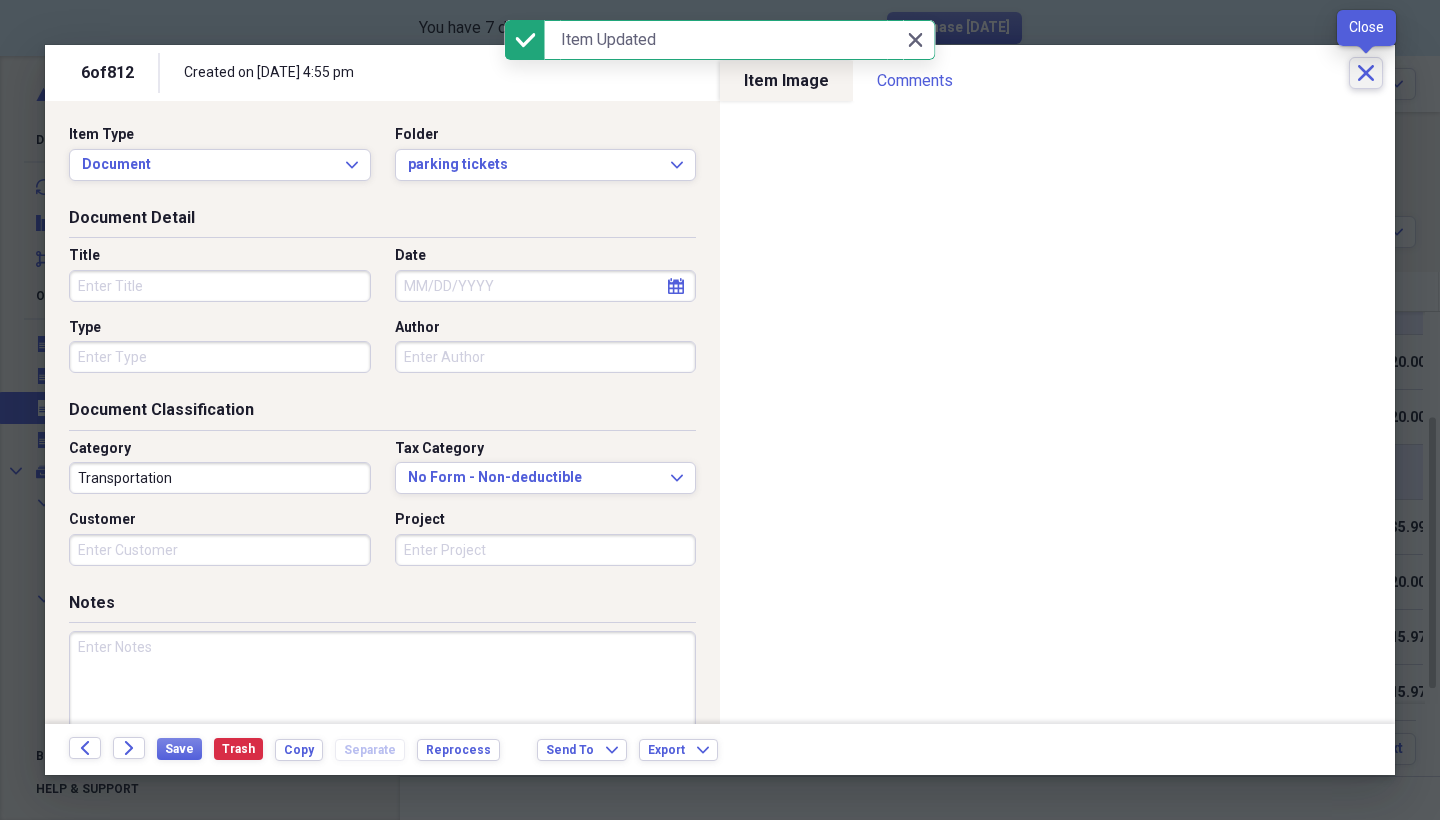 click on "Close" at bounding box center (1366, 73) 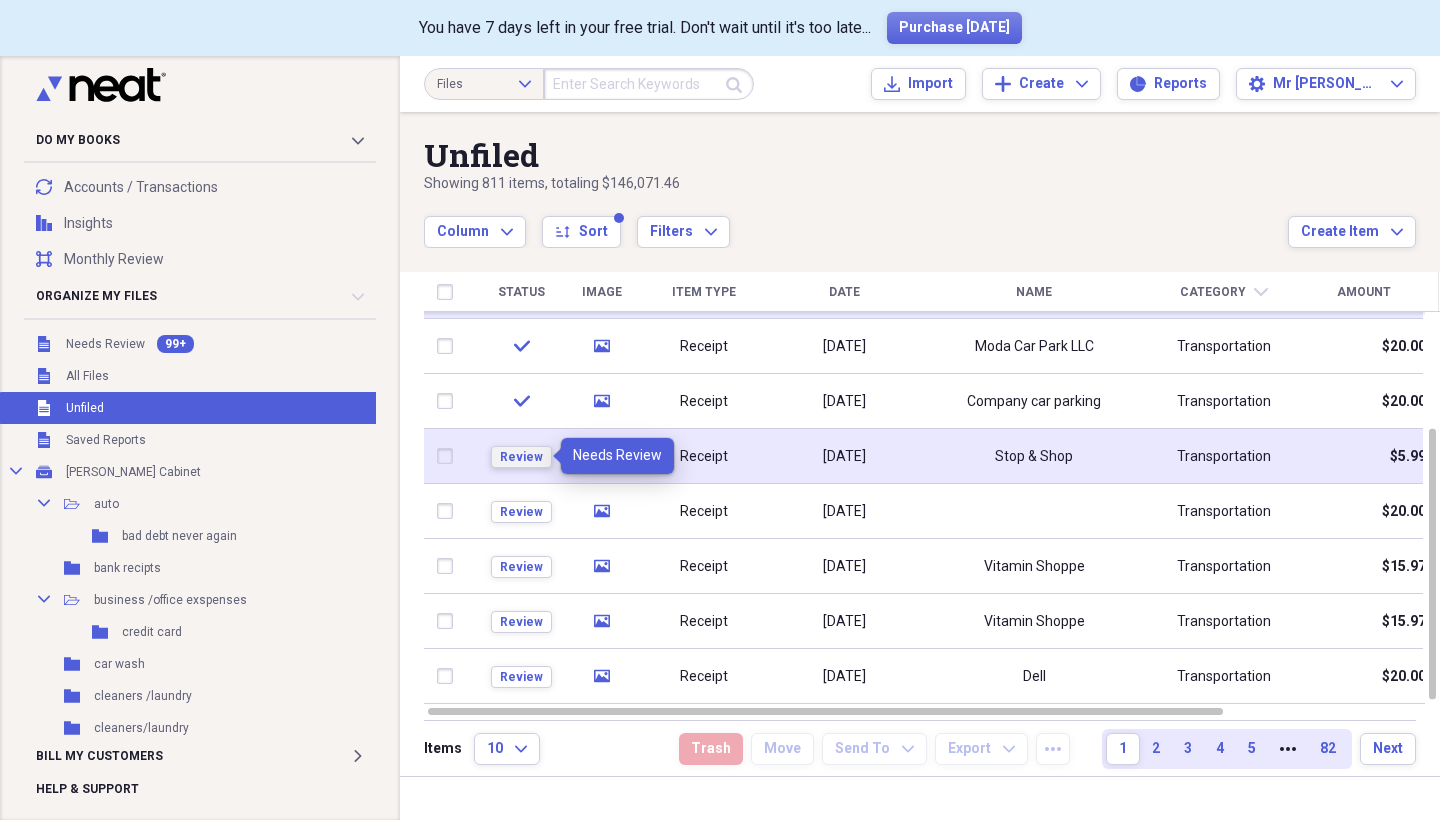 click on "Review" at bounding box center [521, 457] 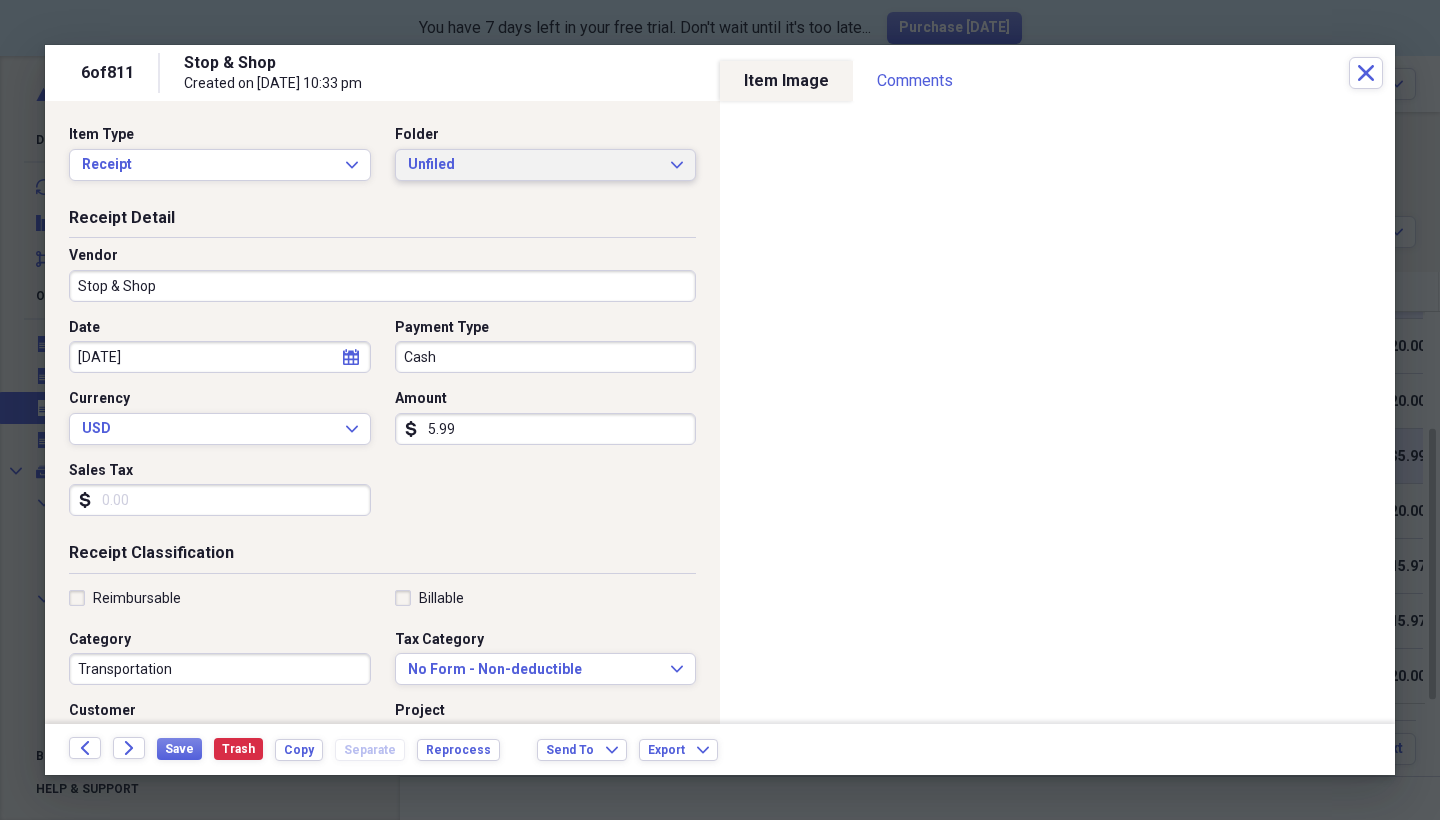 click on "Unfiled" at bounding box center (534, 165) 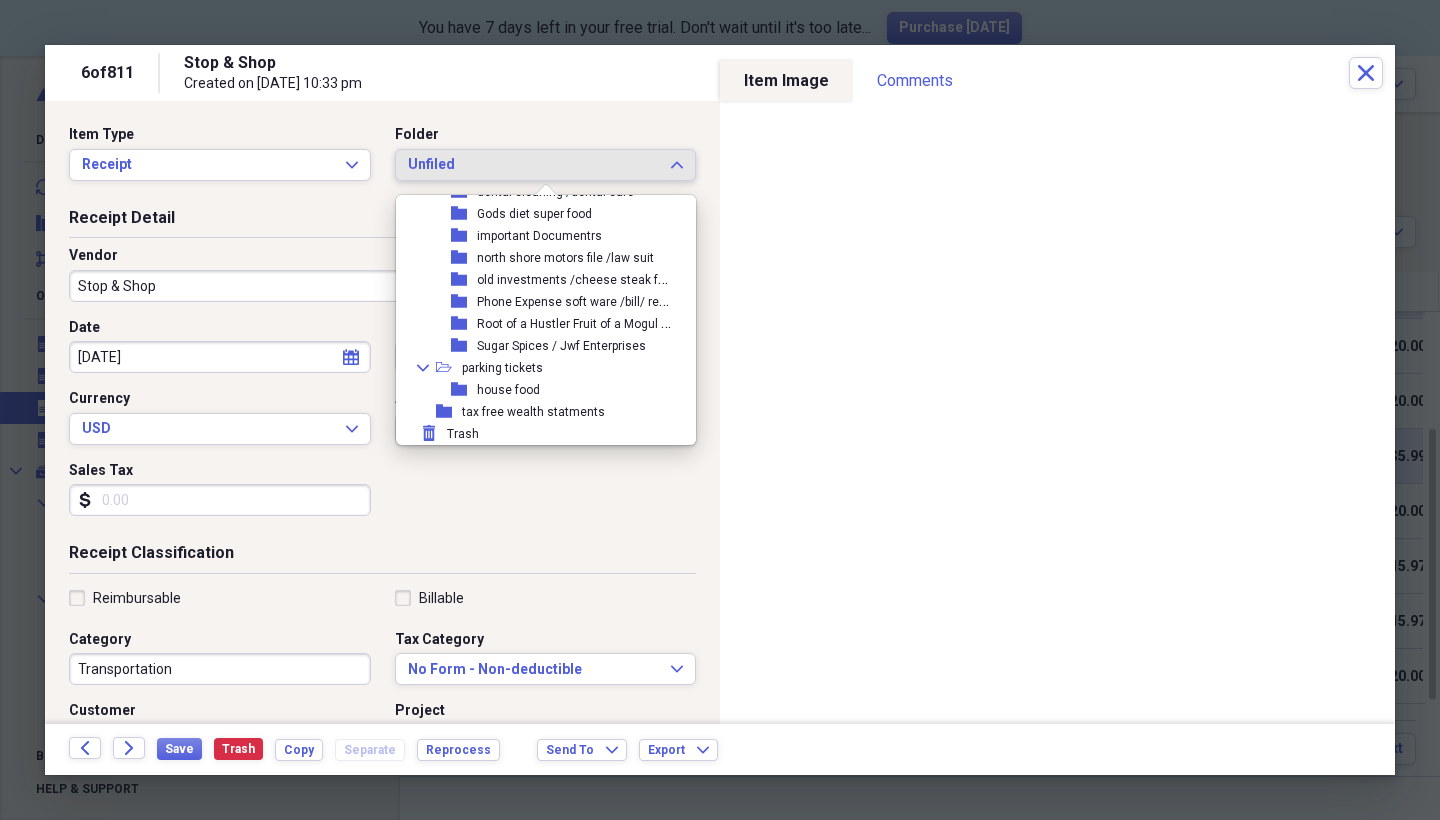 scroll, scrollTop: 601, scrollLeft: 0, axis: vertical 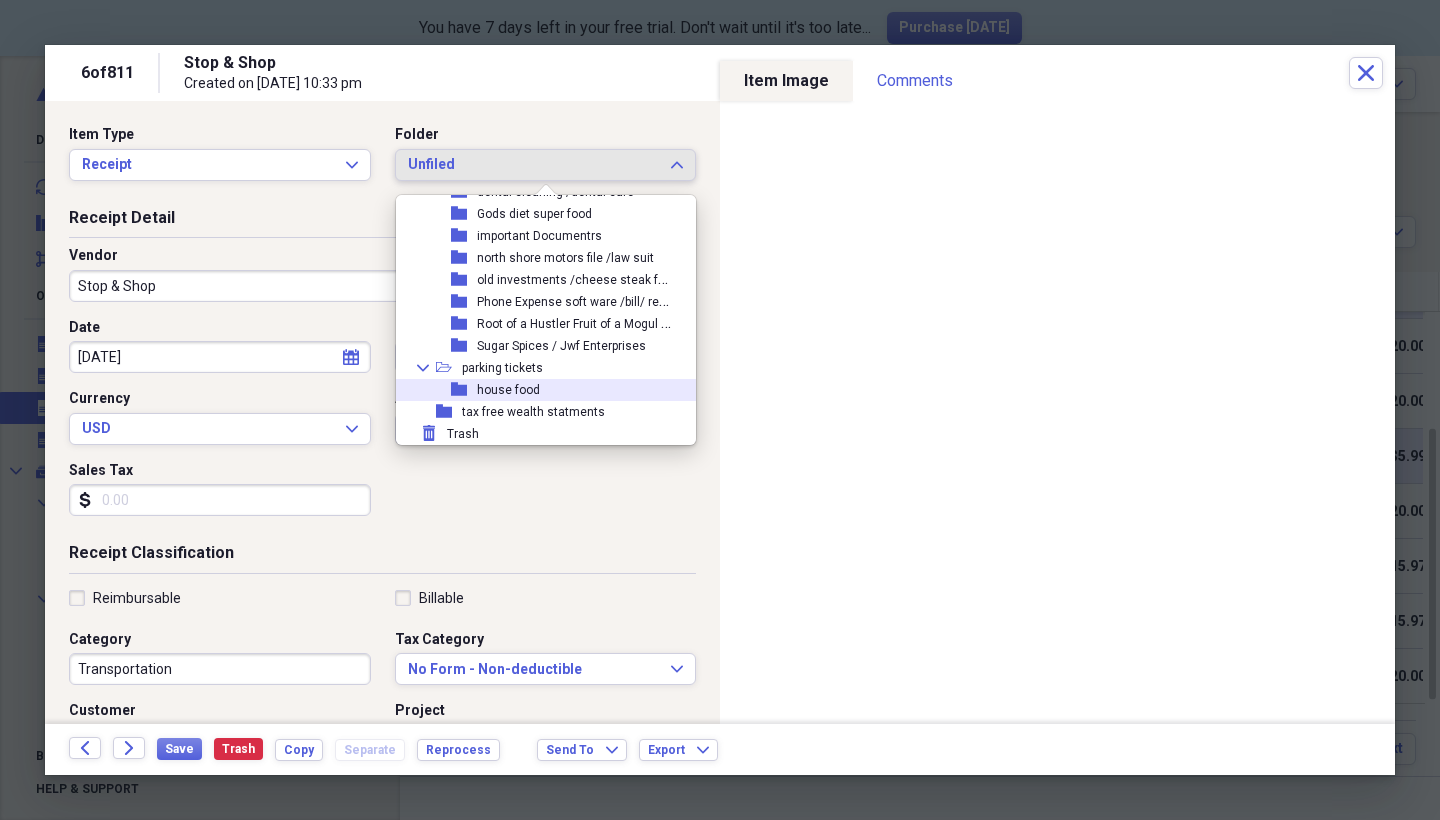 click on "house food" at bounding box center [508, 390] 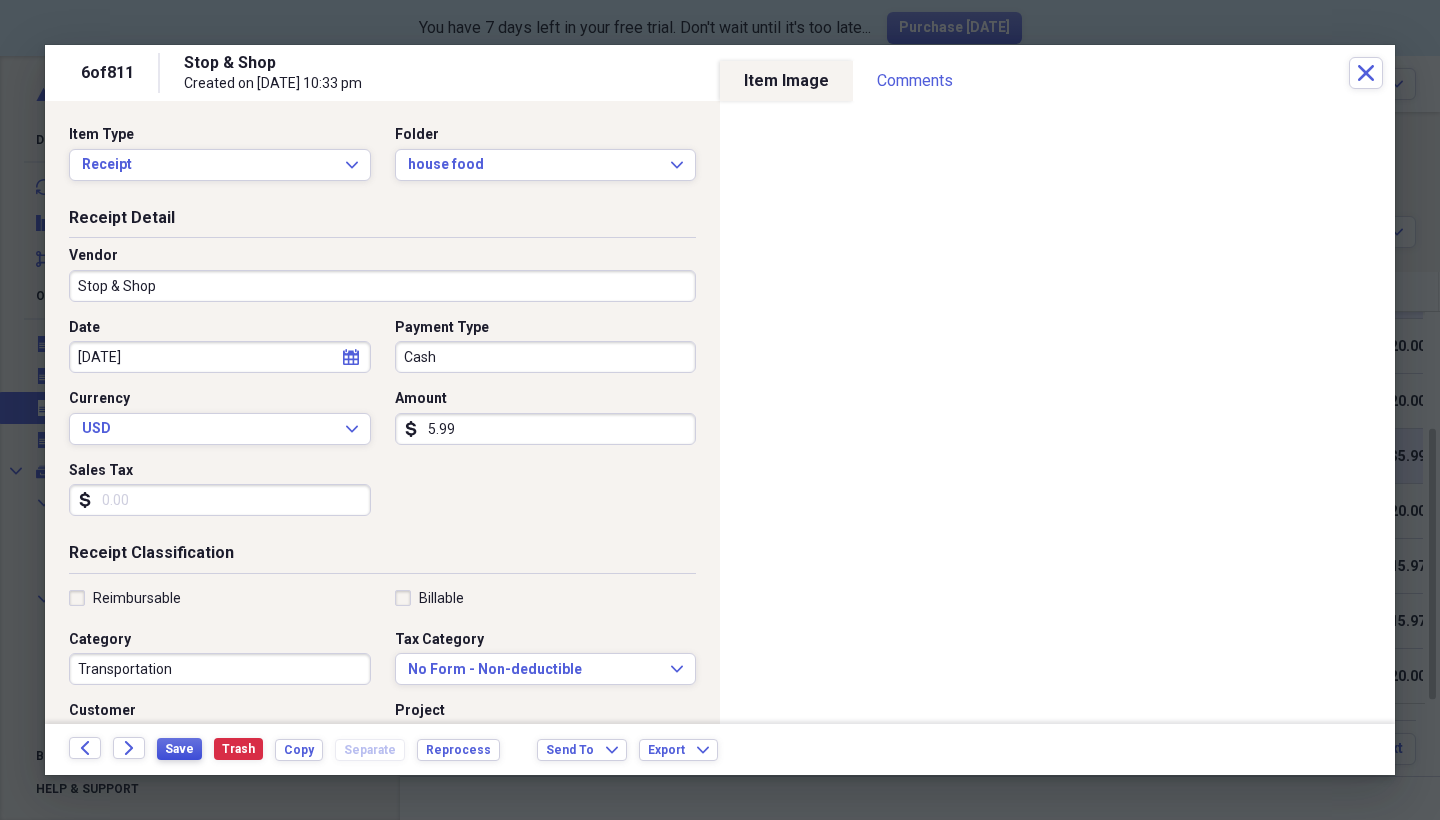click on "Save" at bounding box center [179, 749] 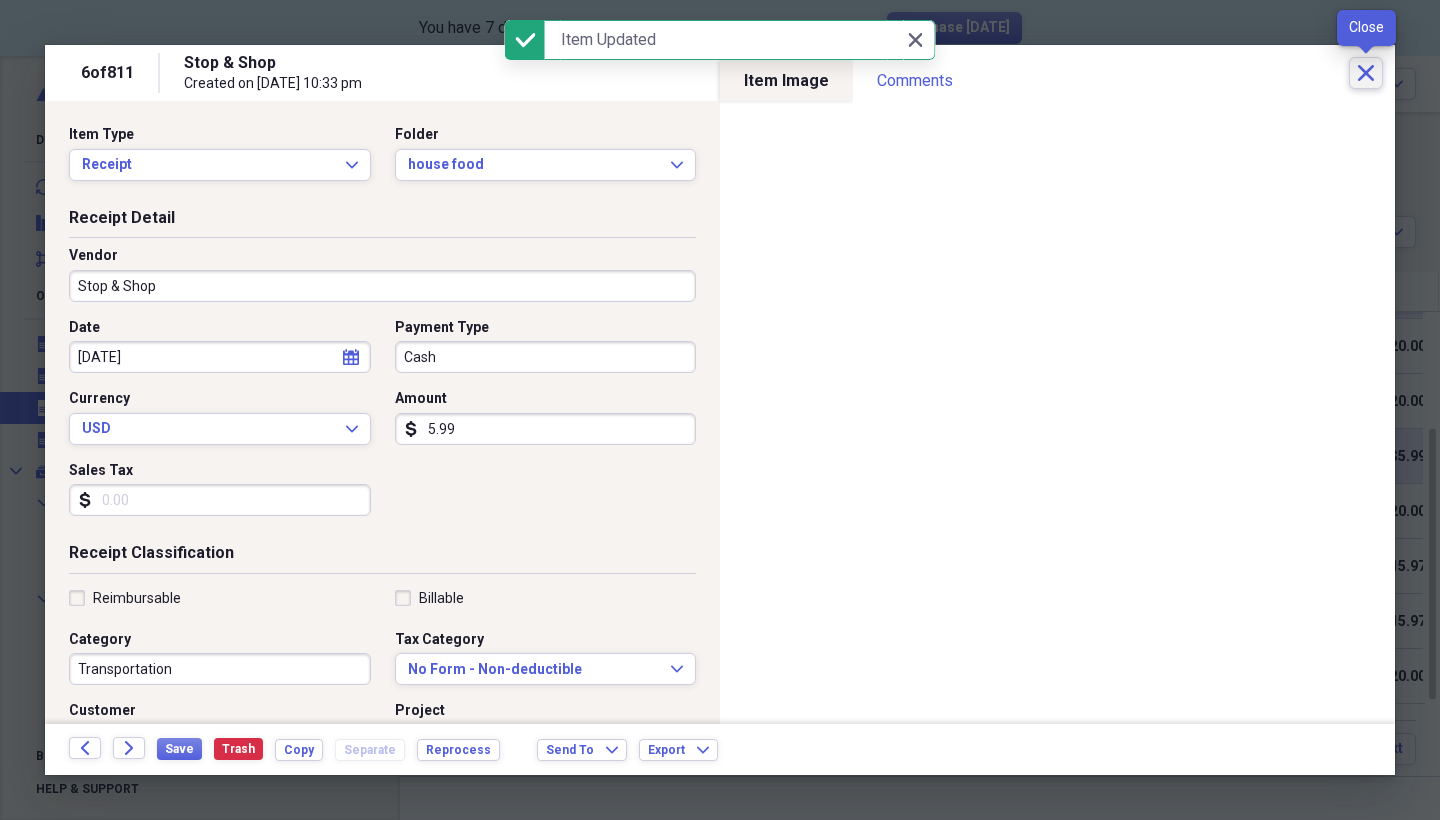 click on "Close" at bounding box center (1366, 73) 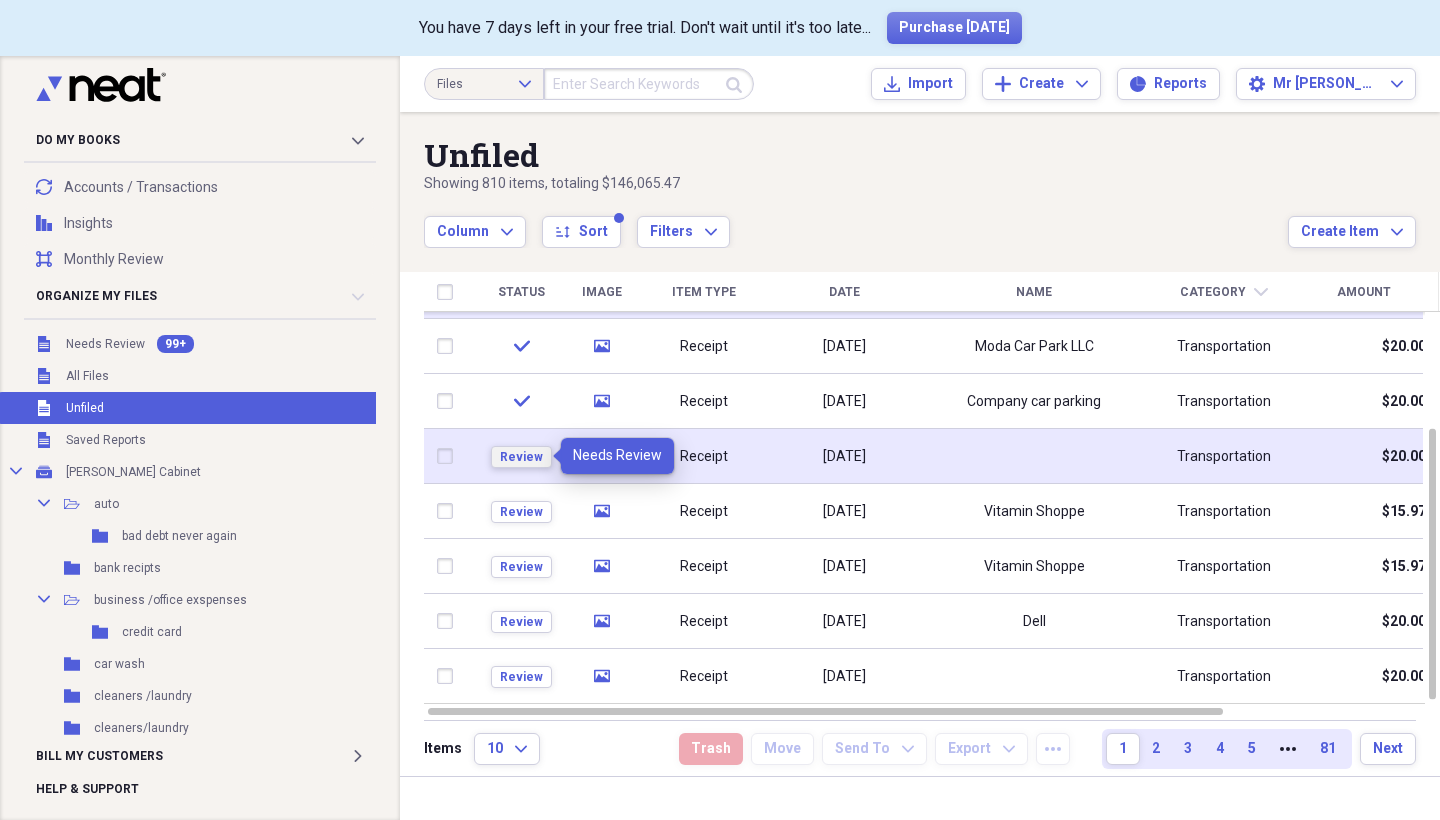 click on "Review" at bounding box center (521, 457) 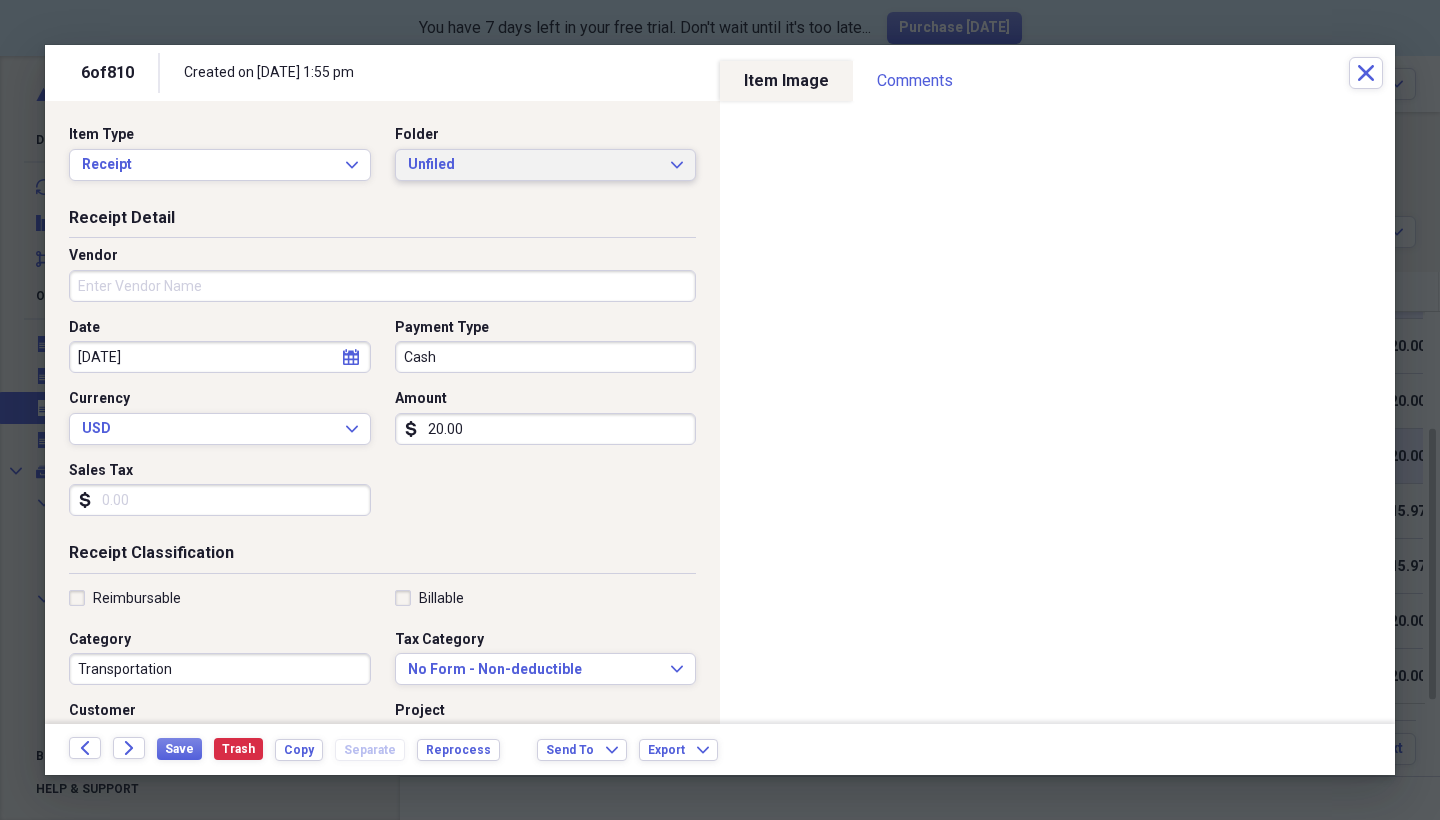 click on "Unfiled" at bounding box center (534, 165) 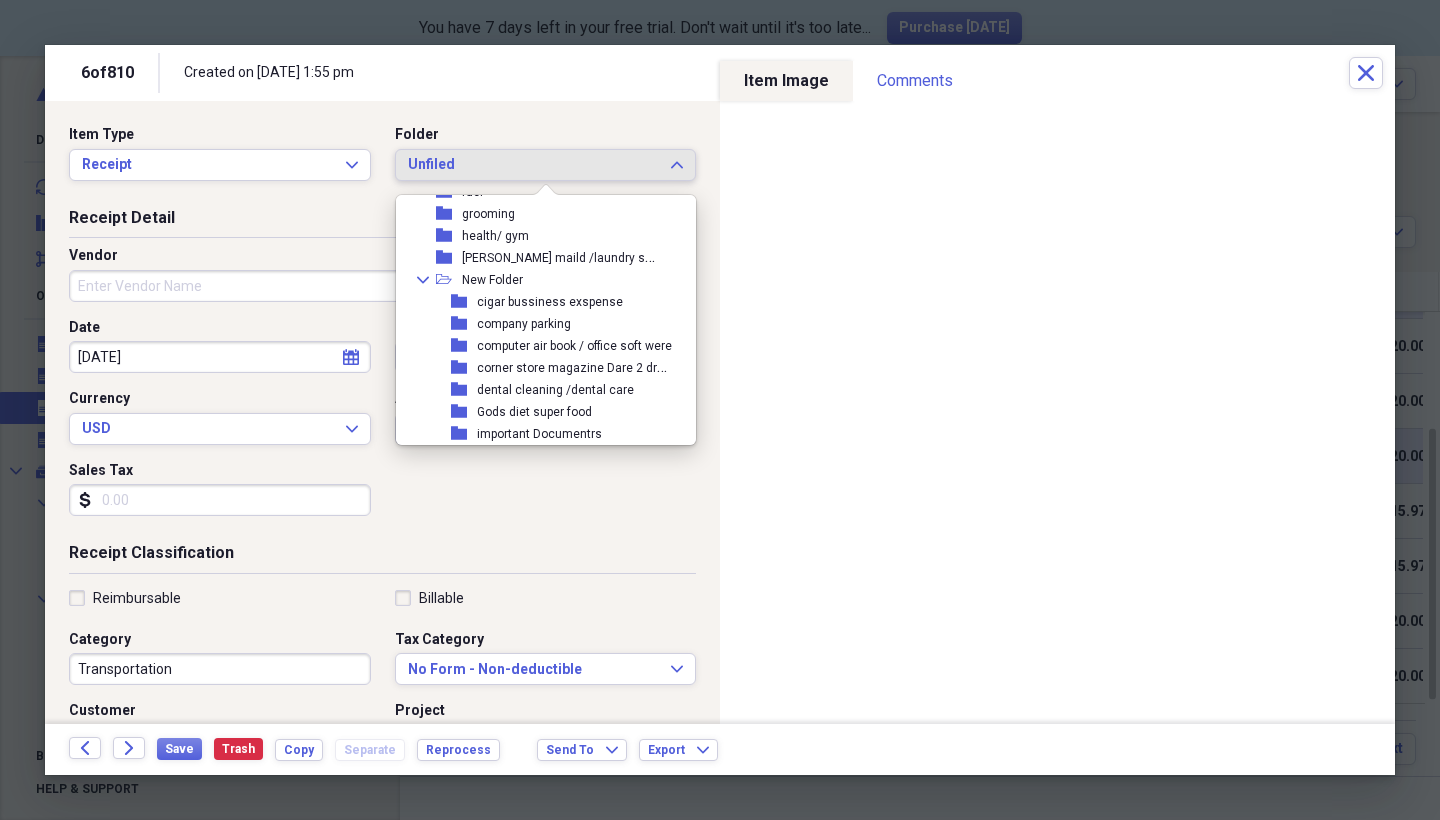 scroll, scrollTop: 402, scrollLeft: 0, axis: vertical 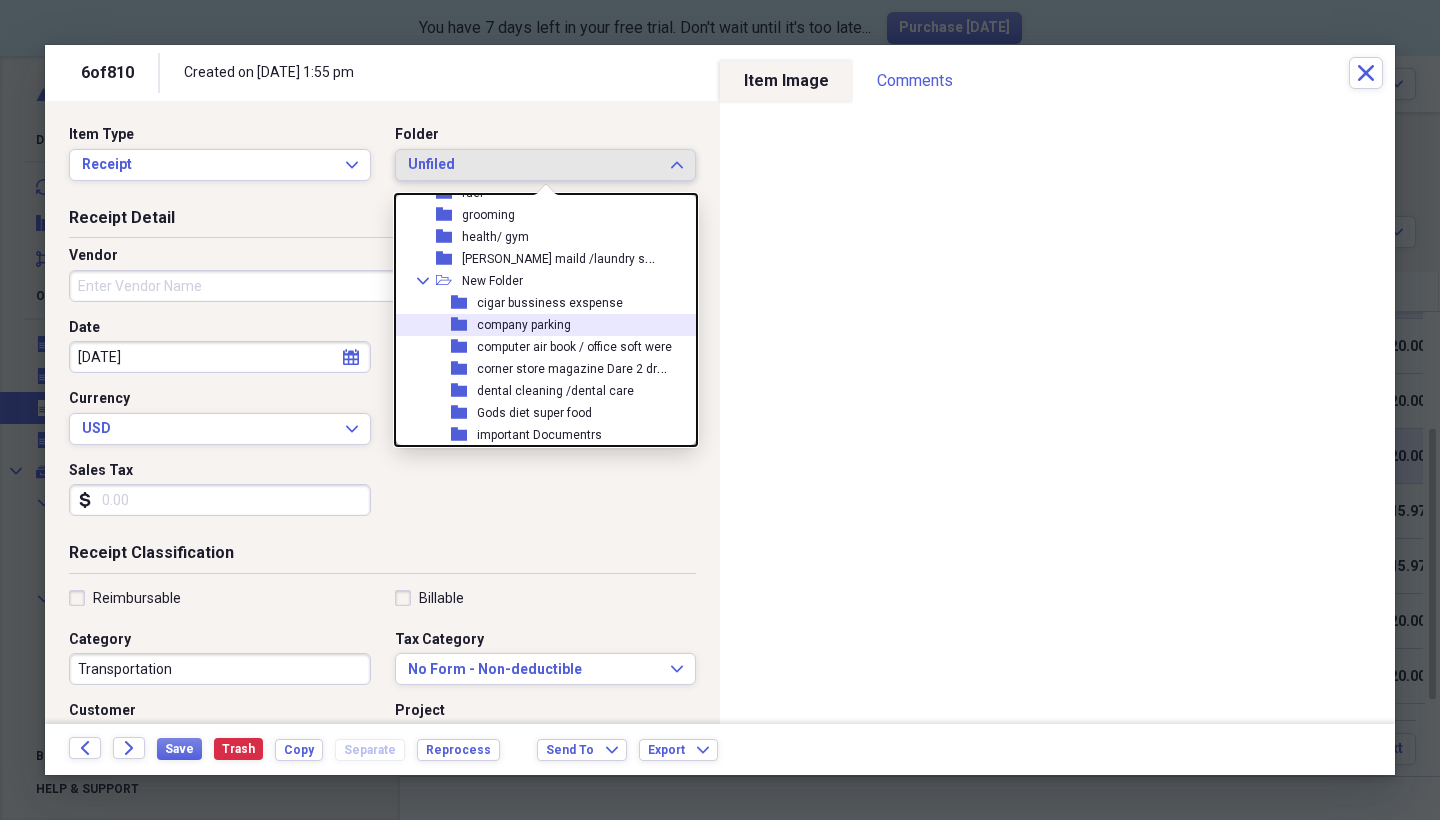 click on "company parking" at bounding box center [524, 325] 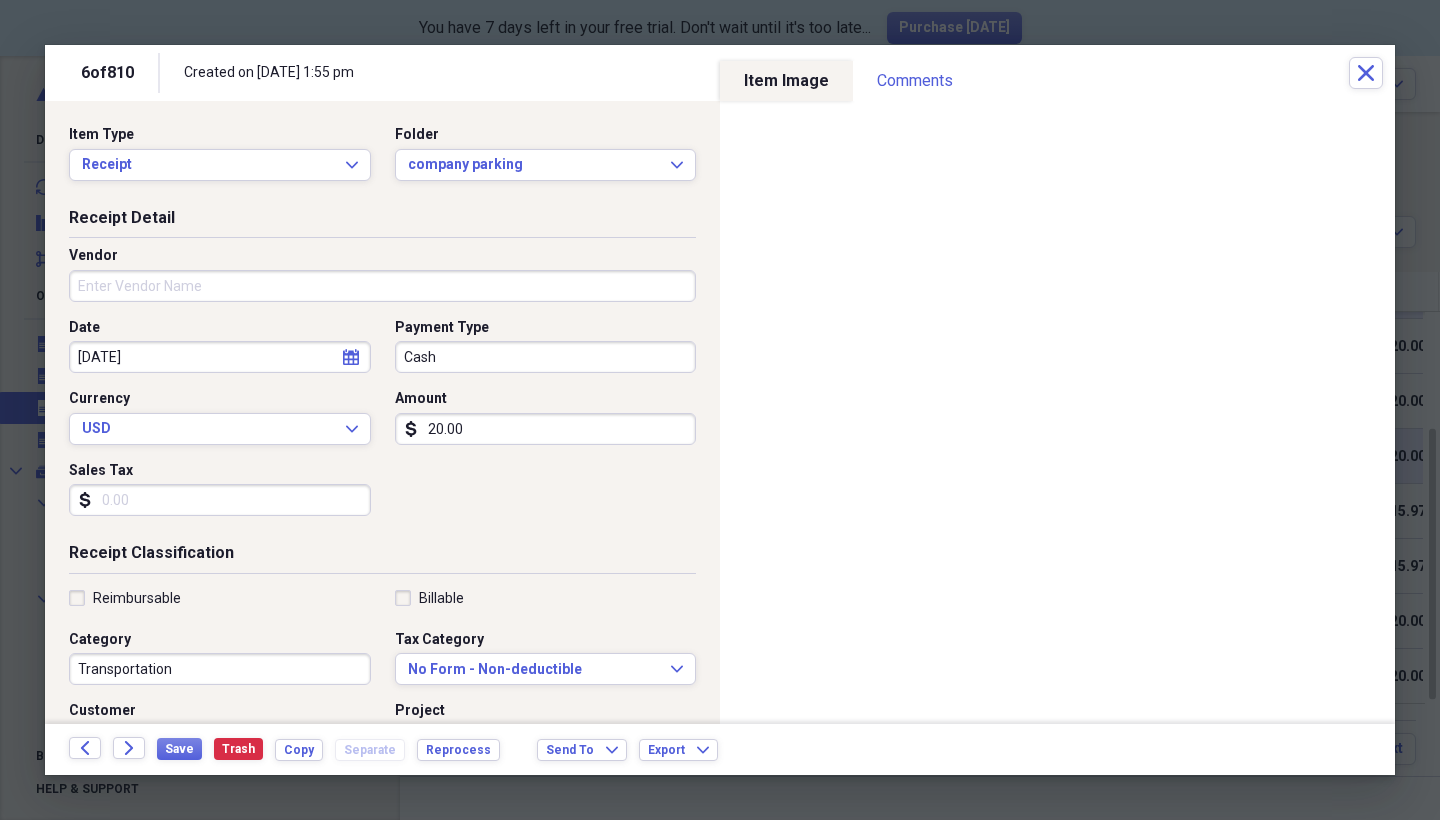 click on "Vendor" at bounding box center [382, 286] 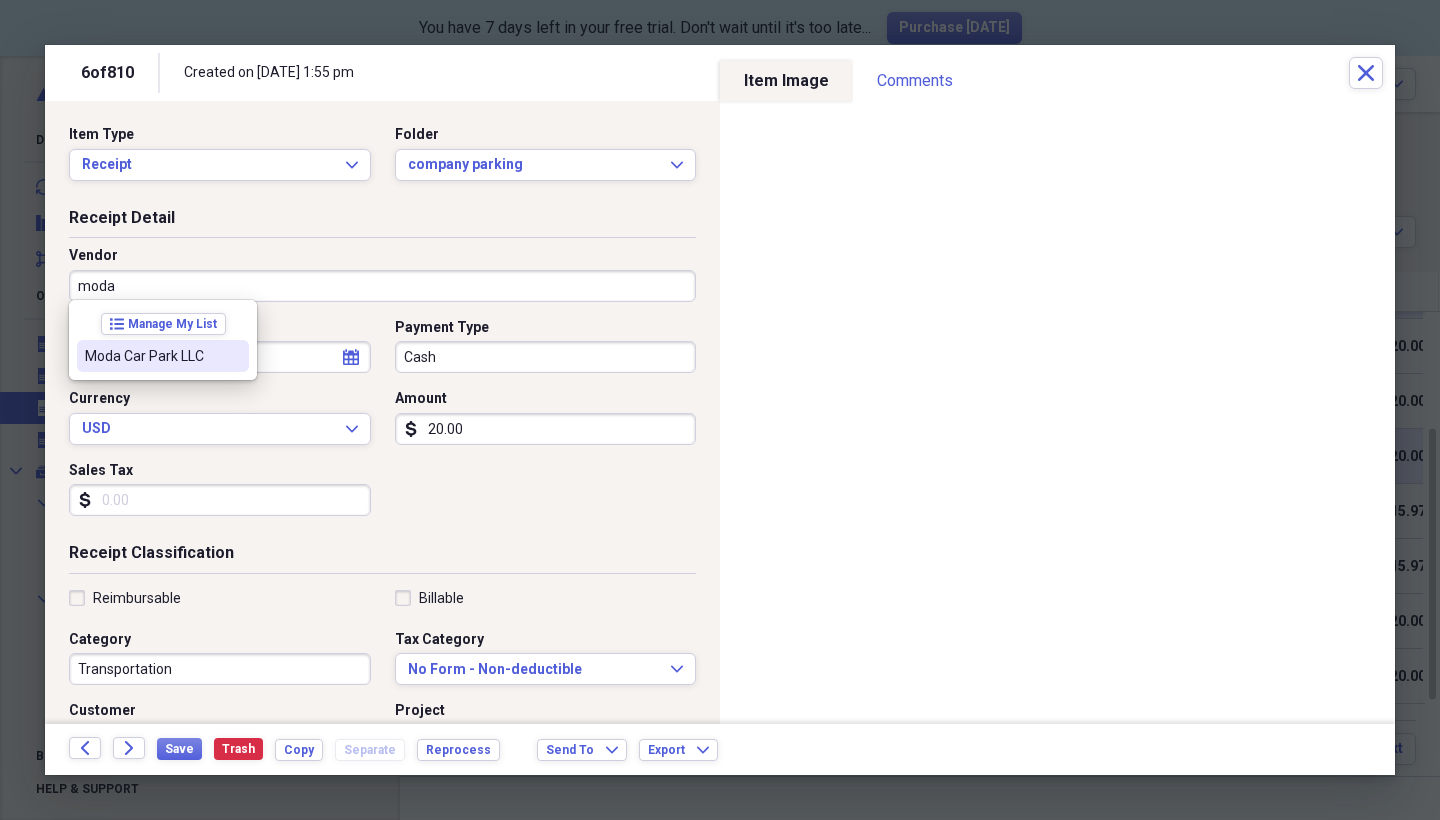 click on "Moda Car Park LLC" at bounding box center (151, 356) 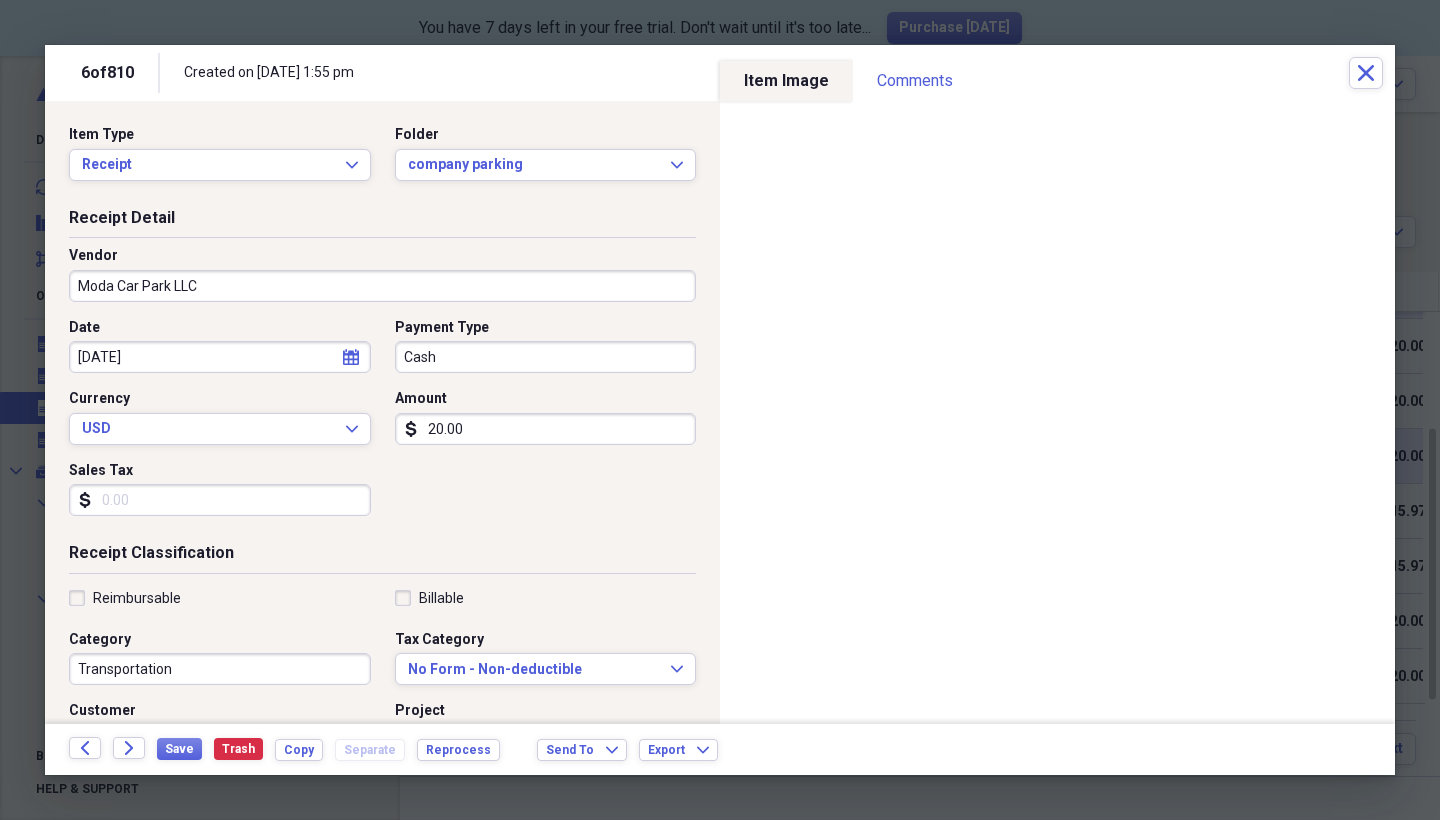 type on "Parking garage" 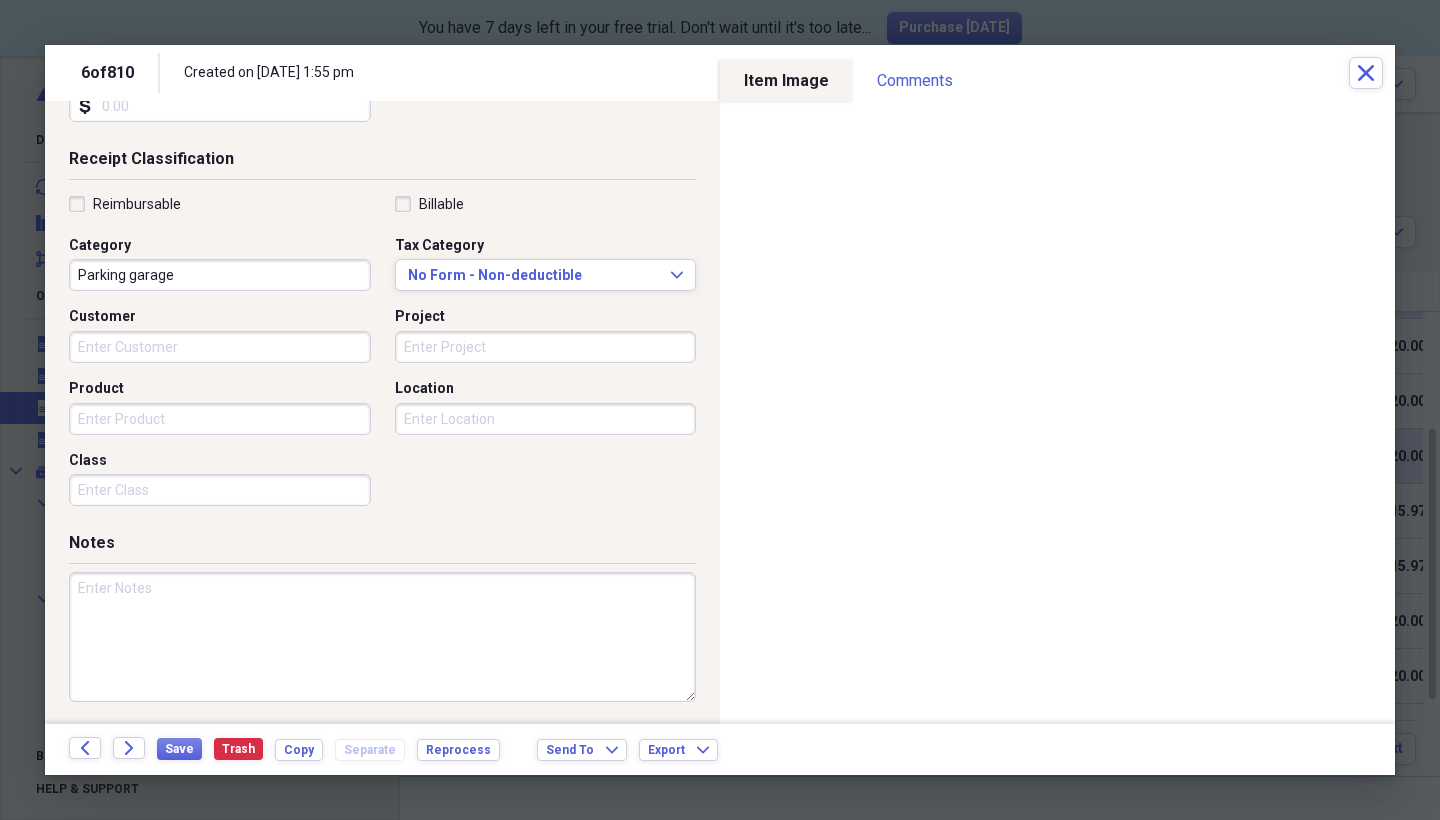 scroll, scrollTop: 391, scrollLeft: 0, axis: vertical 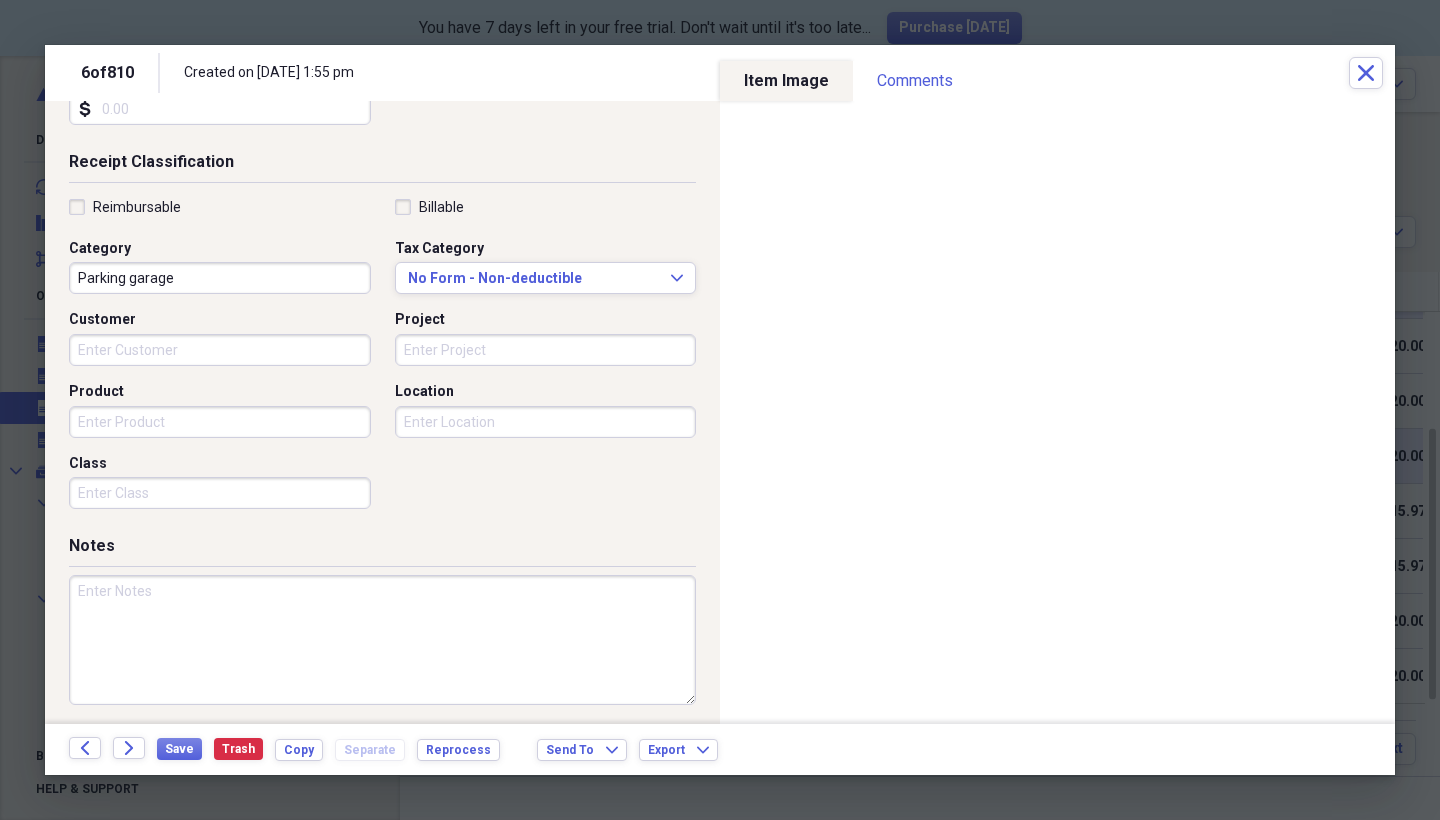 click on "Reimbursable" at bounding box center (125, 207) 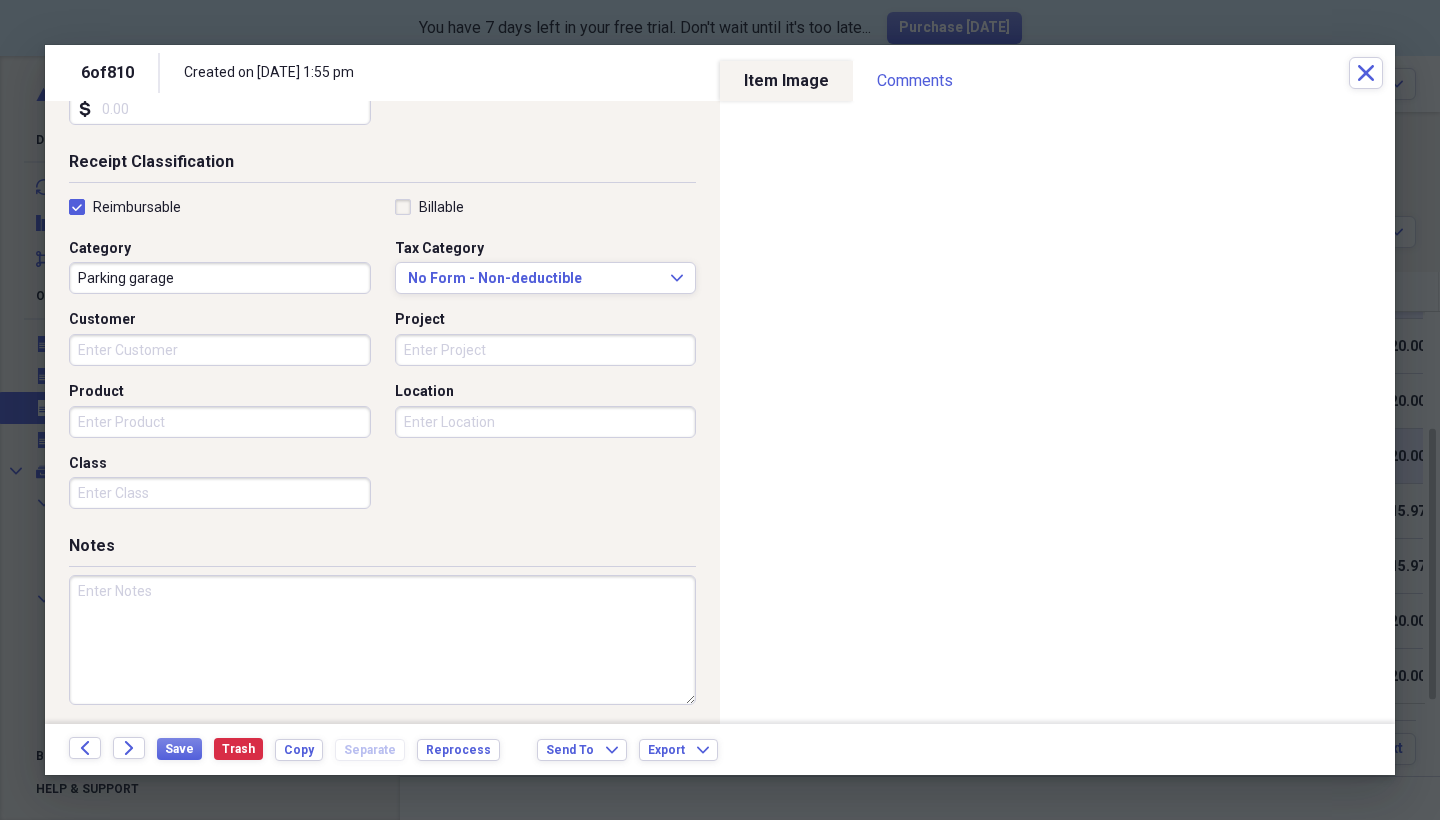 checkbox on "true" 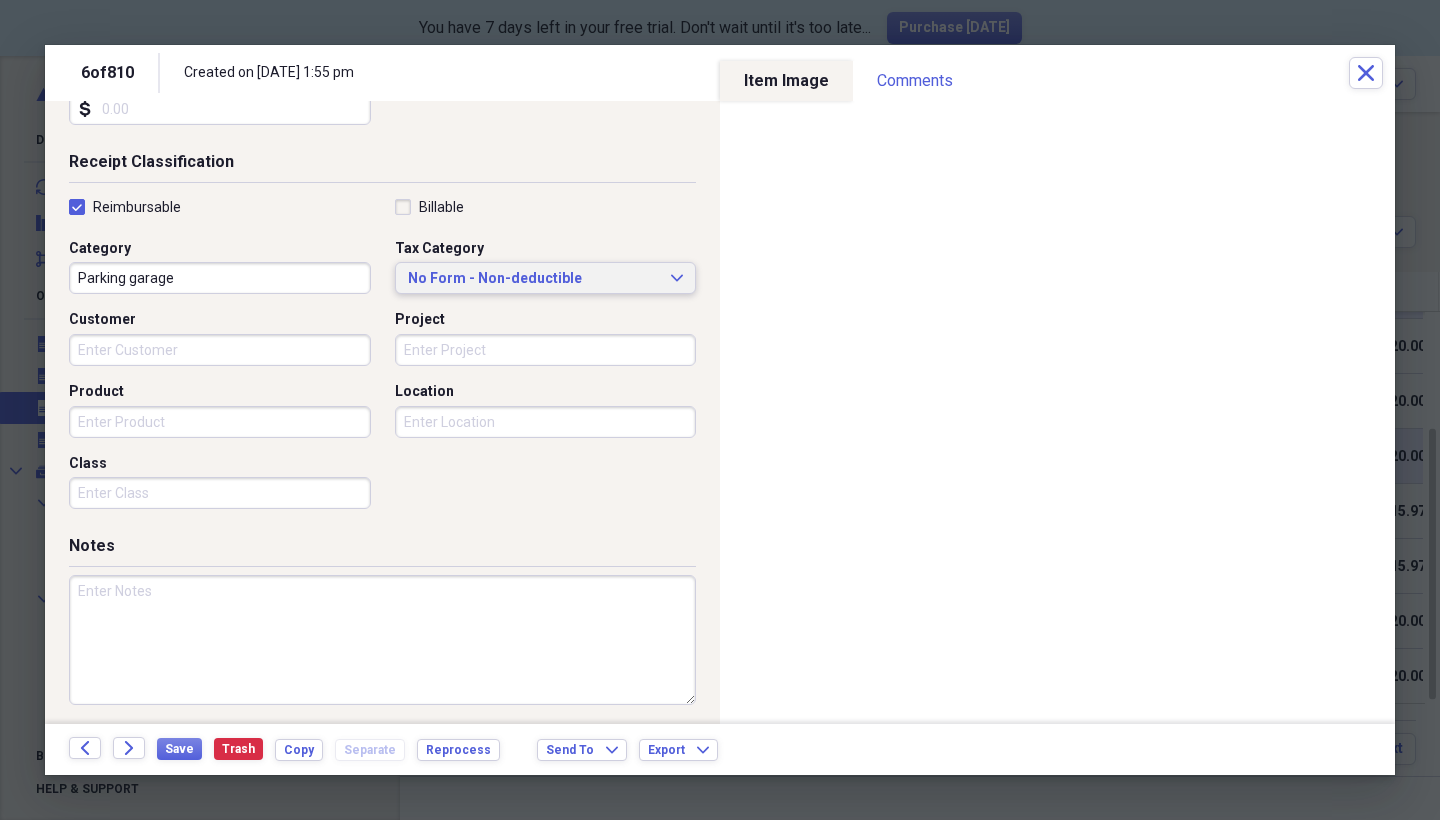 click on "No Form - Non-deductible" at bounding box center [534, 279] 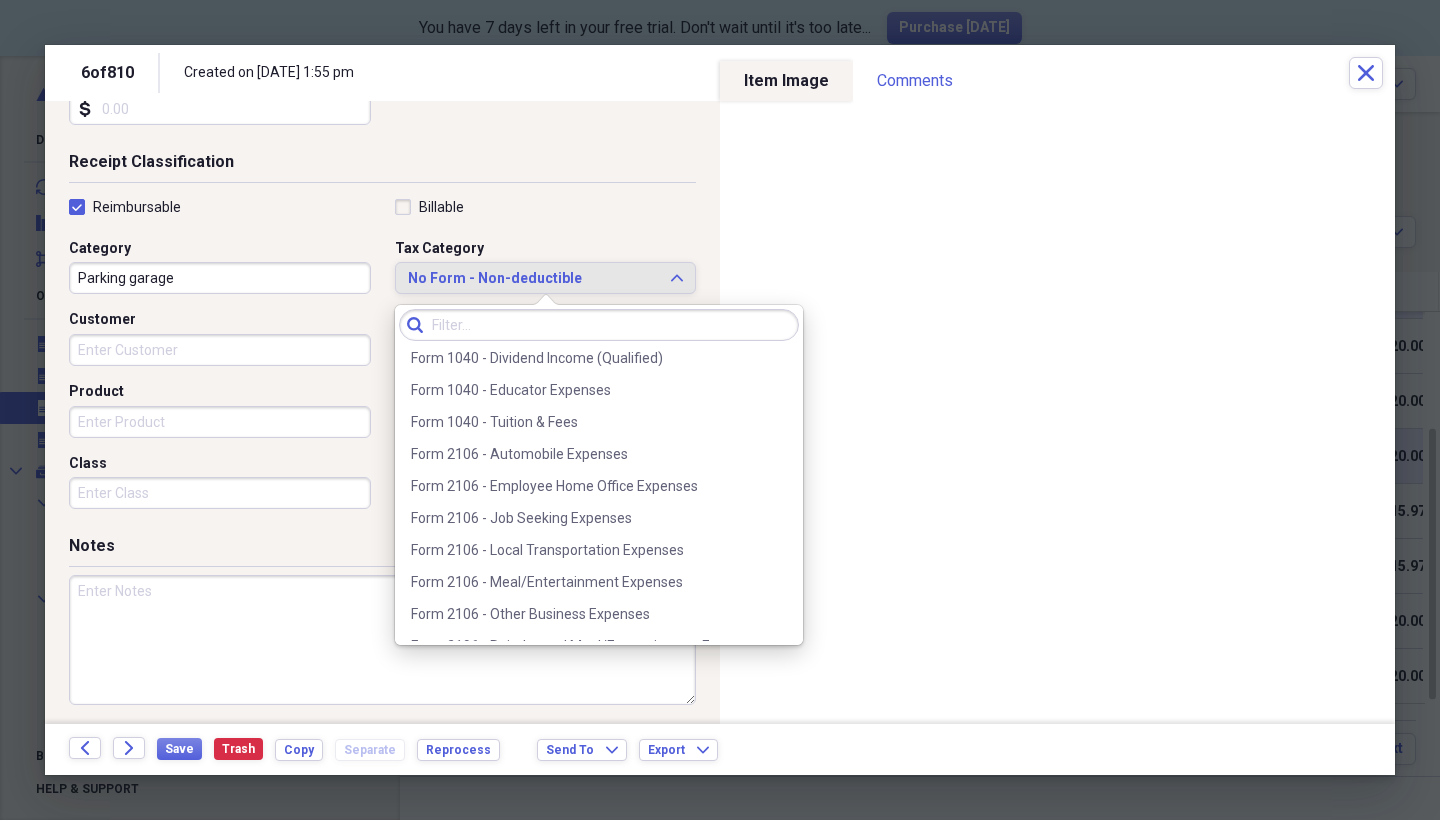 scroll, scrollTop: 1540, scrollLeft: 0, axis: vertical 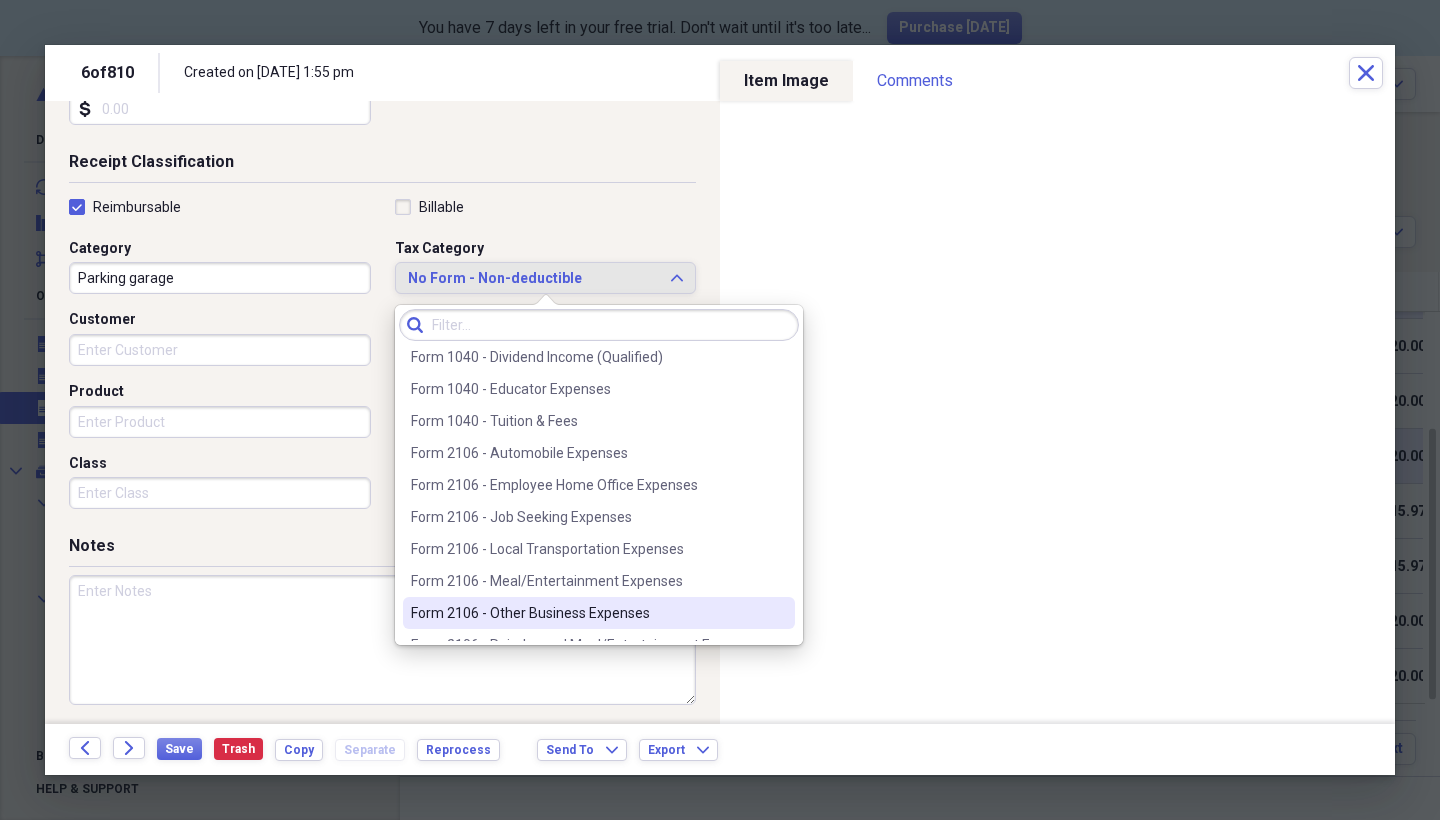 click on "Form 2106 - Other Business Expenses" at bounding box center [599, 613] 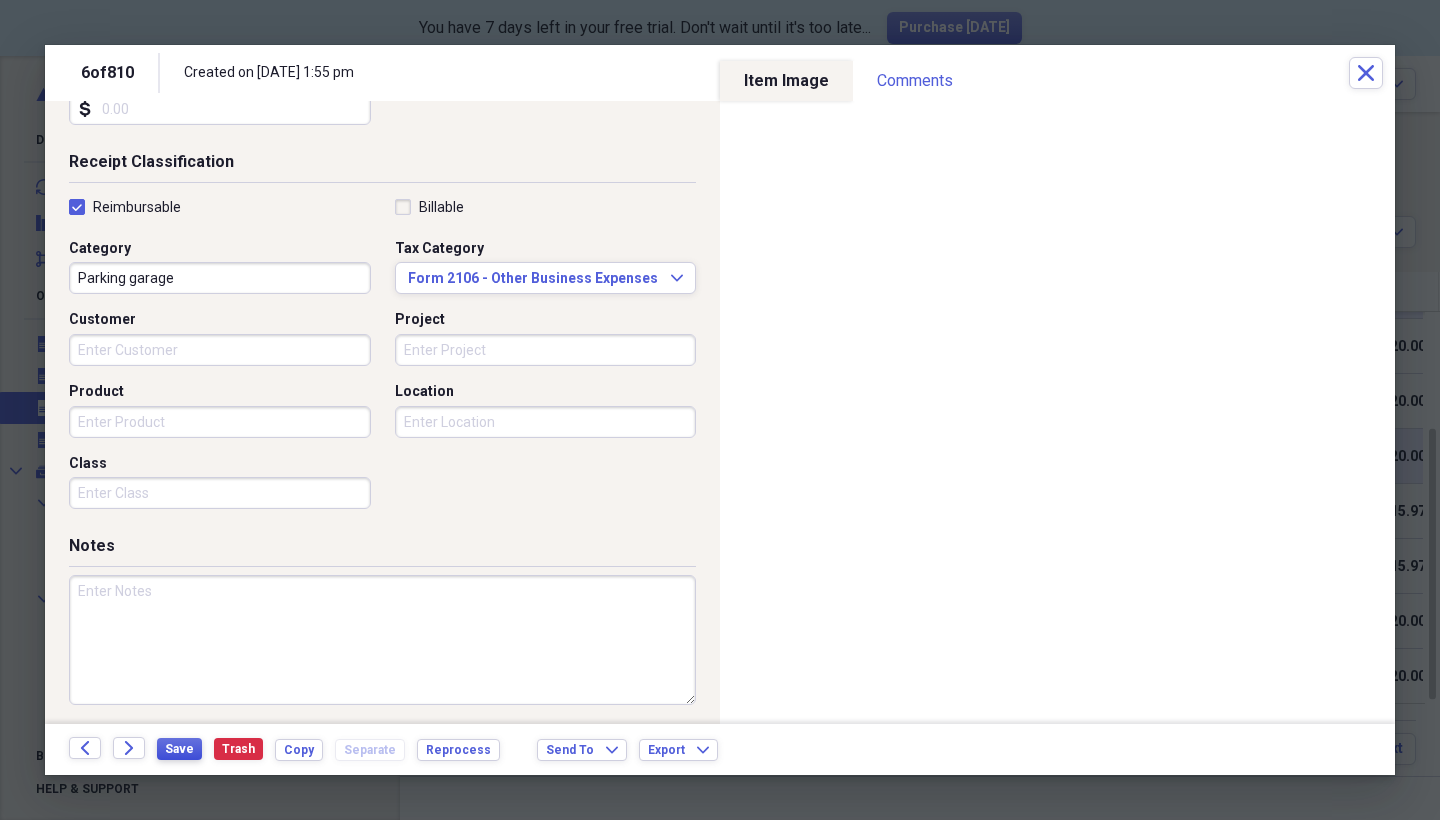 click on "Save" at bounding box center (179, 749) 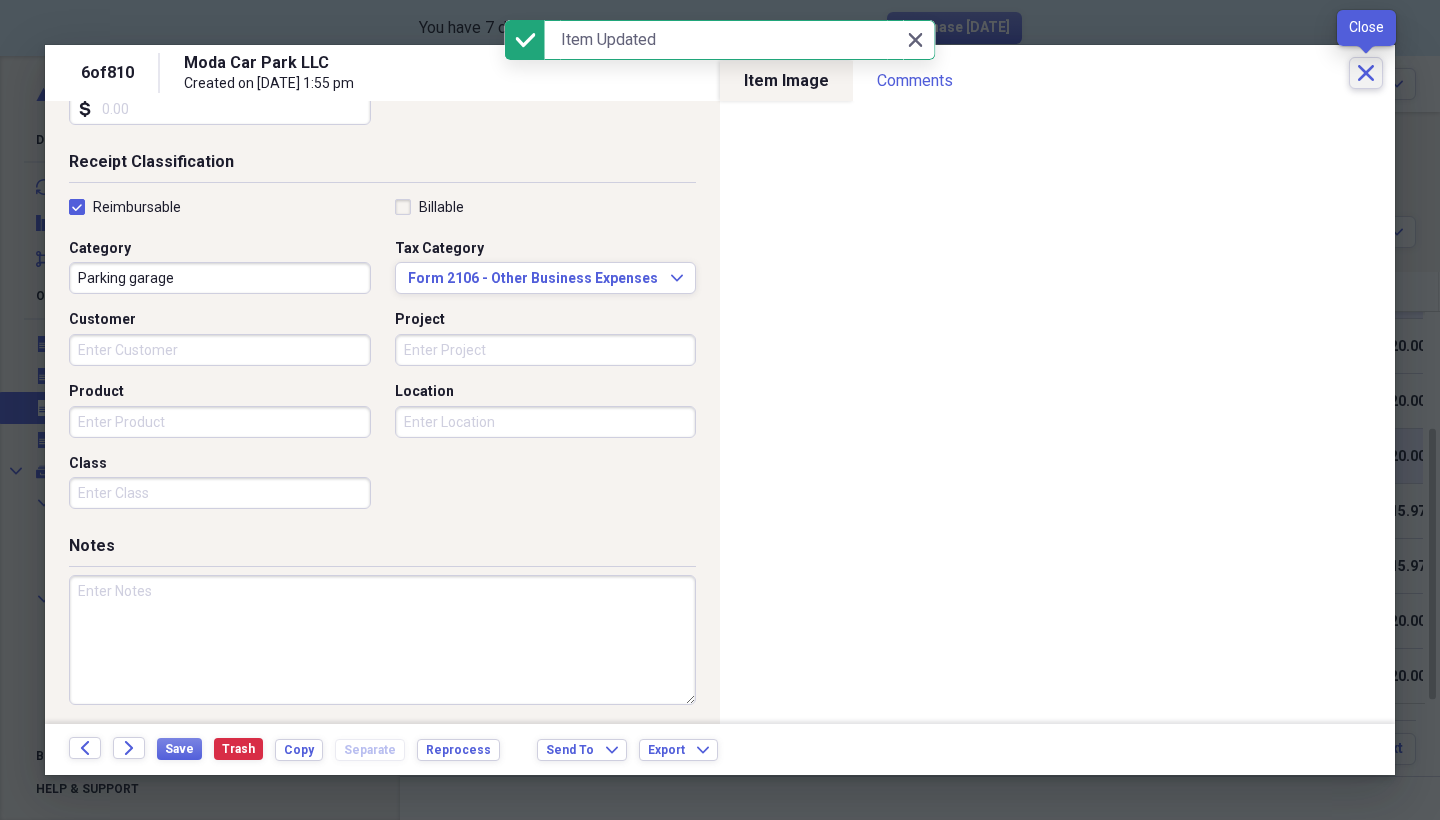 click on "Close" at bounding box center (1366, 73) 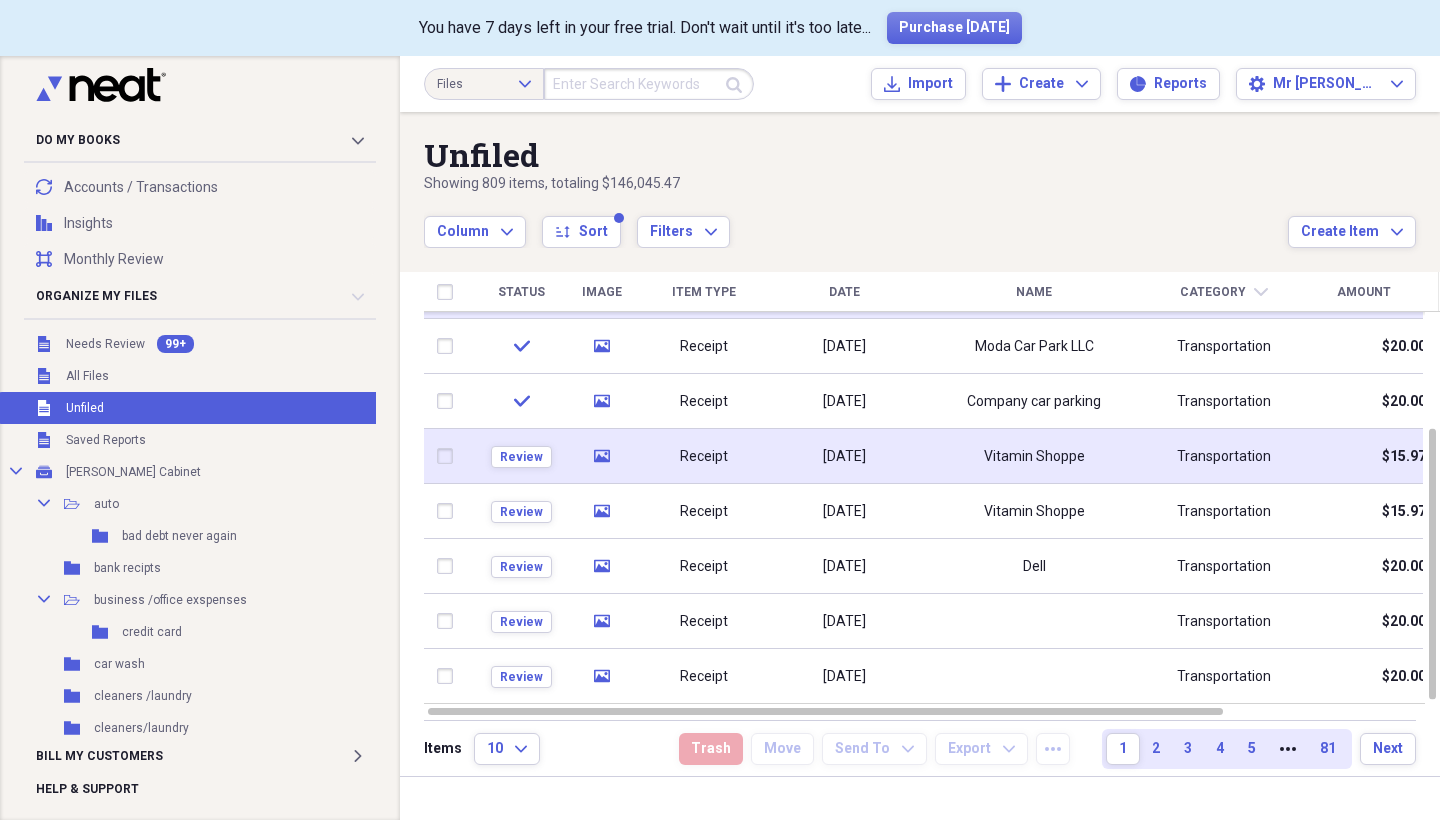 click on "Vitamin Shoppe" at bounding box center [1034, 456] 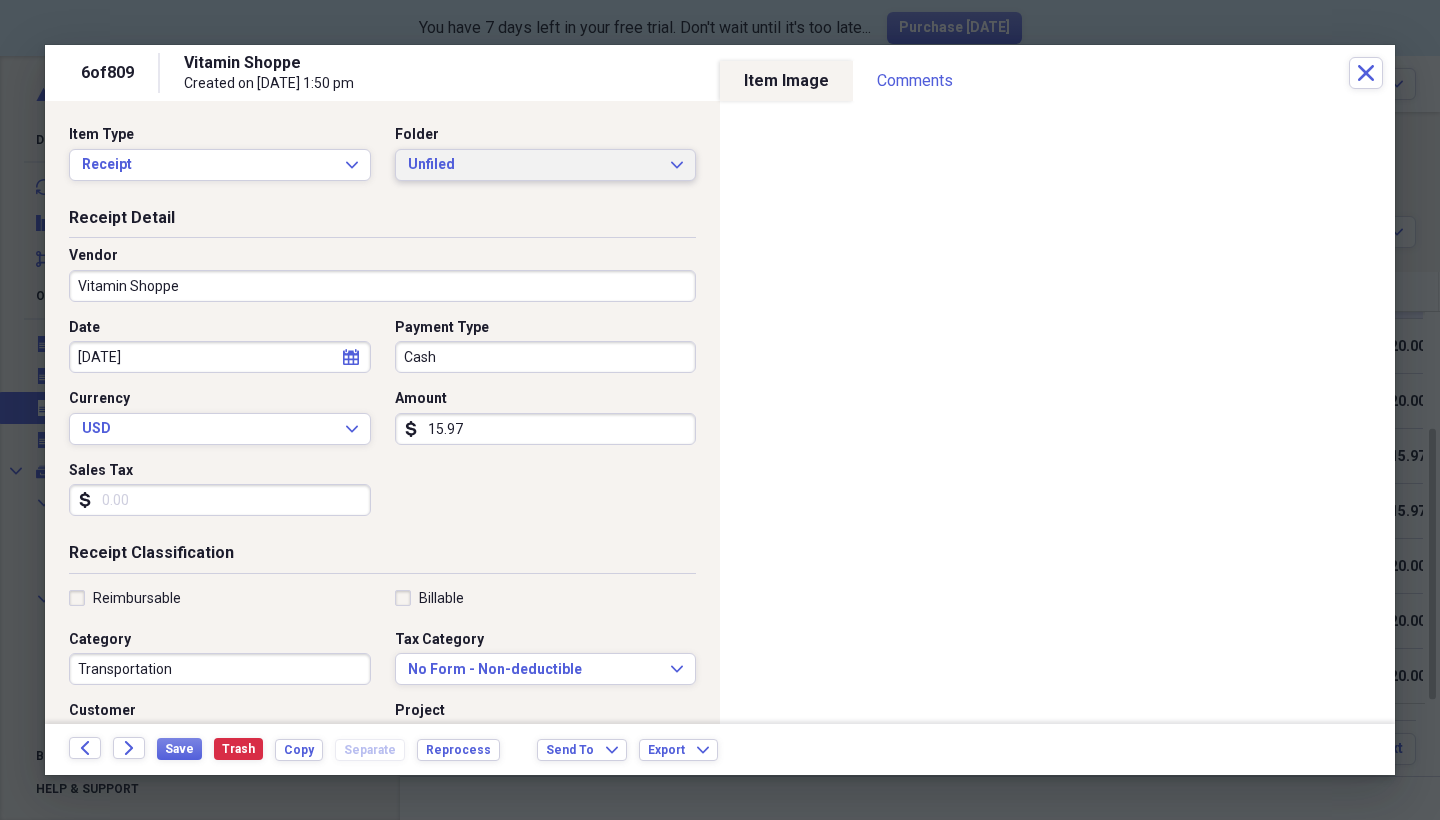 click on "Unfiled Expand" at bounding box center [546, 165] 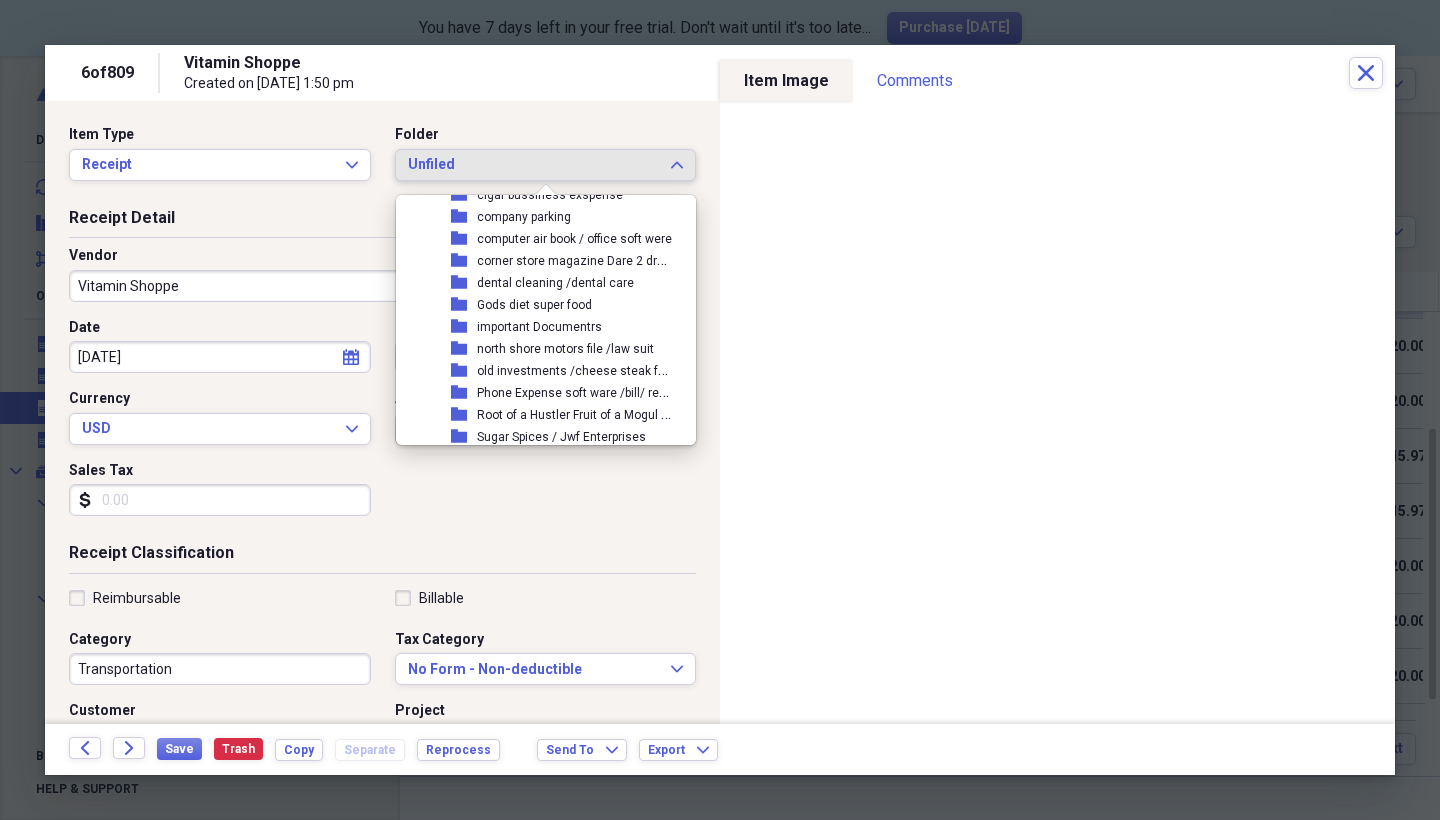 scroll, scrollTop: 509, scrollLeft: 0, axis: vertical 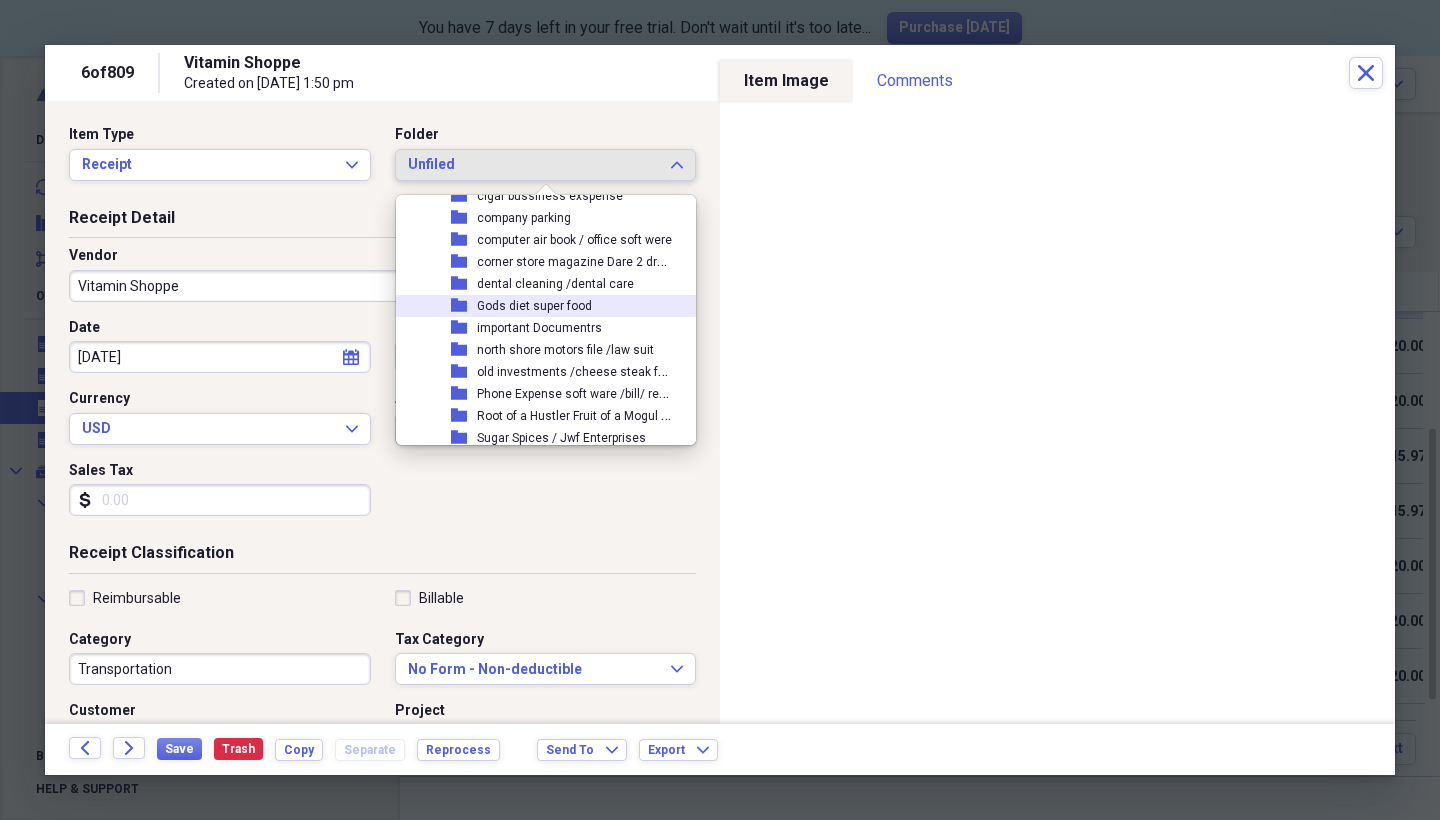 click on "Gods diet super food" at bounding box center (534, 306) 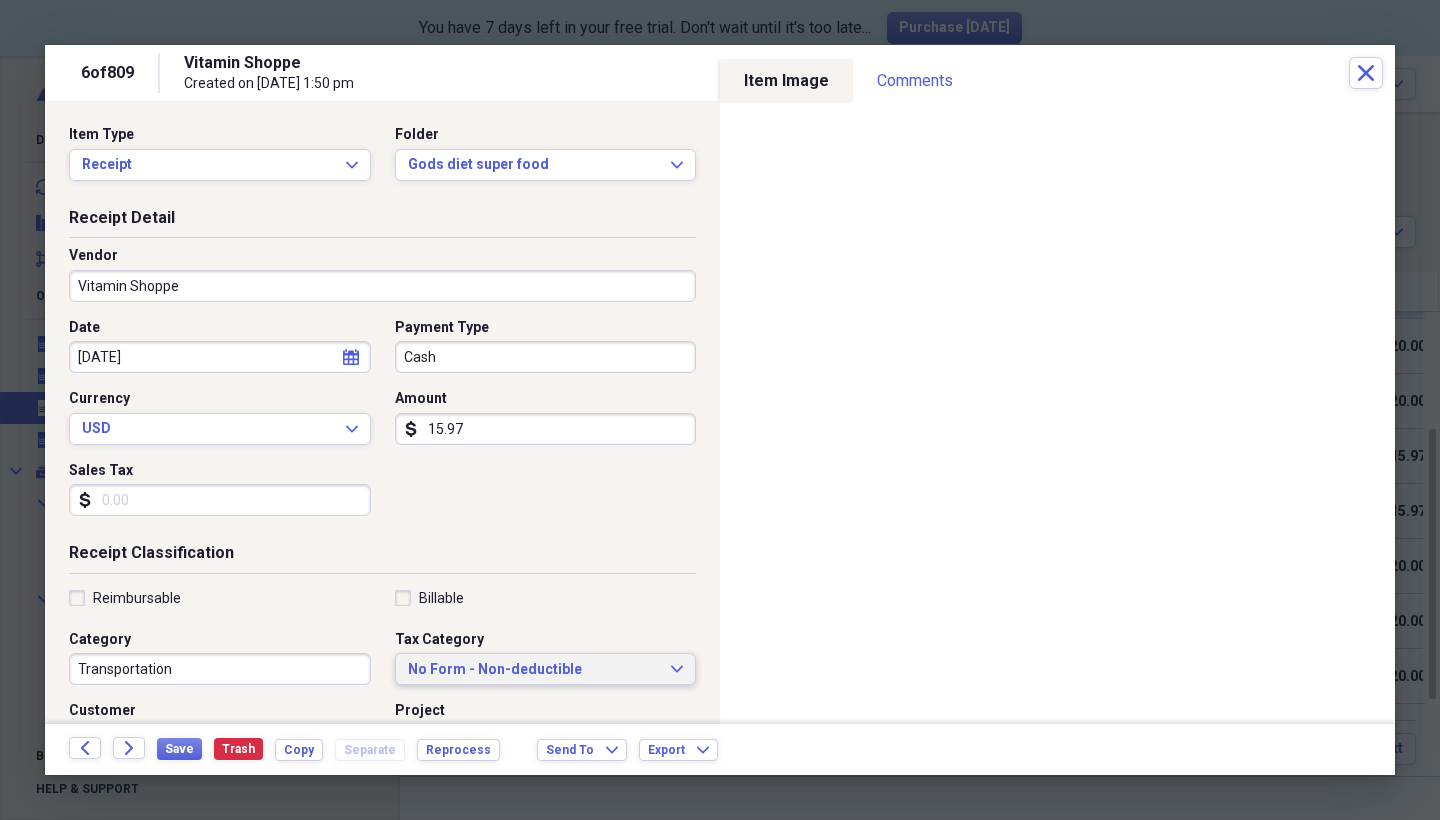 click on "No Form - Non-deductible" at bounding box center (534, 670) 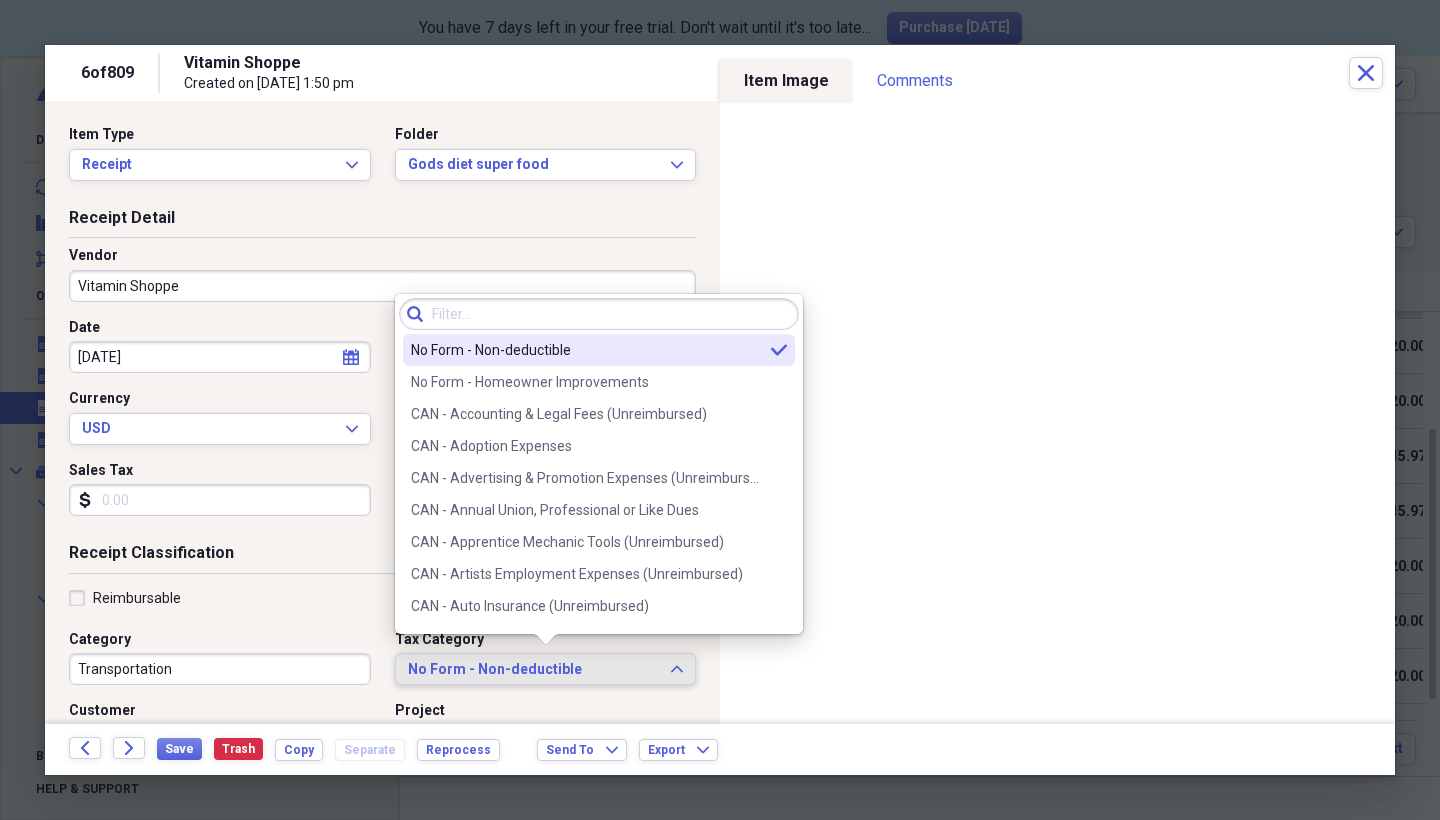 click on "Reimbursable" at bounding box center [125, 598] 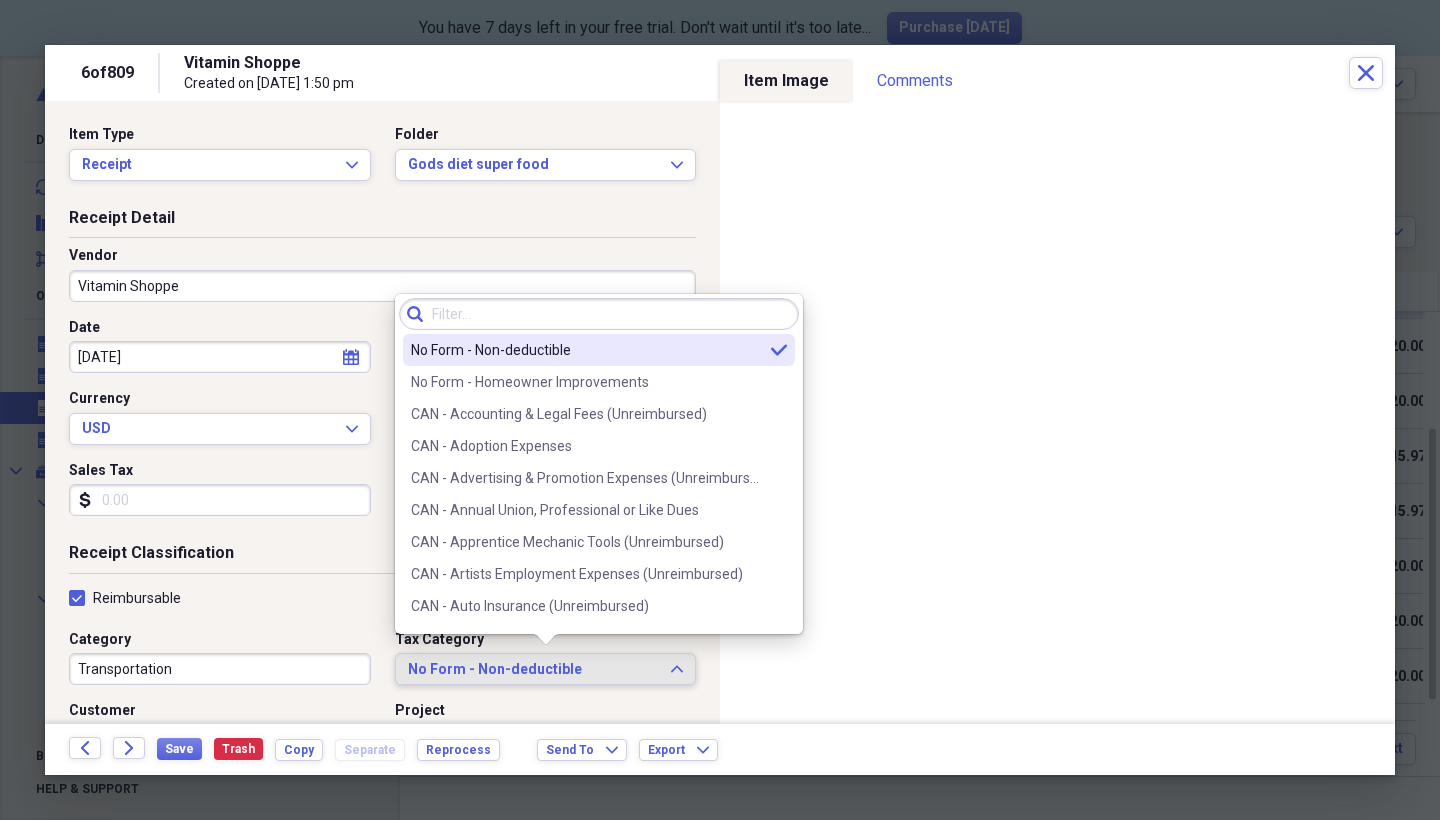 checkbox on "true" 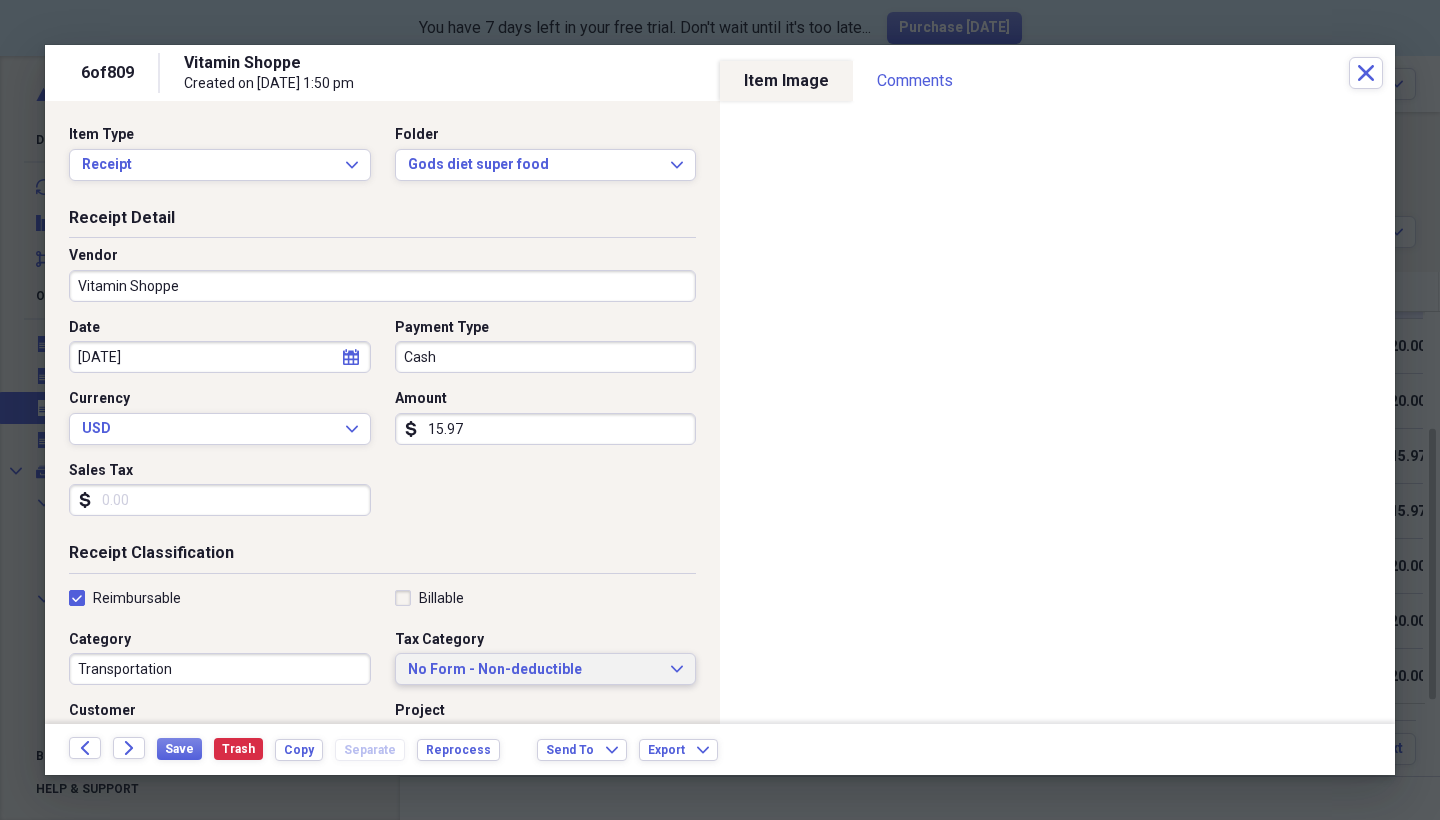 click on "No Form - Non-deductible" at bounding box center (534, 670) 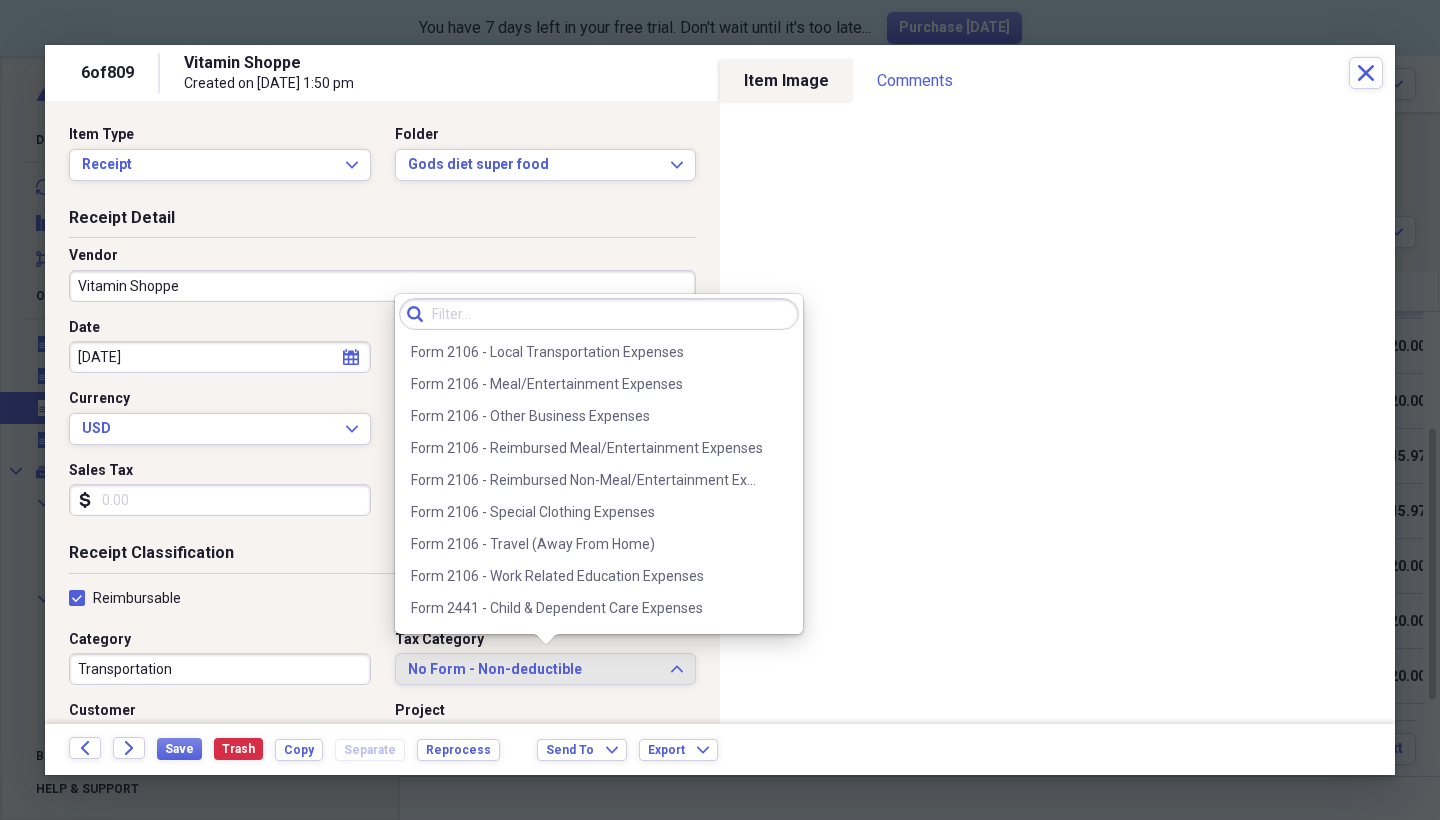 scroll, scrollTop: 1729, scrollLeft: 0, axis: vertical 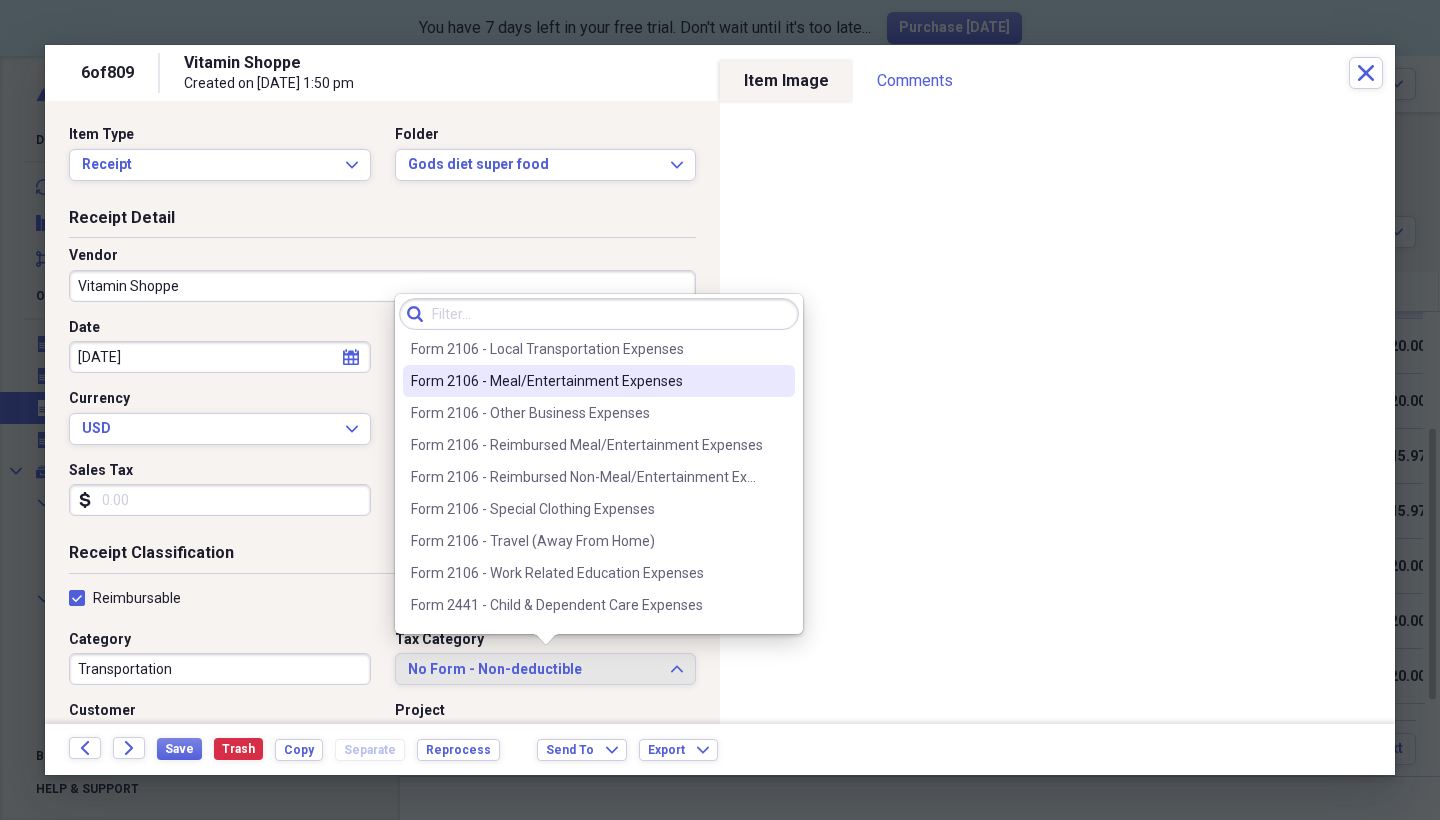 click on "Form 2106 - Meal/Entertainment Expenses" at bounding box center [599, 381] 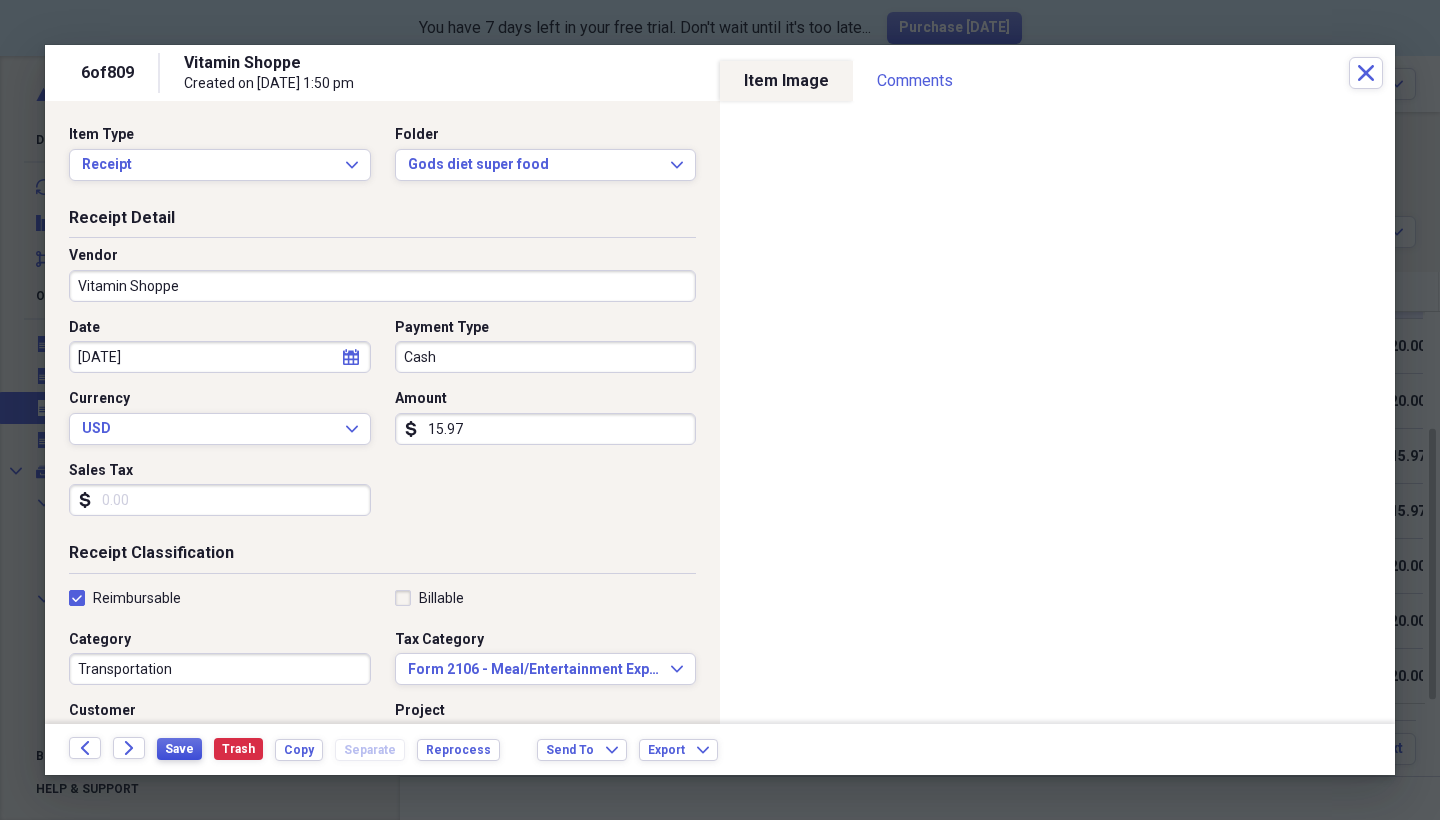 click on "Save" at bounding box center (179, 749) 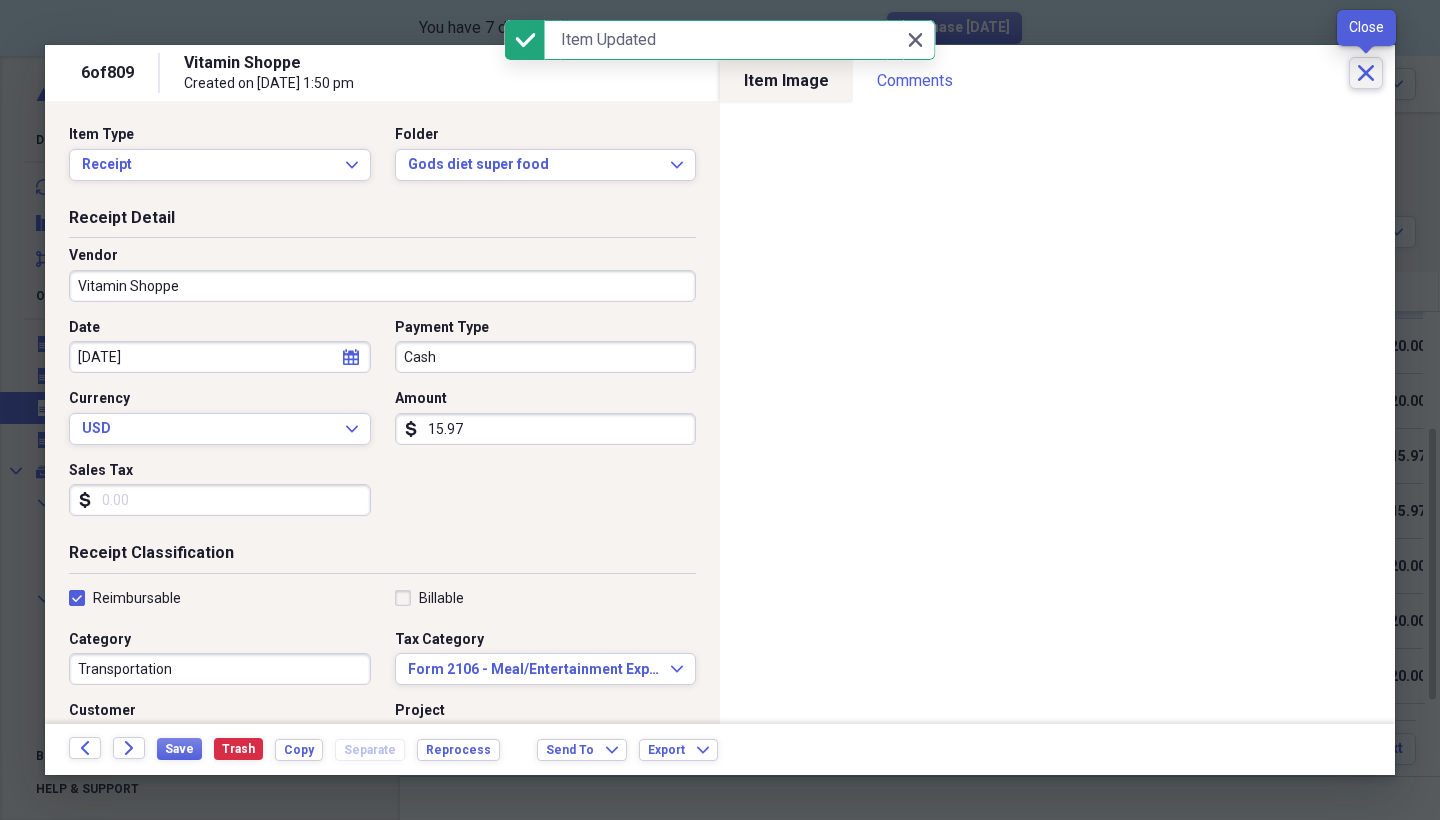 click on "Close" 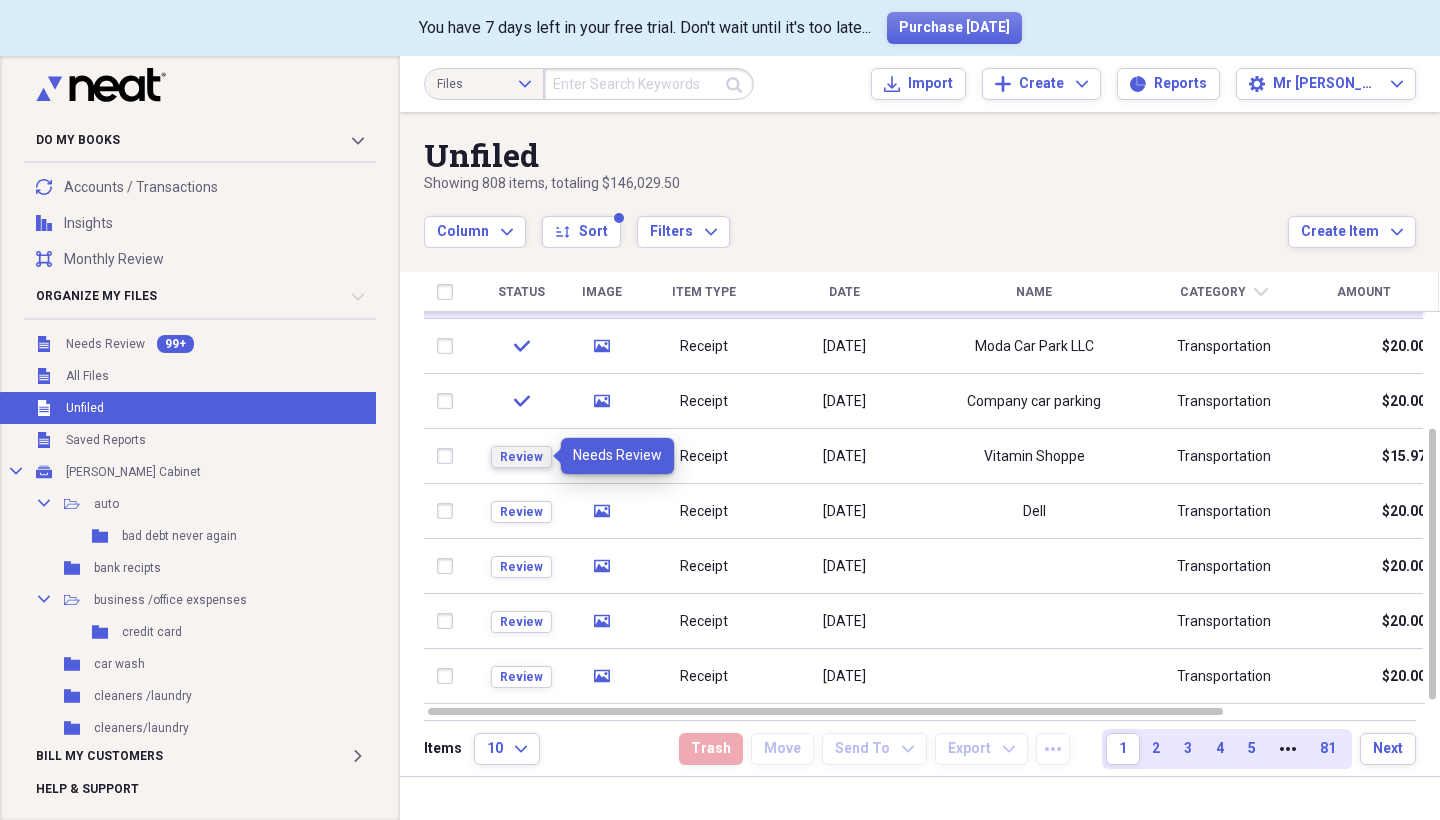 click on "Review" at bounding box center [521, 457] 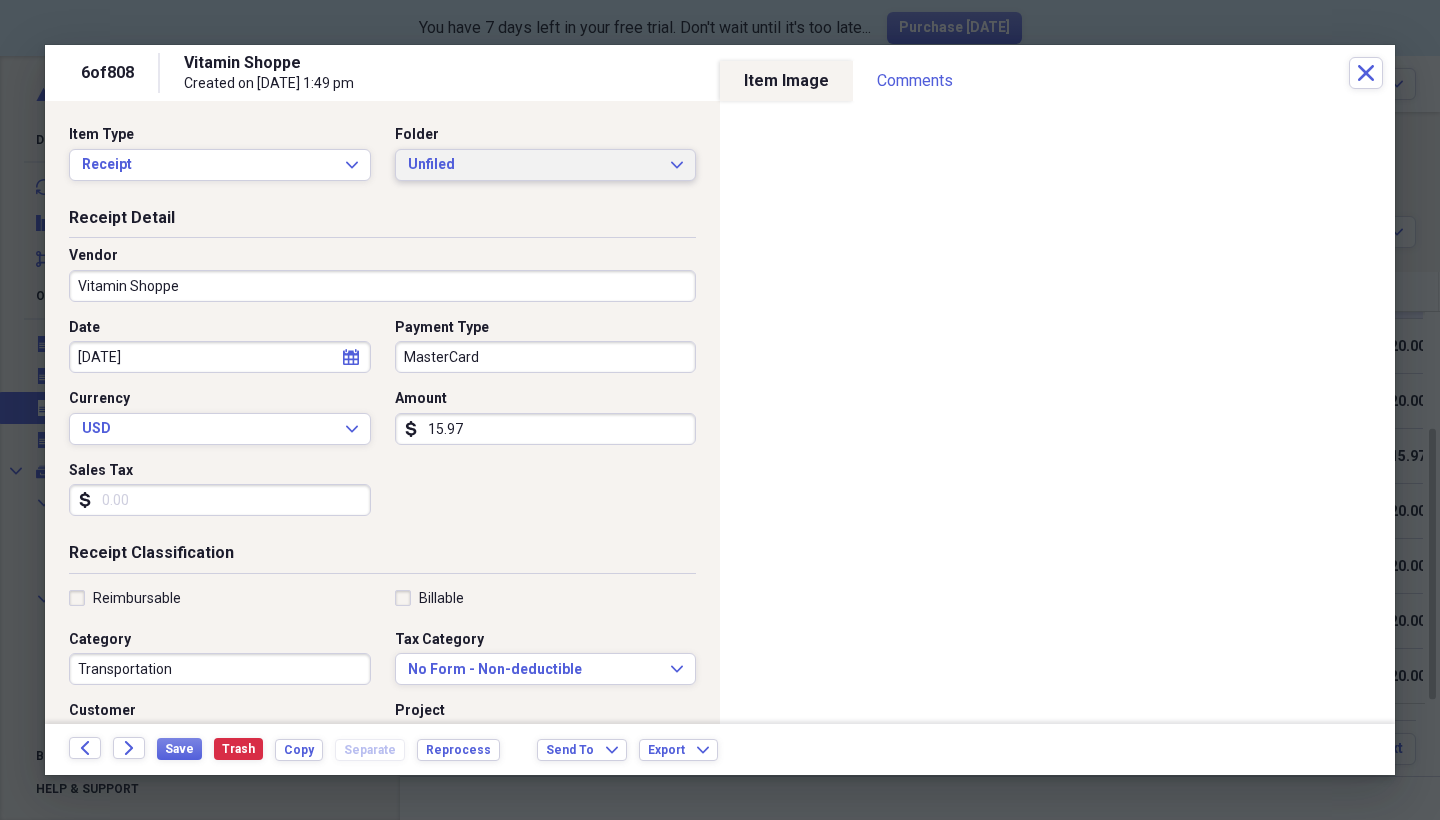 click on "Unfiled" at bounding box center (534, 165) 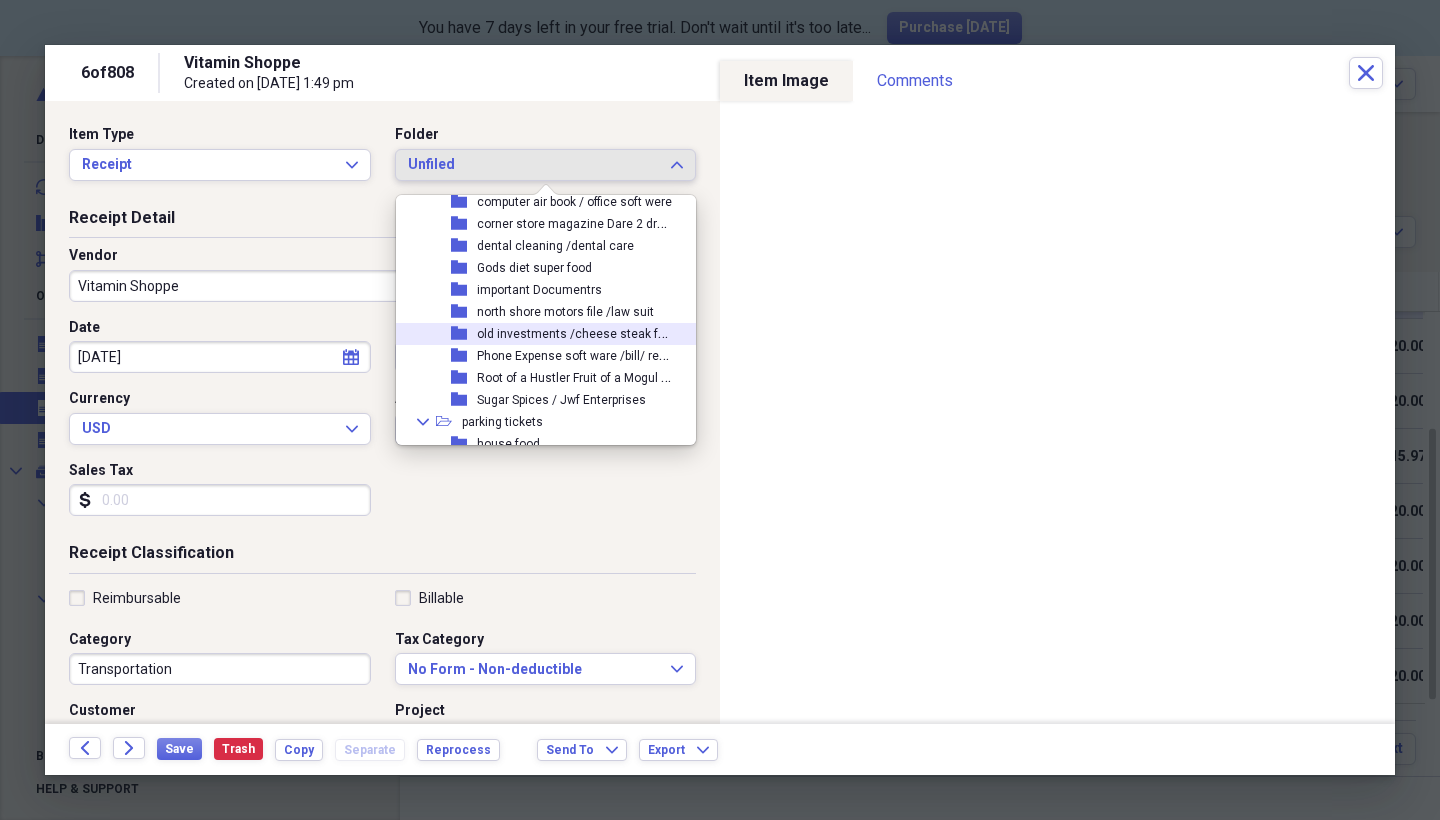 scroll, scrollTop: 545, scrollLeft: 0, axis: vertical 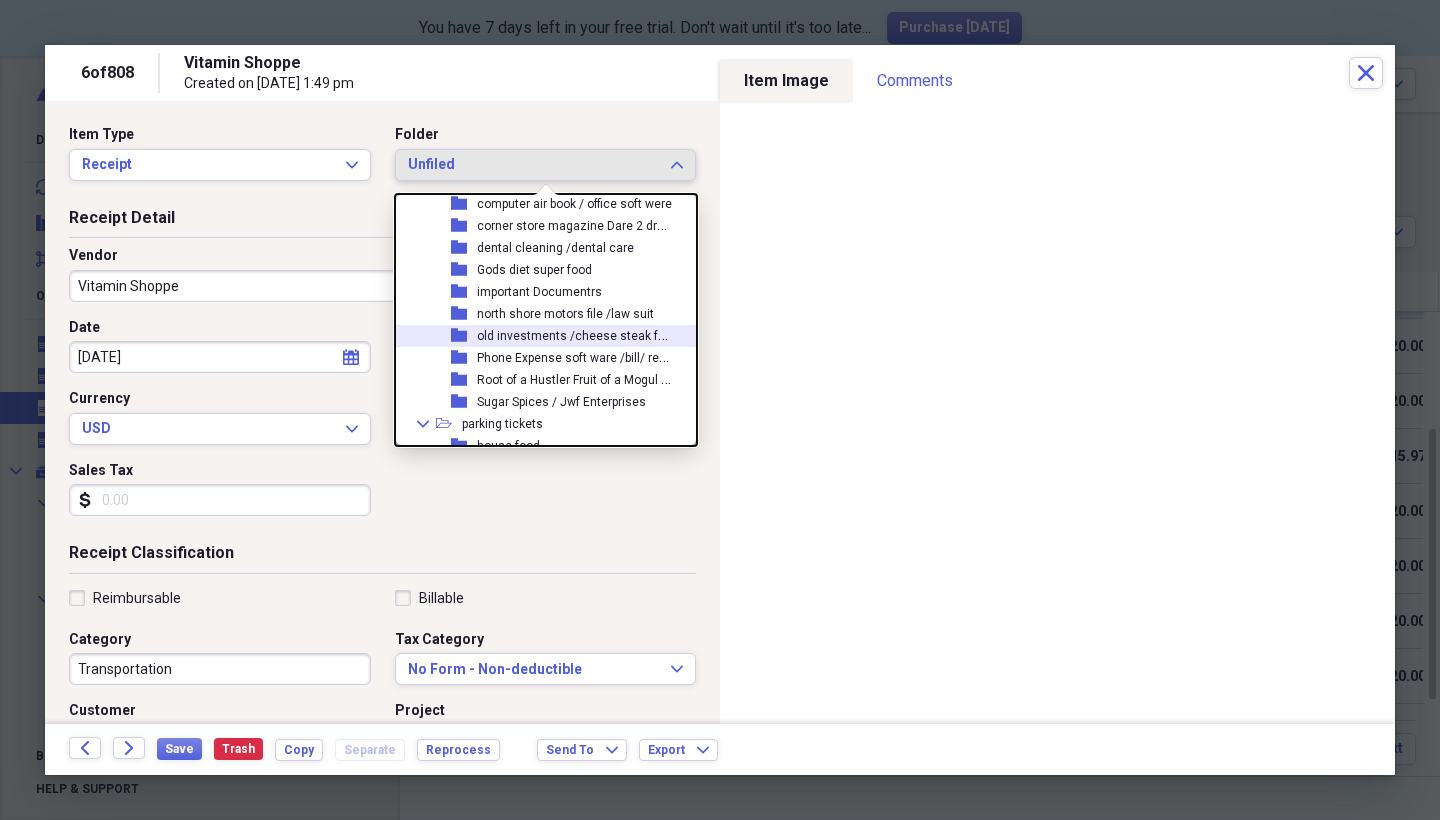 click on "Gods diet super food" at bounding box center [534, 270] 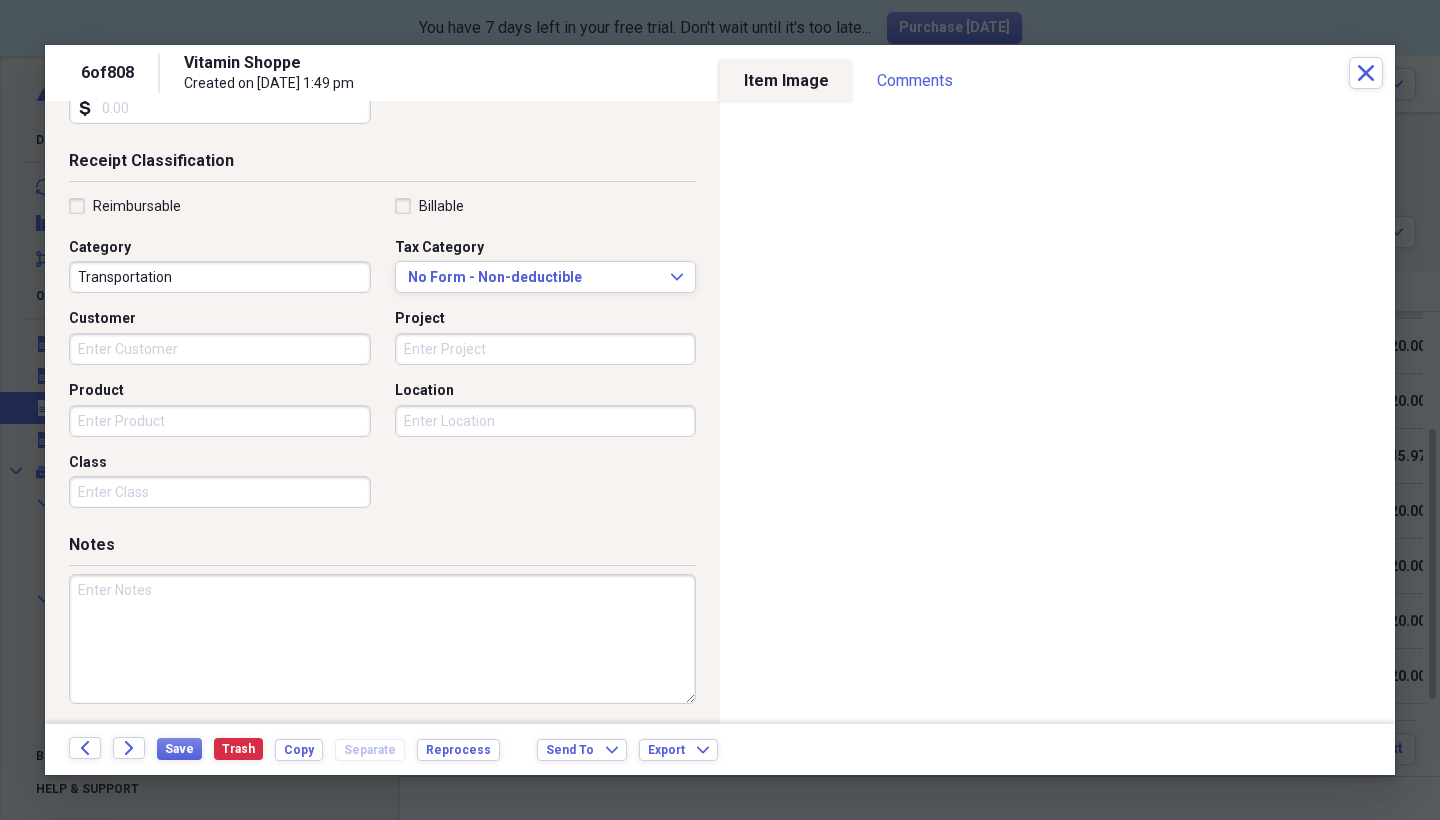 scroll, scrollTop: 391, scrollLeft: 0, axis: vertical 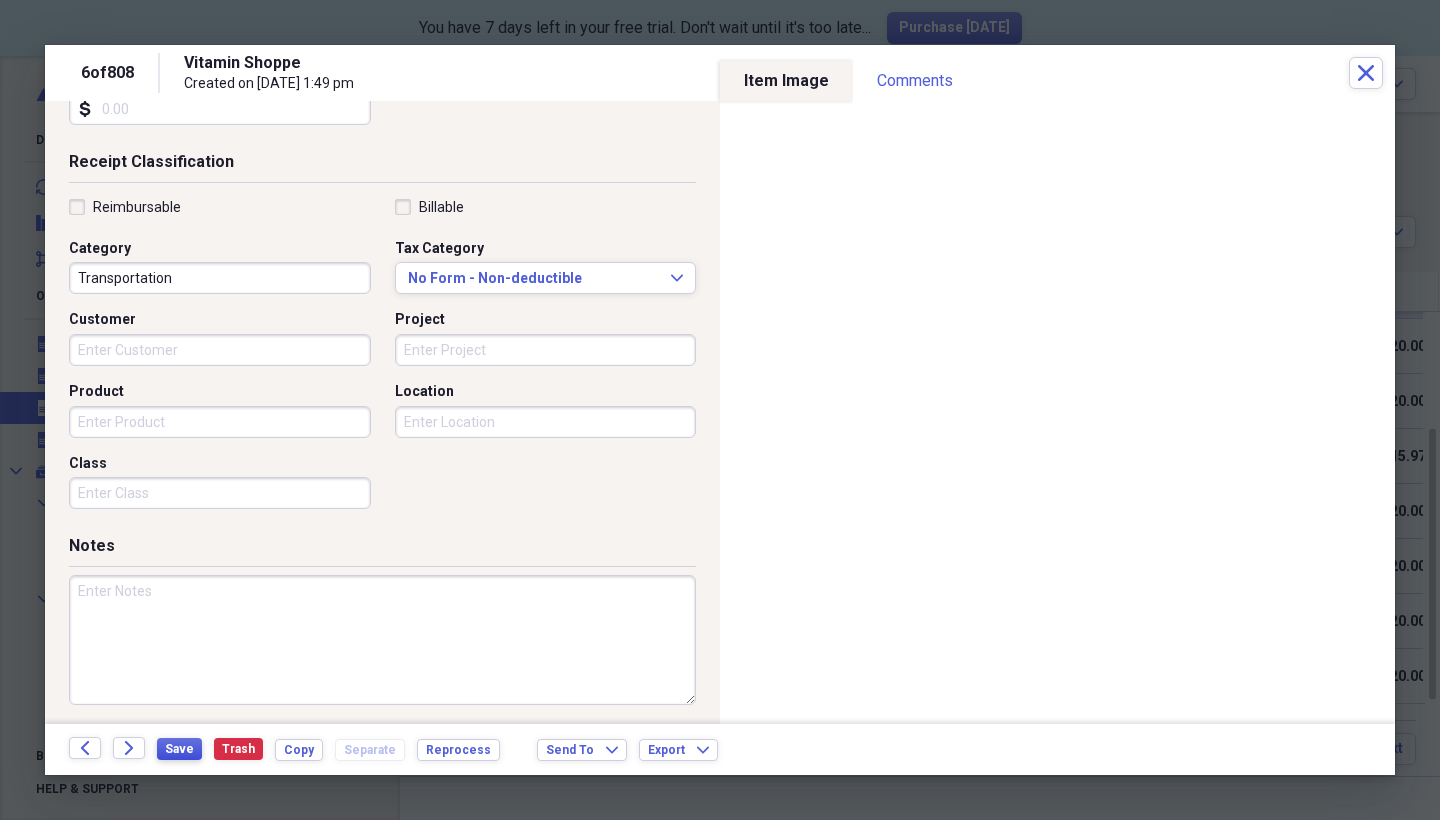 click on "Save" at bounding box center [179, 749] 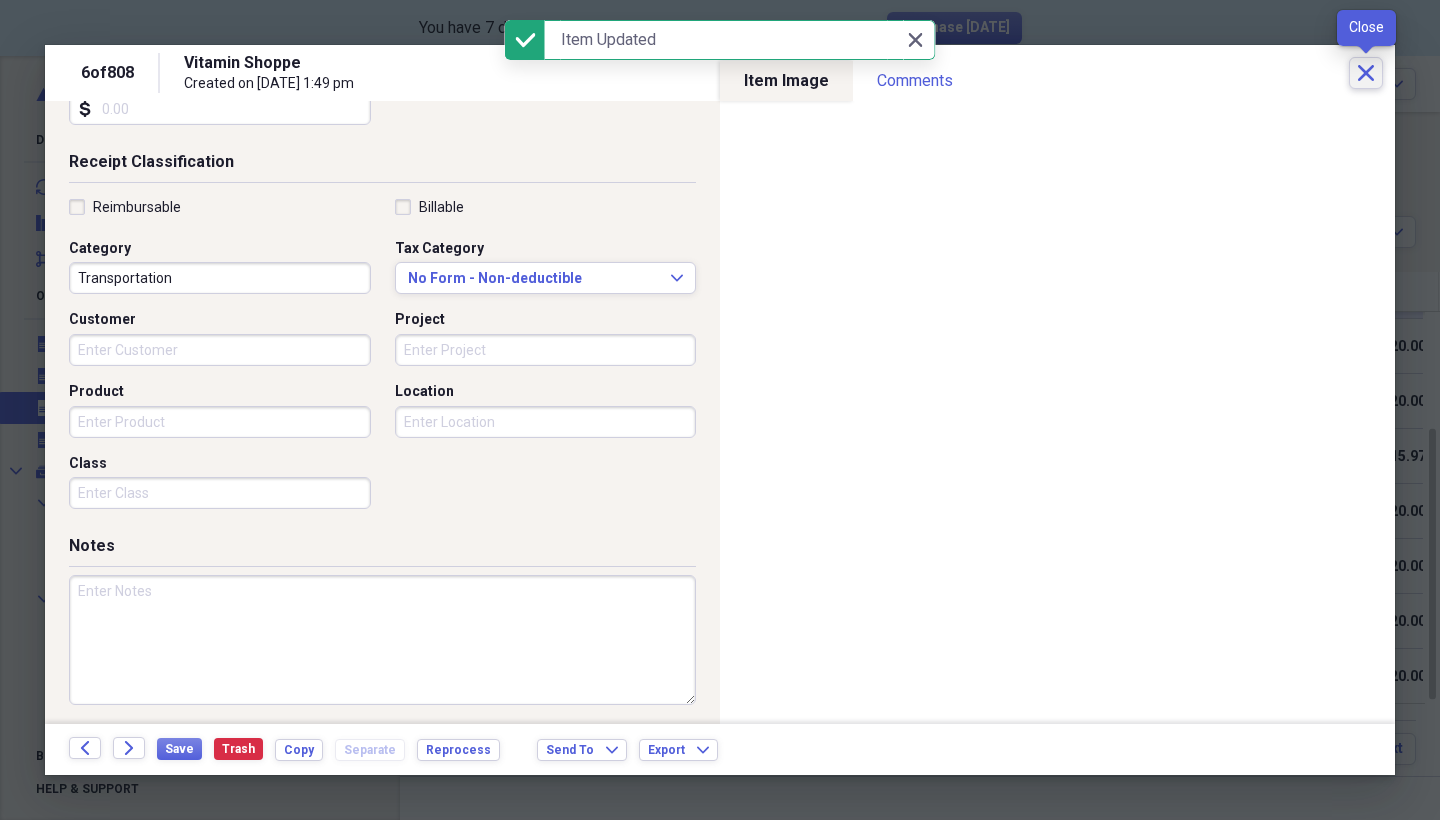 click on "Close" 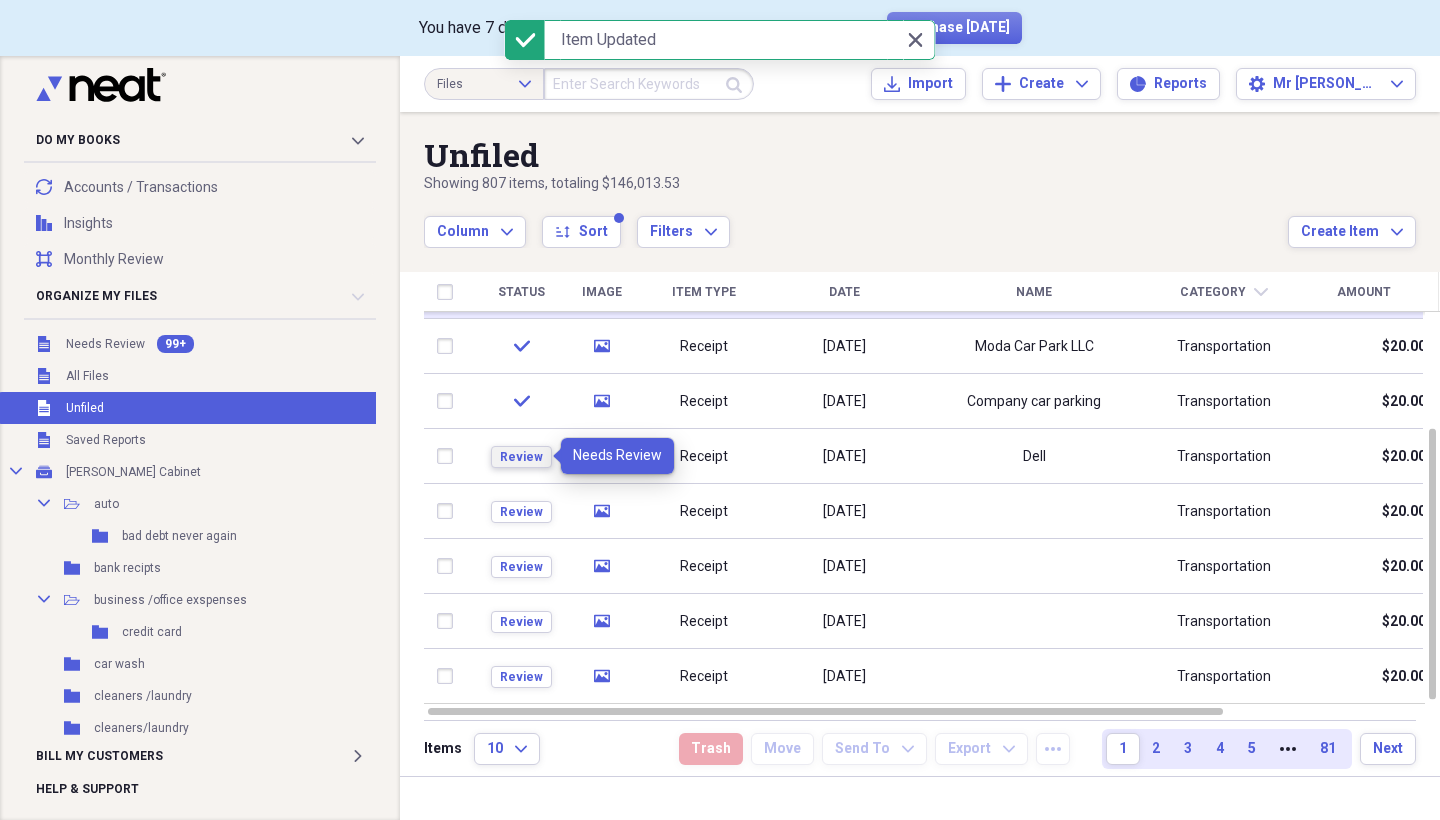 click on "Review" at bounding box center [521, 457] 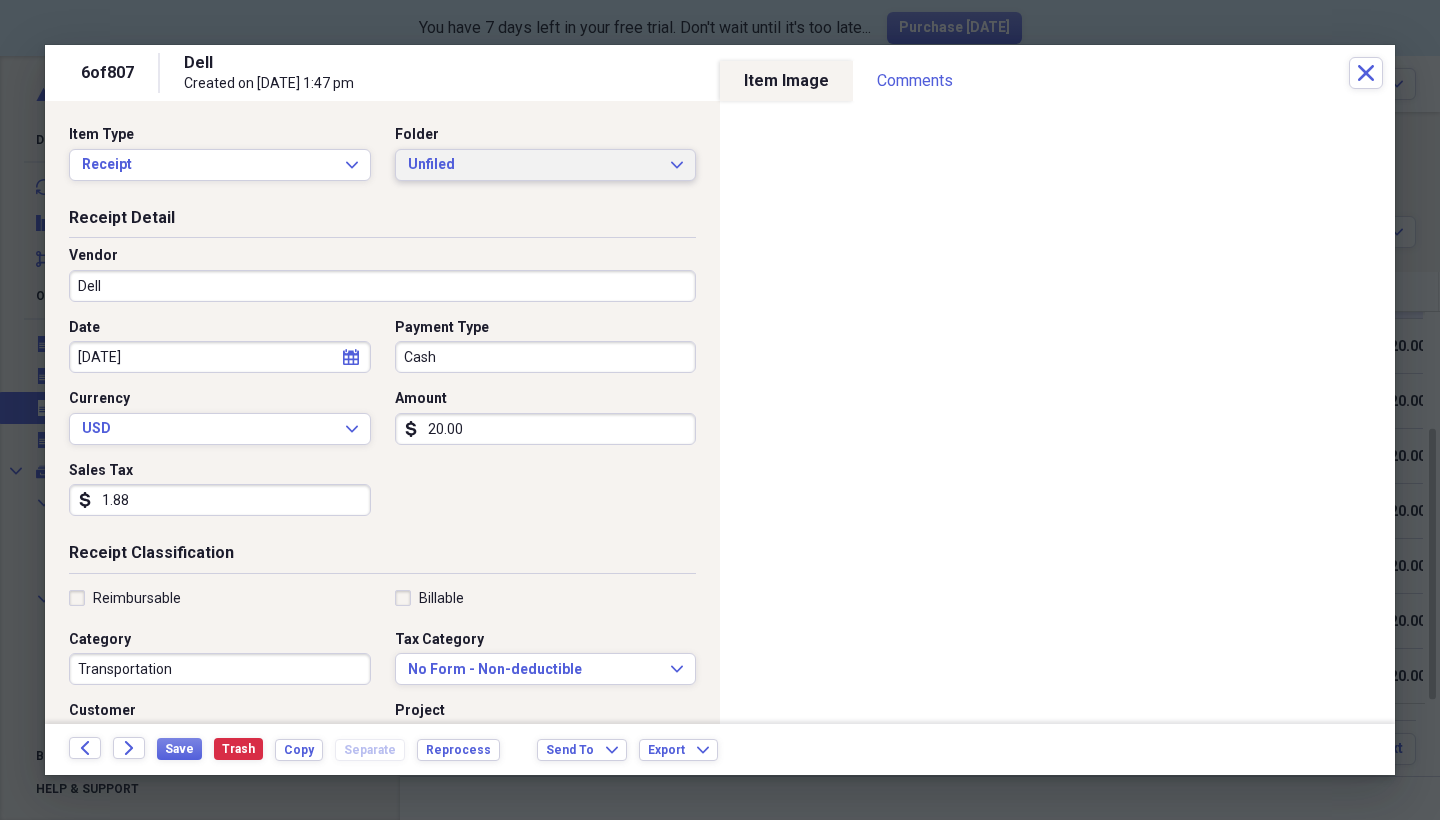 click on "Unfiled" at bounding box center (534, 165) 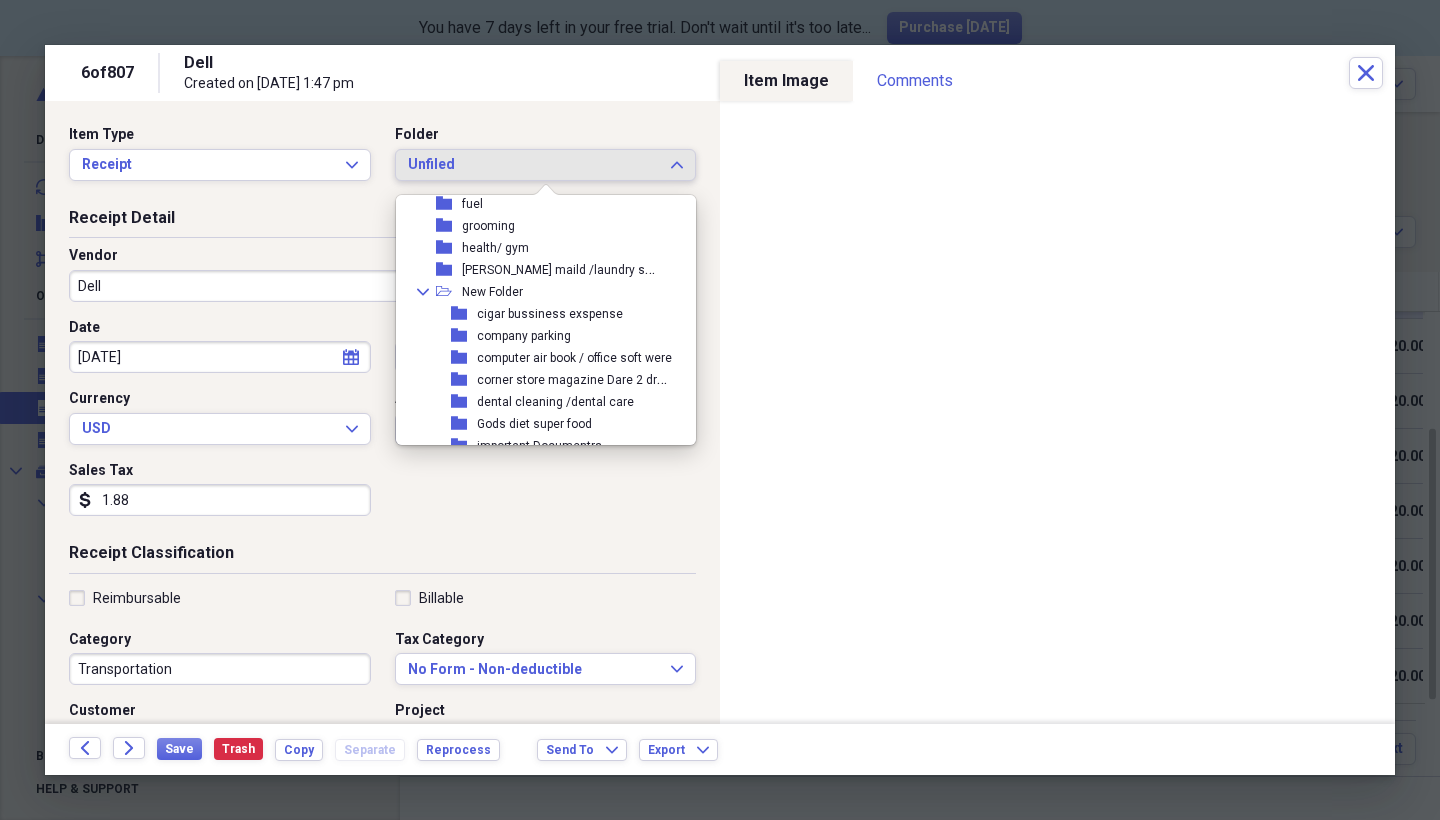 scroll, scrollTop: 400, scrollLeft: 0, axis: vertical 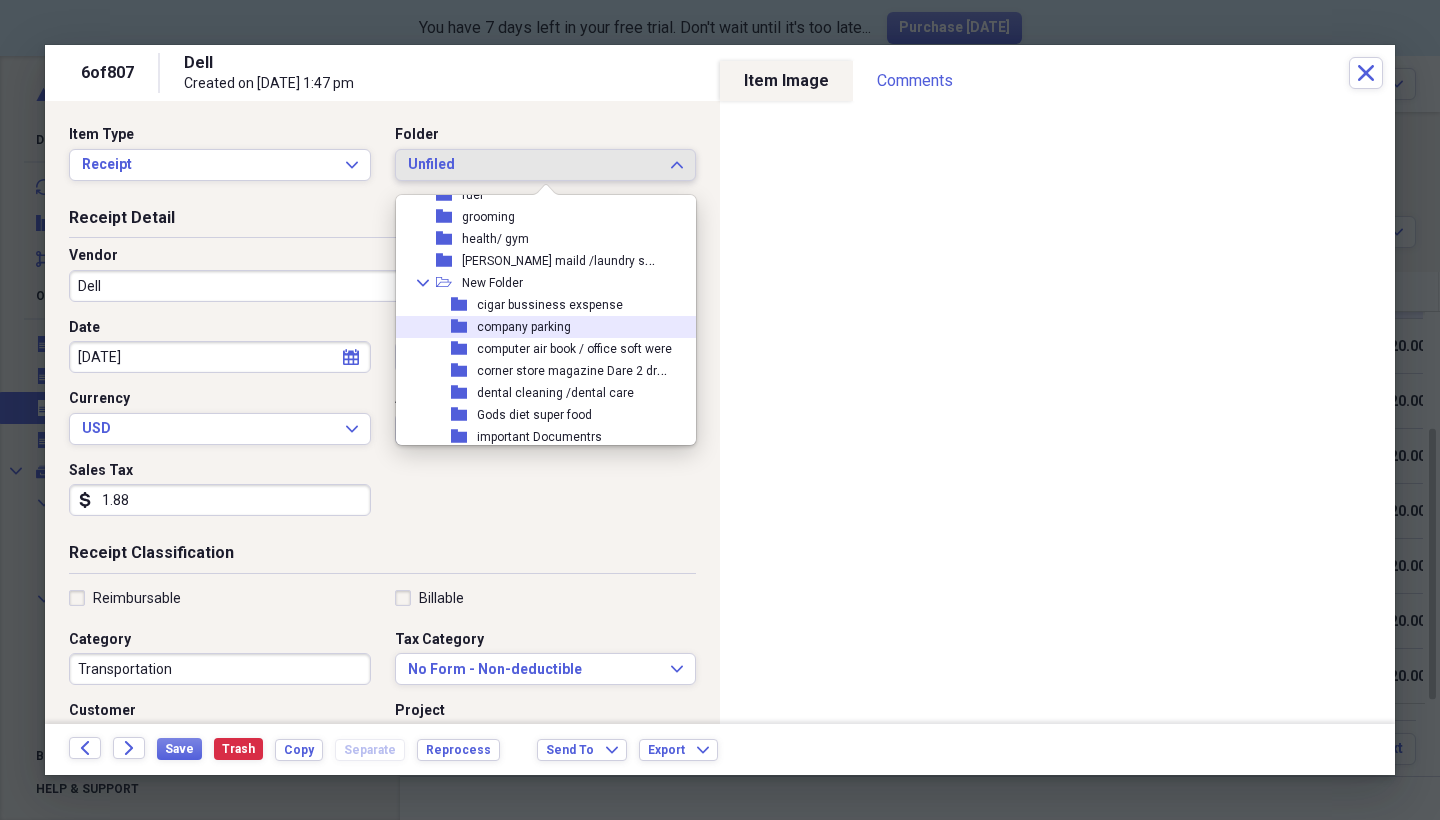 click on "company parking" at bounding box center [524, 327] 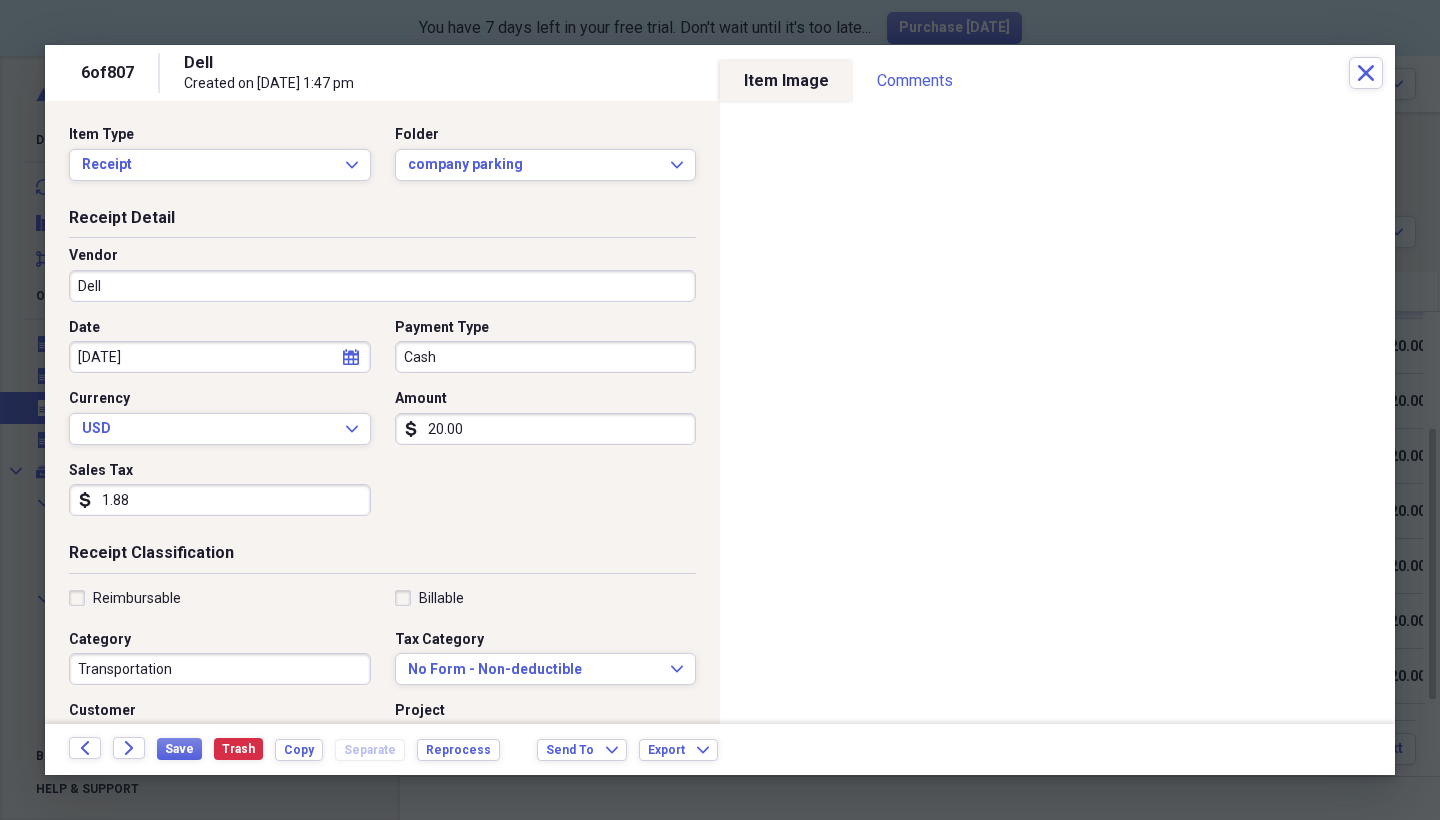 click on "Dell" at bounding box center [382, 286] 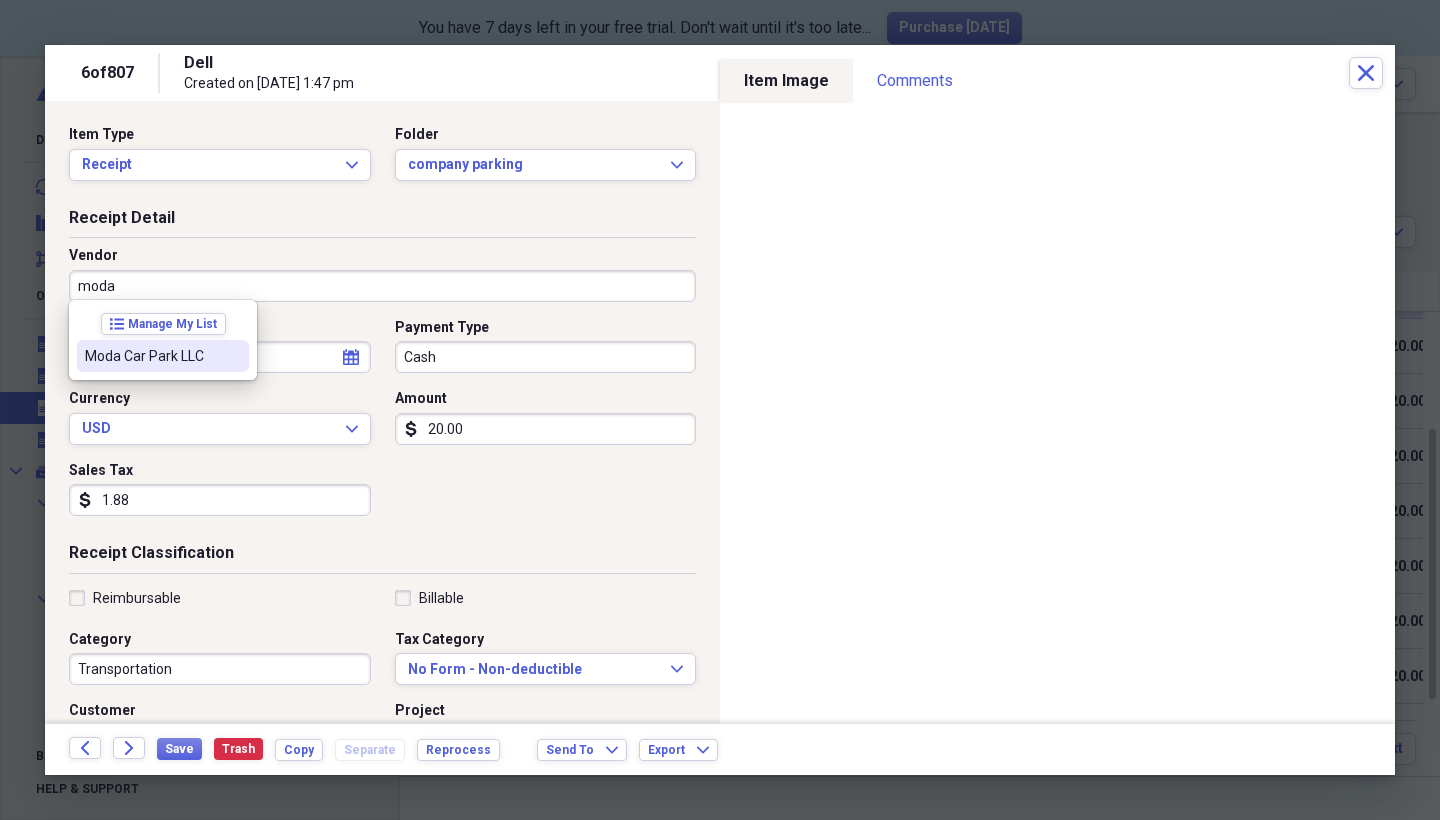 click on "Moda Car Park LLC" at bounding box center (151, 356) 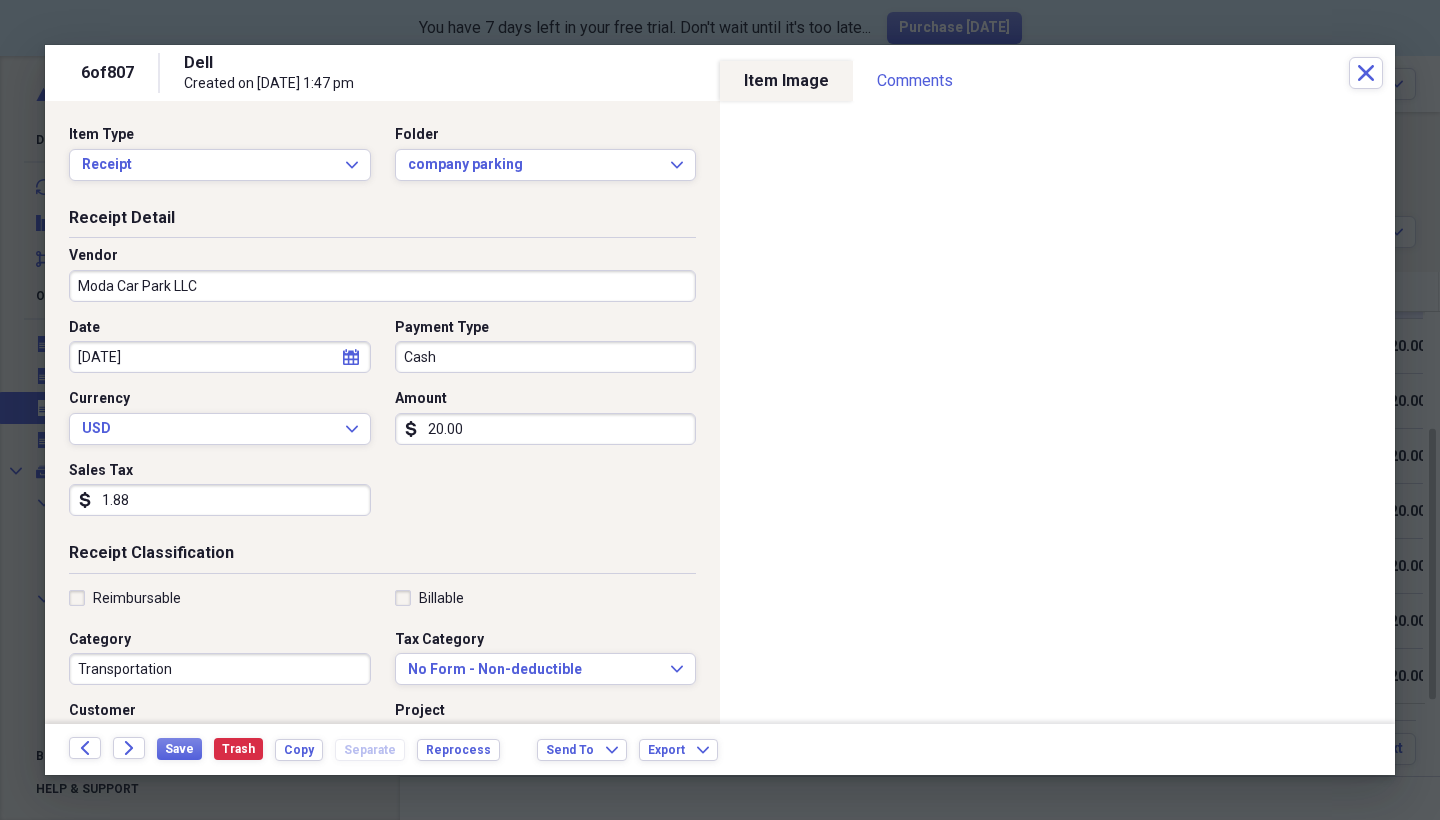 type on "Parking garage" 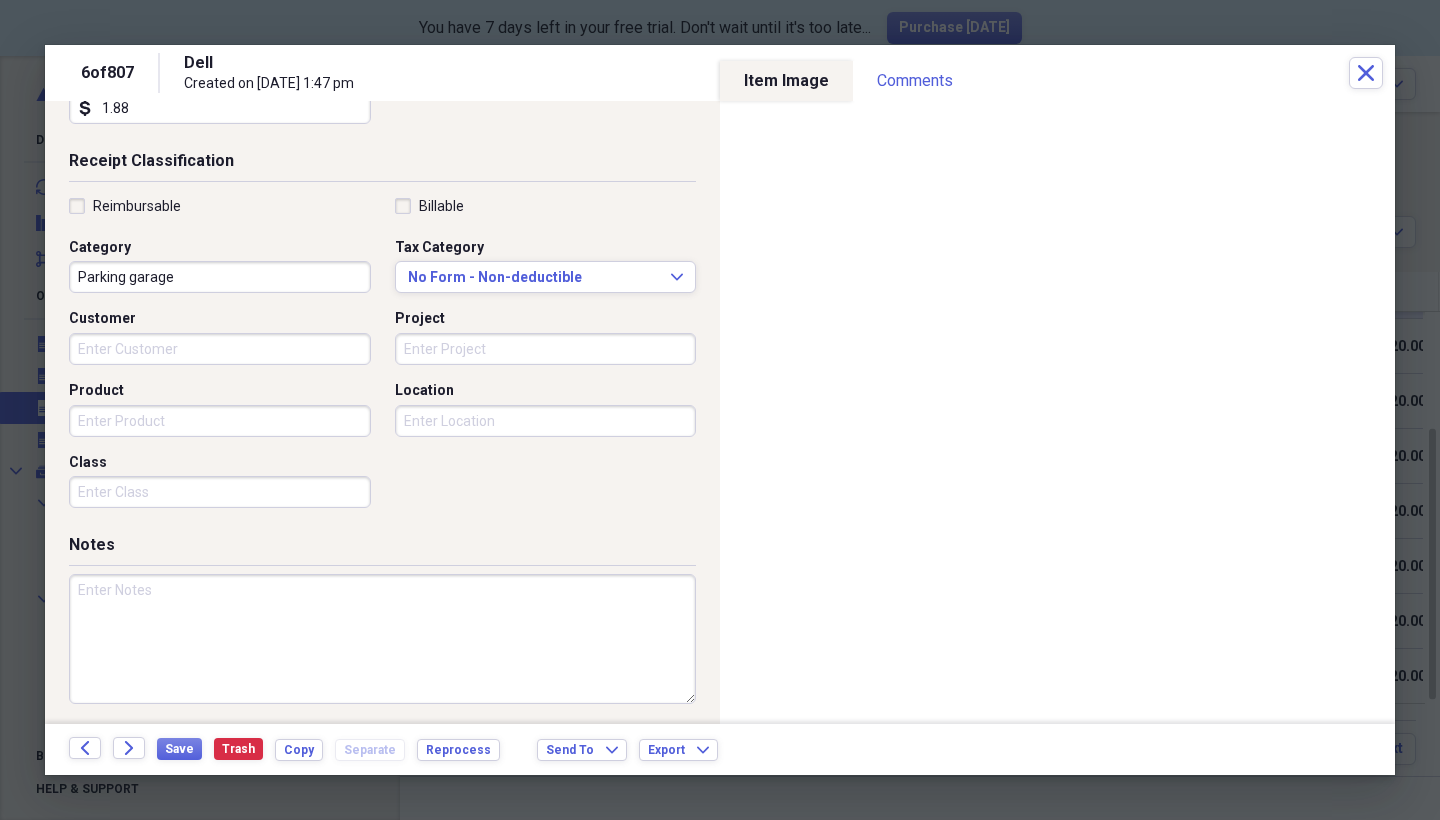 scroll, scrollTop: 391, scrollLeft: 0, axis: vertical 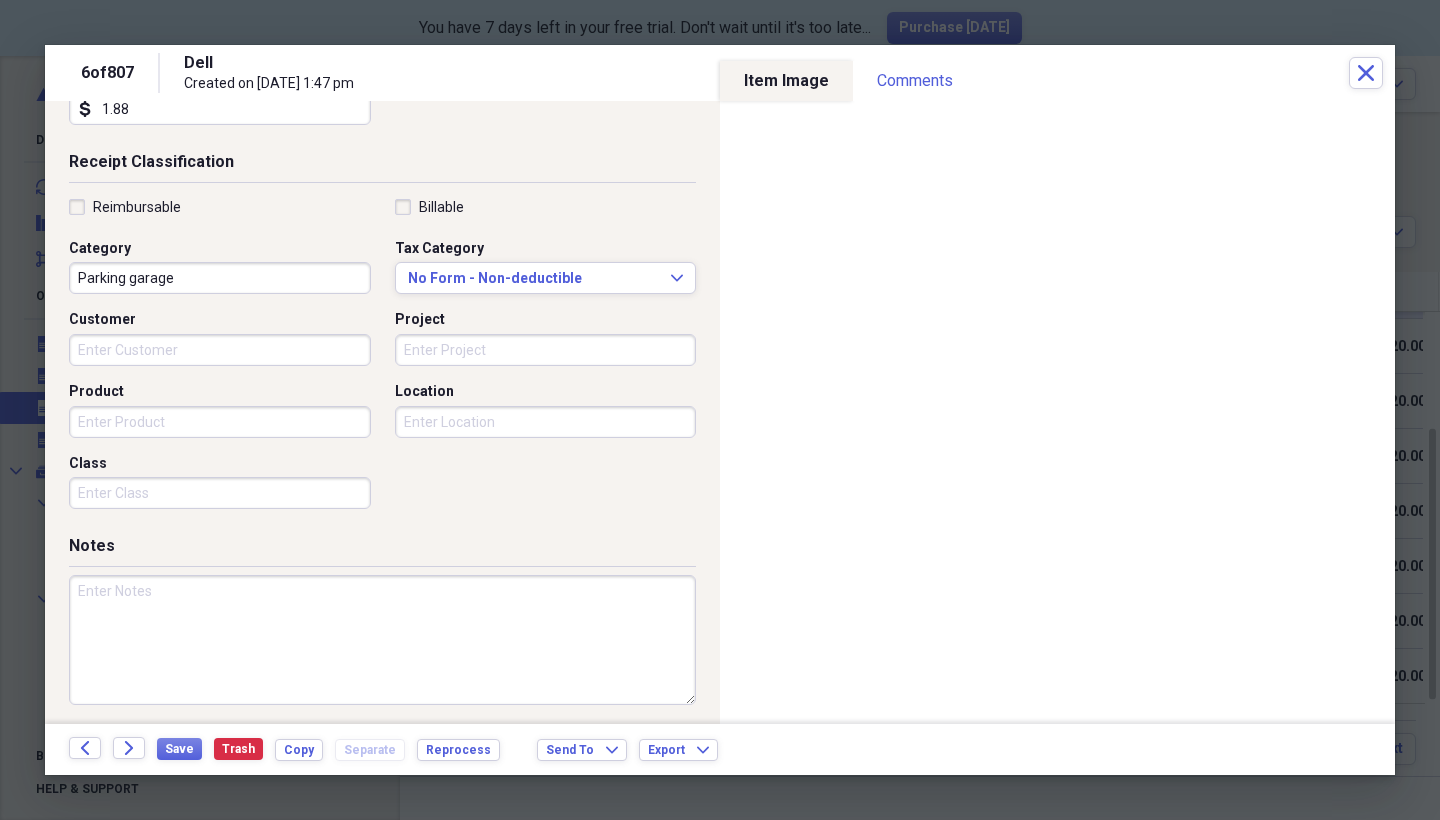 click on "Reimbursable" at bounding box center (125, 207) 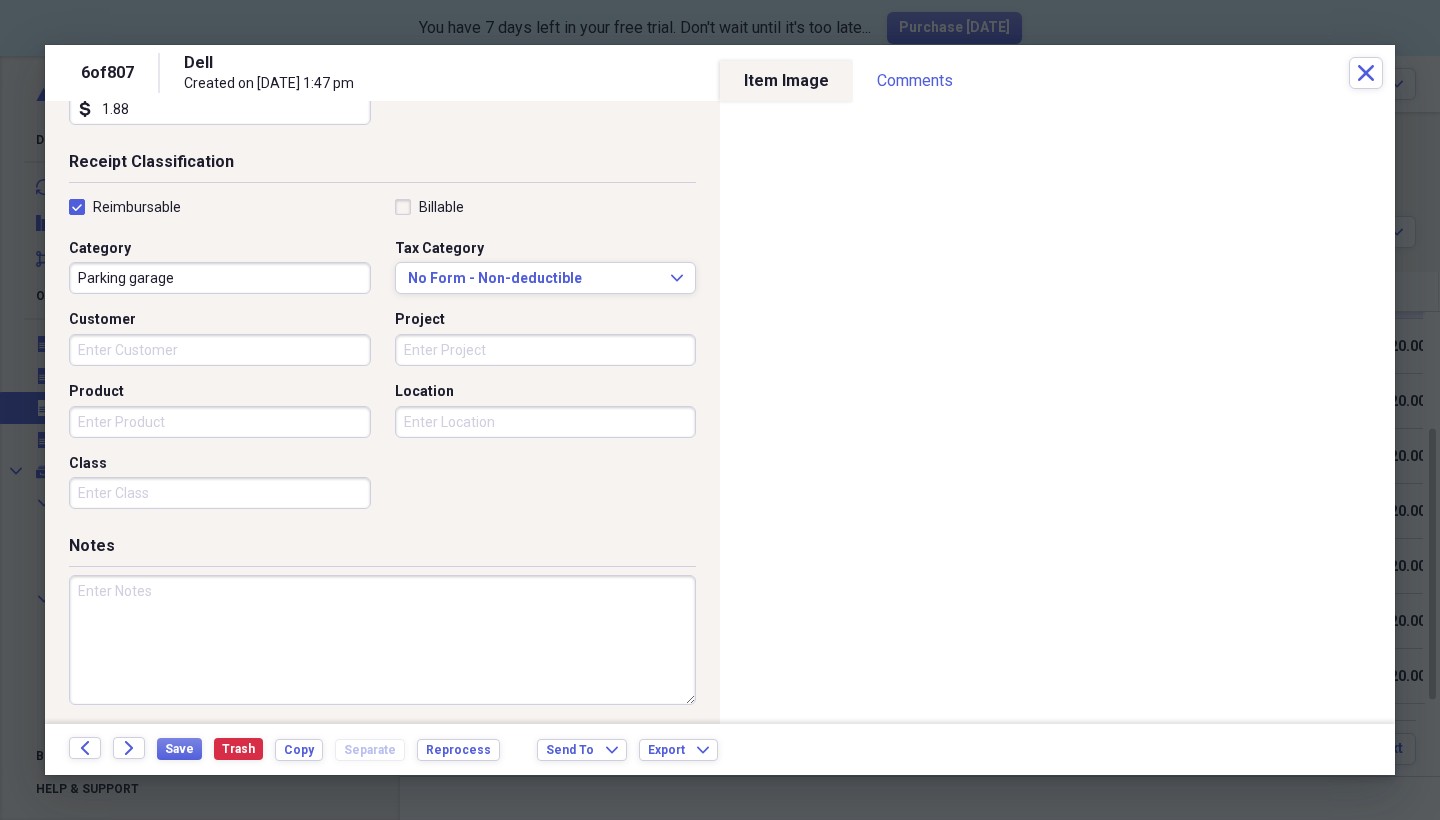 checkbox on "true" 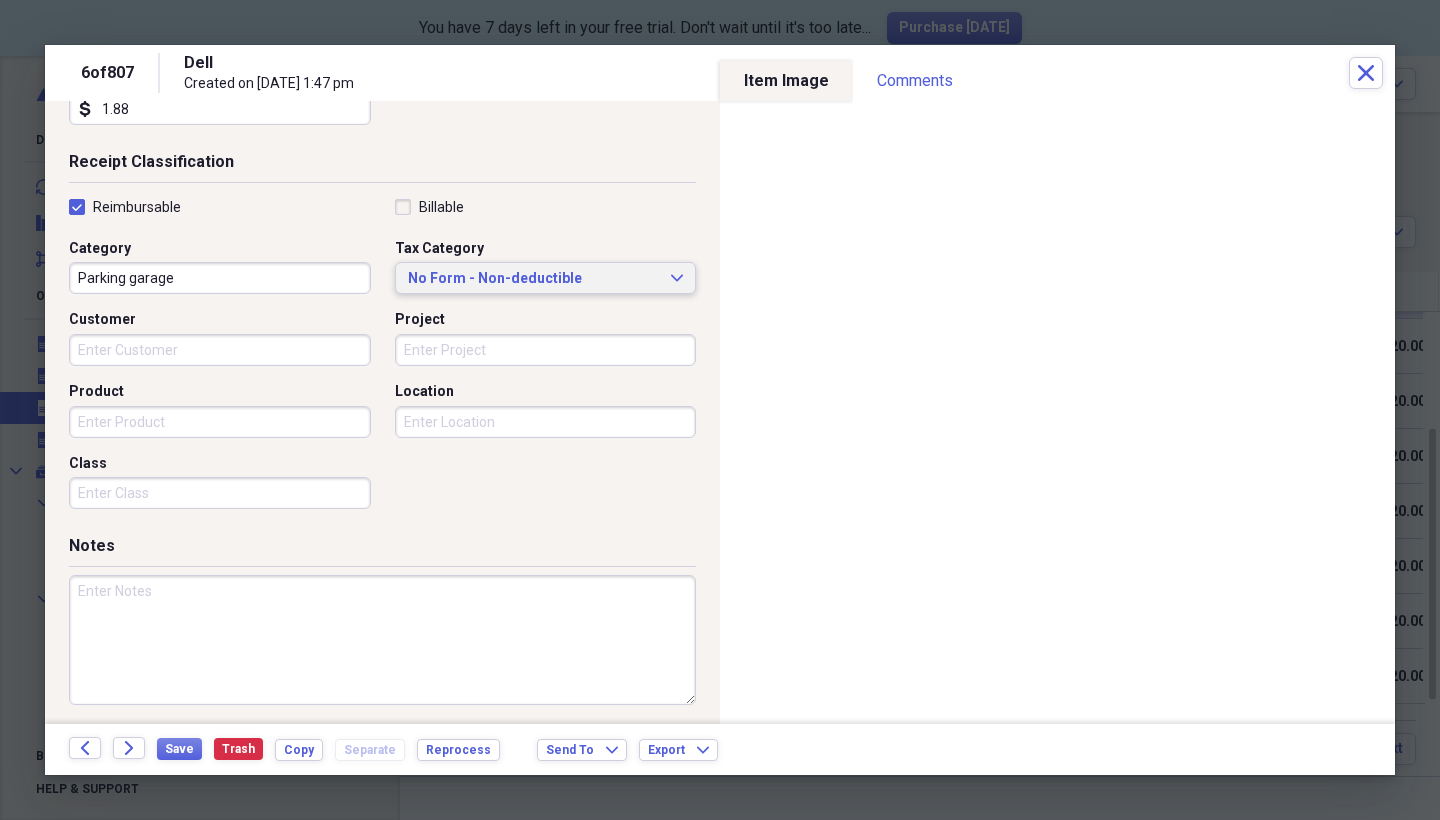 click on "No Form - Non-deductible" at bounding box center (534, 279) 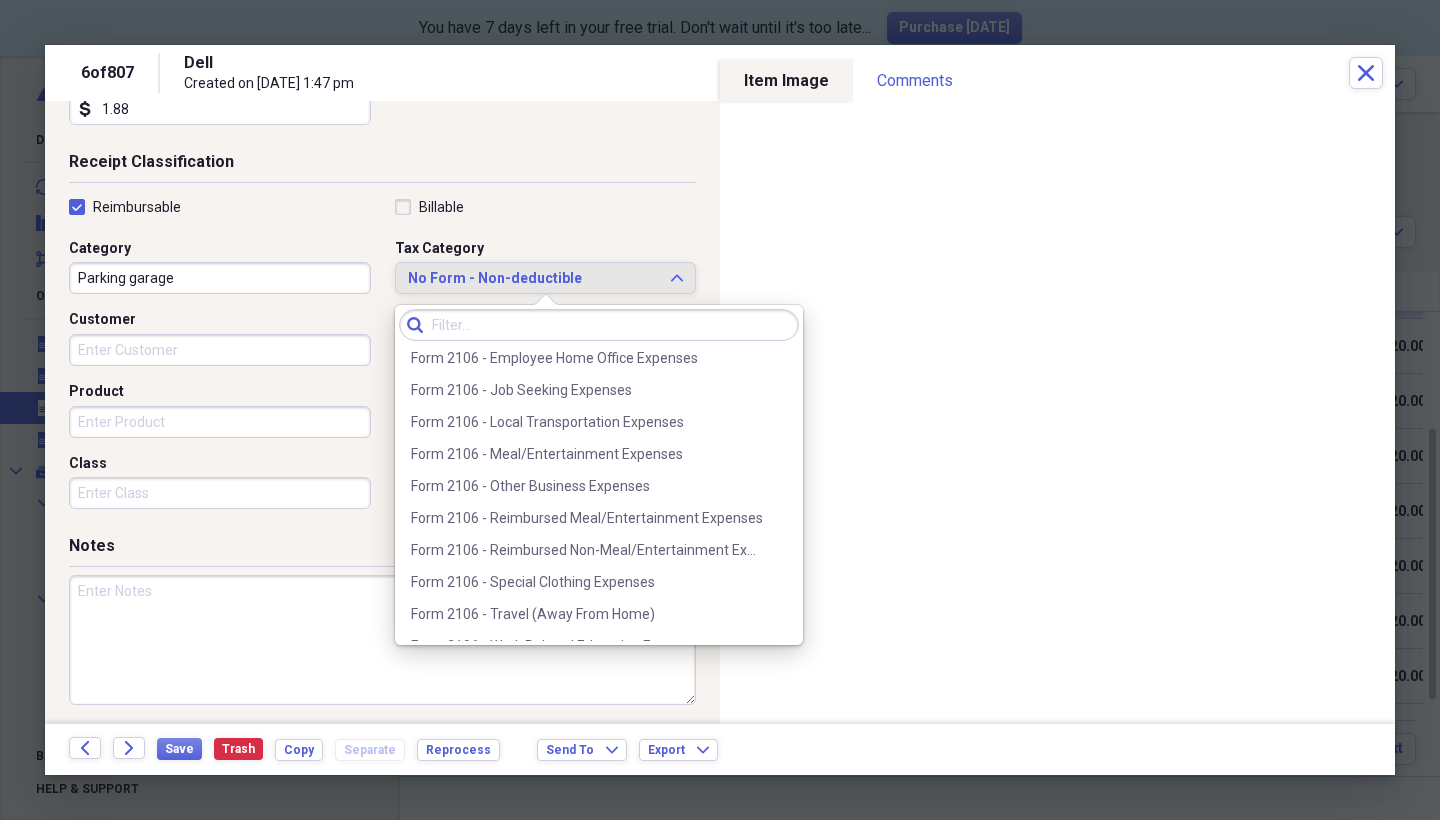 scroll, scrollTop: 1669, scrollLeft: 0, axis: vertical 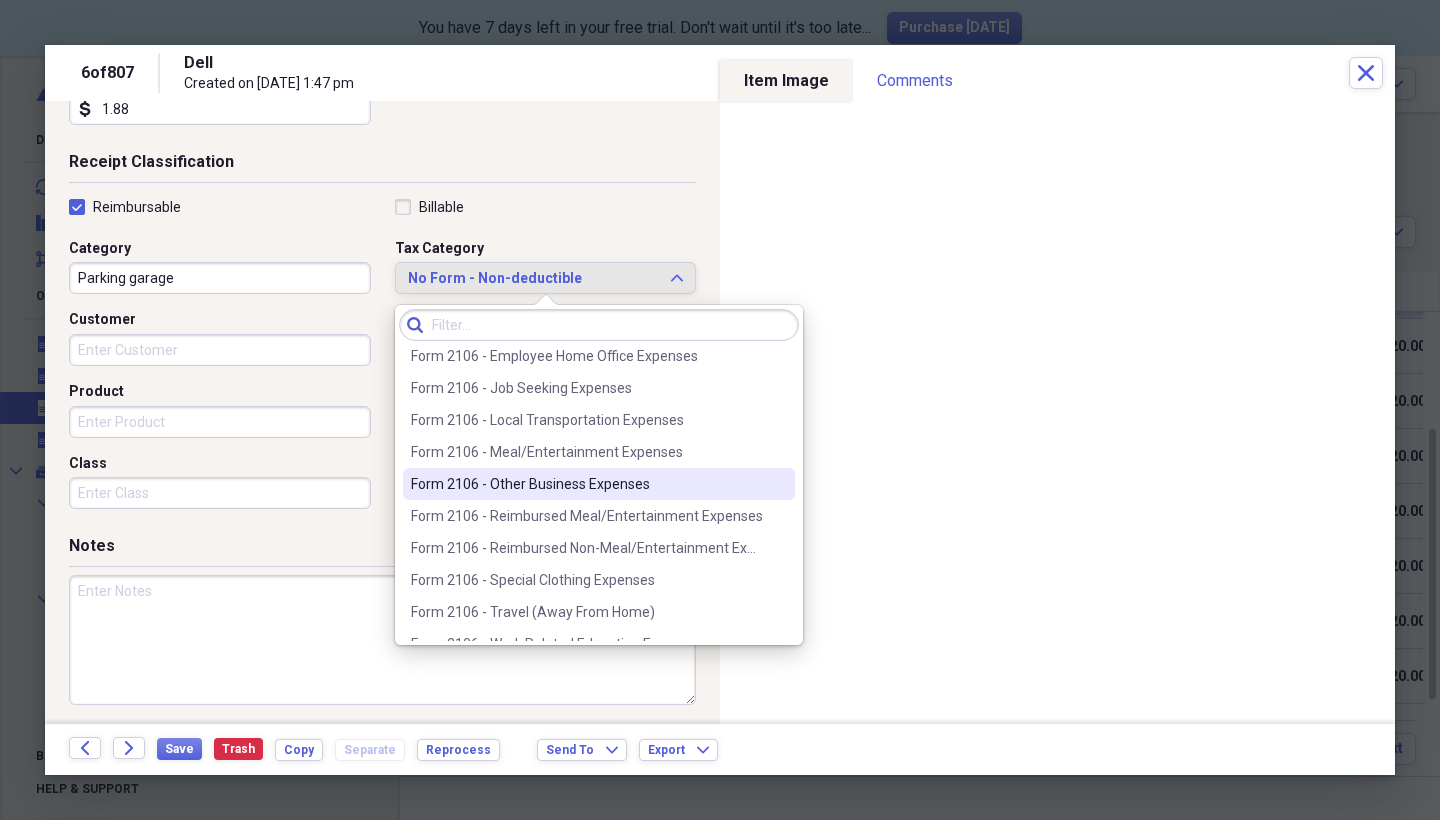 click on "Form 2106 - Other Business Expenses" at bounding box center (587, 484) 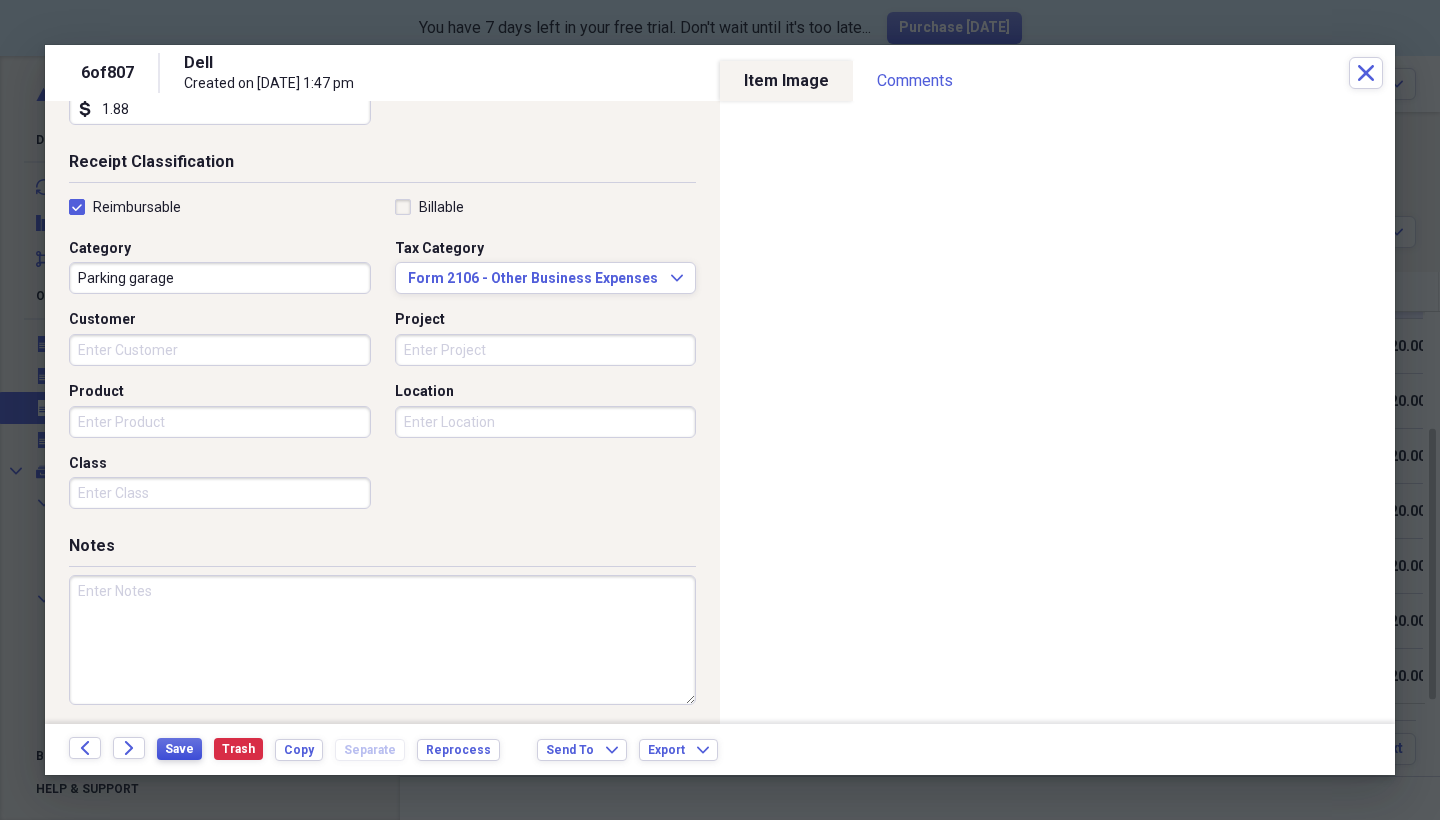 click on "Save" at bounding box center (179, 749) 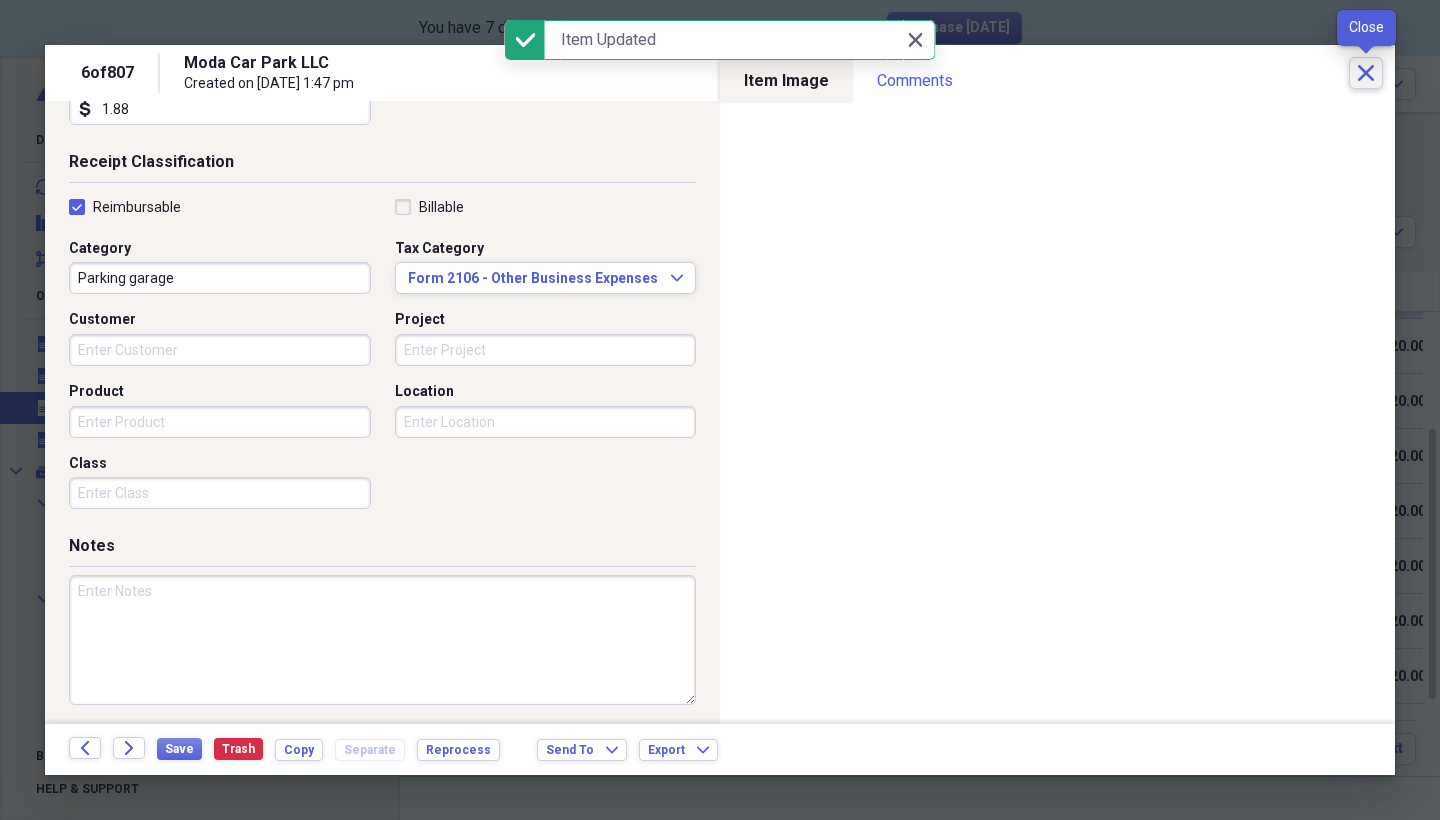 click 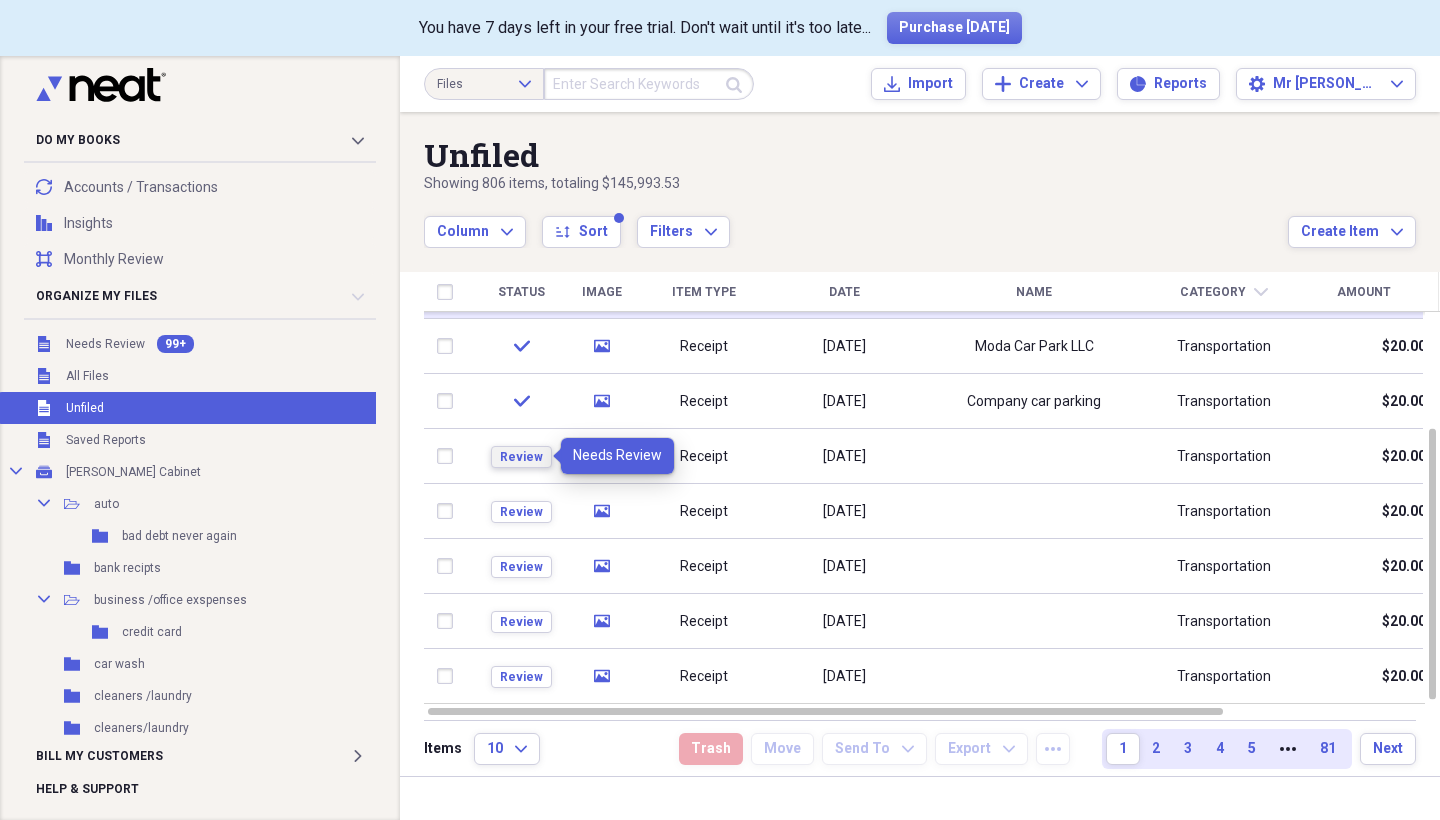 click on "Review" at bounding box center [521, 457] 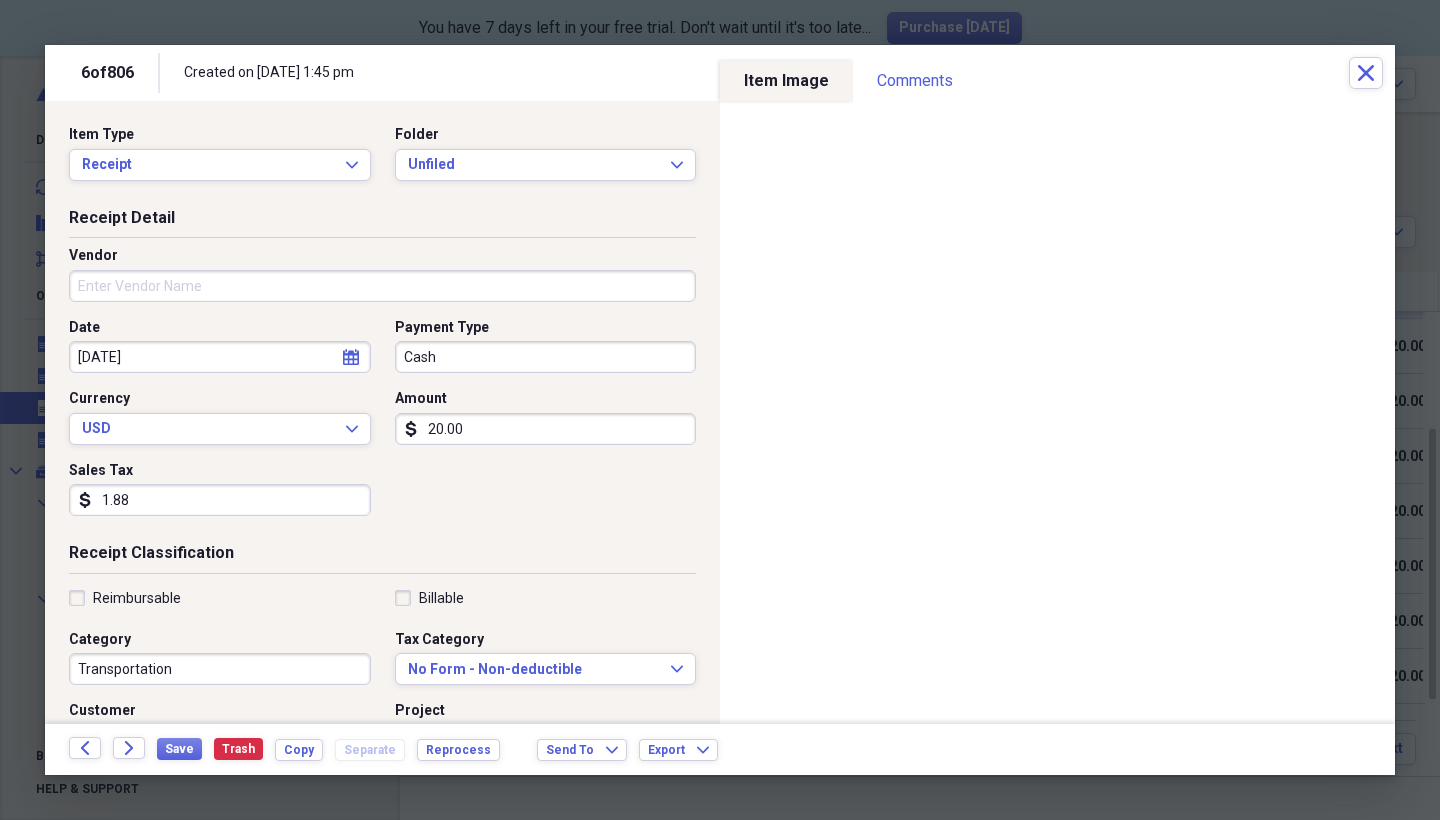 click on "Vendor" at bounding box center [382, 286] 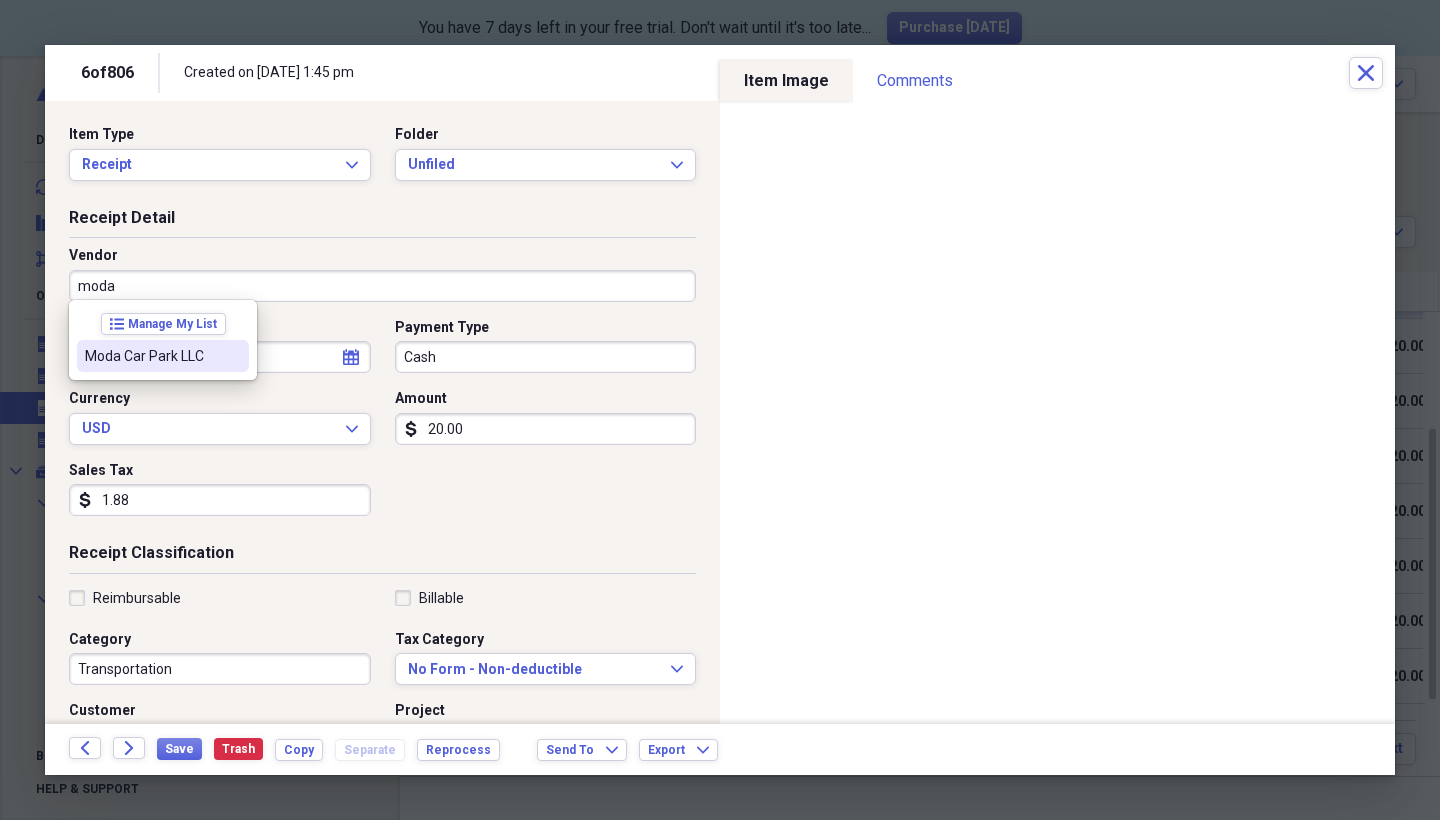 click on "Moda Car Park LLC" at bounding box center (151, 356) 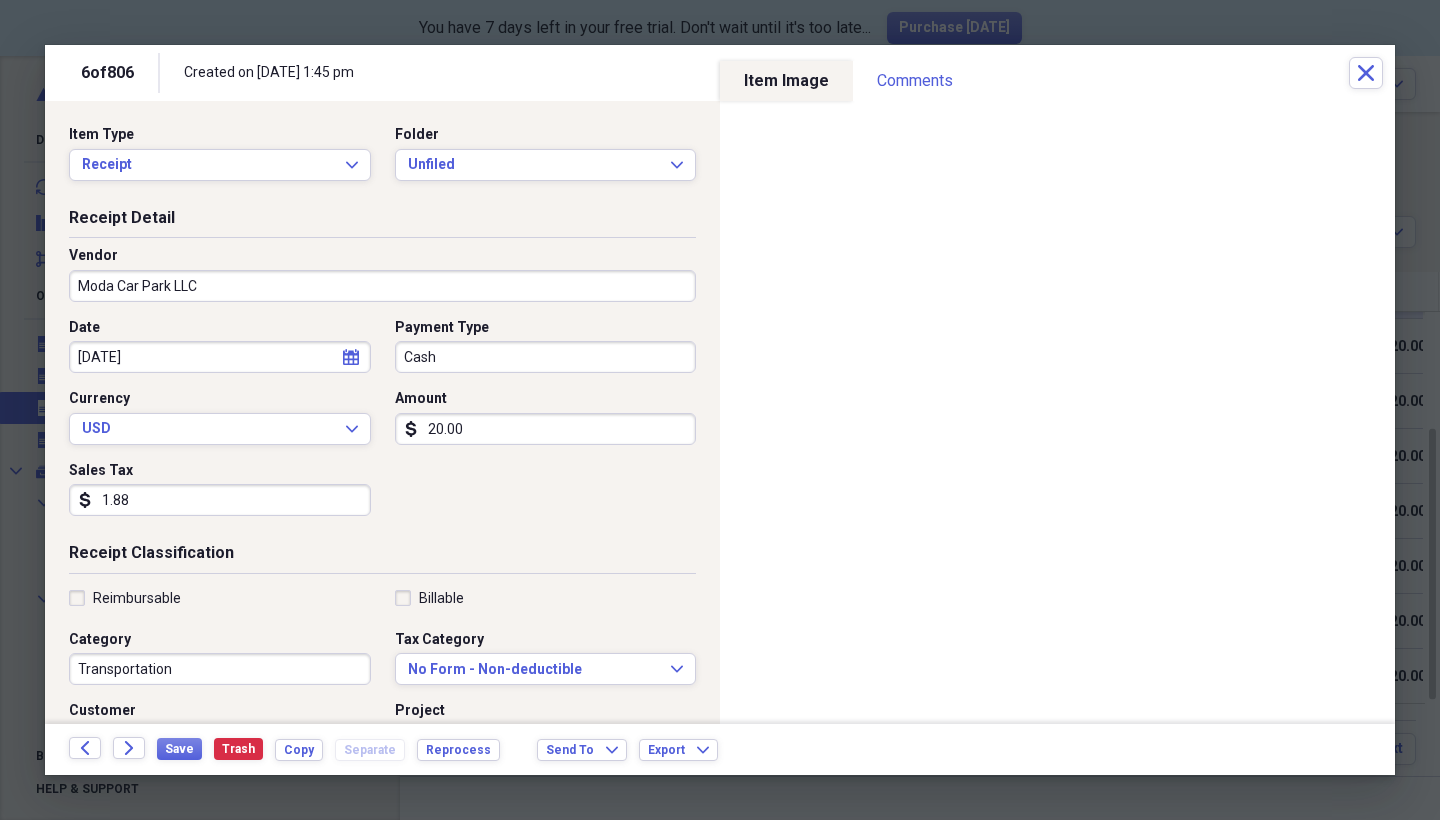 type on "Parking garage" 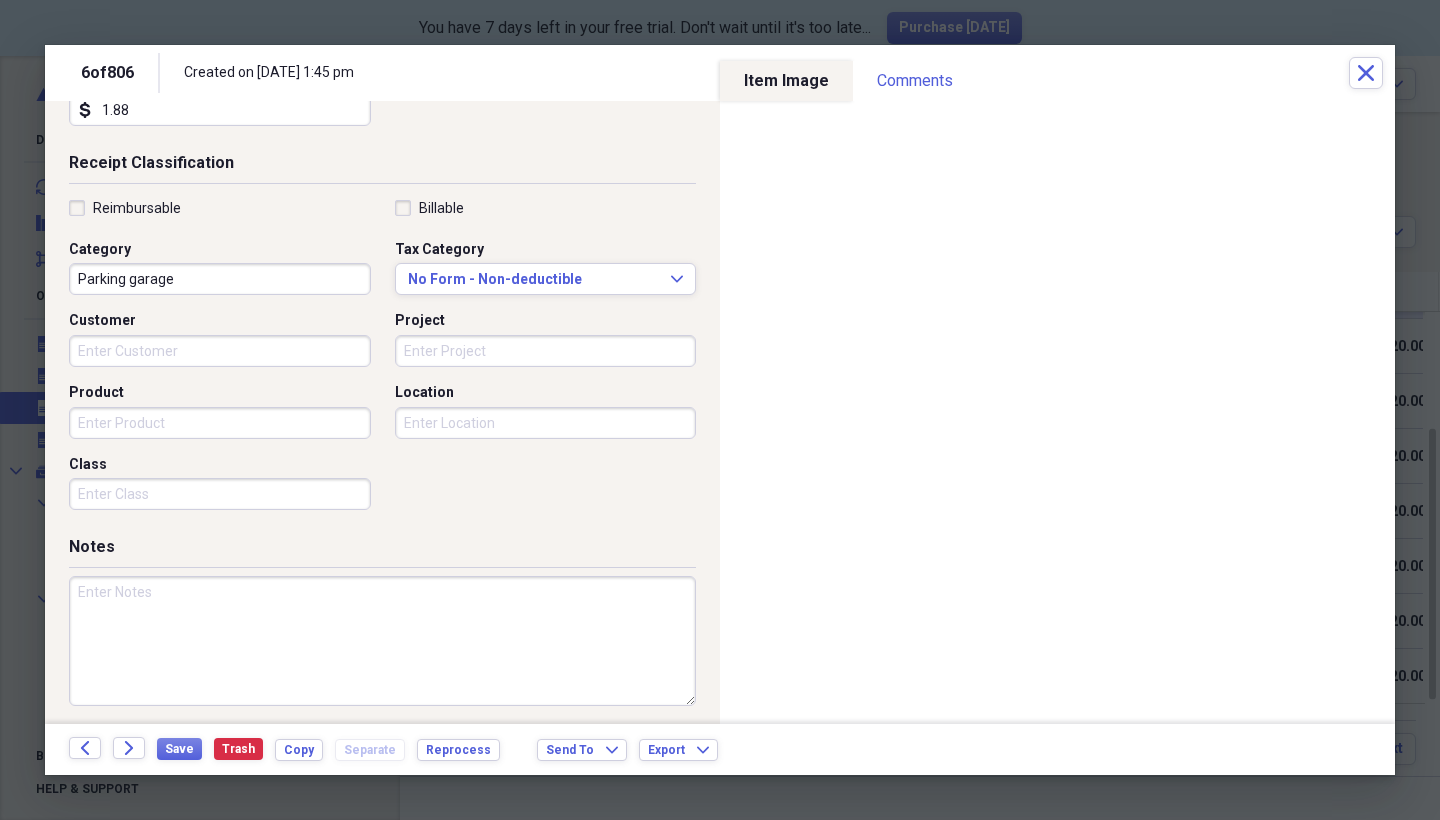 scroll, scrollTop: 391, scrollLeft: 0, axis: vertical 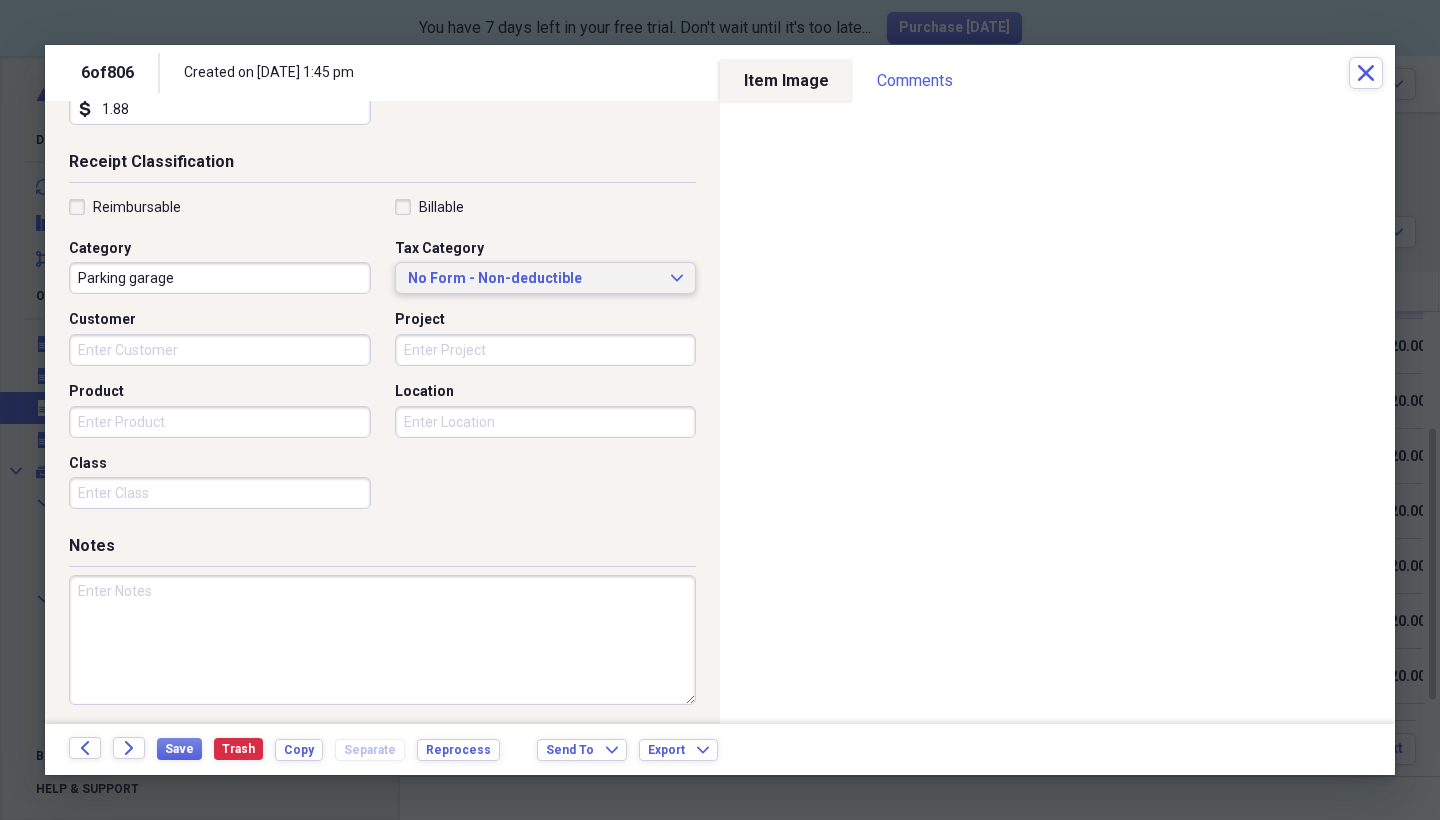 click on "No Form - Non-deductible" at bounding box center [534, 279] 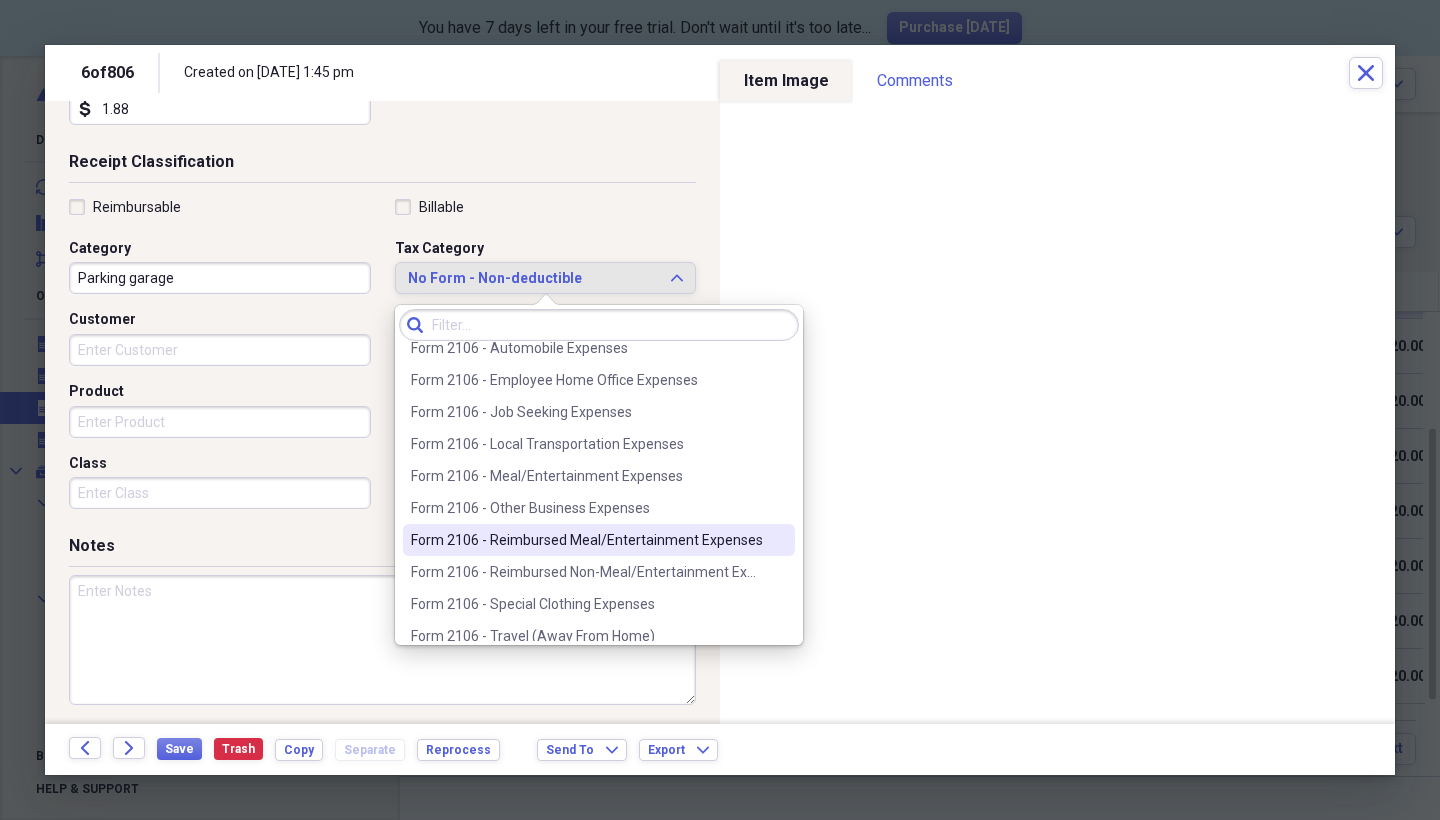 scroll, scrollTop: 1646, scrollLeft: 0, axis: vertical 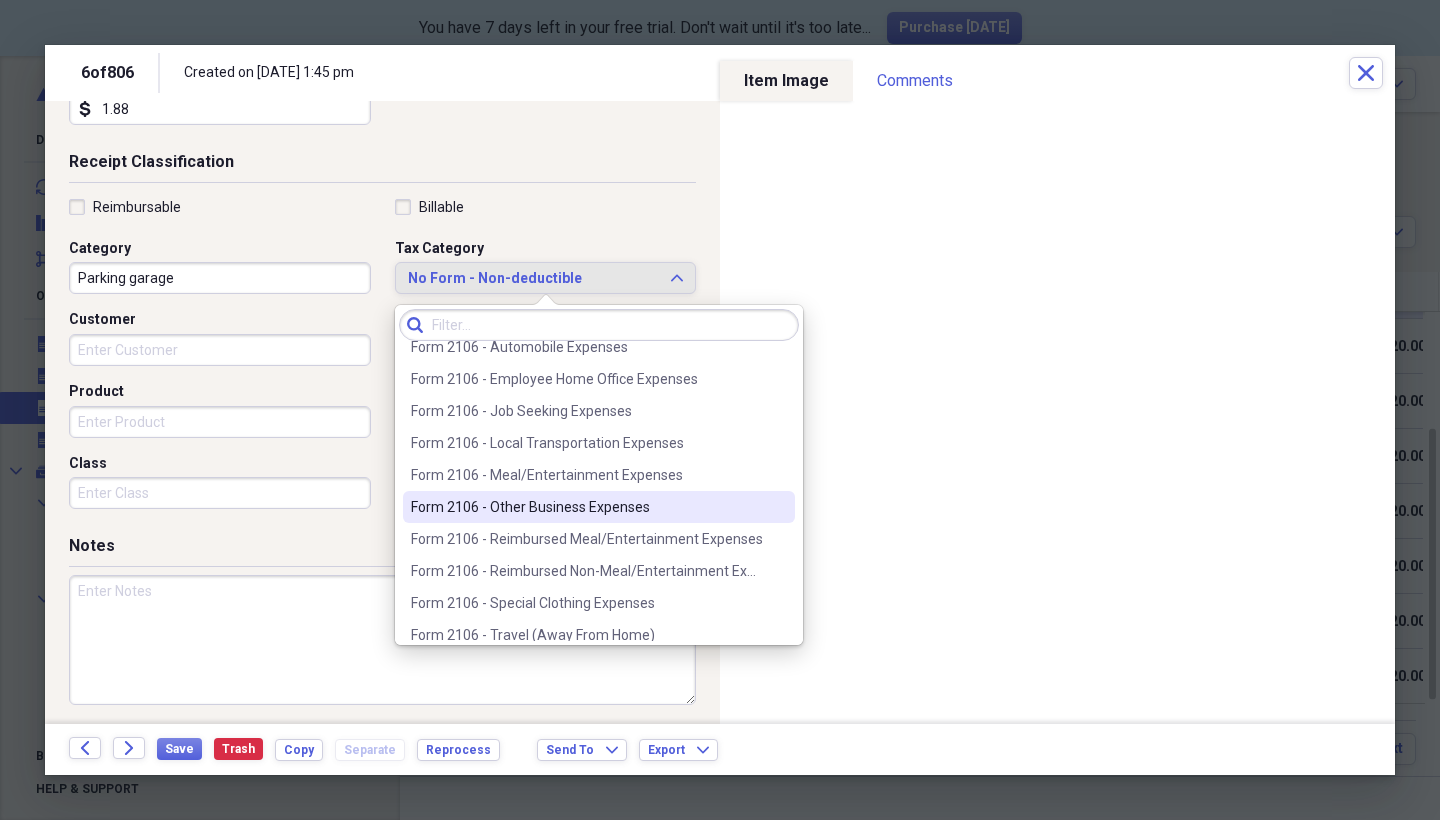 click on "Form 2106 - Other Business Expenses" at bounding box center [587, 507] 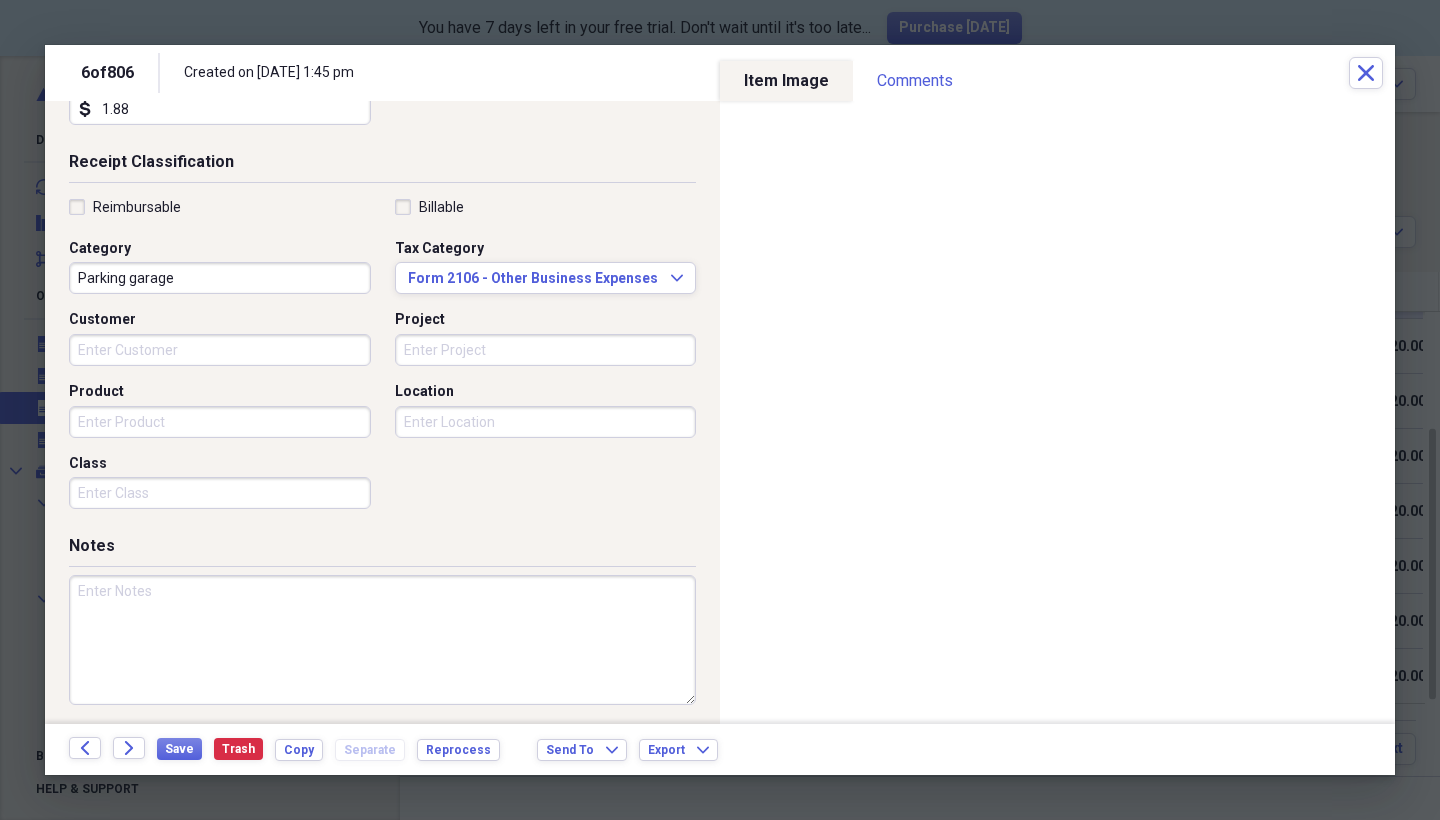 drag, startPoint x: 259, startPoint y: 660, endPoint x: 259, endPoint y: 634, distance: 26 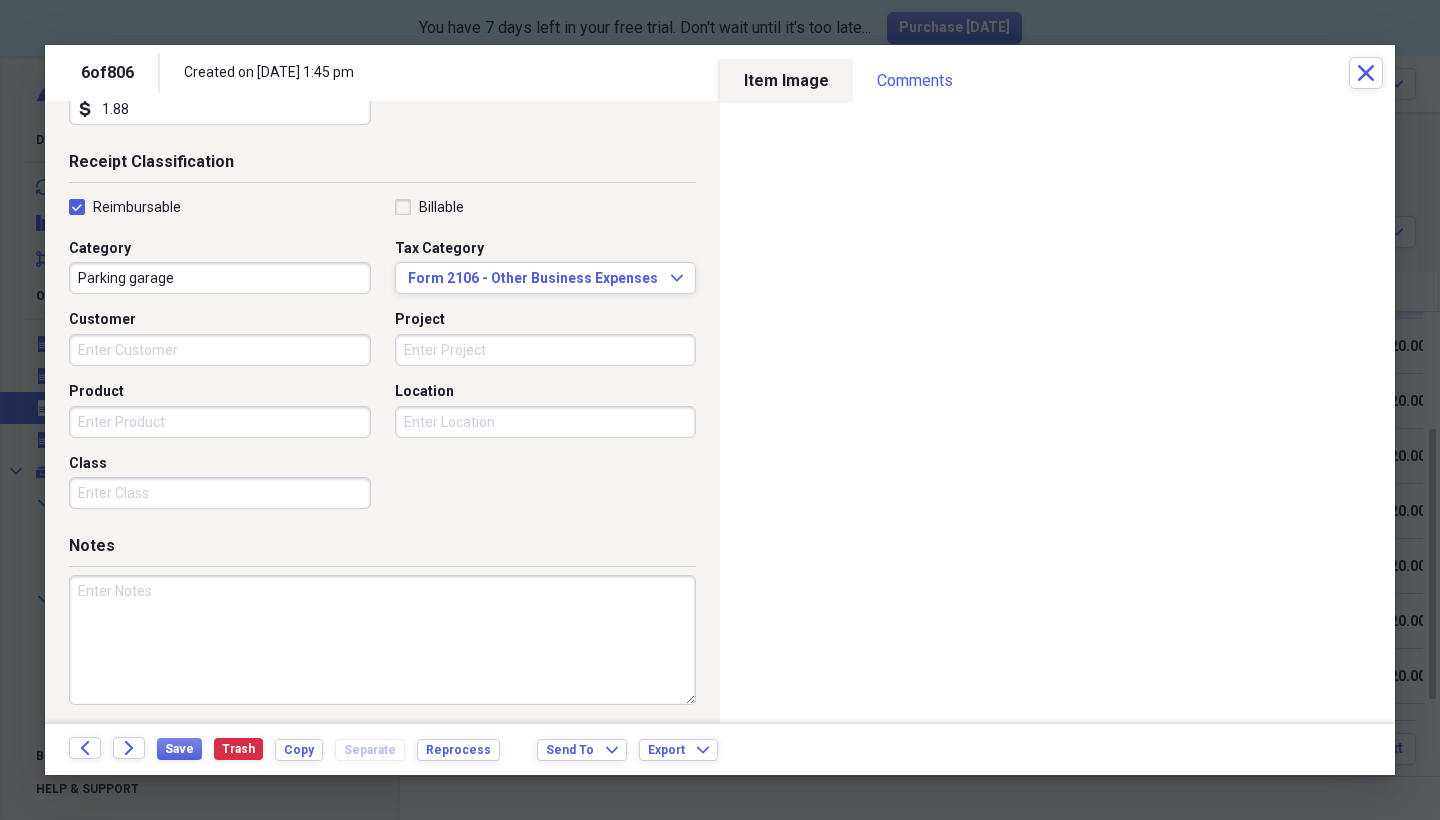 checkbox on "true" 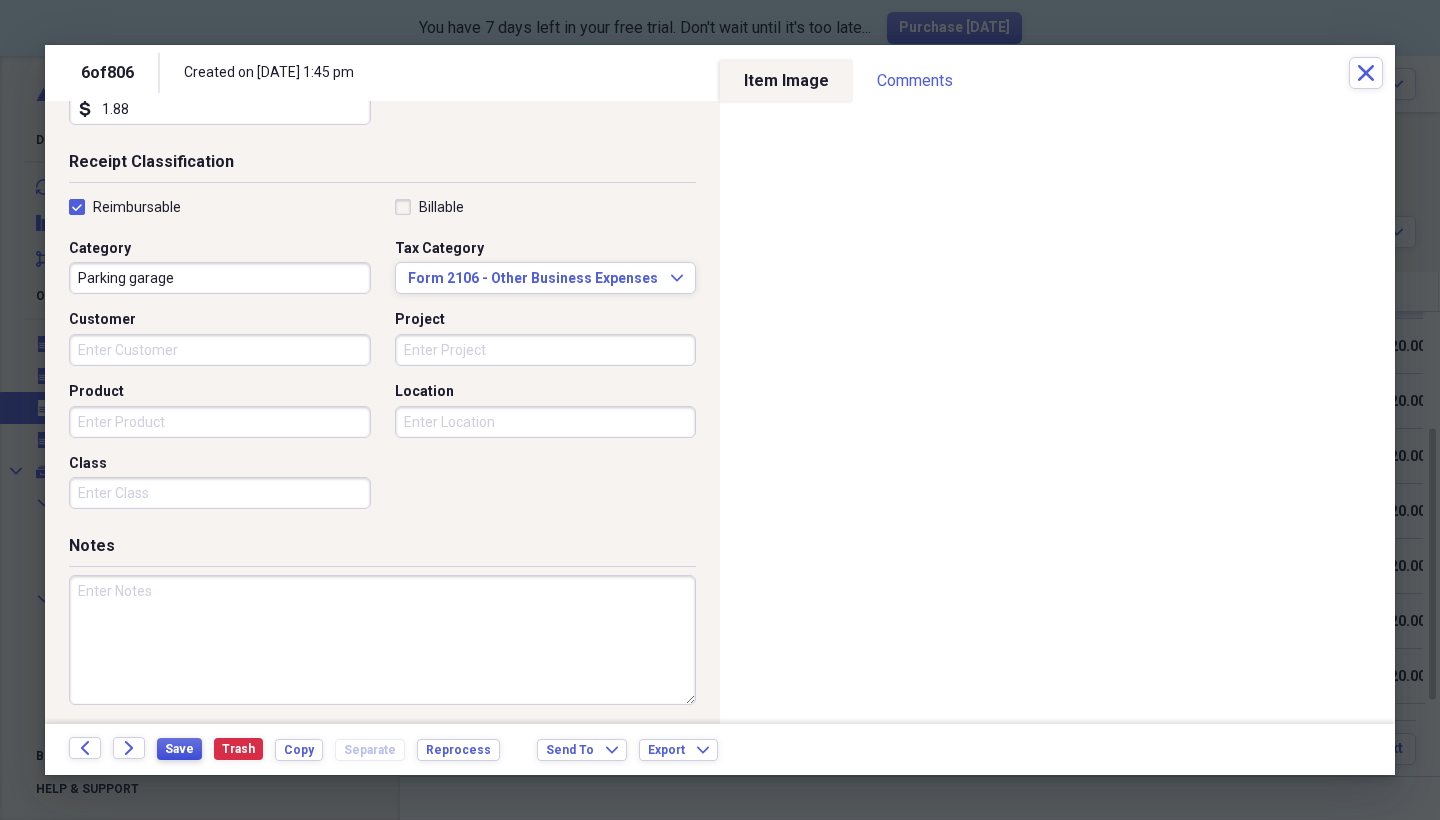 click on "Save" at bounding box center [179, 749] 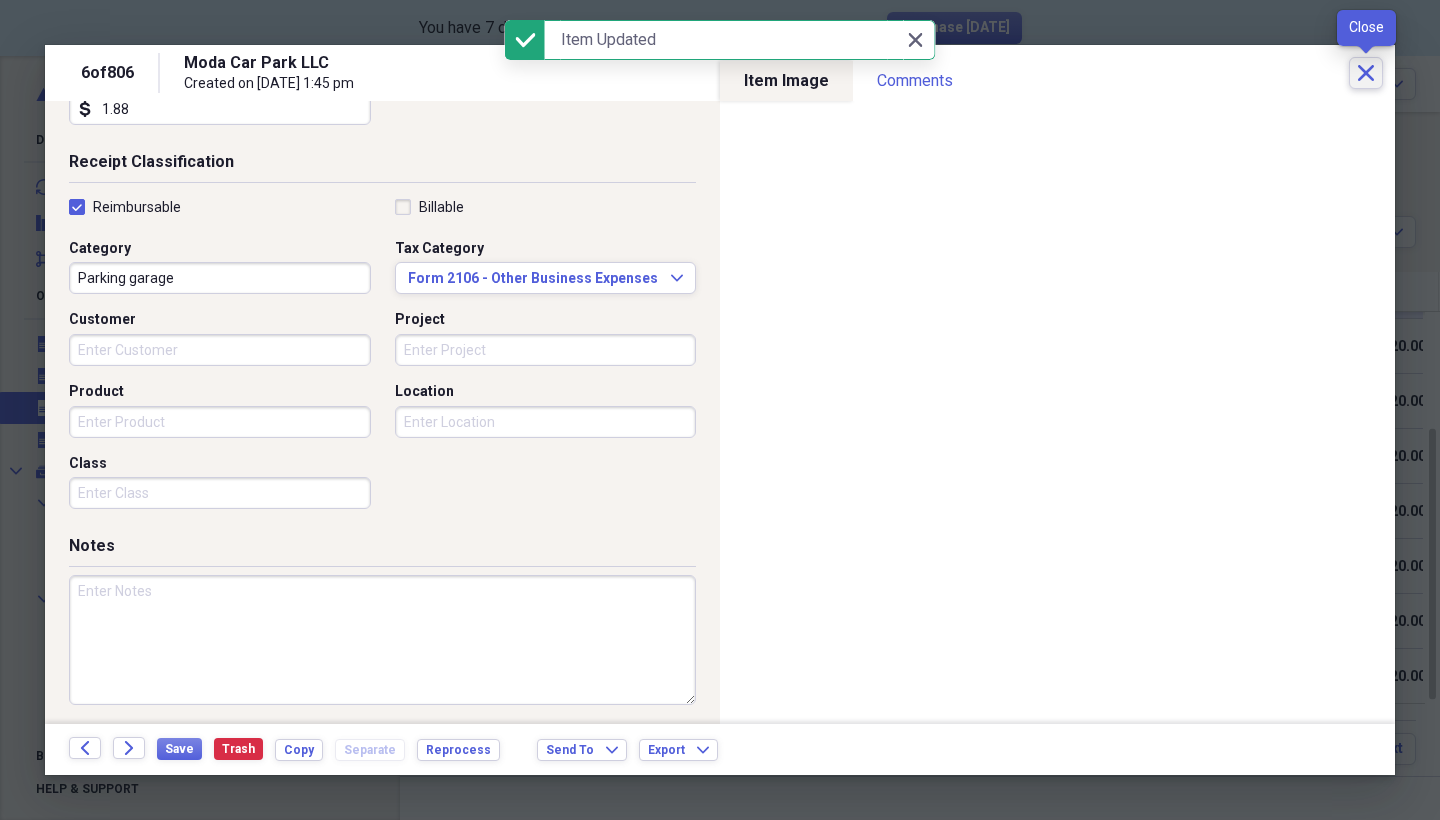 click on "Close" at bounding box center [1366, 73] 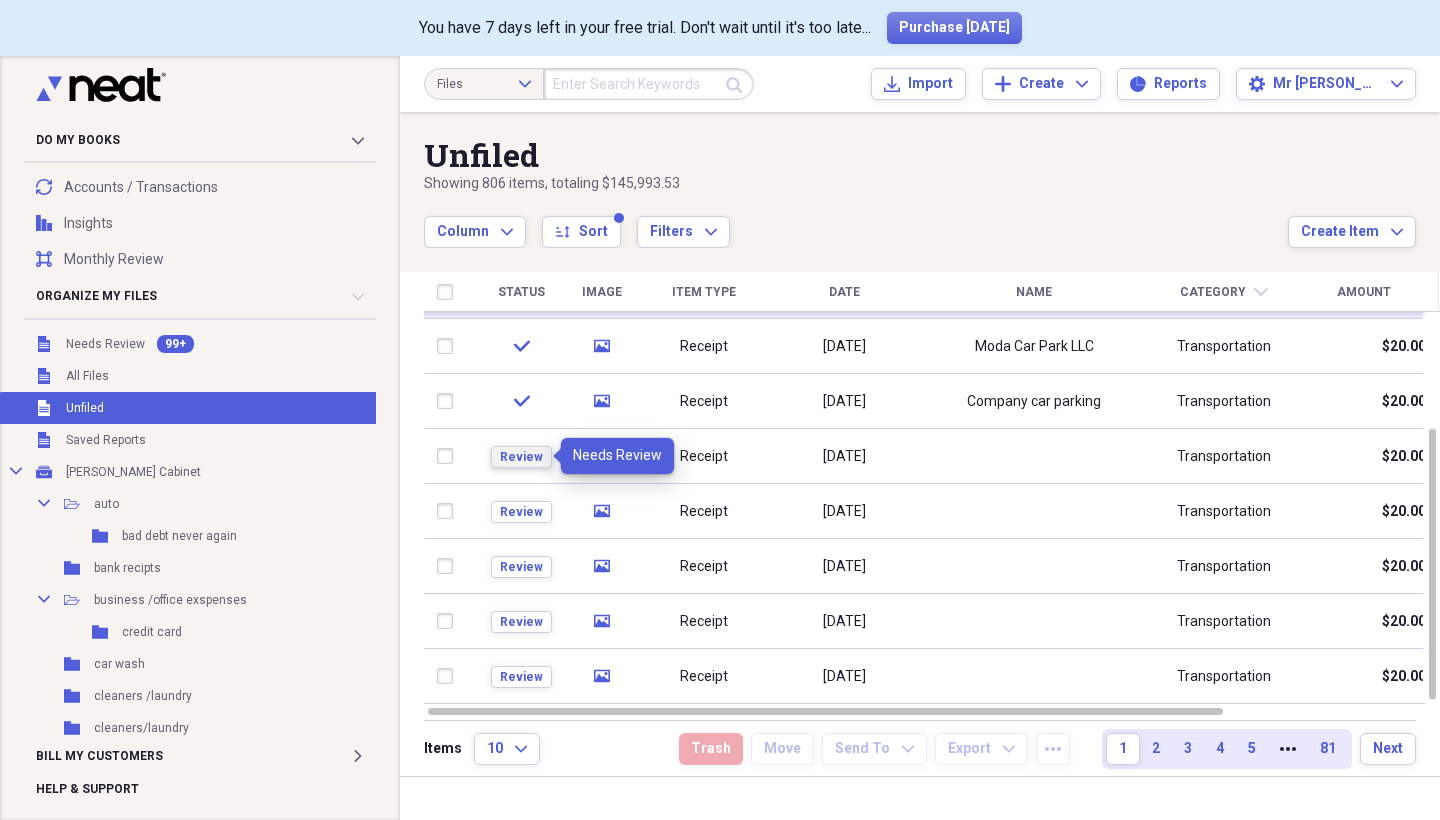 click on "Review" at bounding box center (521, 457) 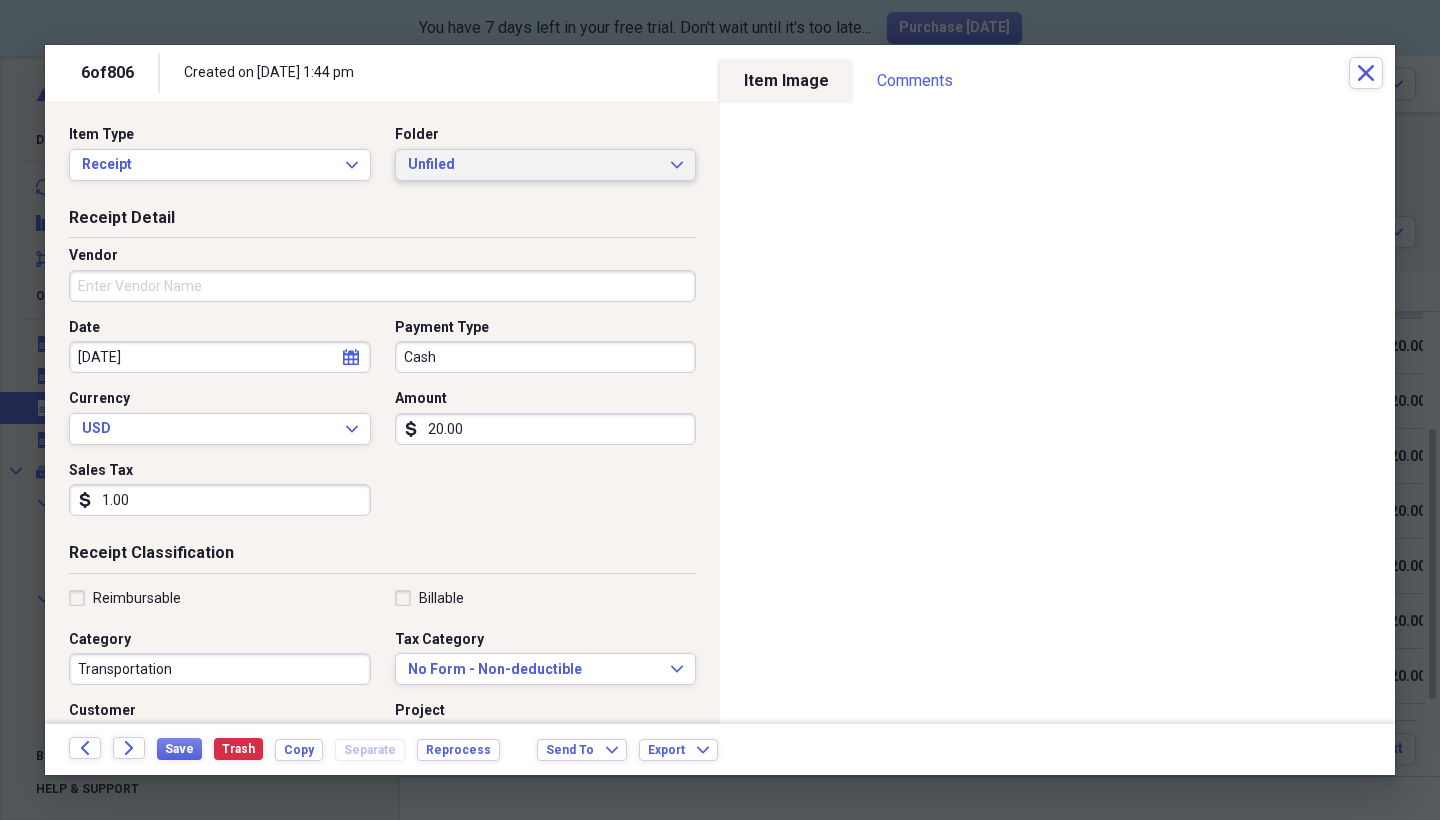 click on "Unfiled" at bounding box center [534, 165] 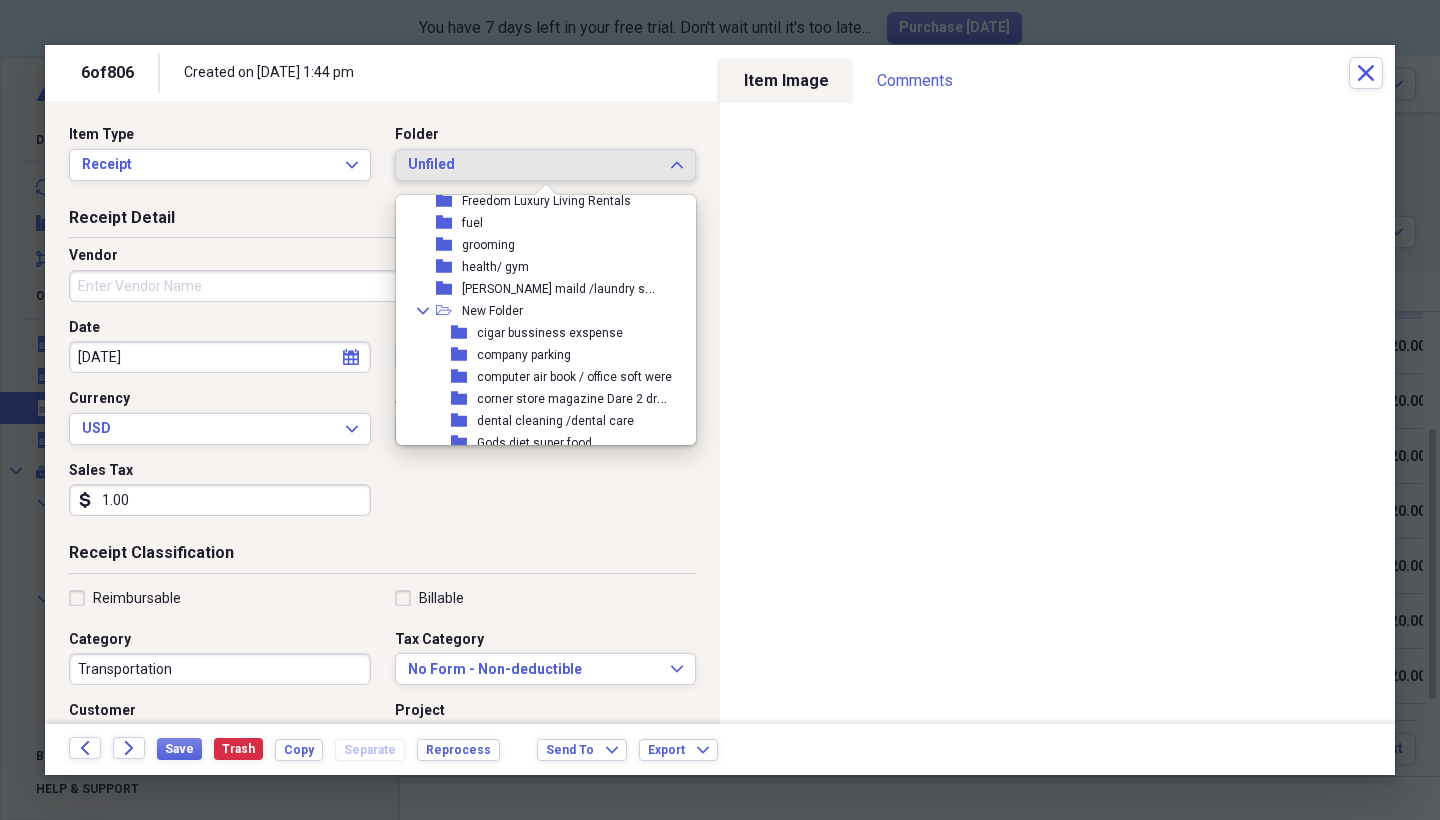scroll, scrollTop: 390, scrollLeft: 0, axis: vertical 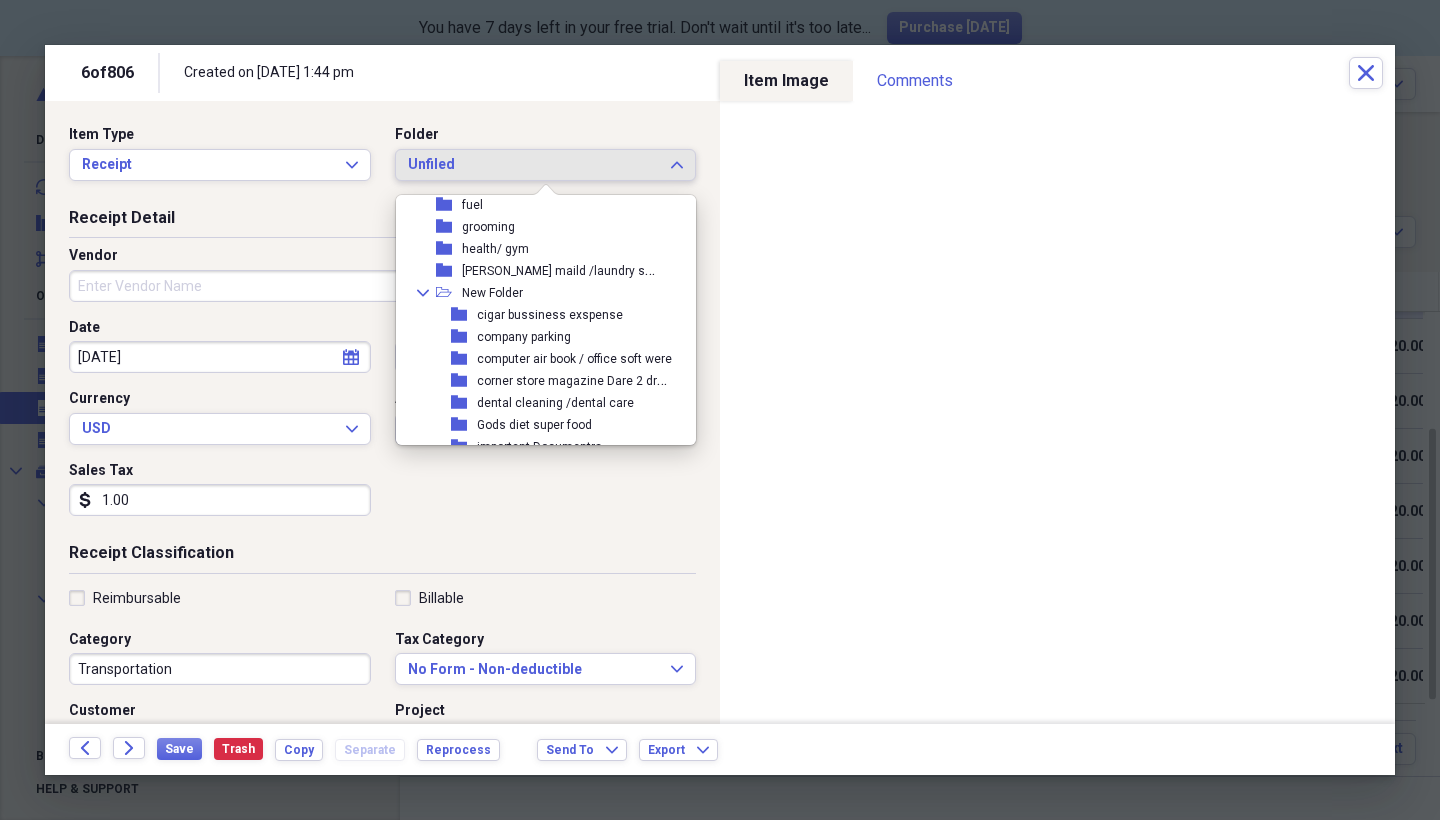 click on "company parking" at bounding box center [524, 337] 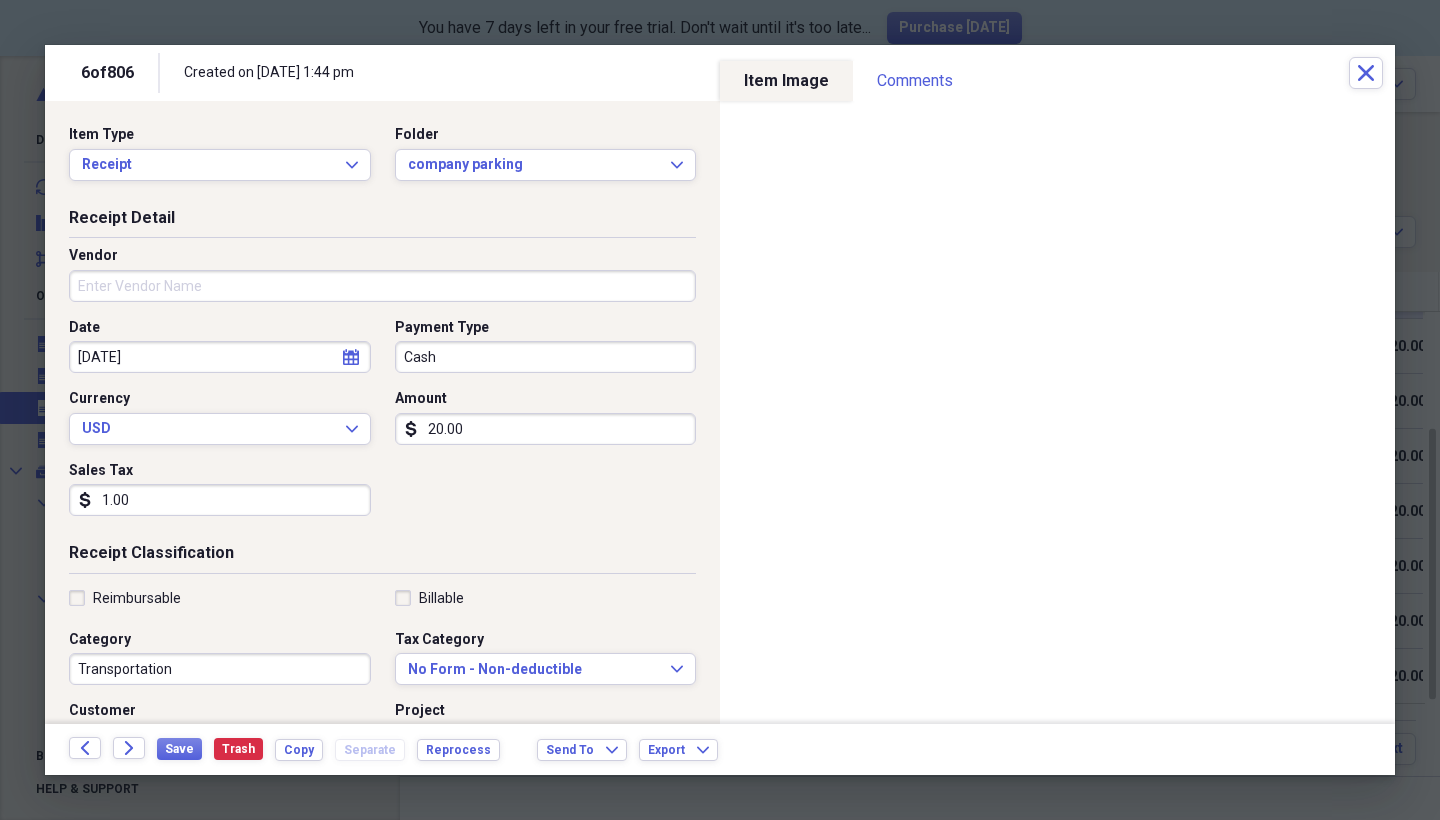 click on "Vendor" at bounding box center (382, 286) 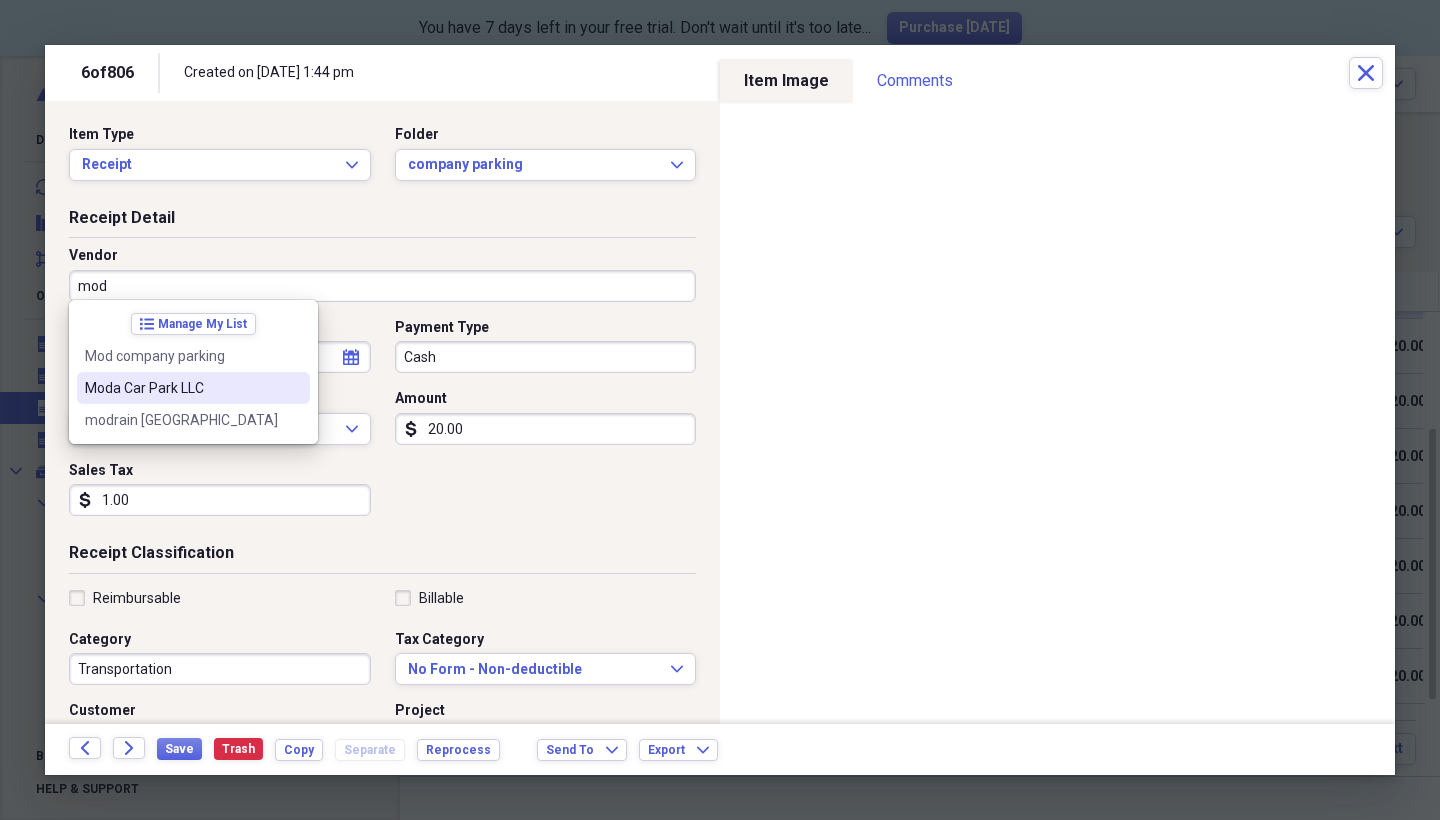 click on "Moda Car Park LLC" at bounding box center [193, 388] 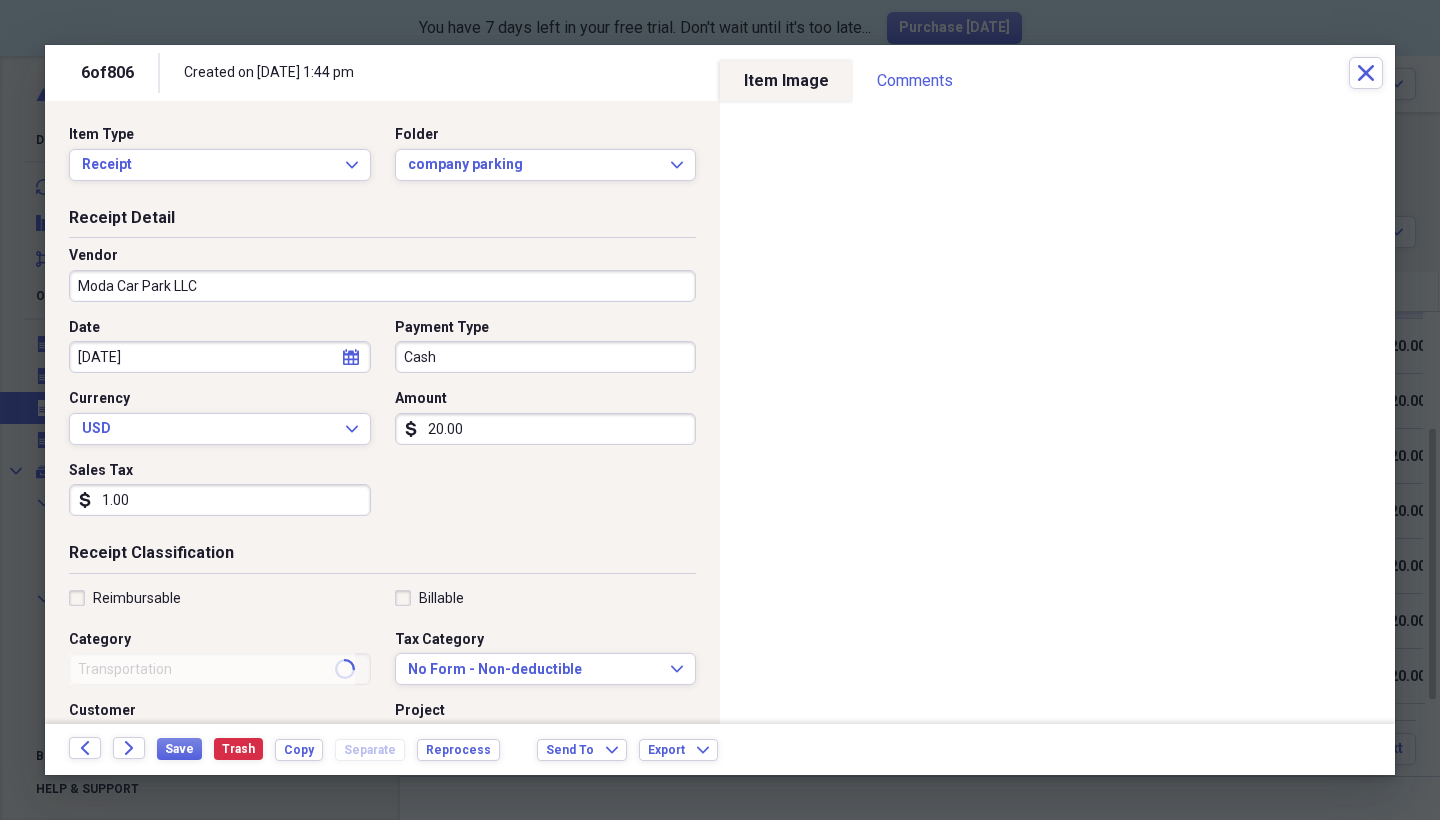 type on "Parking garage" 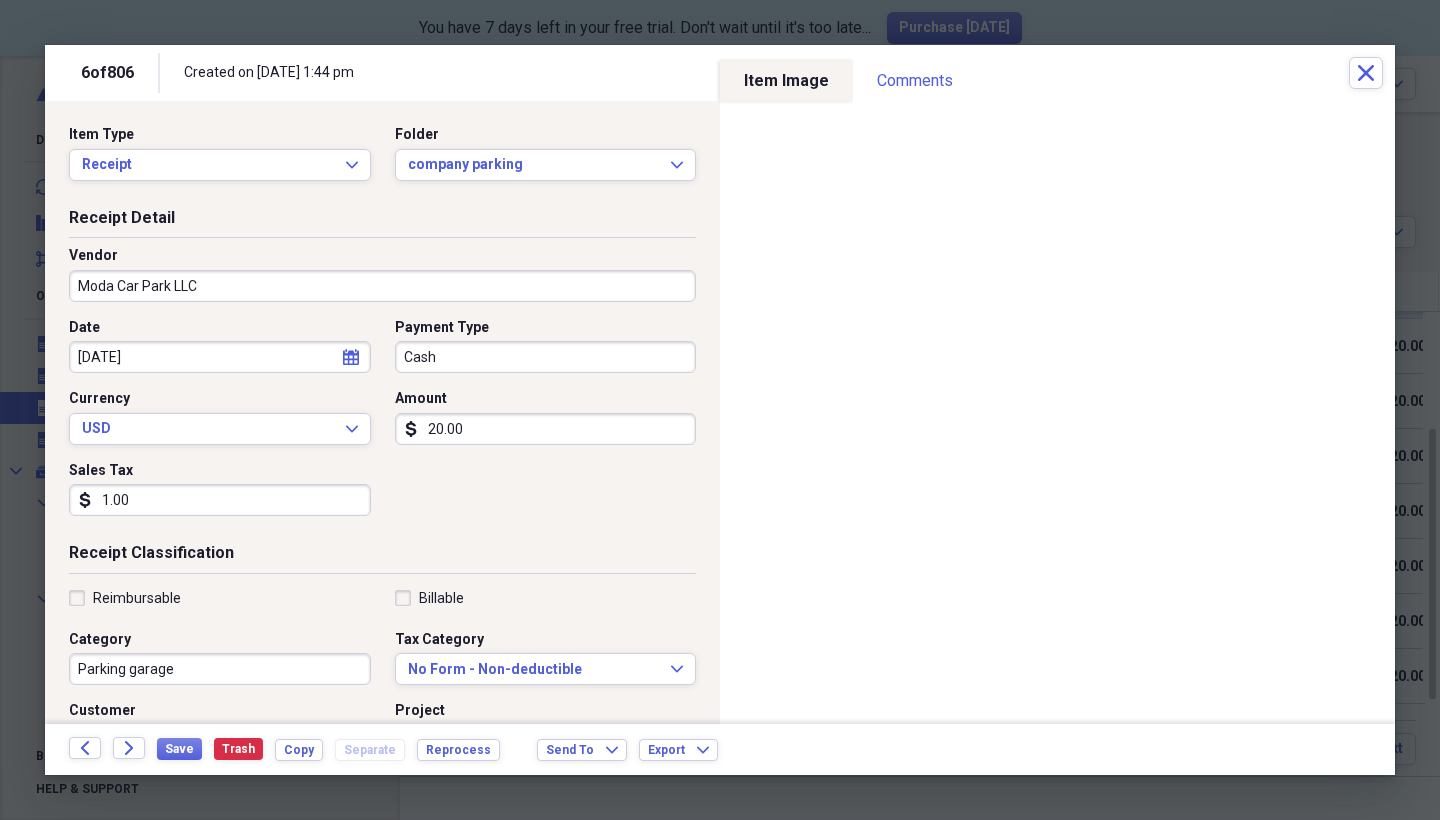click on "Reimbursable" at bounding box center (125, 598) 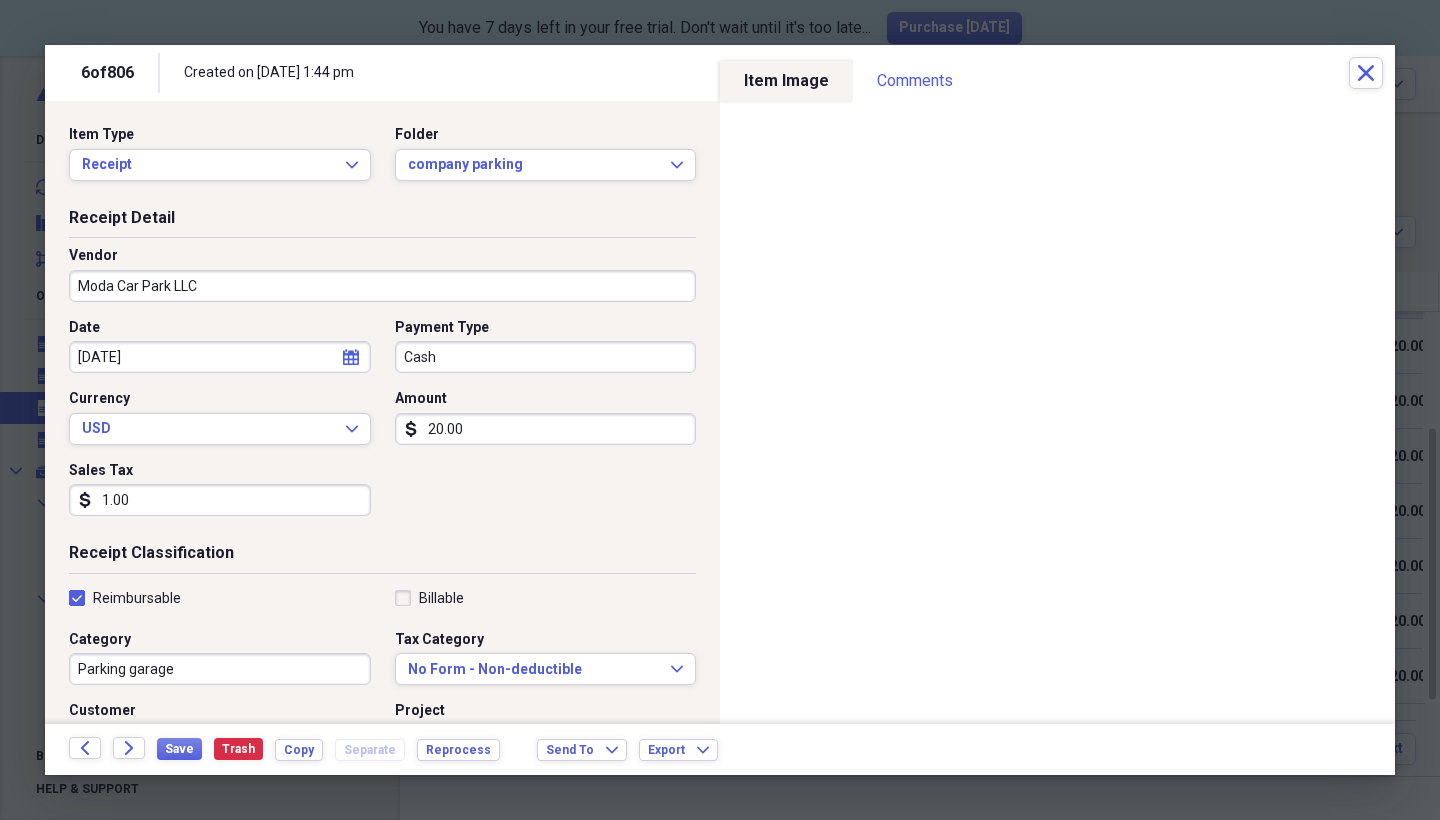 checkbox on "true" 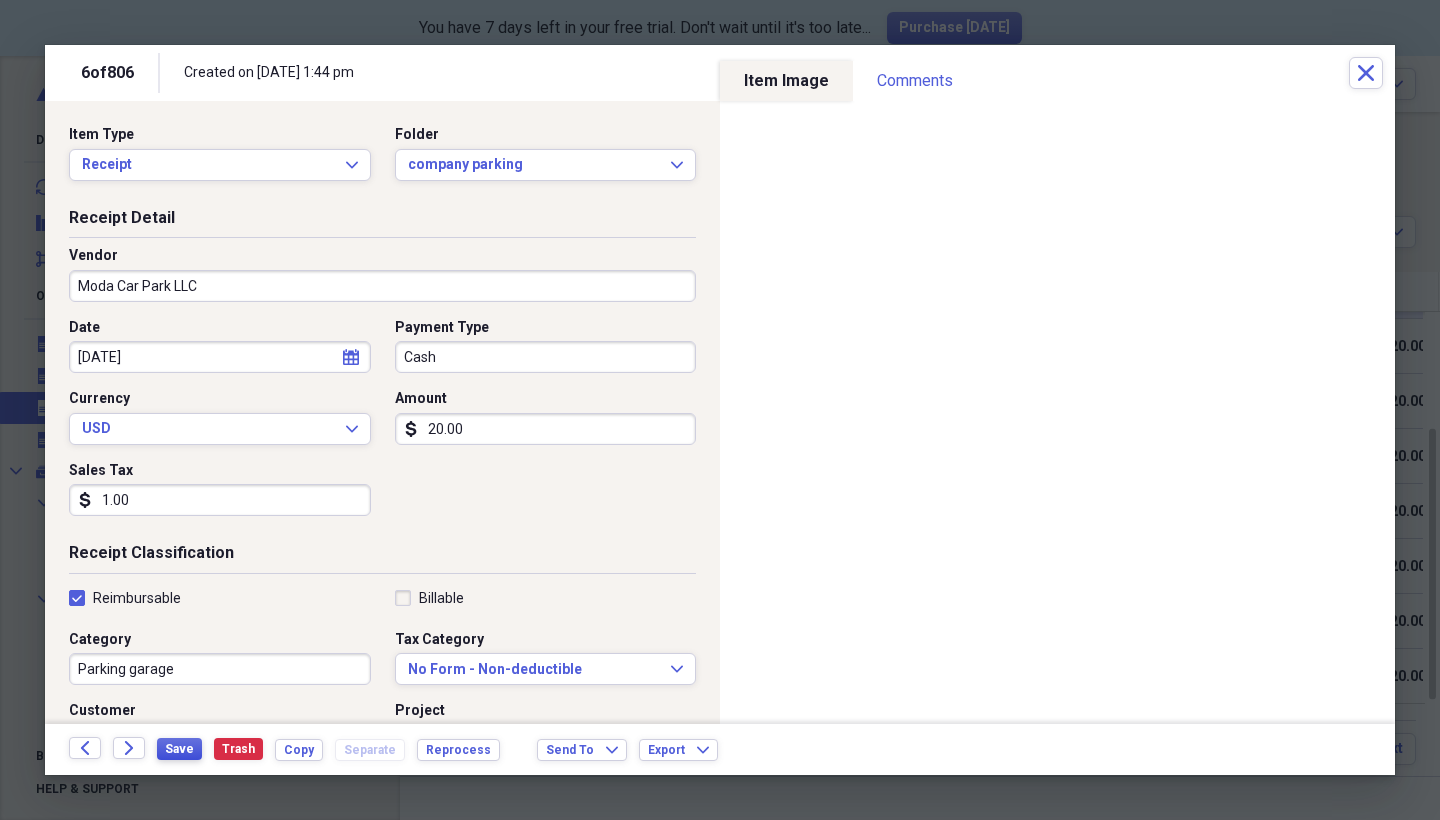 click on "Save" at bounding box center (179, 749) 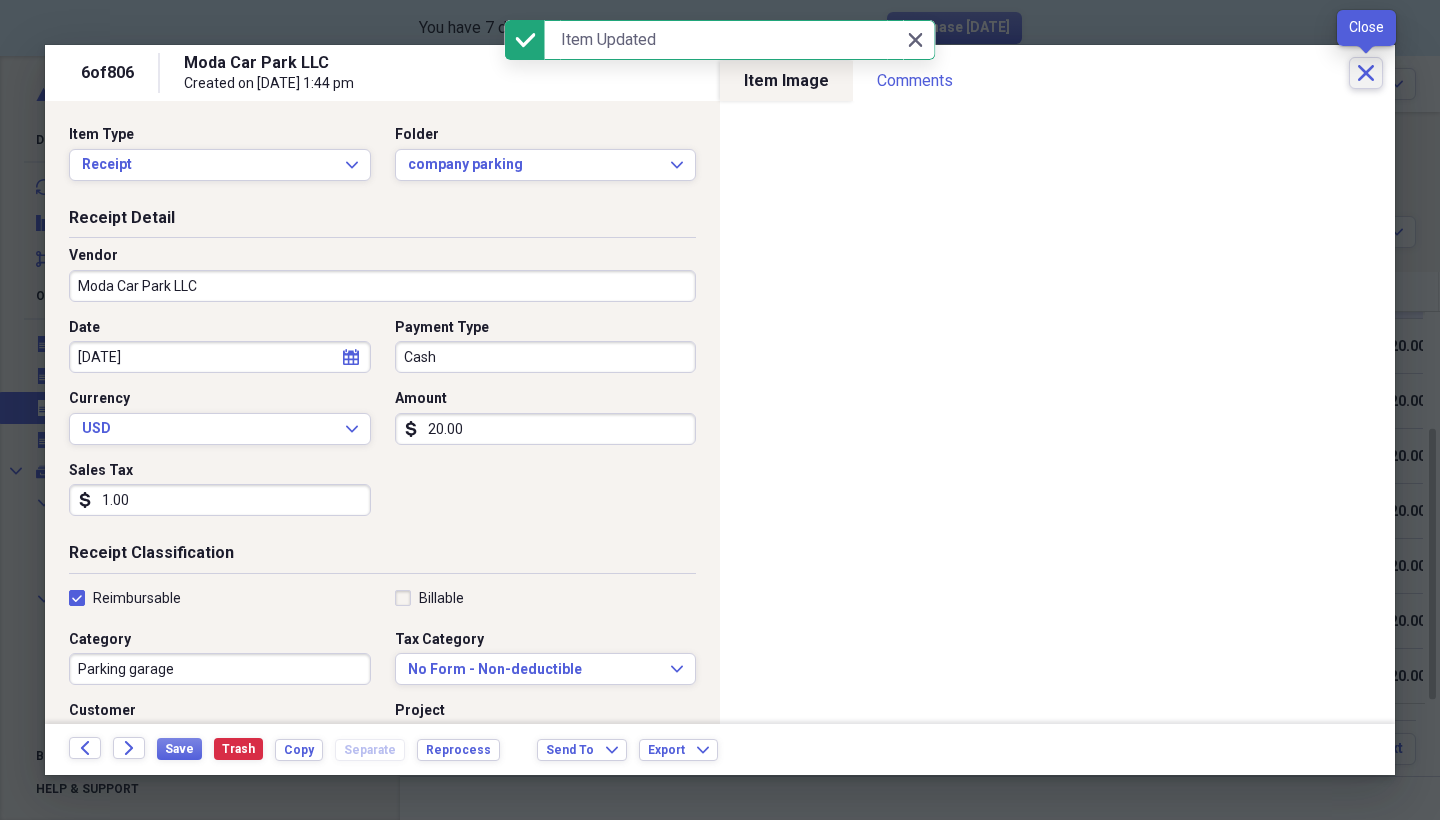 click on "Close" at bounding box center [1366, 73] 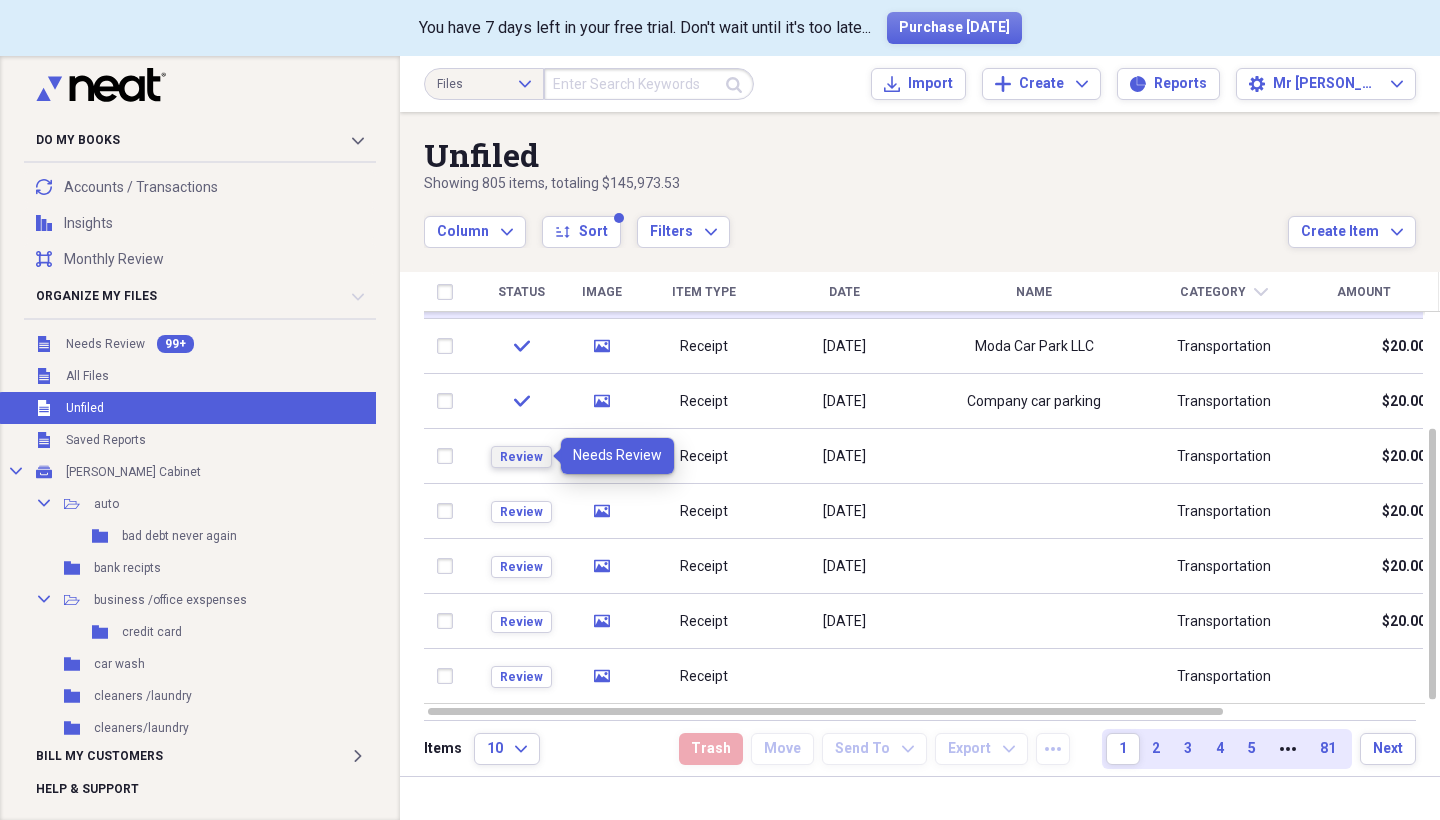 click on "Review" at bounding box center (521, 457) 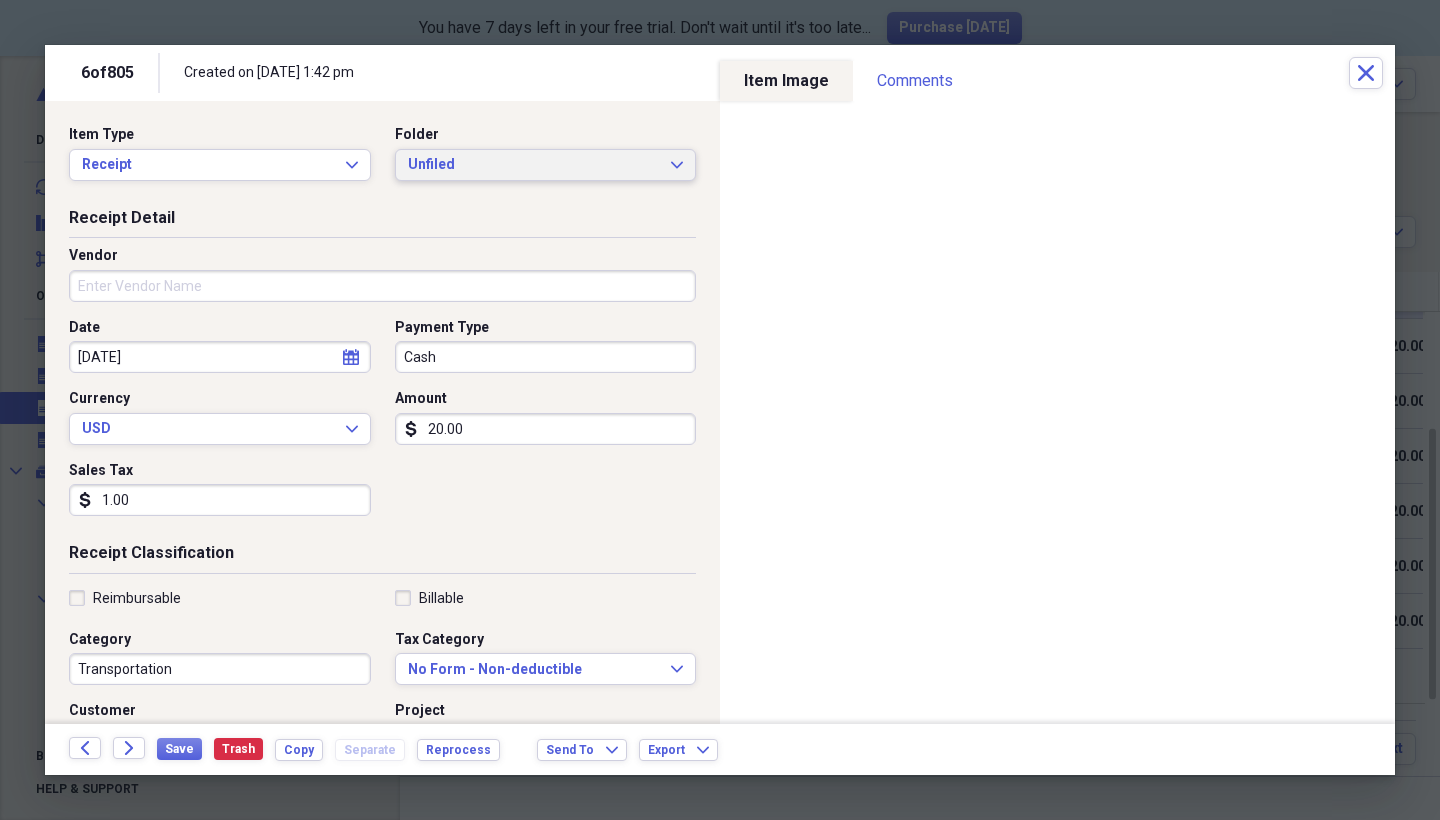 click on "Unfiled" at bounding box center [534, 165] 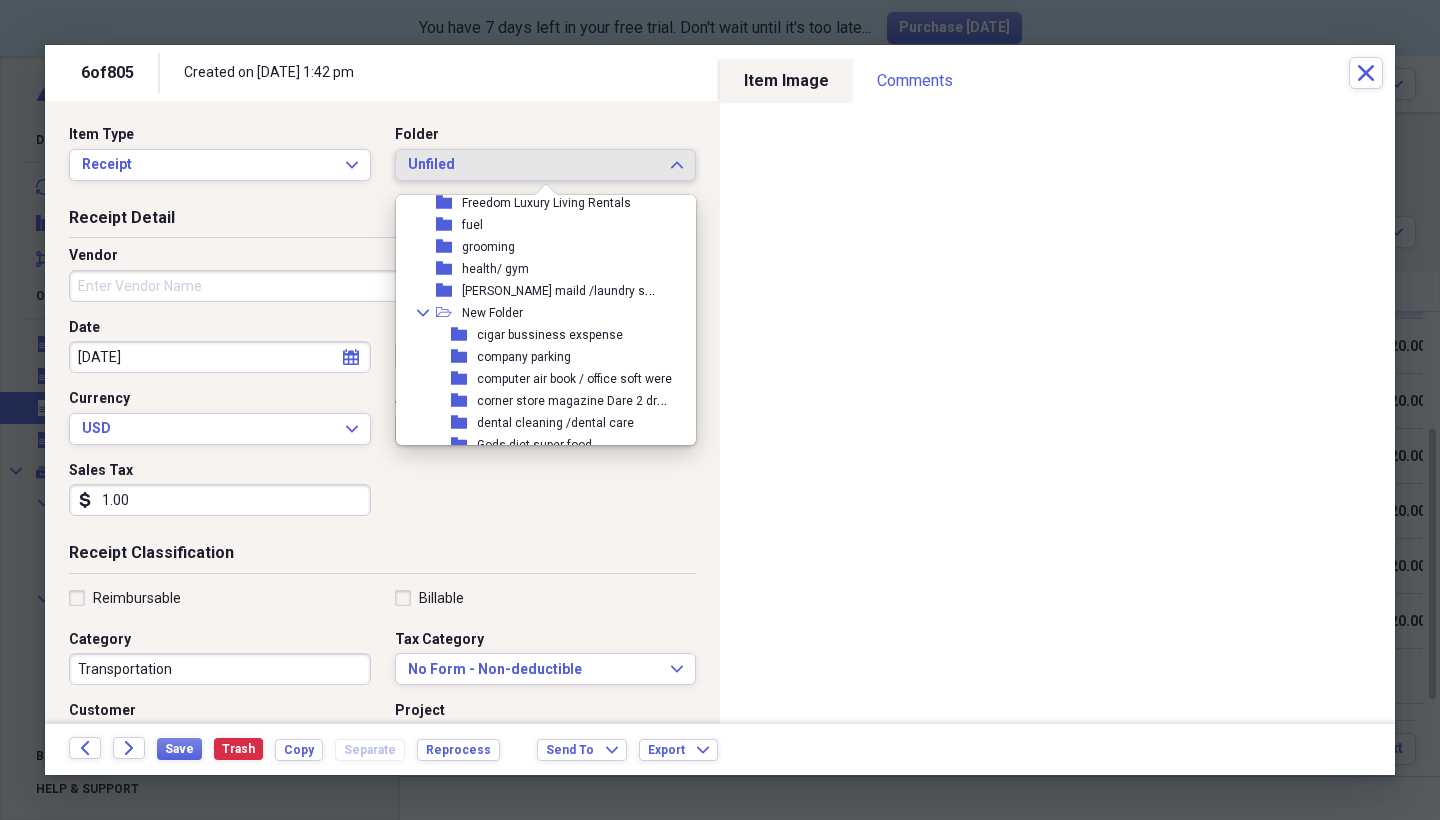 scroll, scrollTop: 370, scrollLeft: 0, axis: vertical 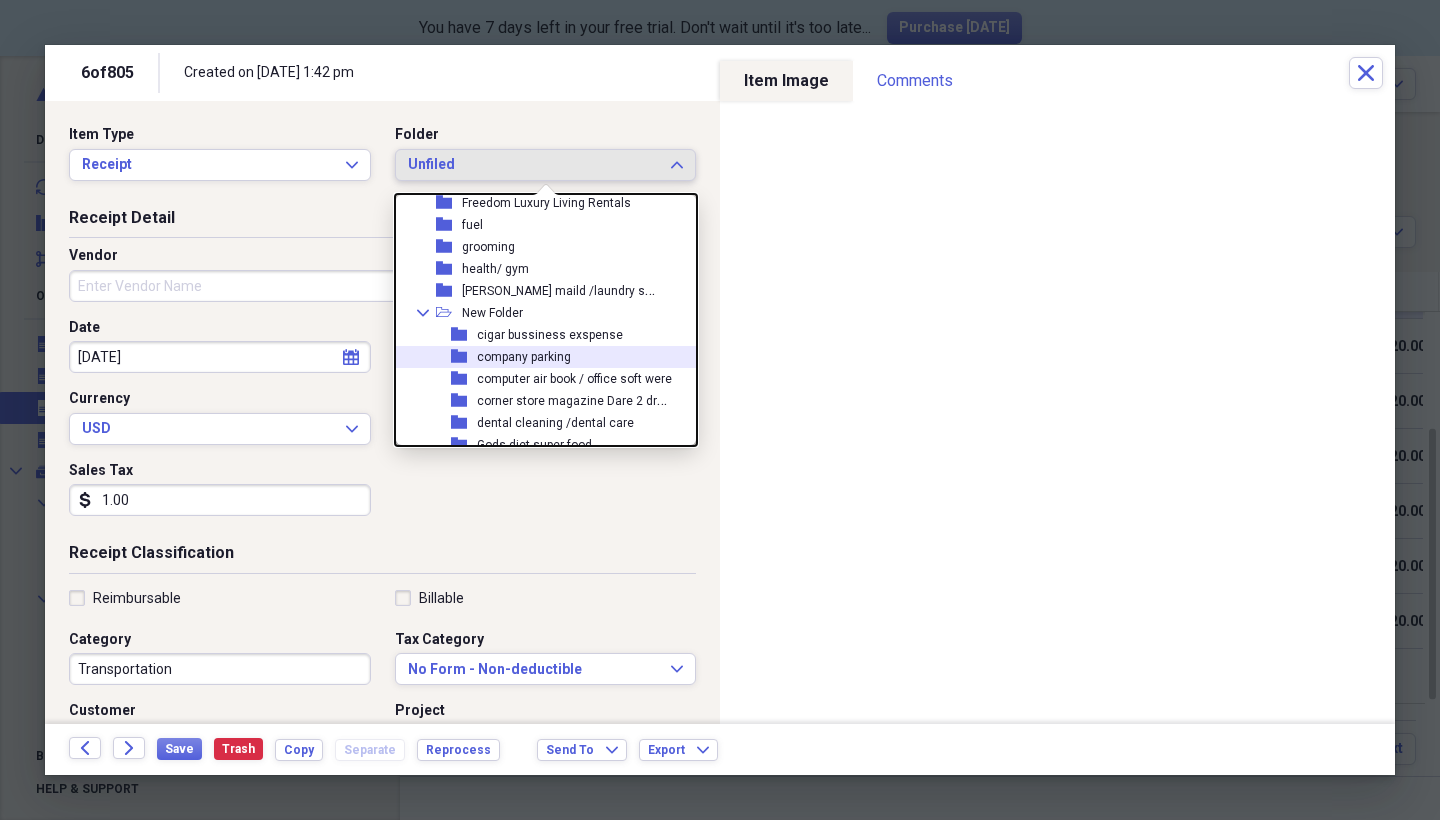 click on "company parking" at bounding box center [524, 357] 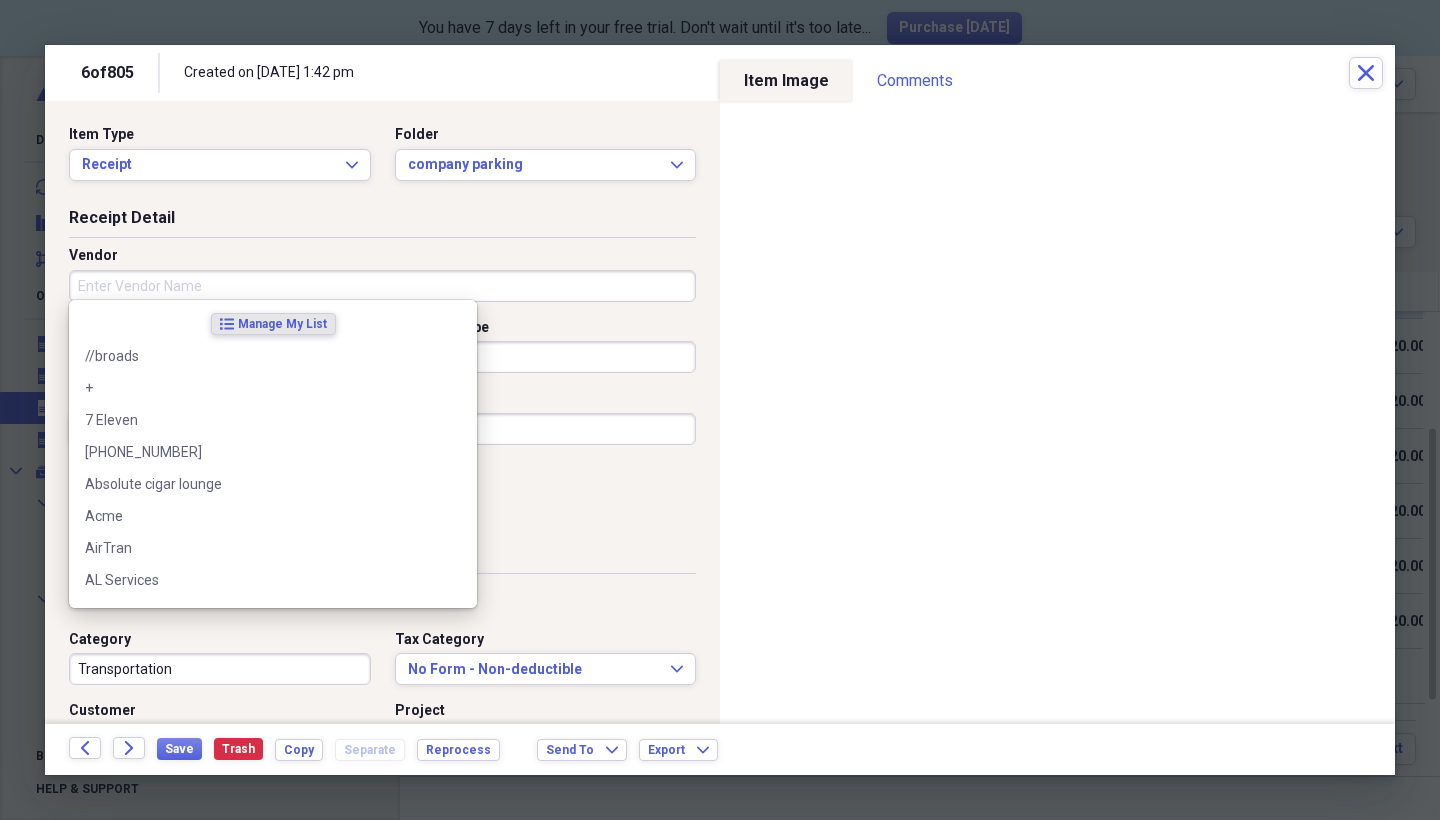 click on "Vendor" at bounding box center (382, 286) 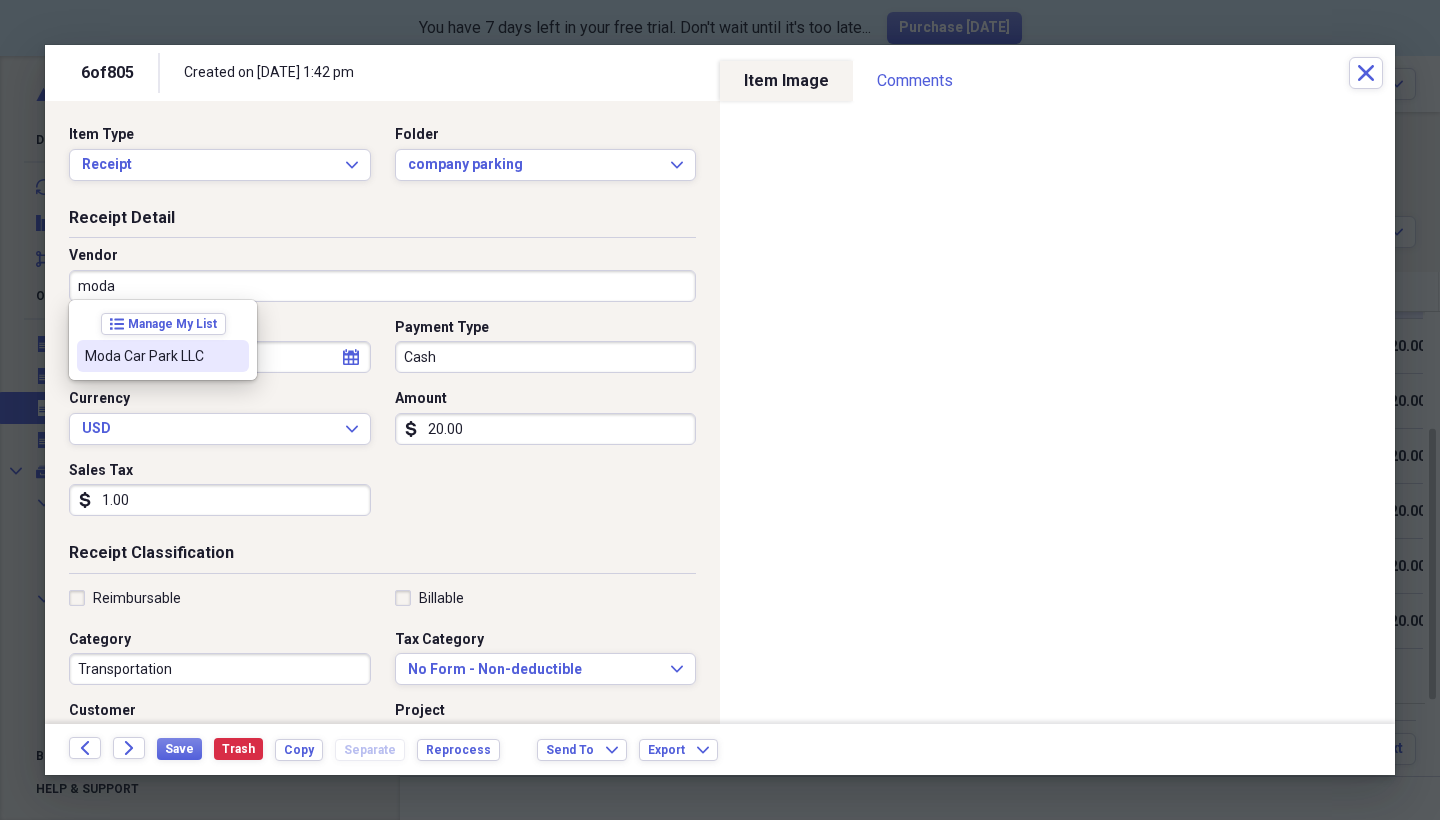 click on "Moda Car Park LLC" at bounding box center [151, 356] 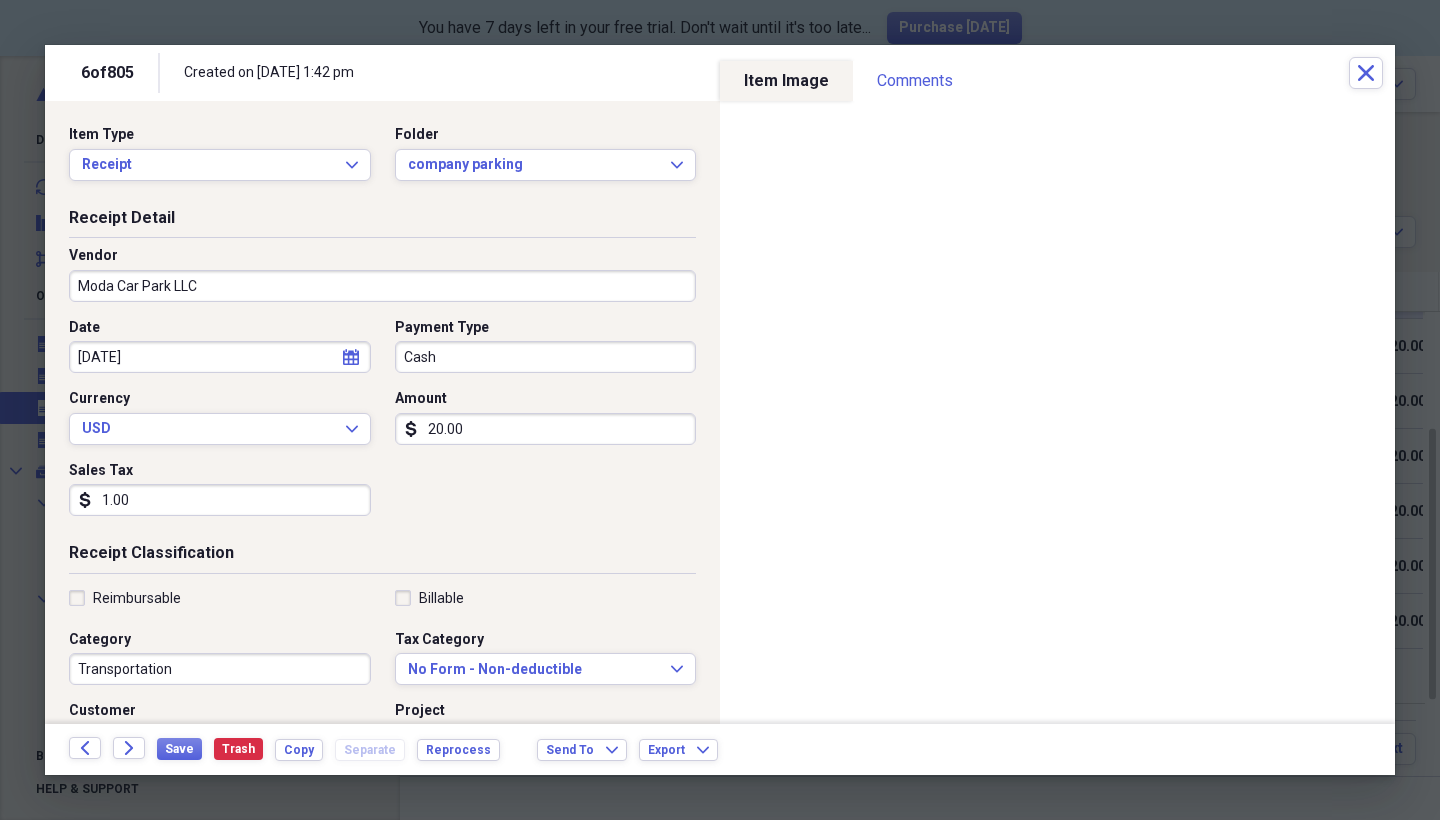 type on "Parking garage" 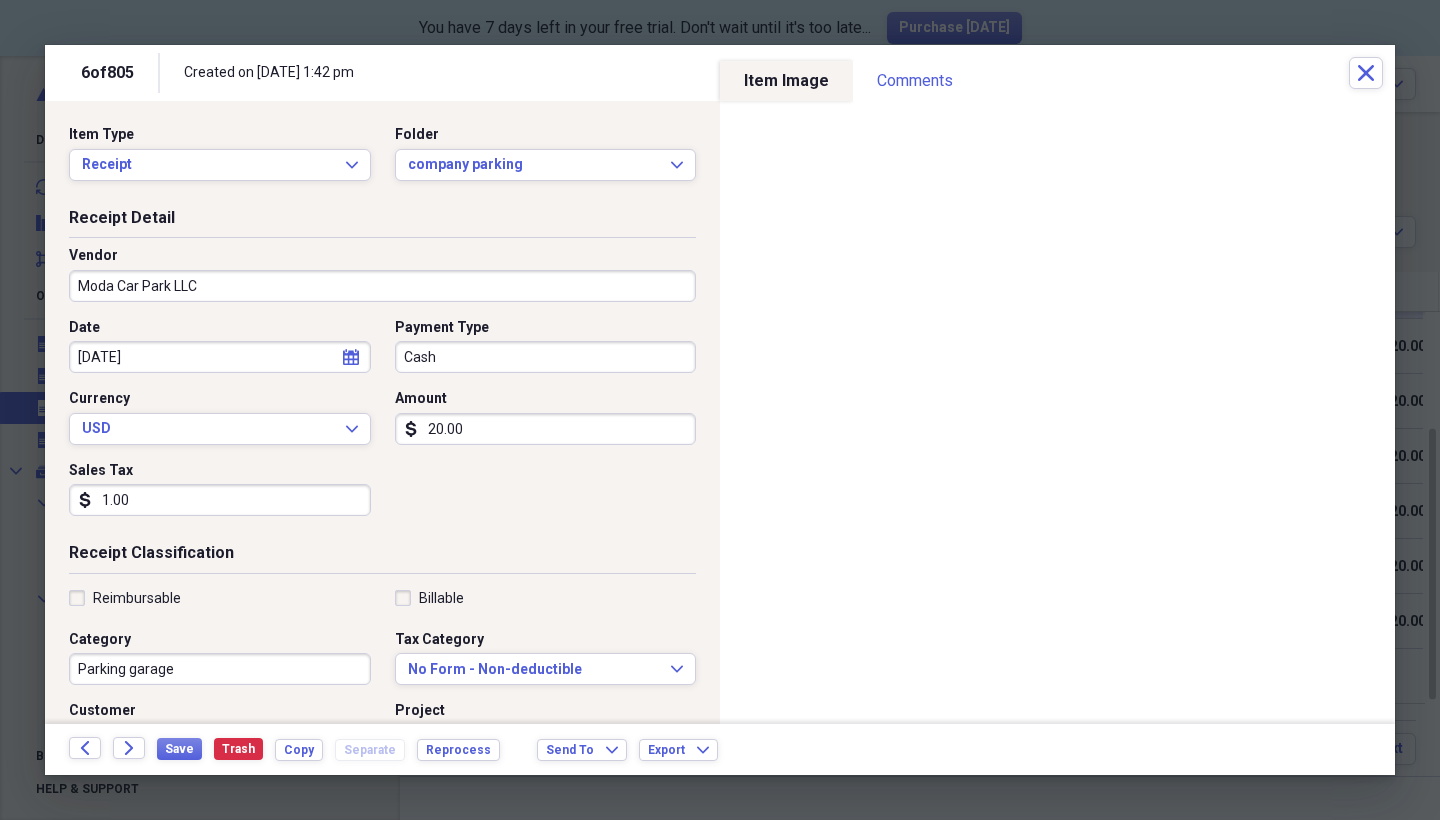 click on "Reimbursable" at bounding box center [125, 598] 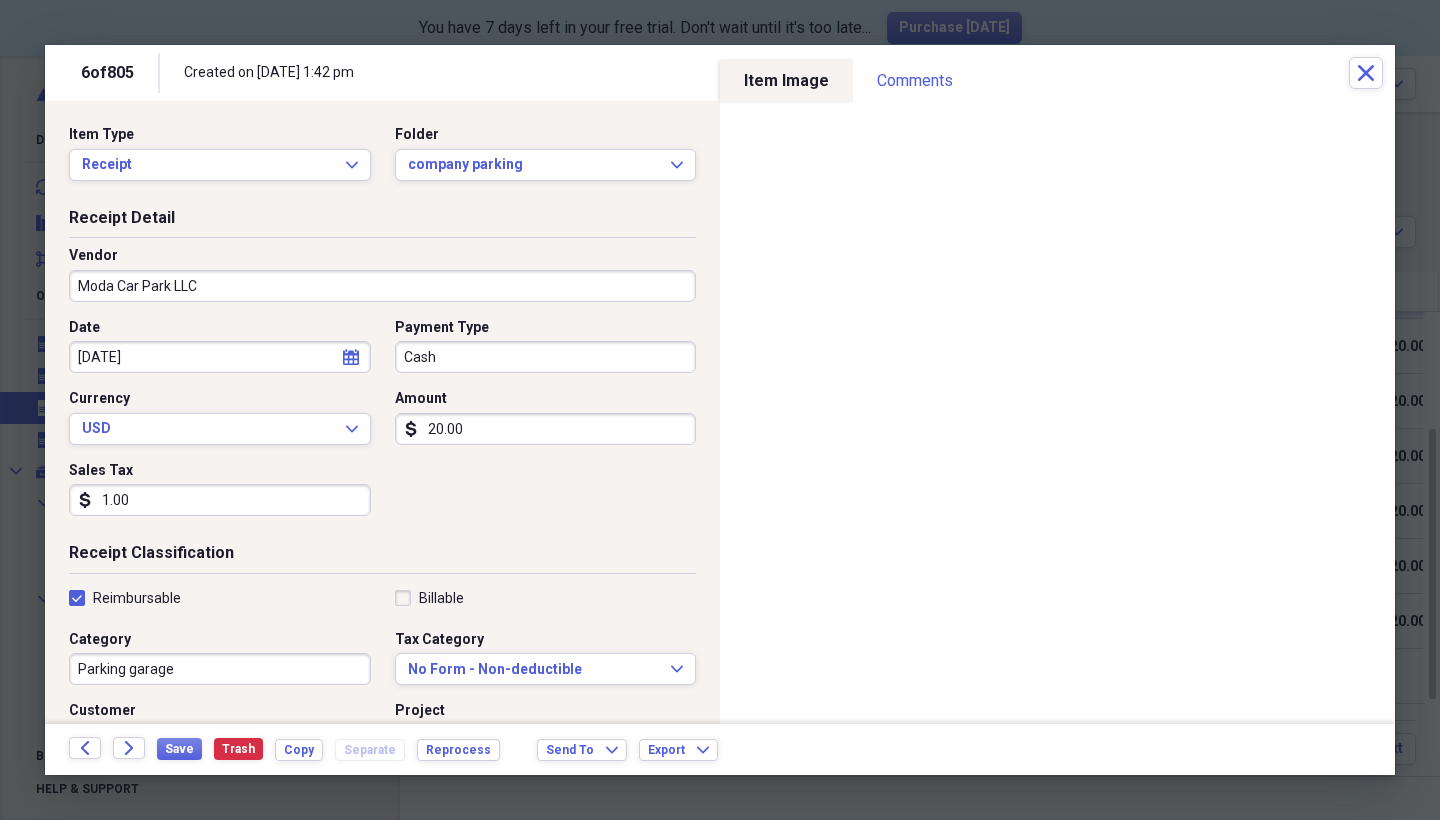 checkbox on "true" 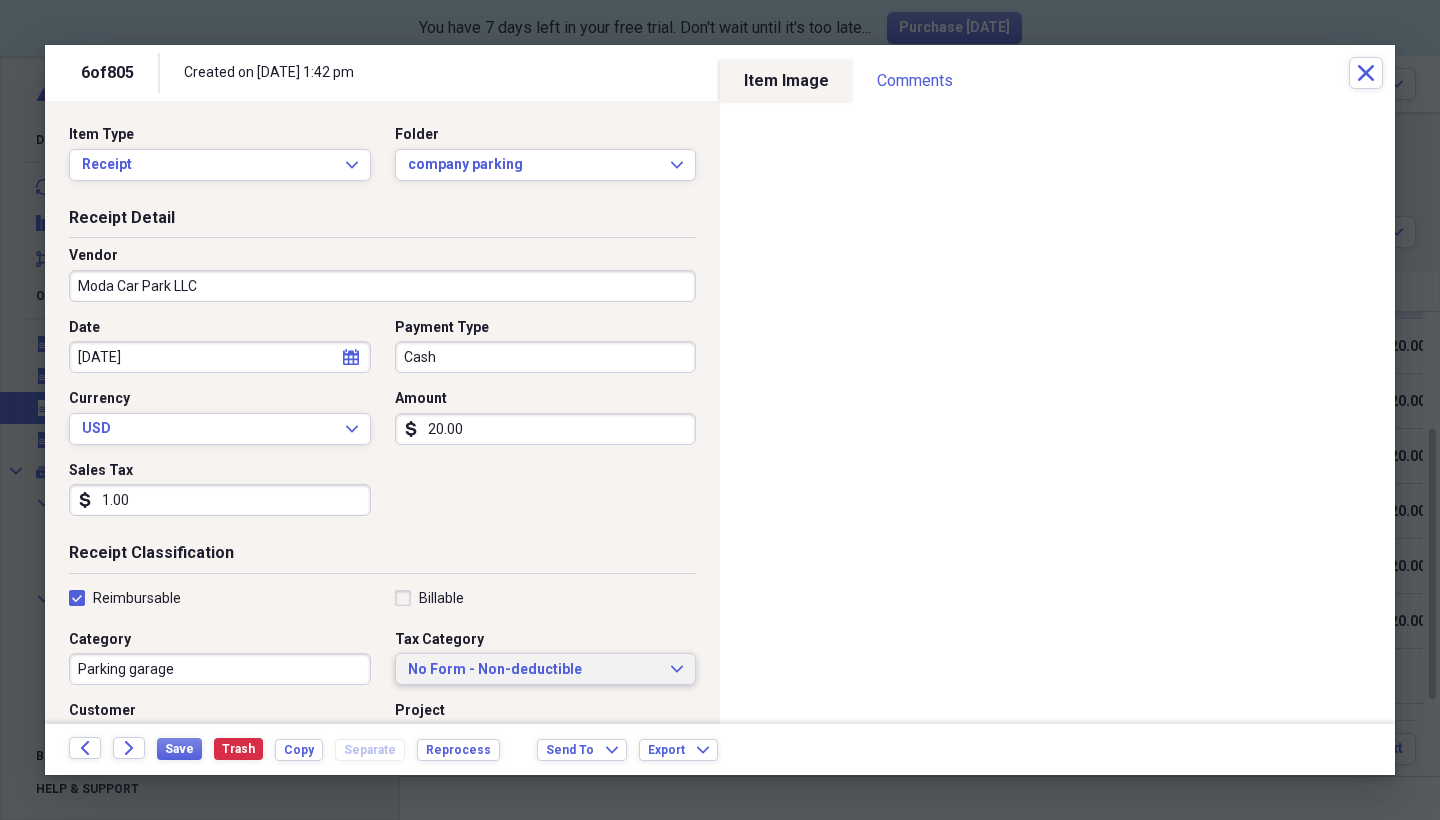 click on "No Form - Non-deductible" at bounding box center (534, 670) 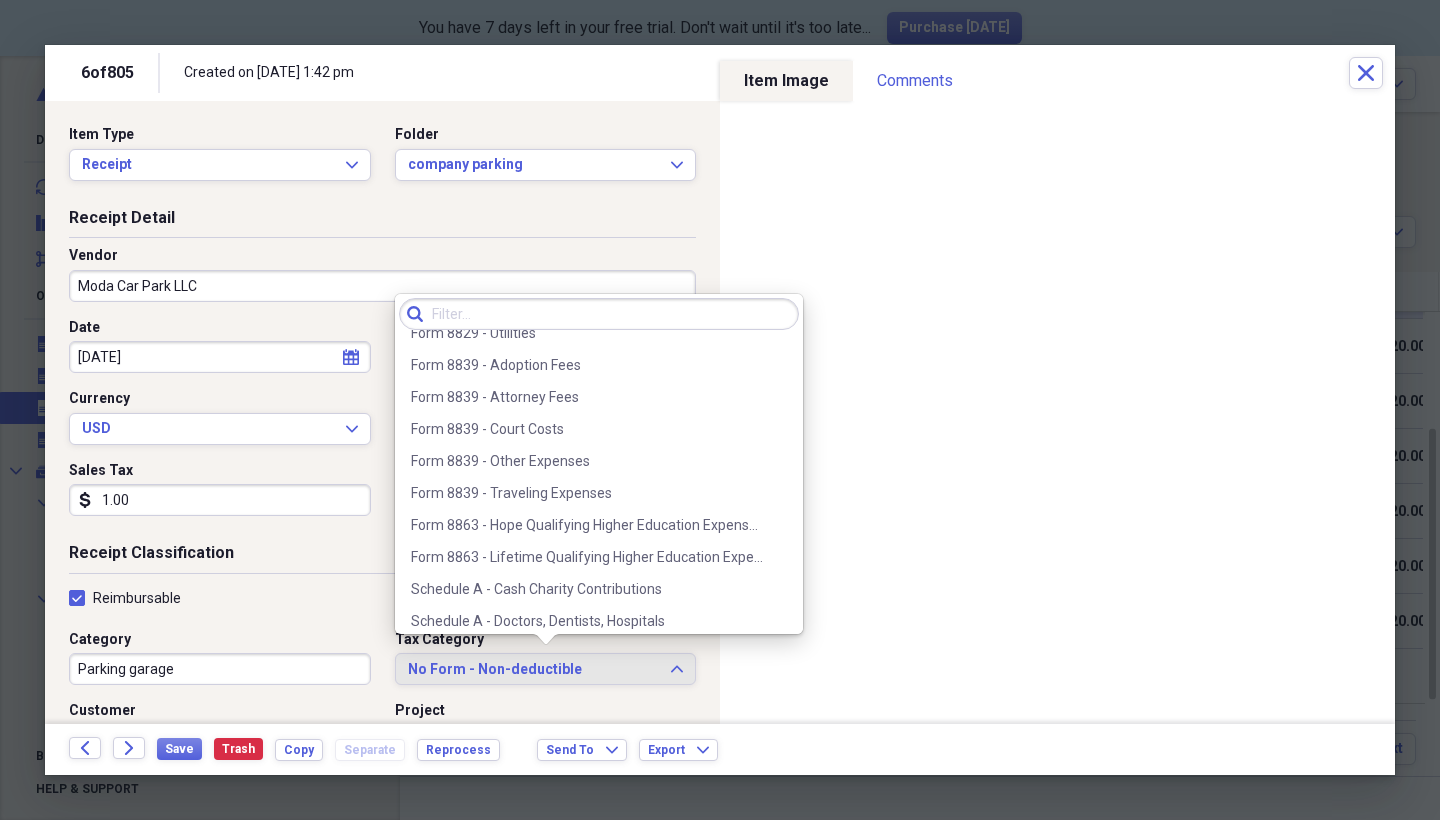 scroll, scrollTop: 2354, scrollLeft: 0, axis: vertical 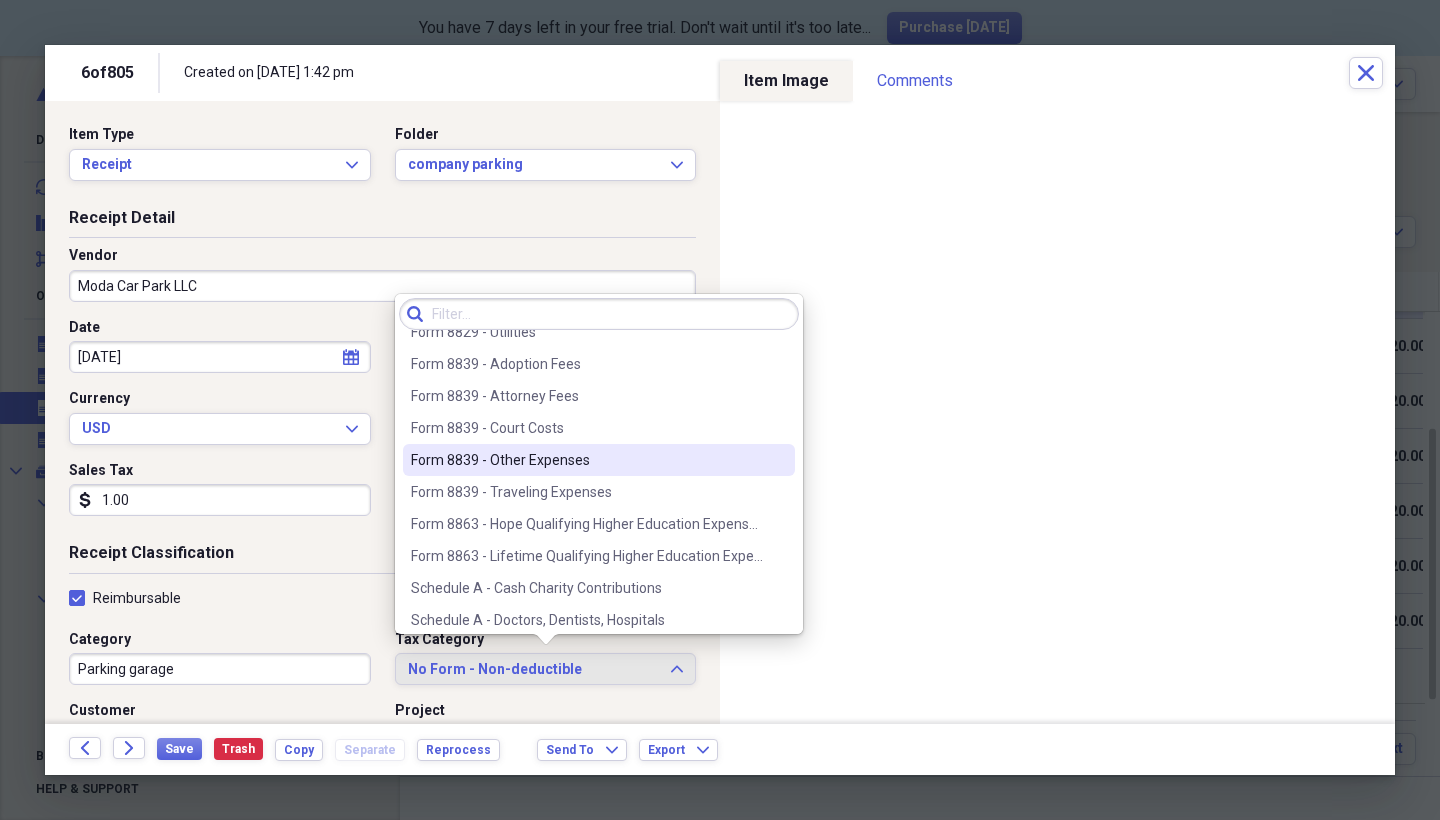 click on "Form 8839 - Other Expenses" at bounding box center (587, 460) 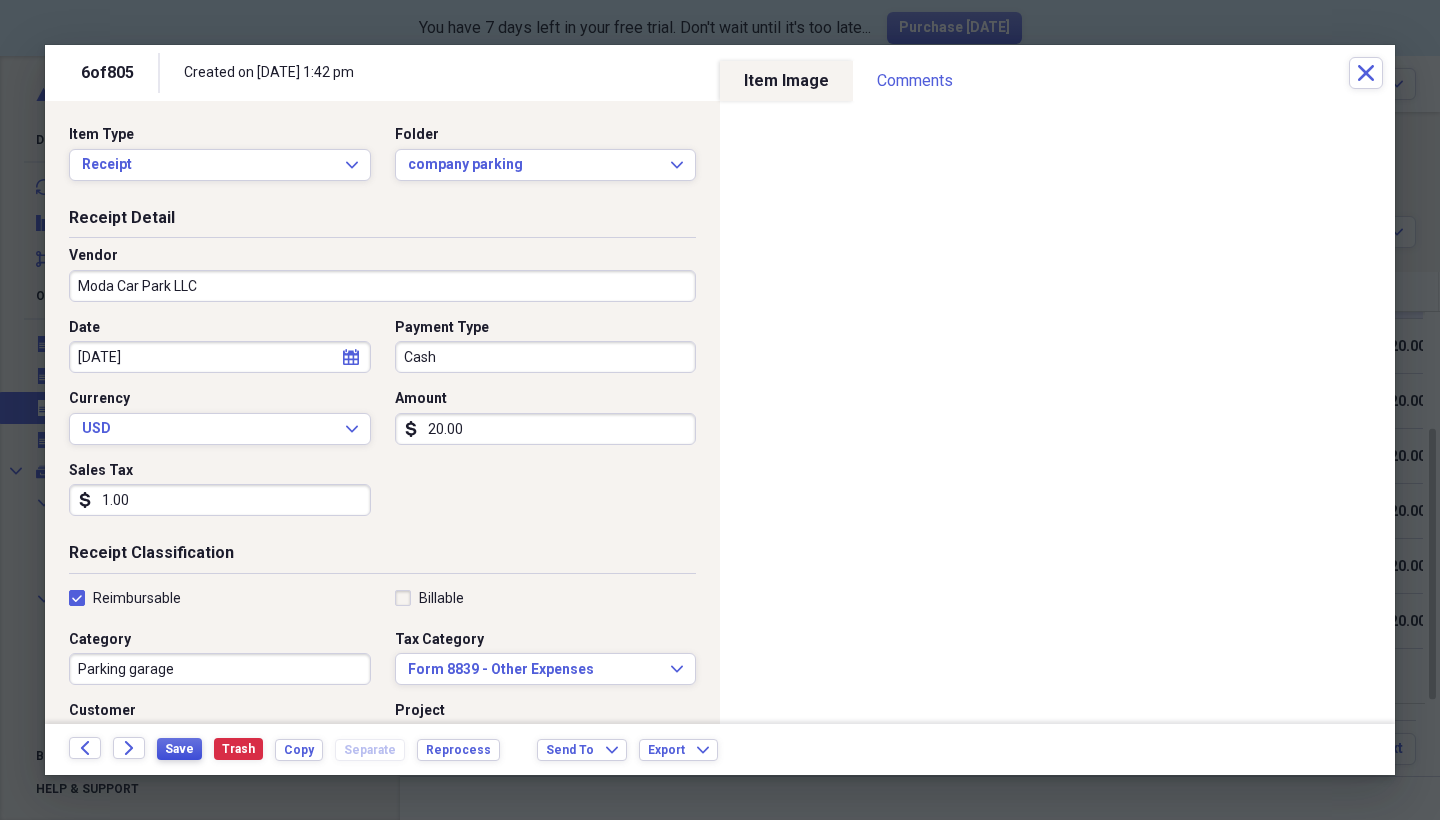 click on "Save" at bounding box center (179, 749) 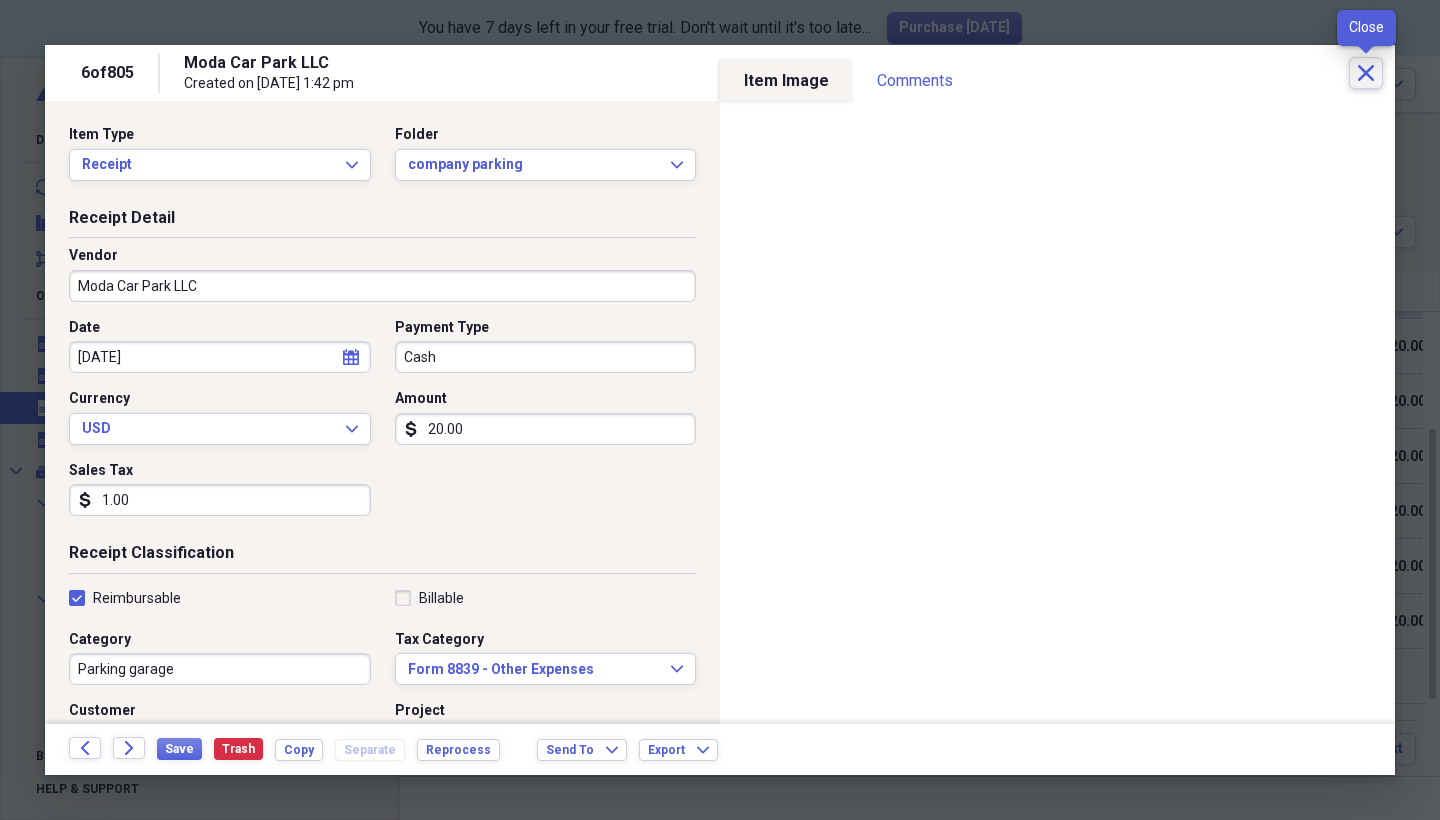 click on "Close" at bounding box center (1366, 73) 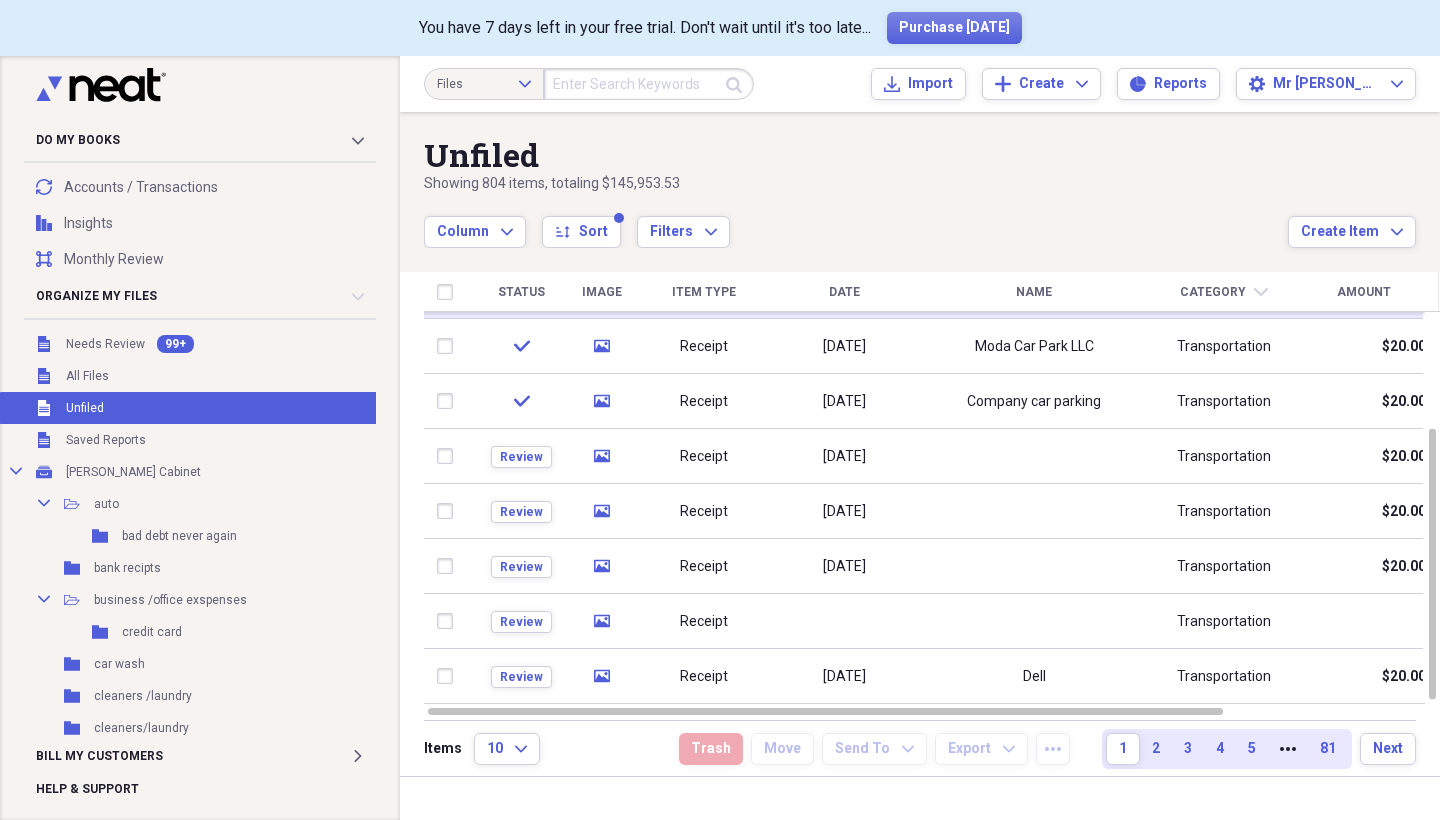 click on "Receipt" at bounding box center [704, 456] 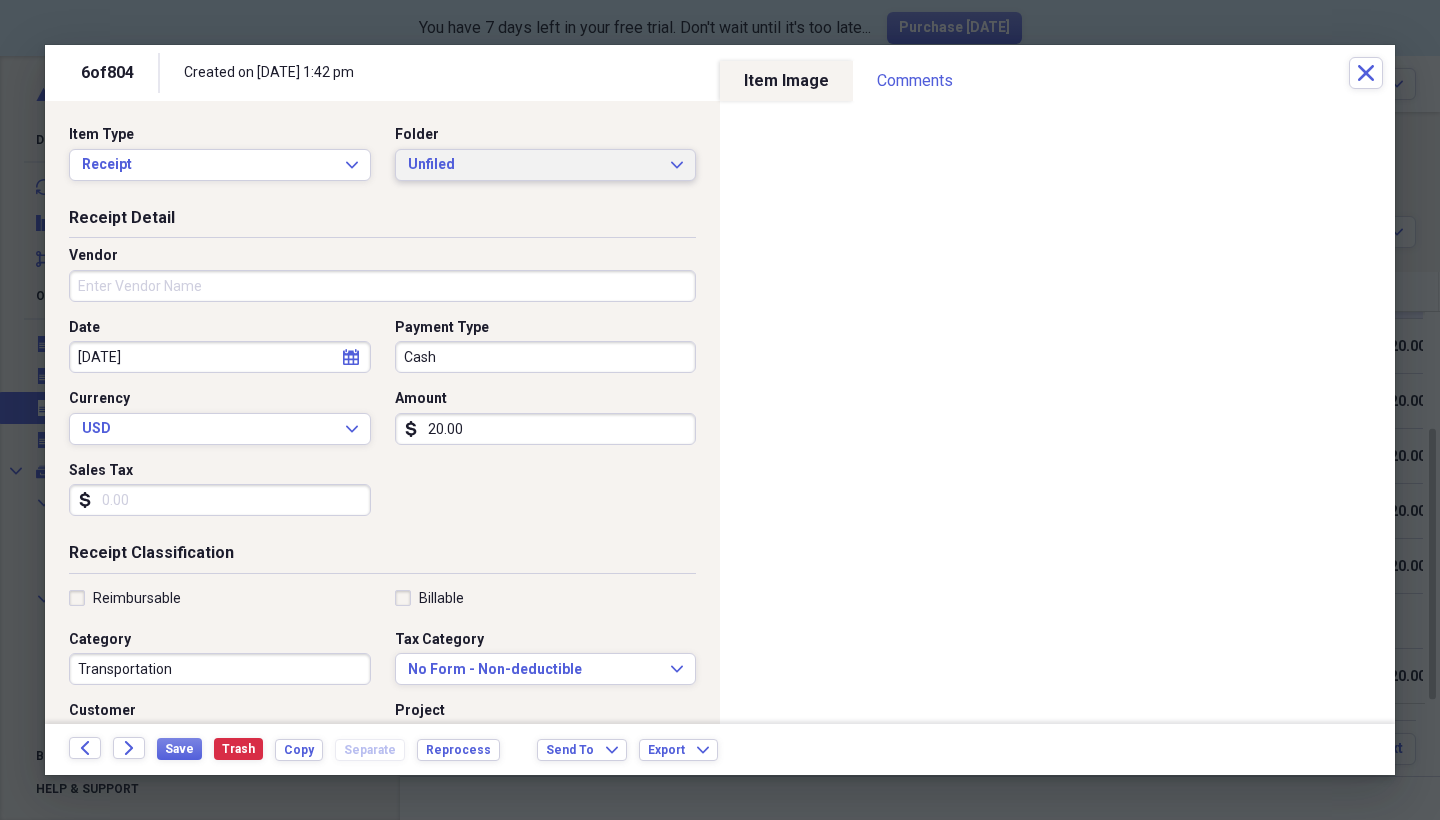 click on "Unfiled" at bounding box center [534, 165] 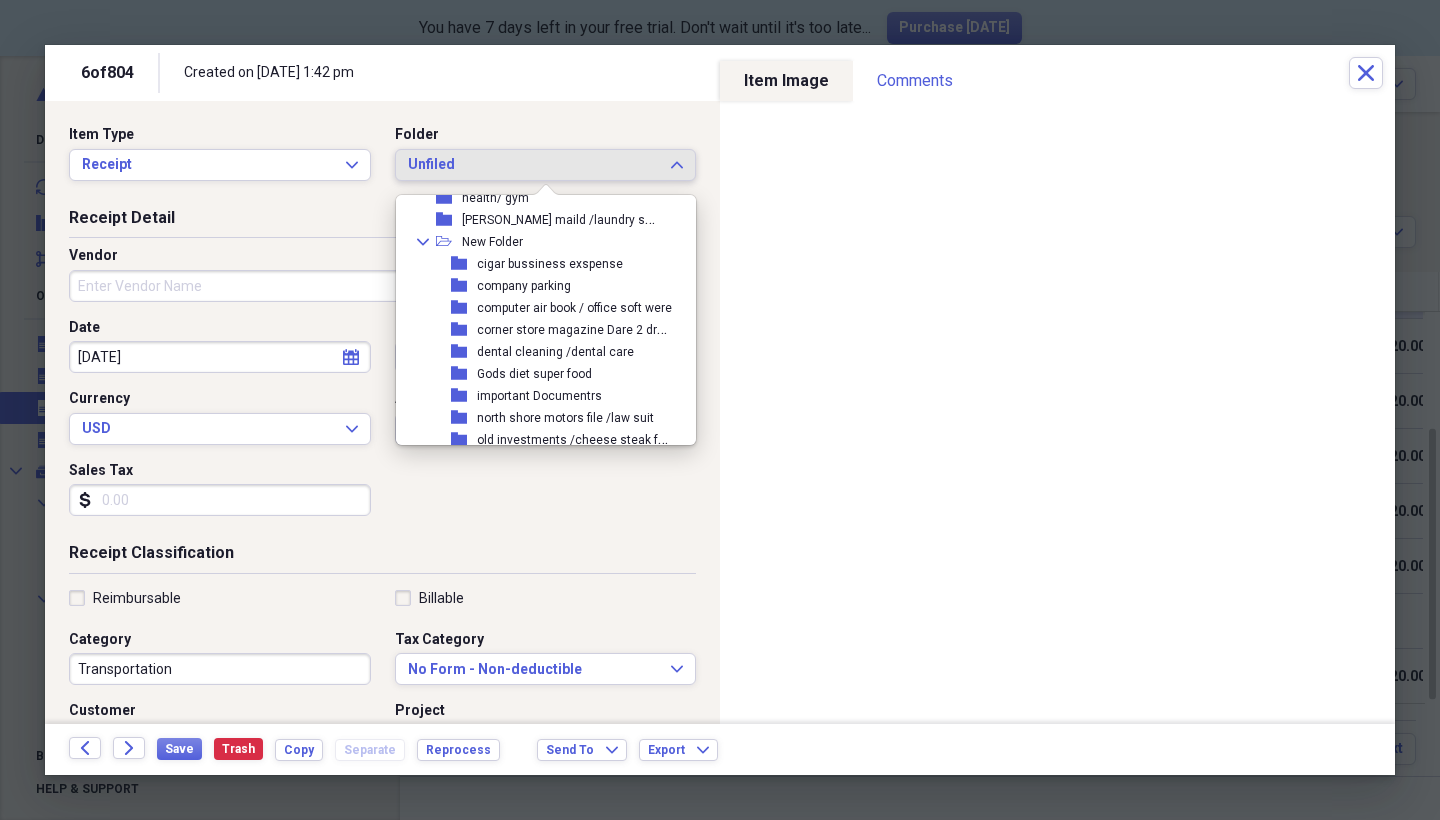 scroll, scrollTop: 465, scrollLeft: 0, axis: vertical 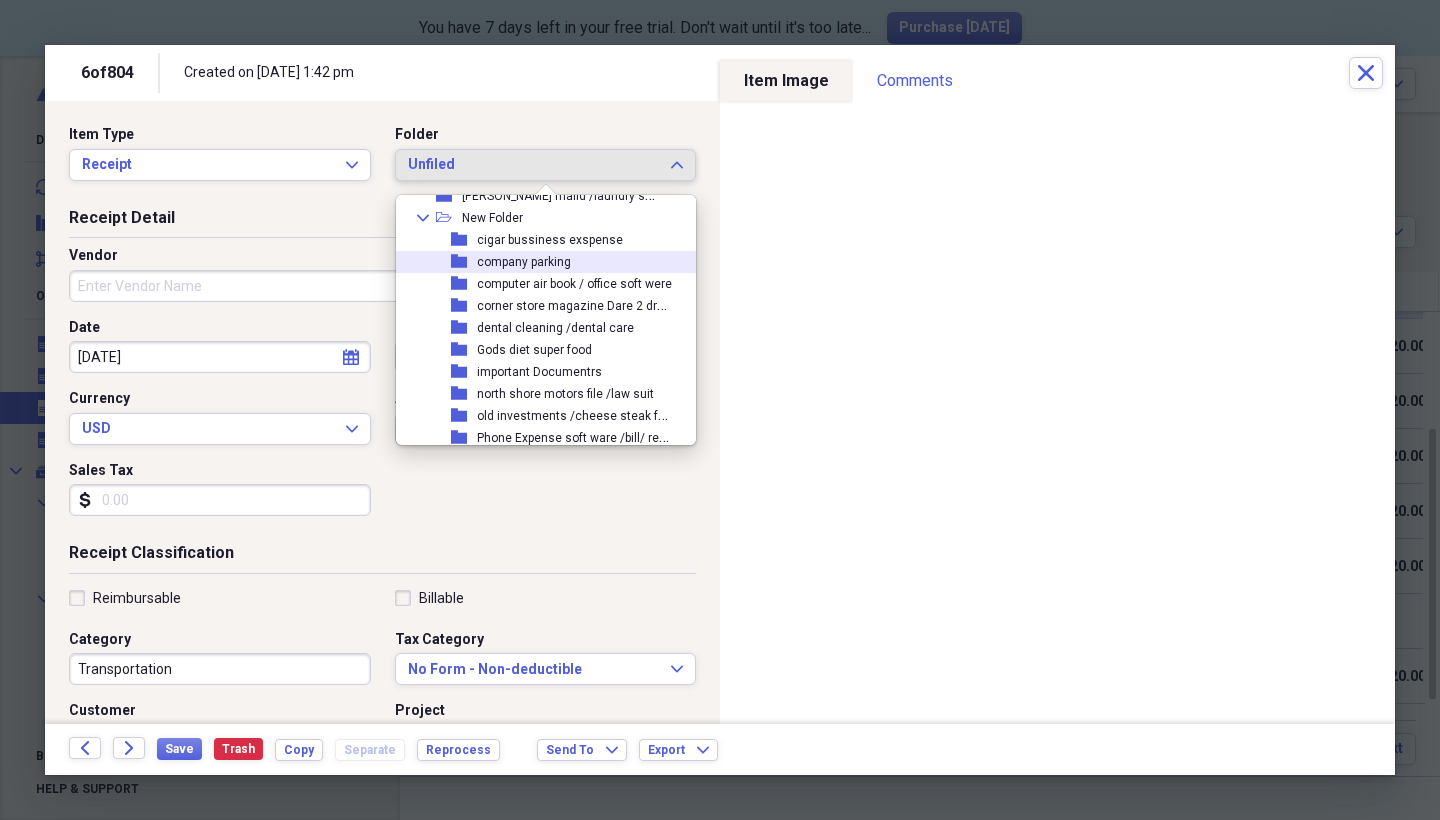 click on "company parking" at bounding box center [524, 262] 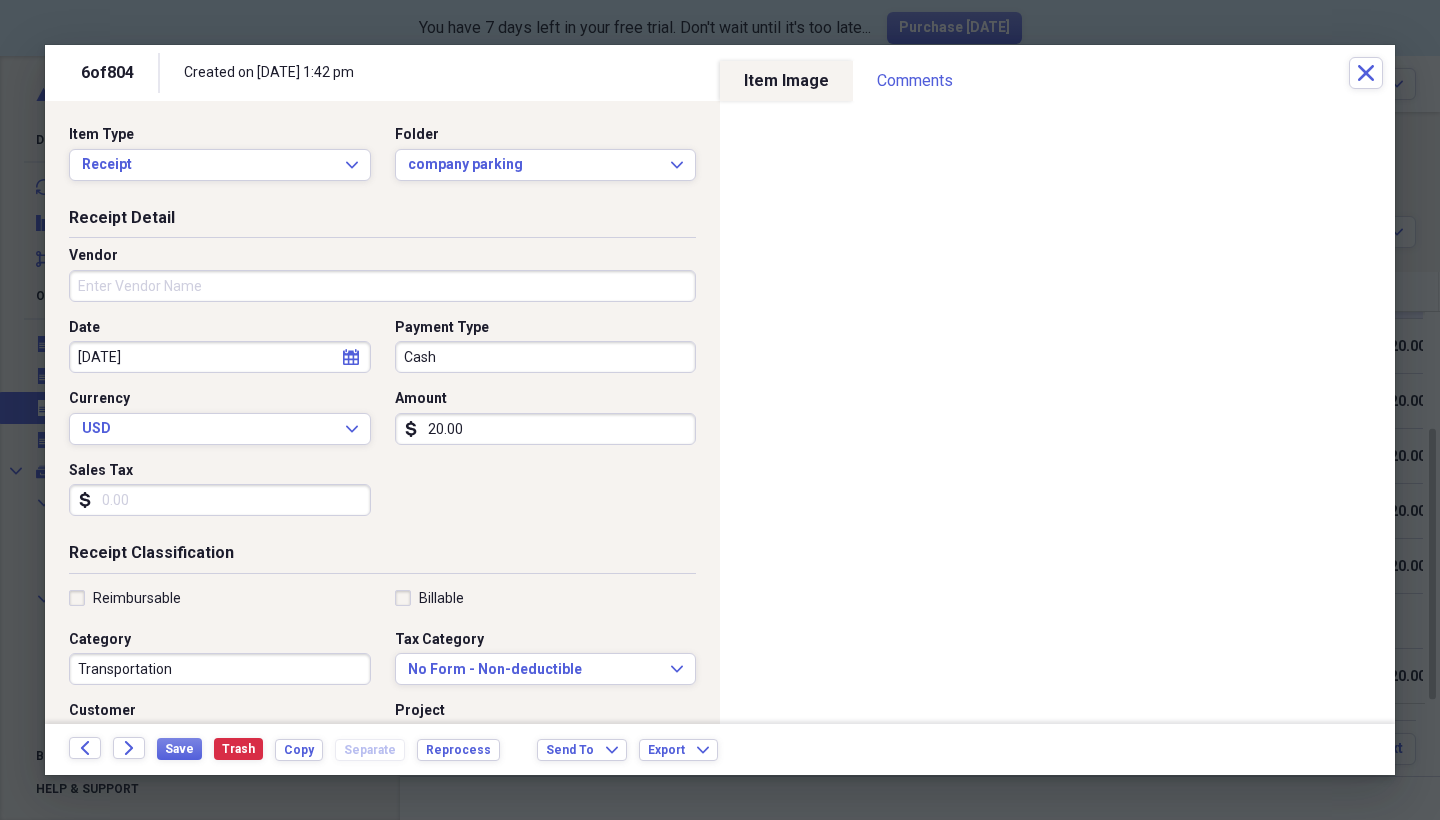 click on "Vendor" at bounding box center (382, 286) 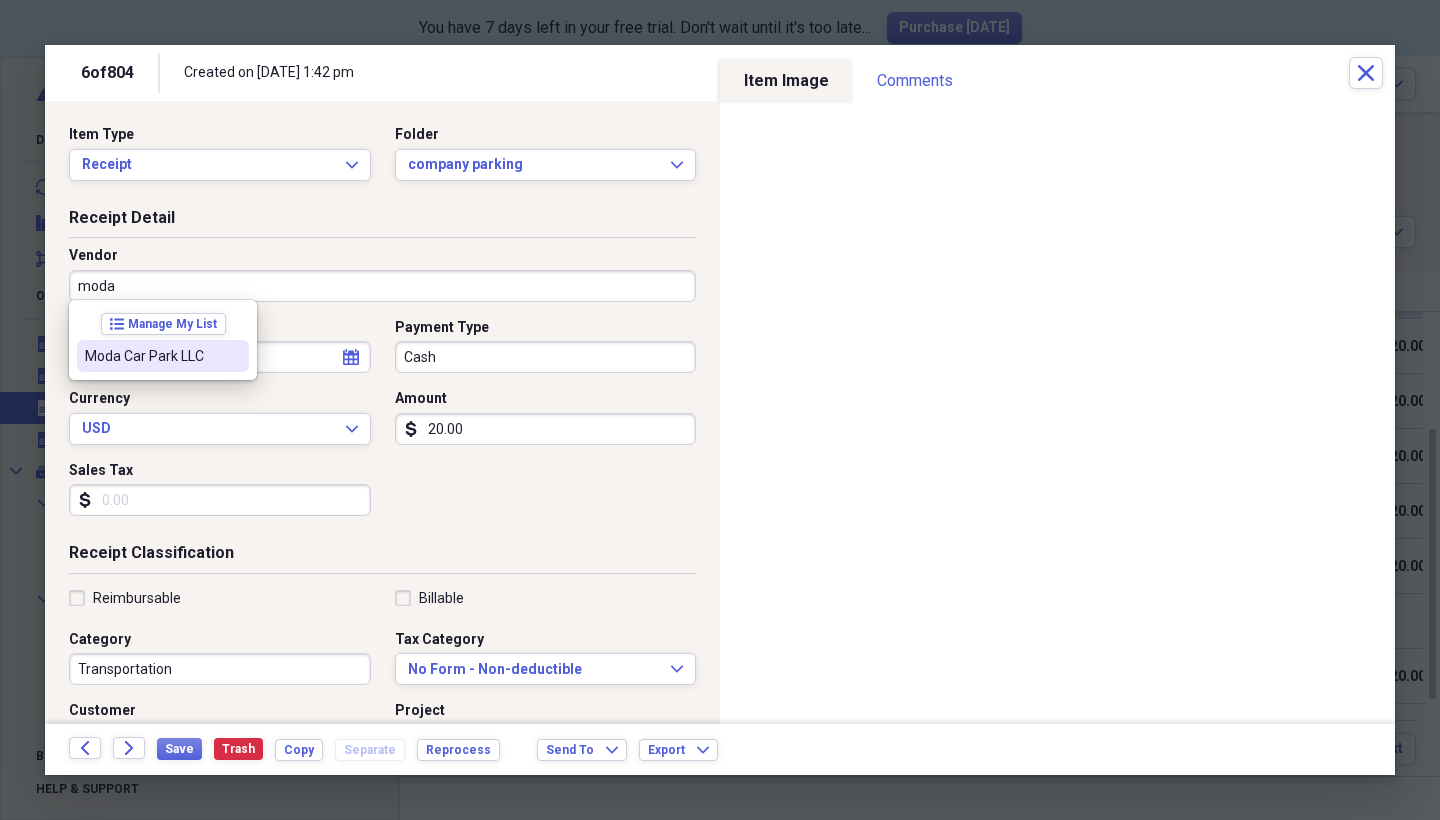 click on "Moda Car Park LLC" at bounding box center [151, 356] 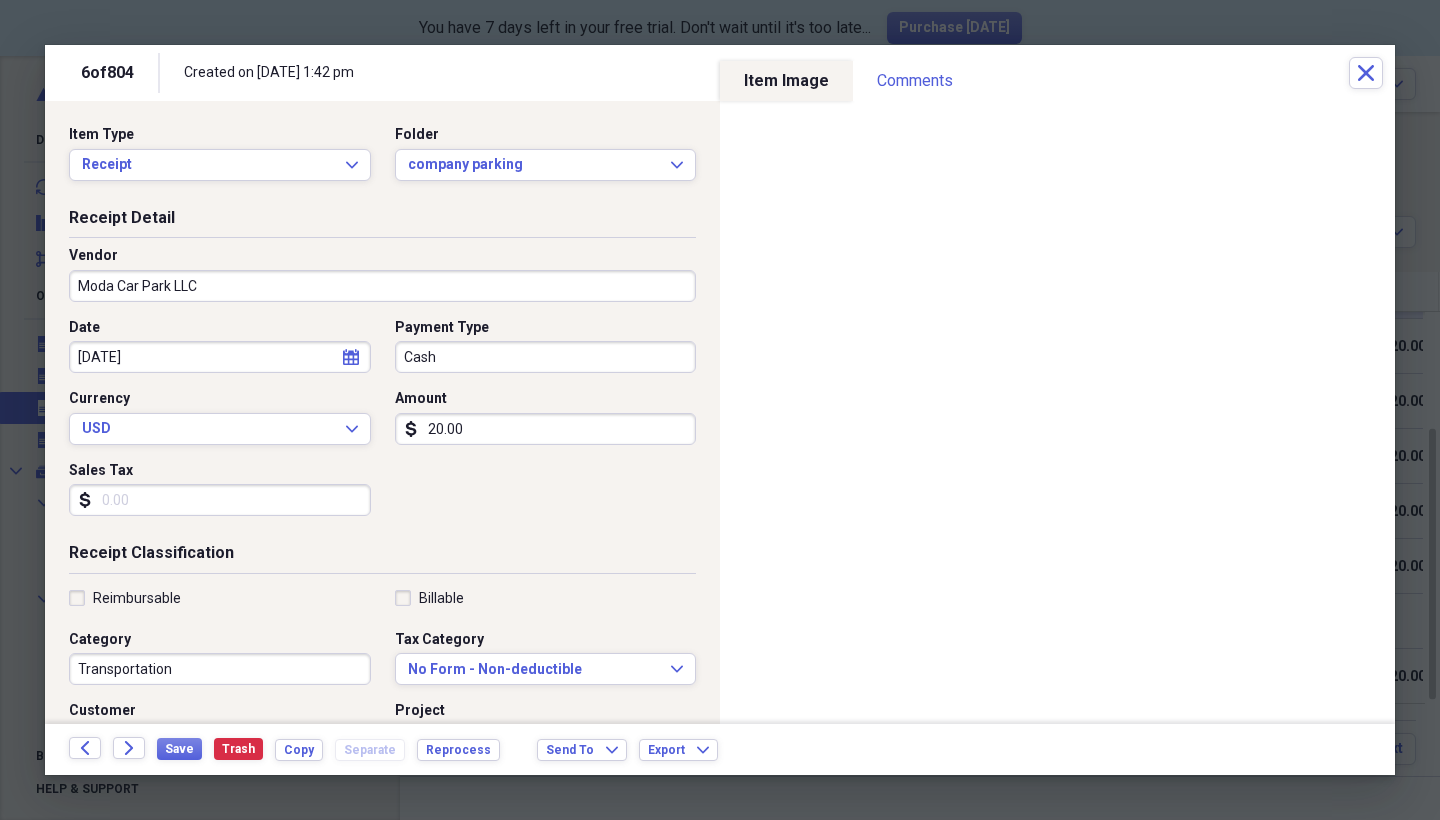 type on "Parking garage" 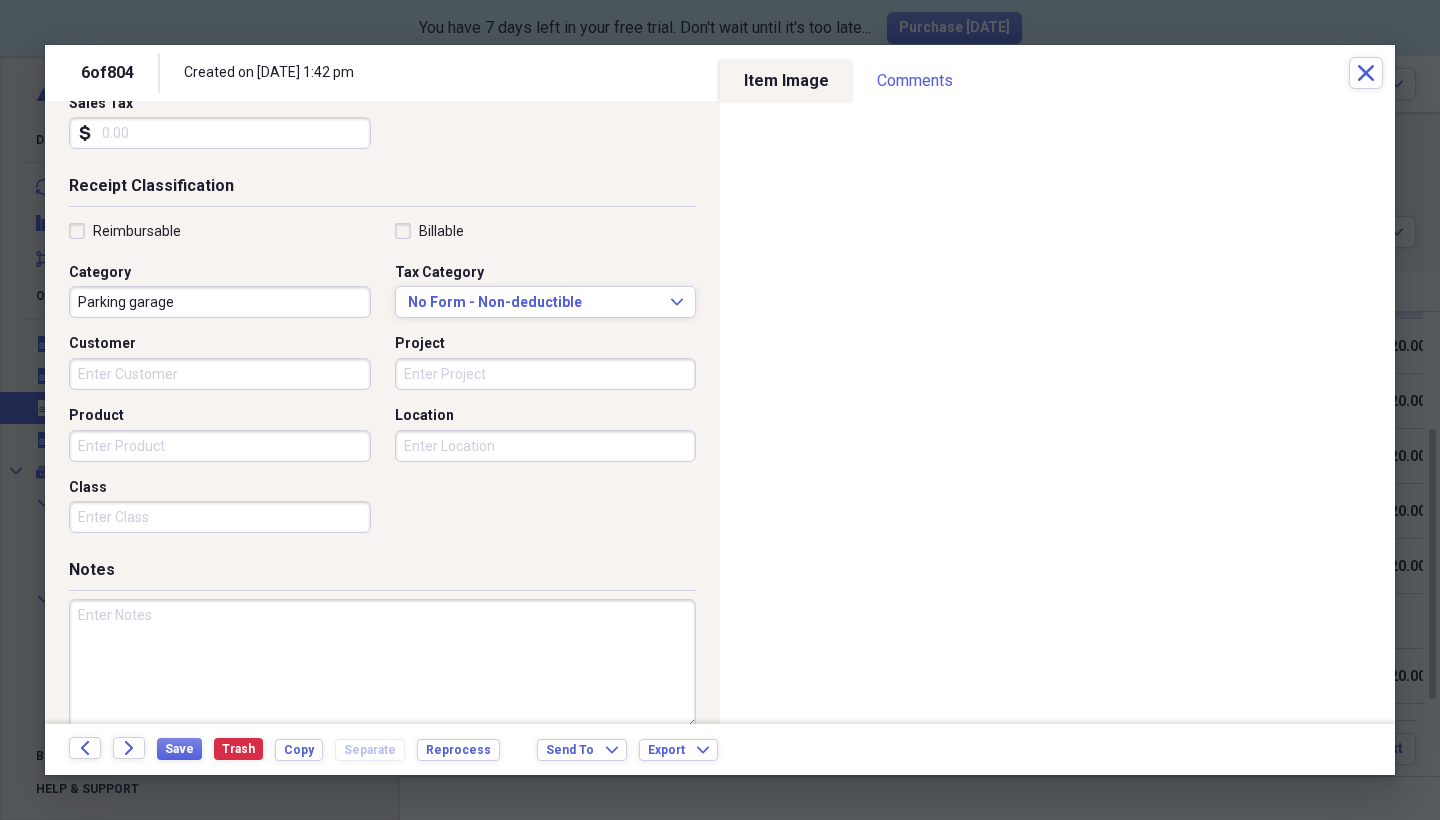 scroll, scrollTop: 377, scrollLeft: 0, axis: vertical 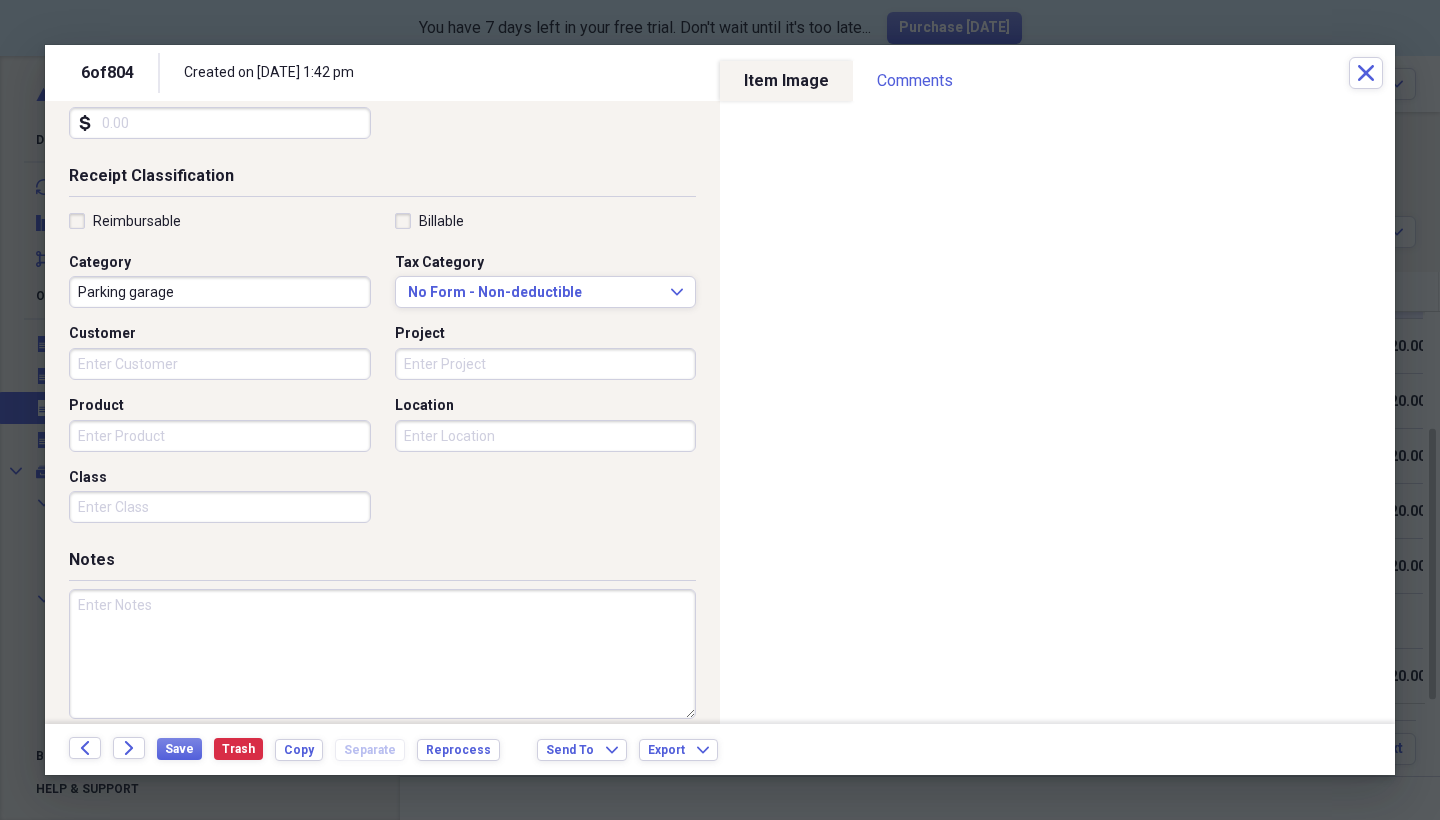 click on "Reimbursable" at bounding box center (125, 221) 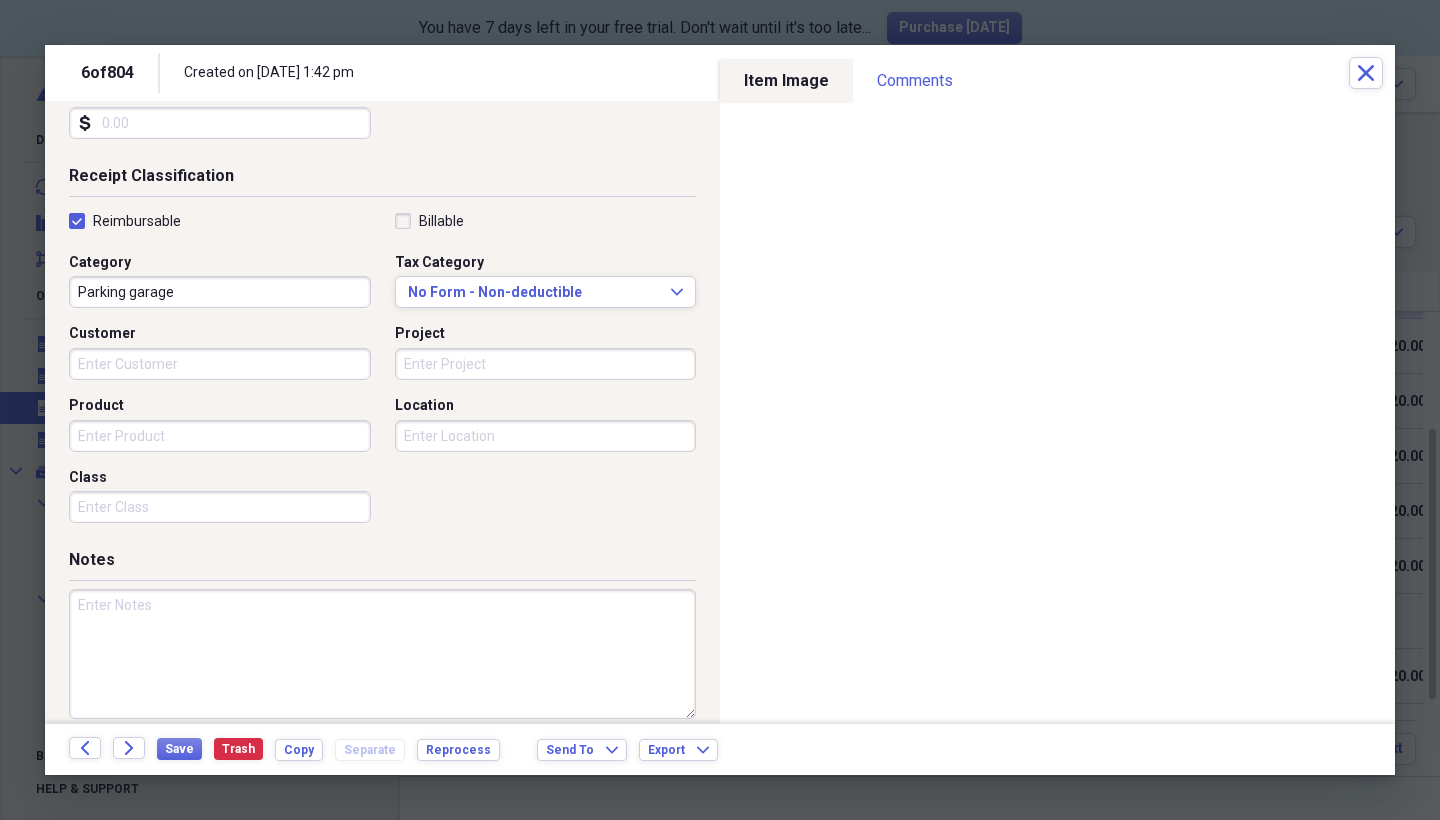 checkbox on "true" 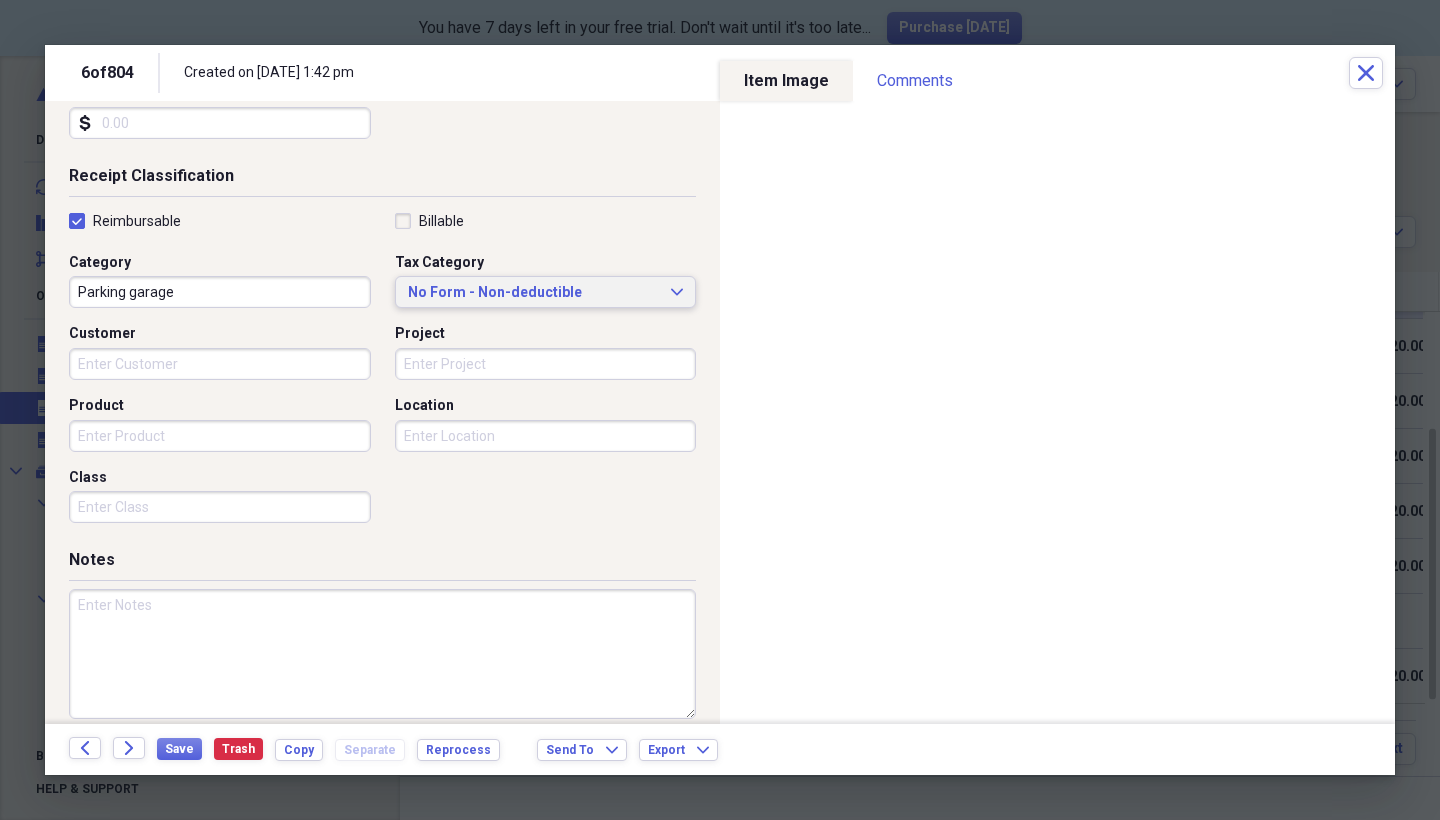 click on "No Form - Non-deductible" at bounding box center (534, 293) 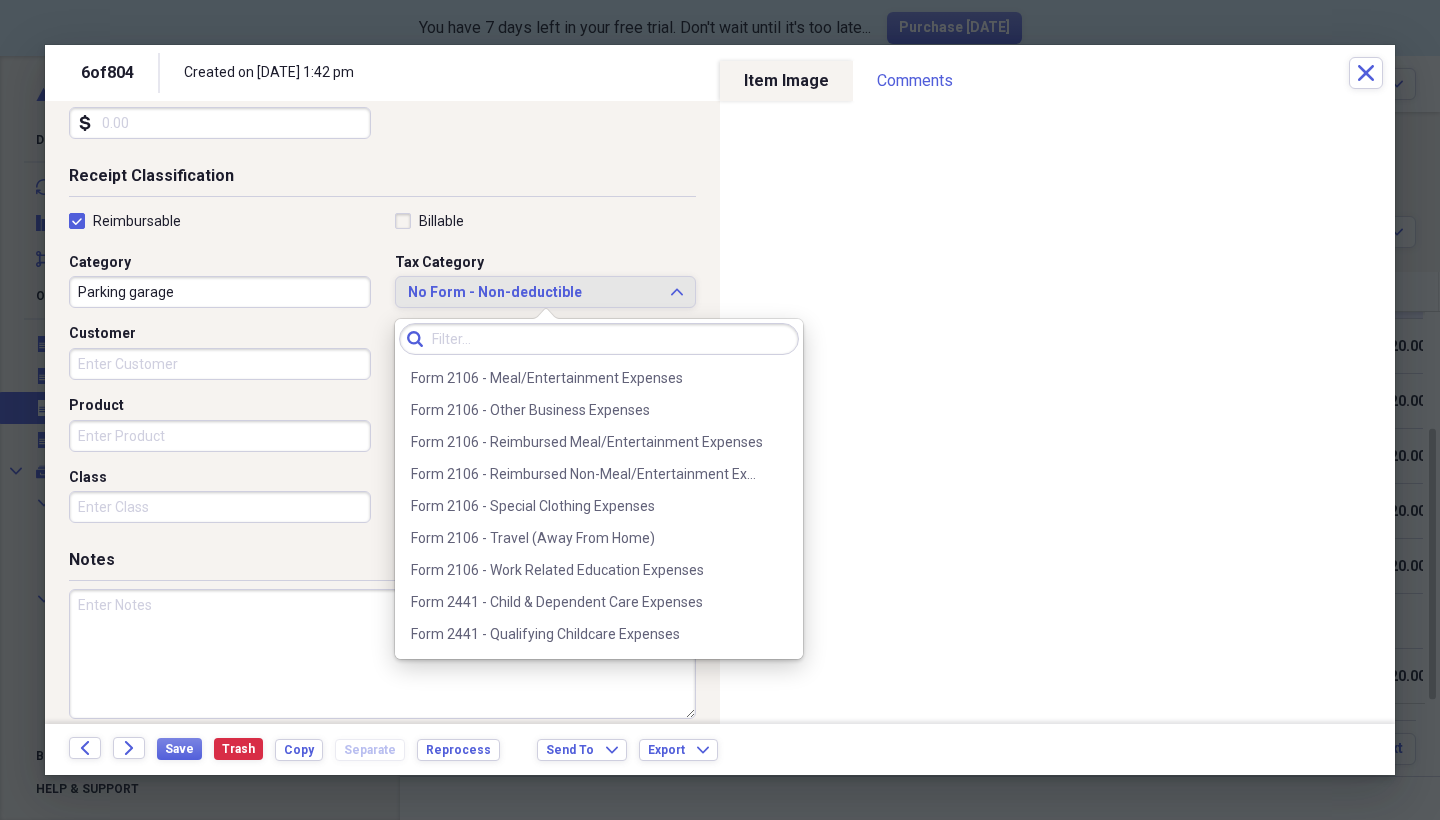 scroll, scrollTop: 1755, scrollLeft: 0, axis: vertical 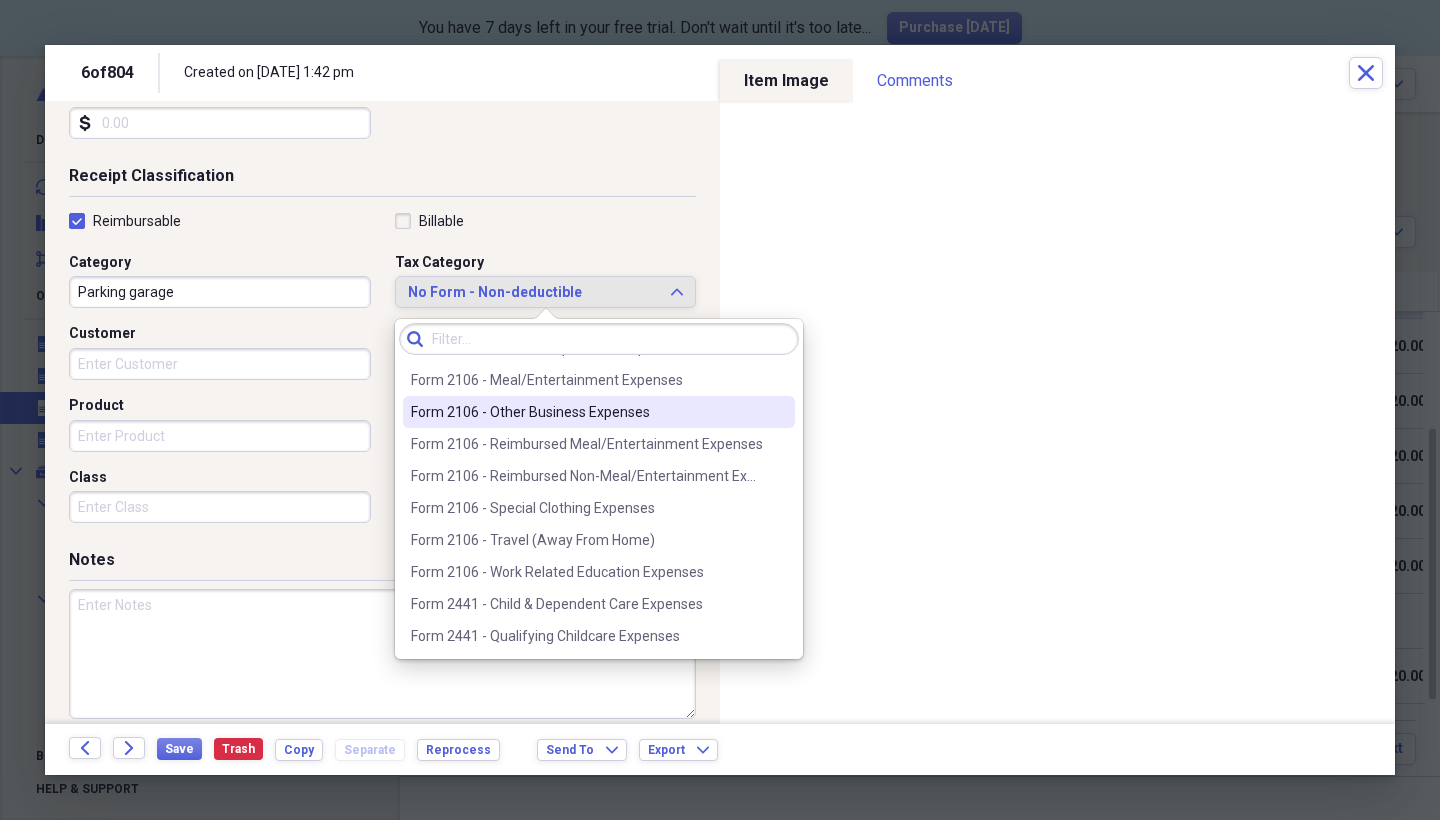 click on "Form 2106 - Other Business Expenses" at bounding box center (599, 412) 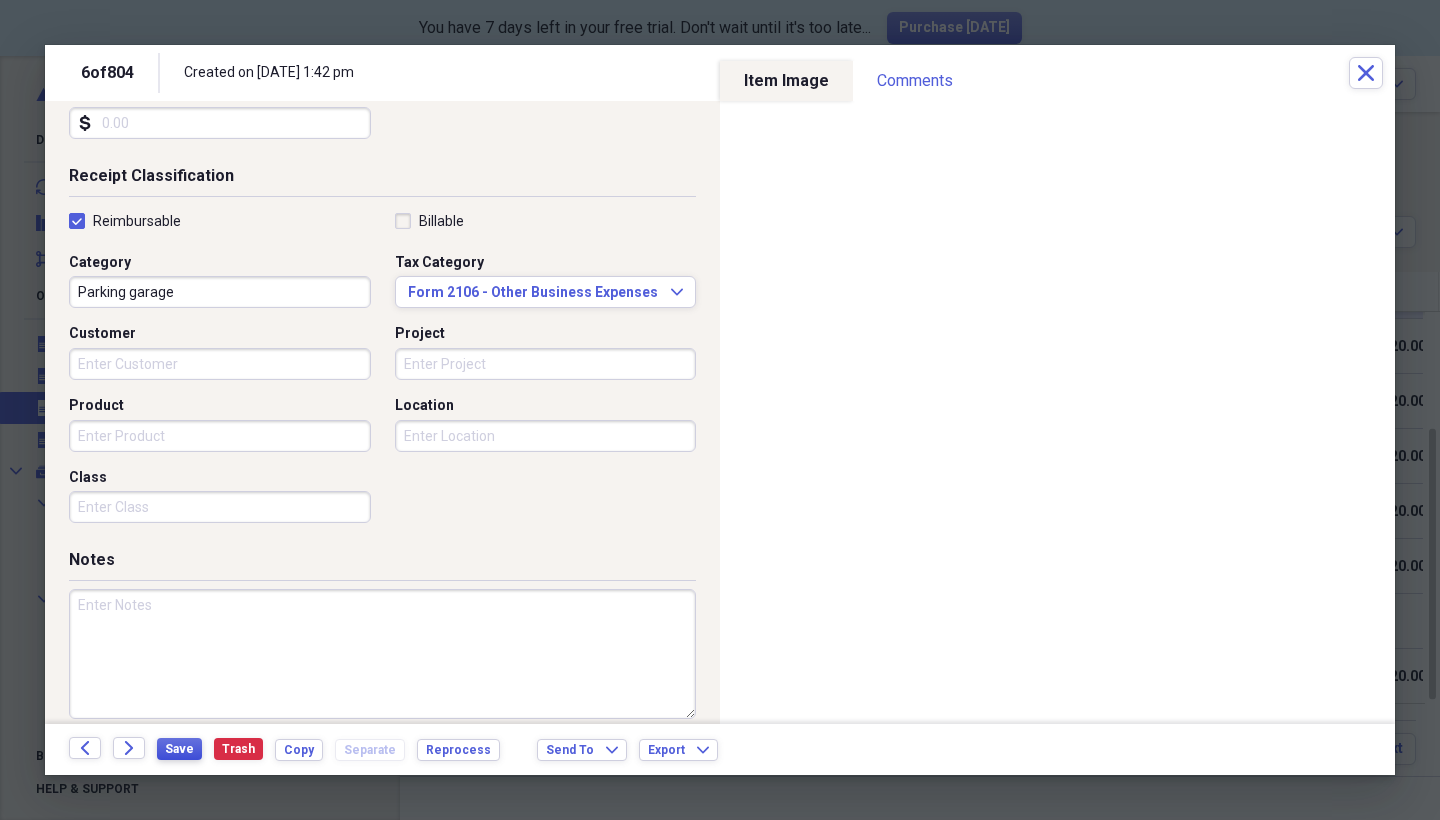 click on "Save" at bounding box center (179, 749) 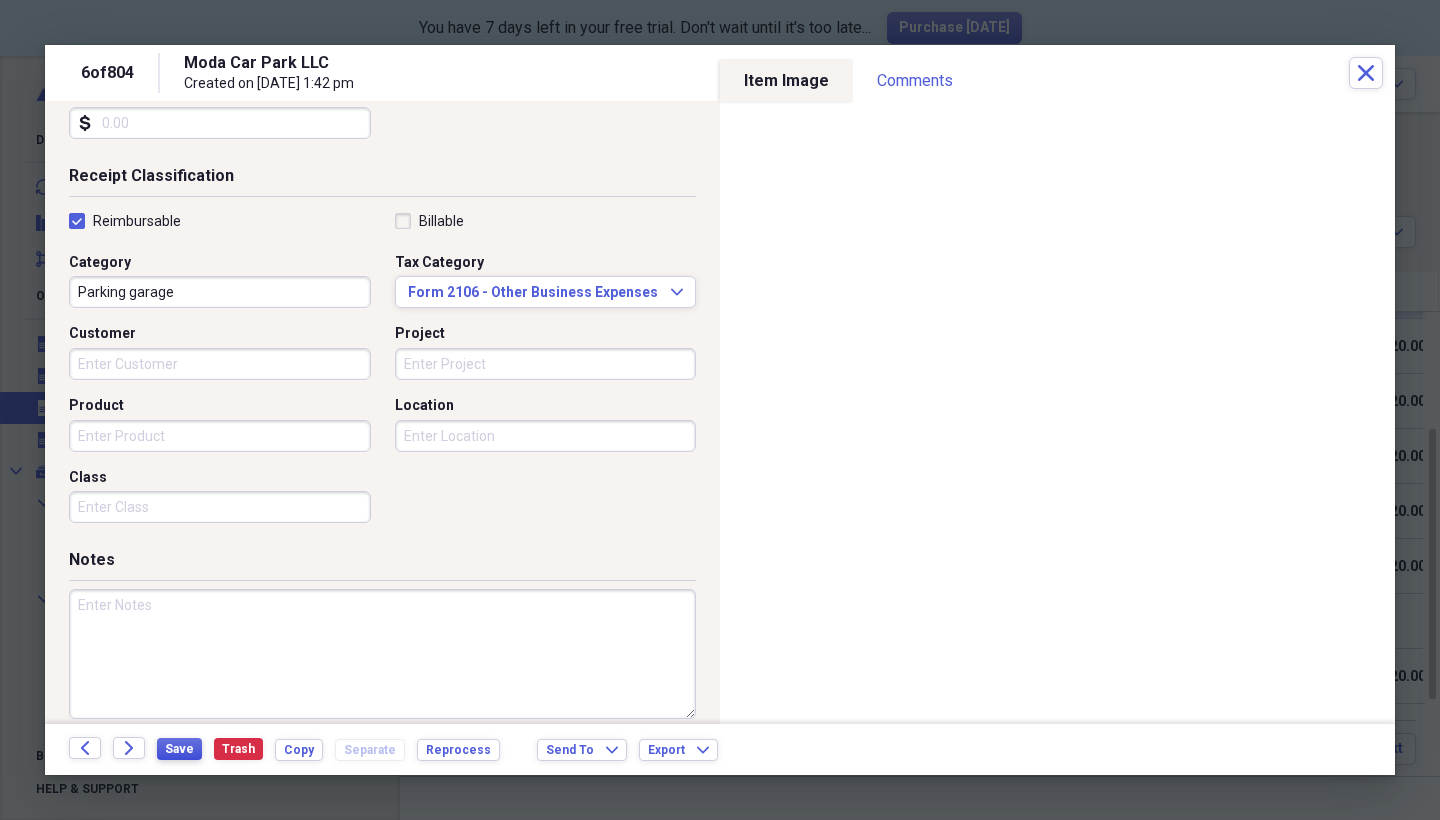 drag, startPoint x: 163, startPoint y: 745, endPoint x: 176, endPoint y: 738, distance: 14.764823 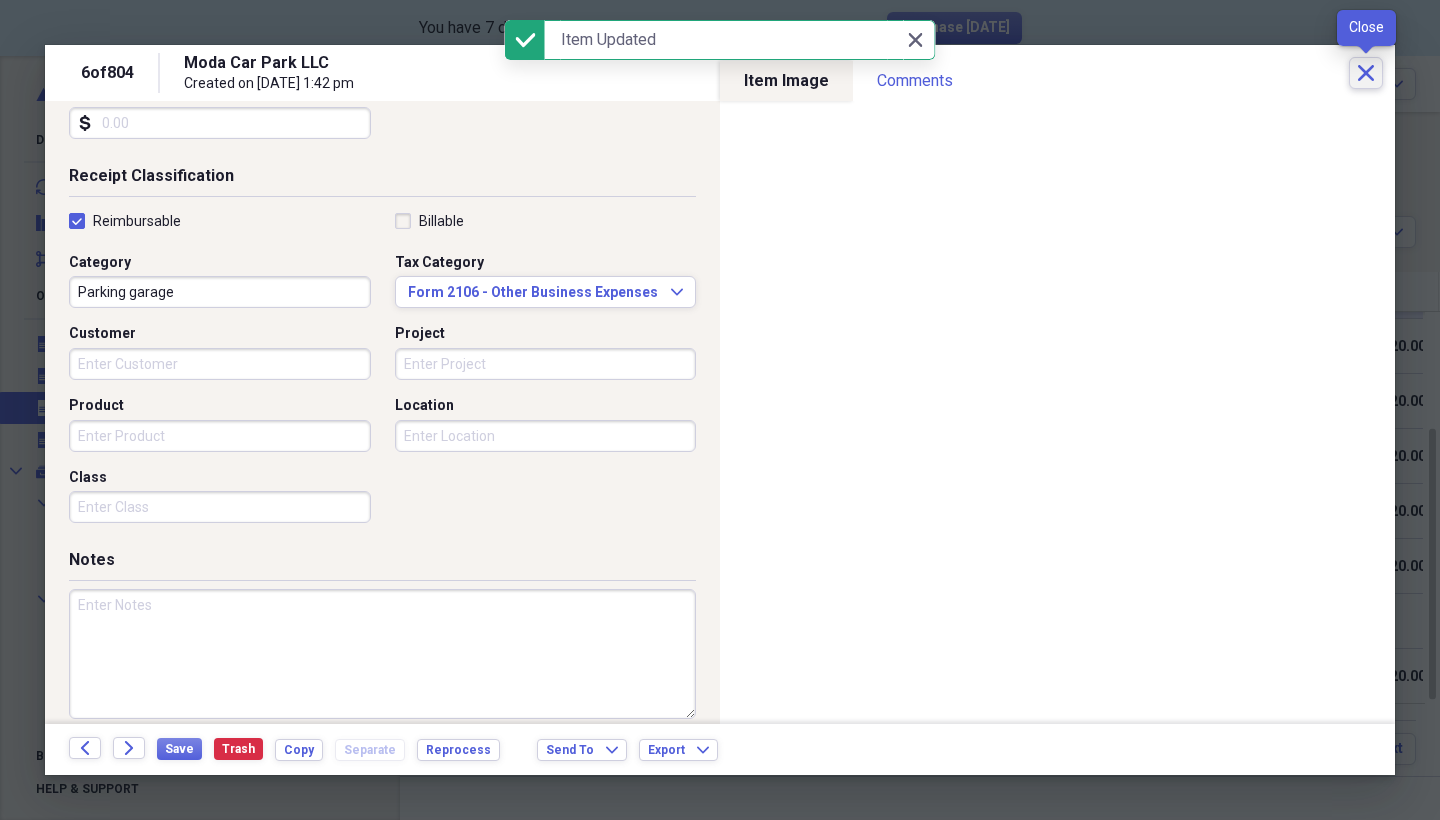click on "Close" at bounding box center [1366, 73] 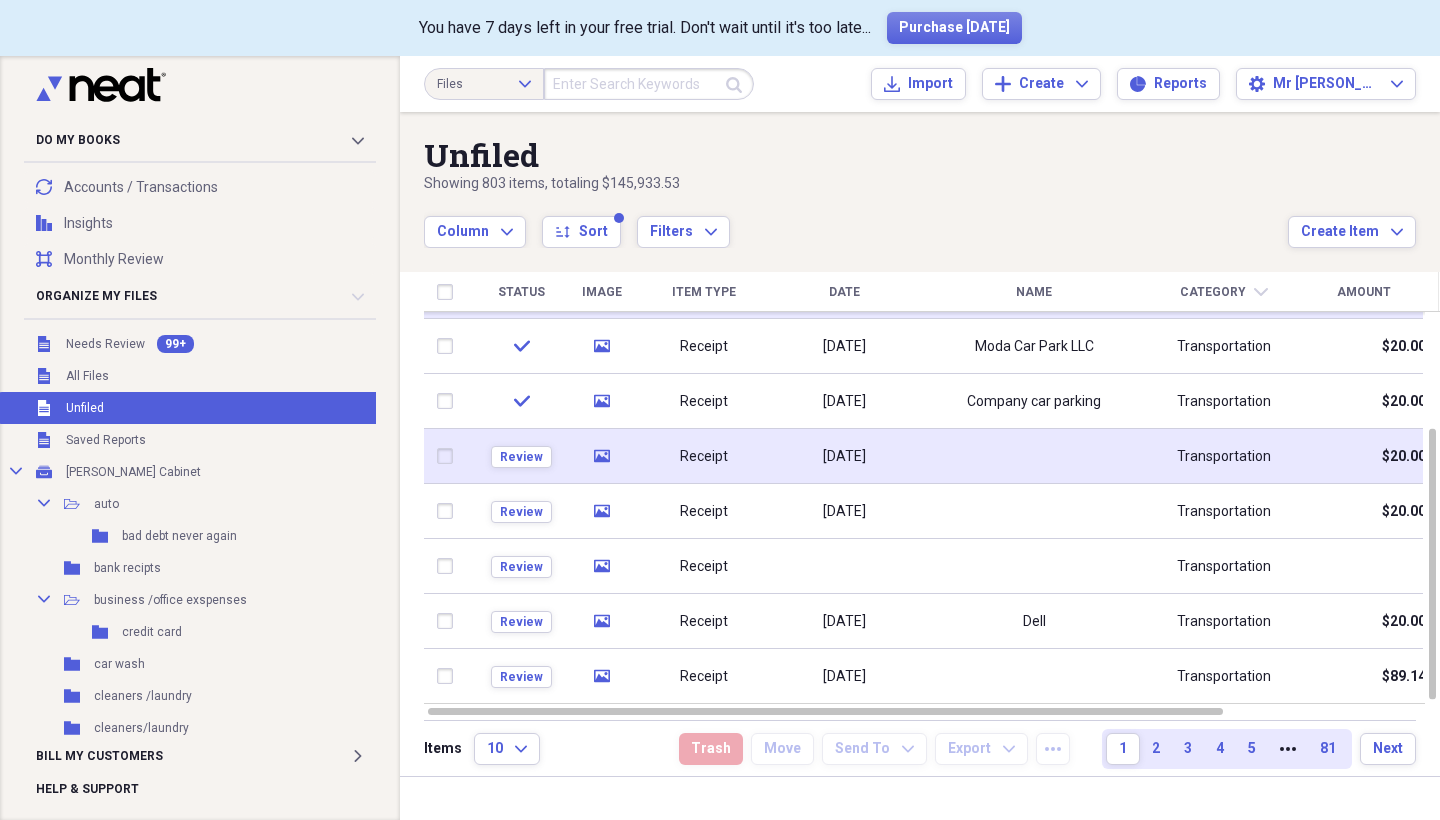 click on "[DATE]" at bounding box center [844, 456] 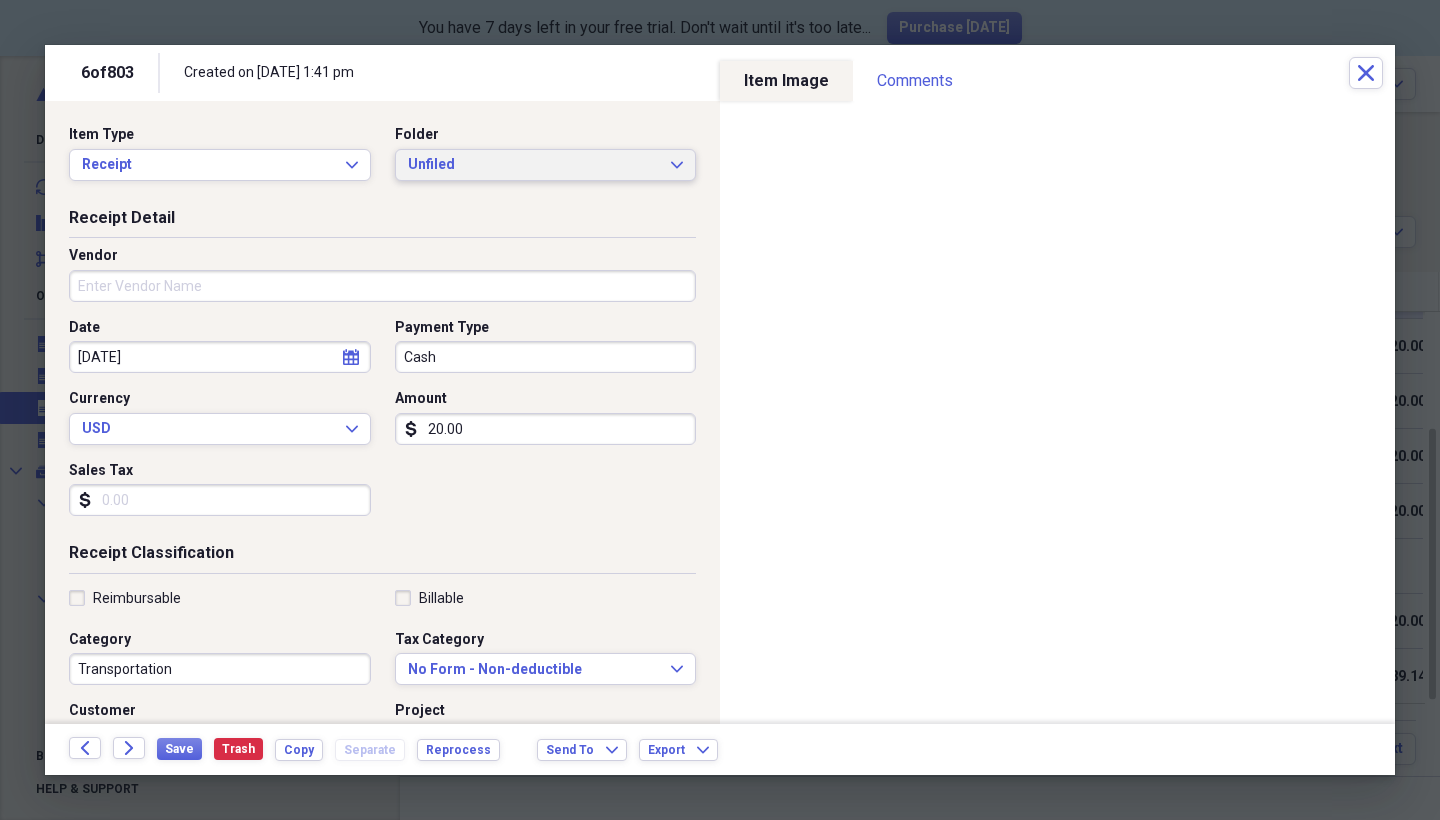 click on "Unfiled" at bounding box center [534, 165] 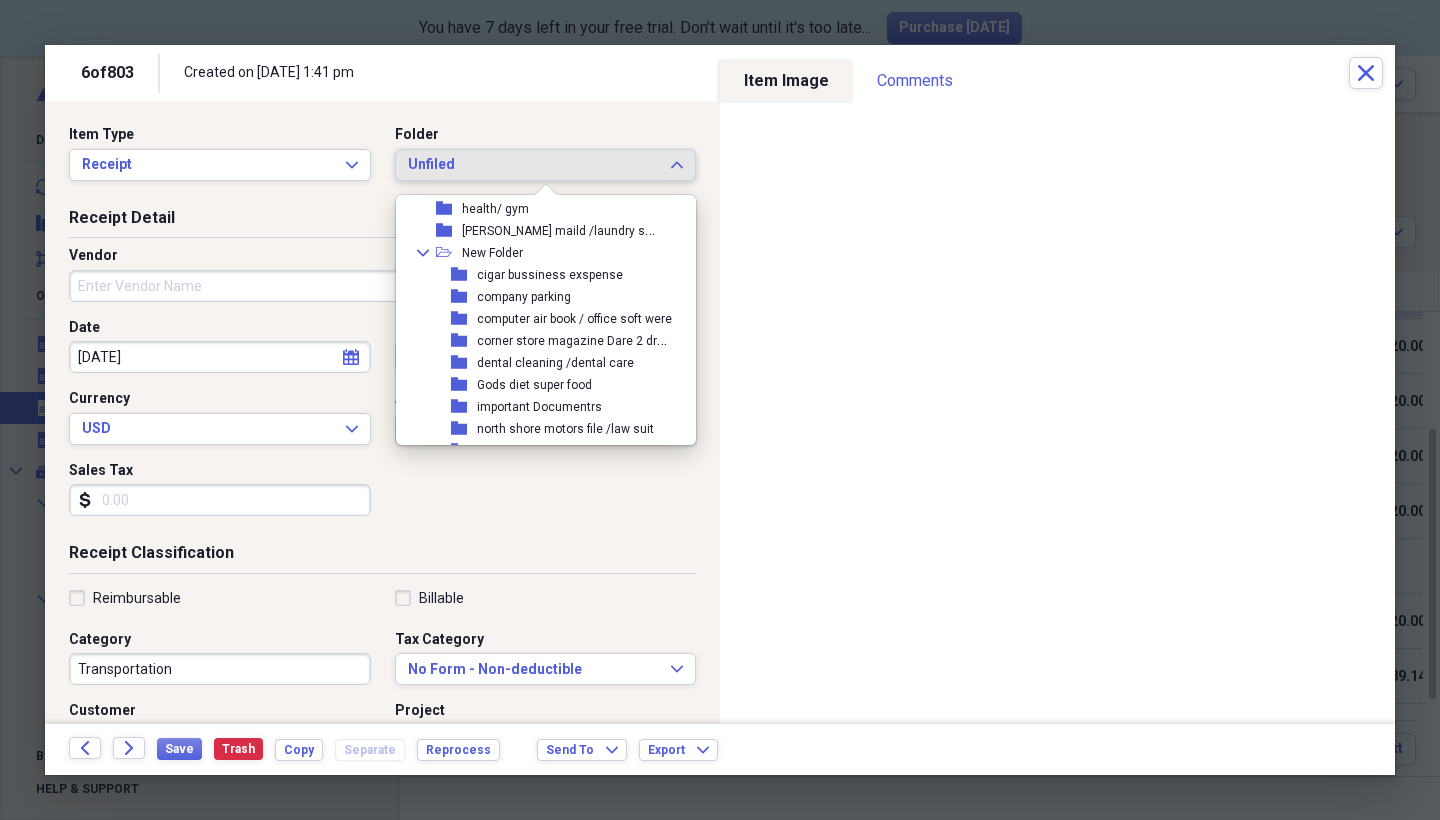 scroll, scrollTop: 431, scrollLeft: 0, axis: vertical 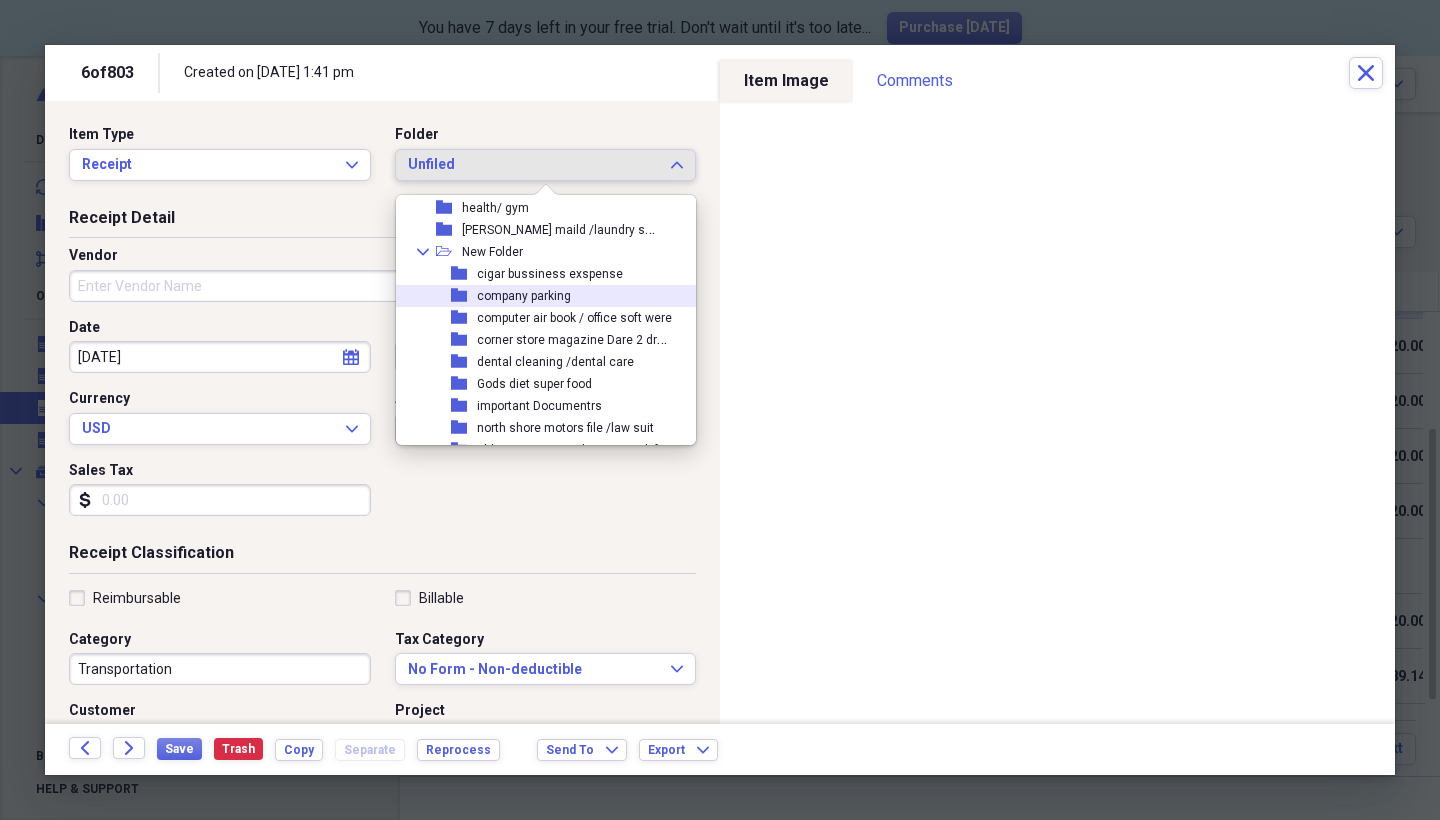 click on "company parking" at bounding box center [524, 296] 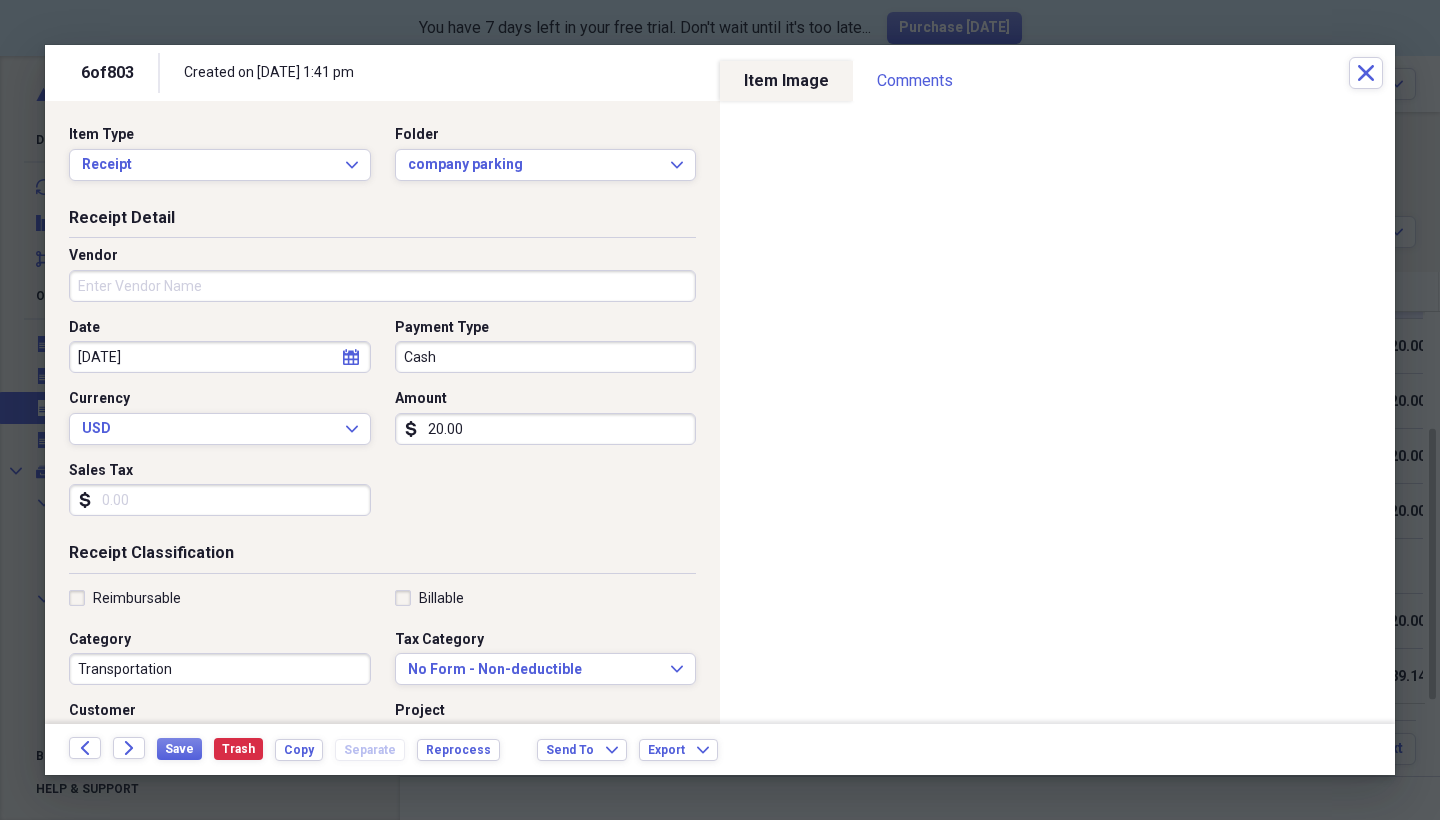 click on "Vendor" at bounding box center (382, 286) 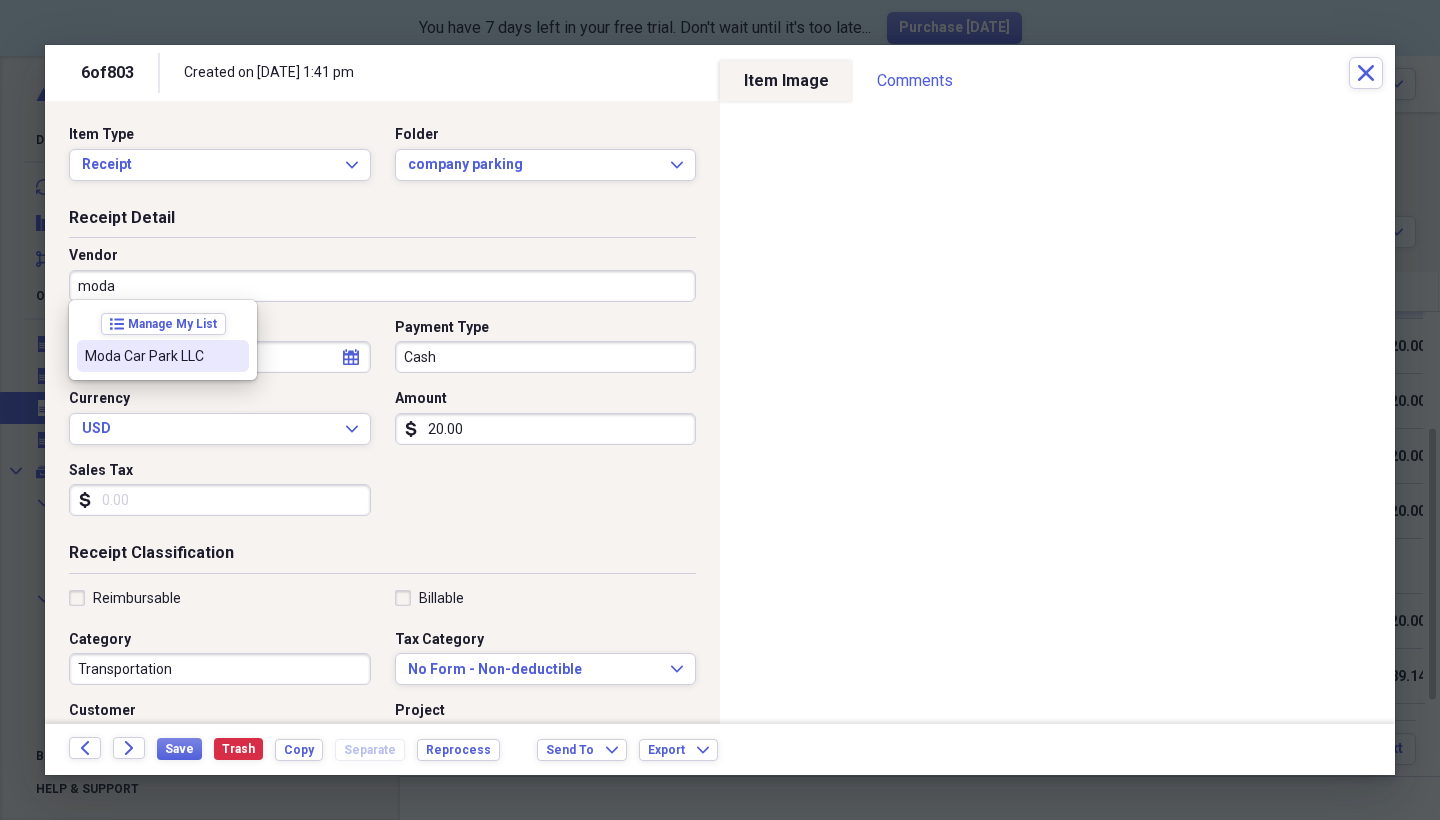click on "Moda Car Park LLC" at bounding box center (151, 356) 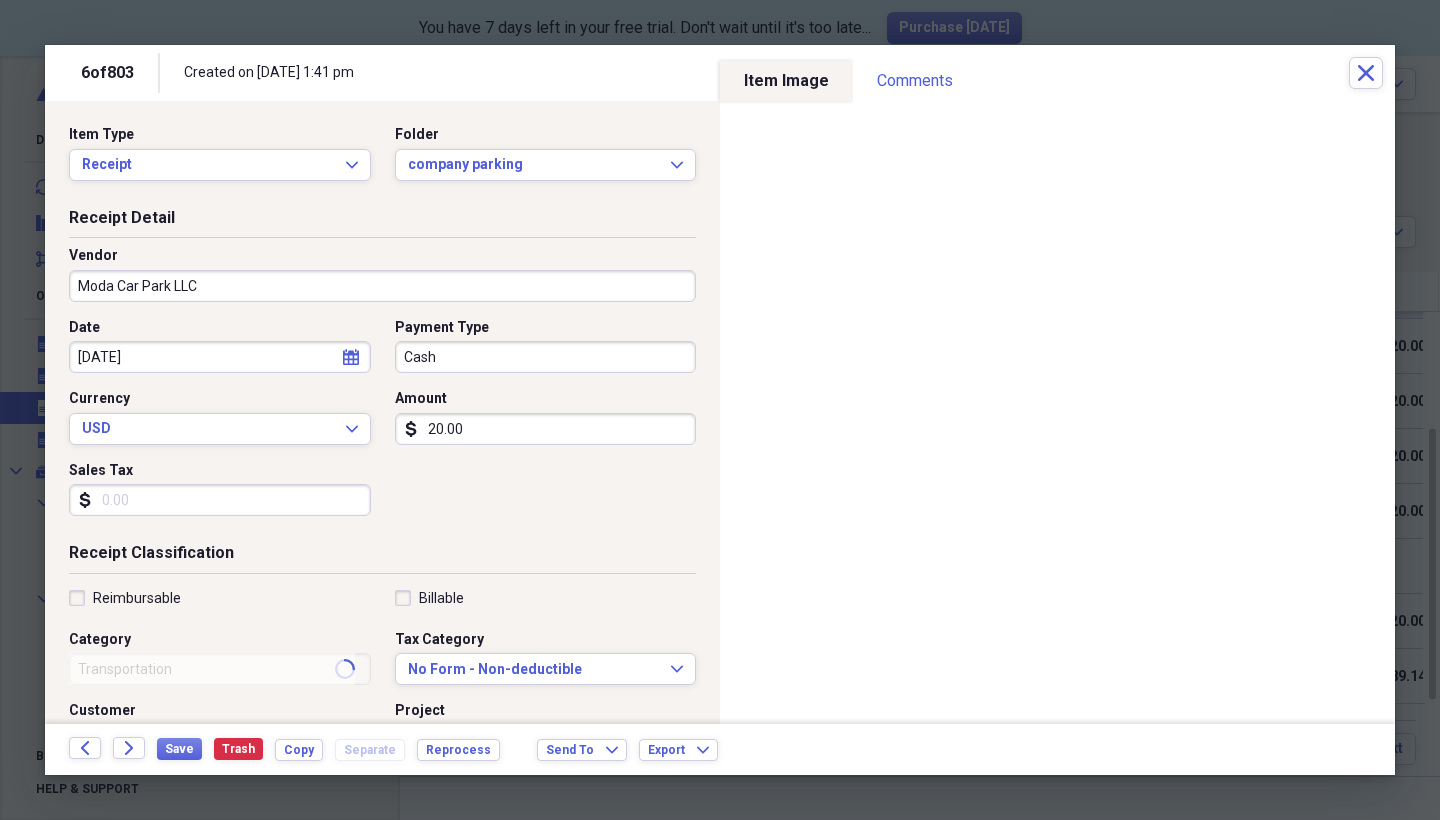 type on "Parking garage" 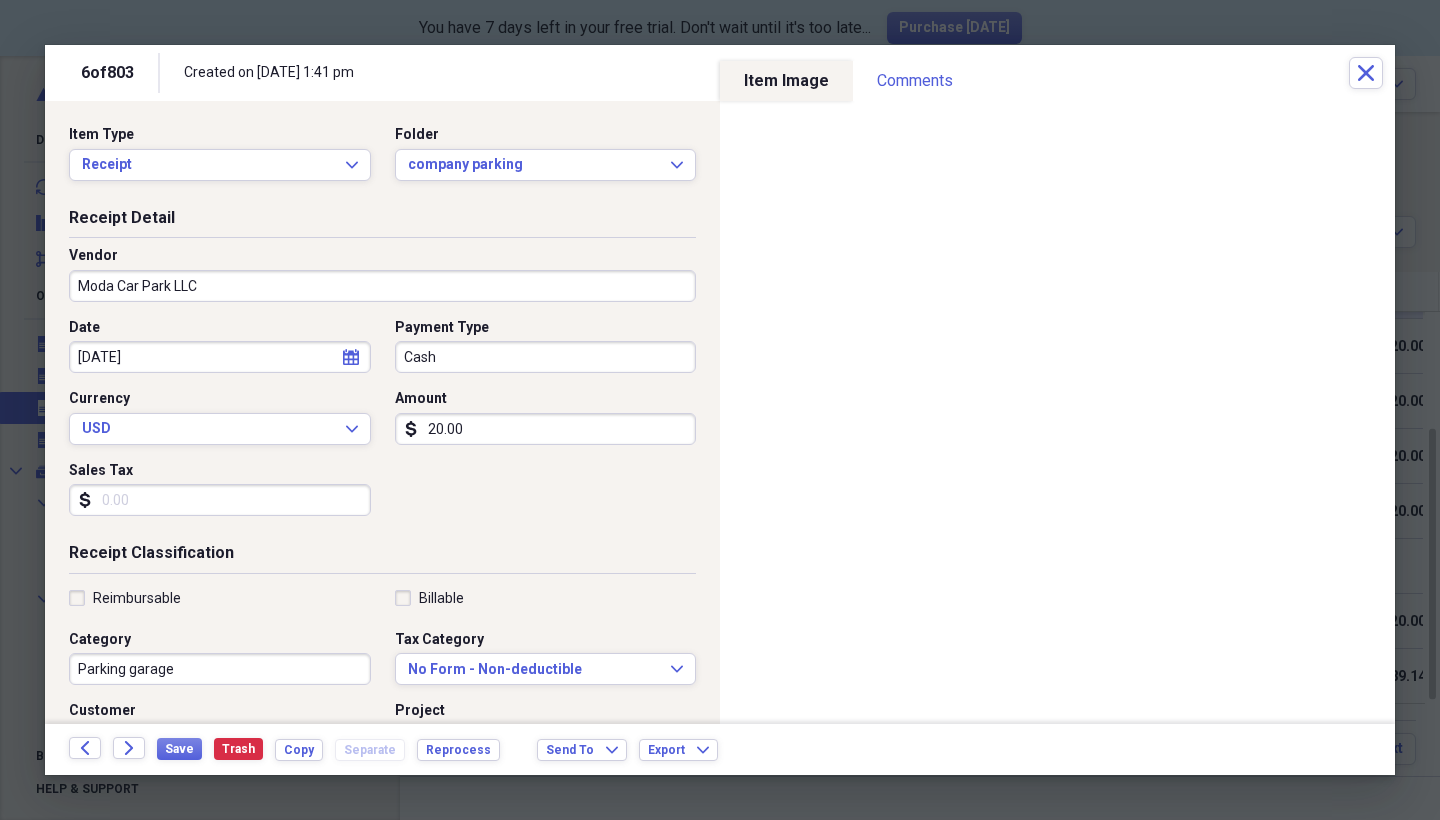 click on "Reimbursable" at bounding box center [125, 598] 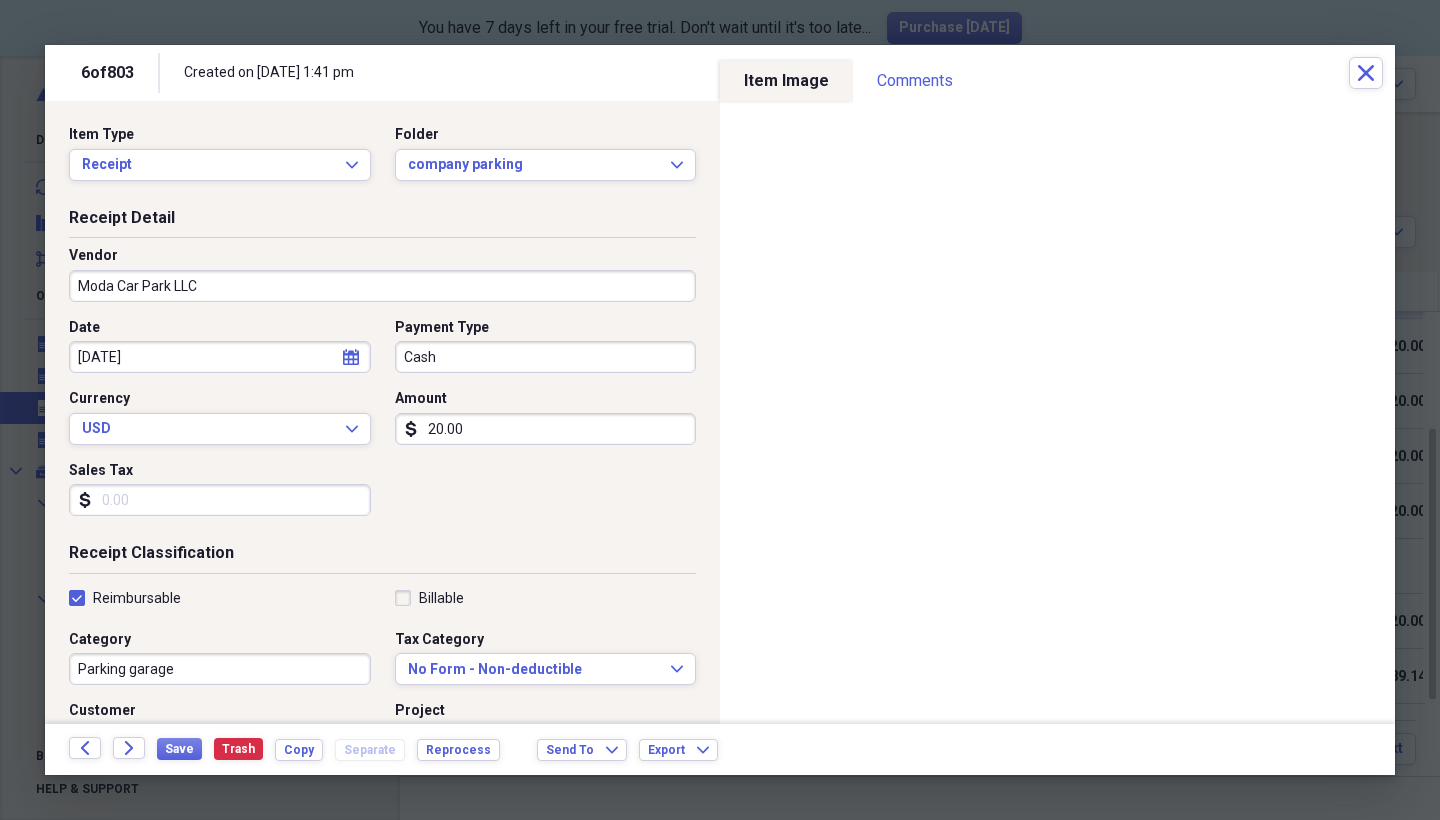 checkbox on "true" 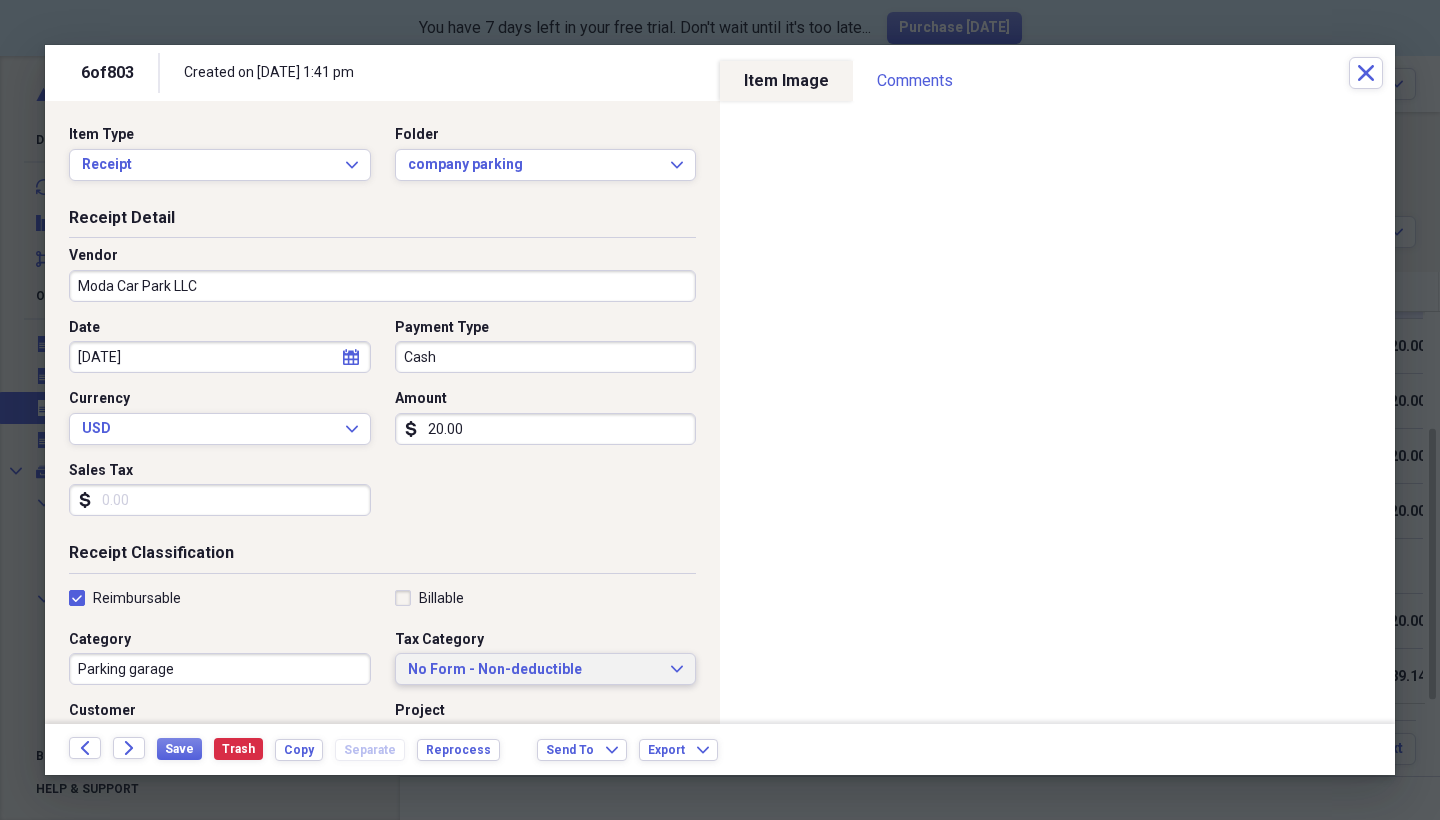 click on "No Form - Non-deductible" at bounding box center (534, 670) 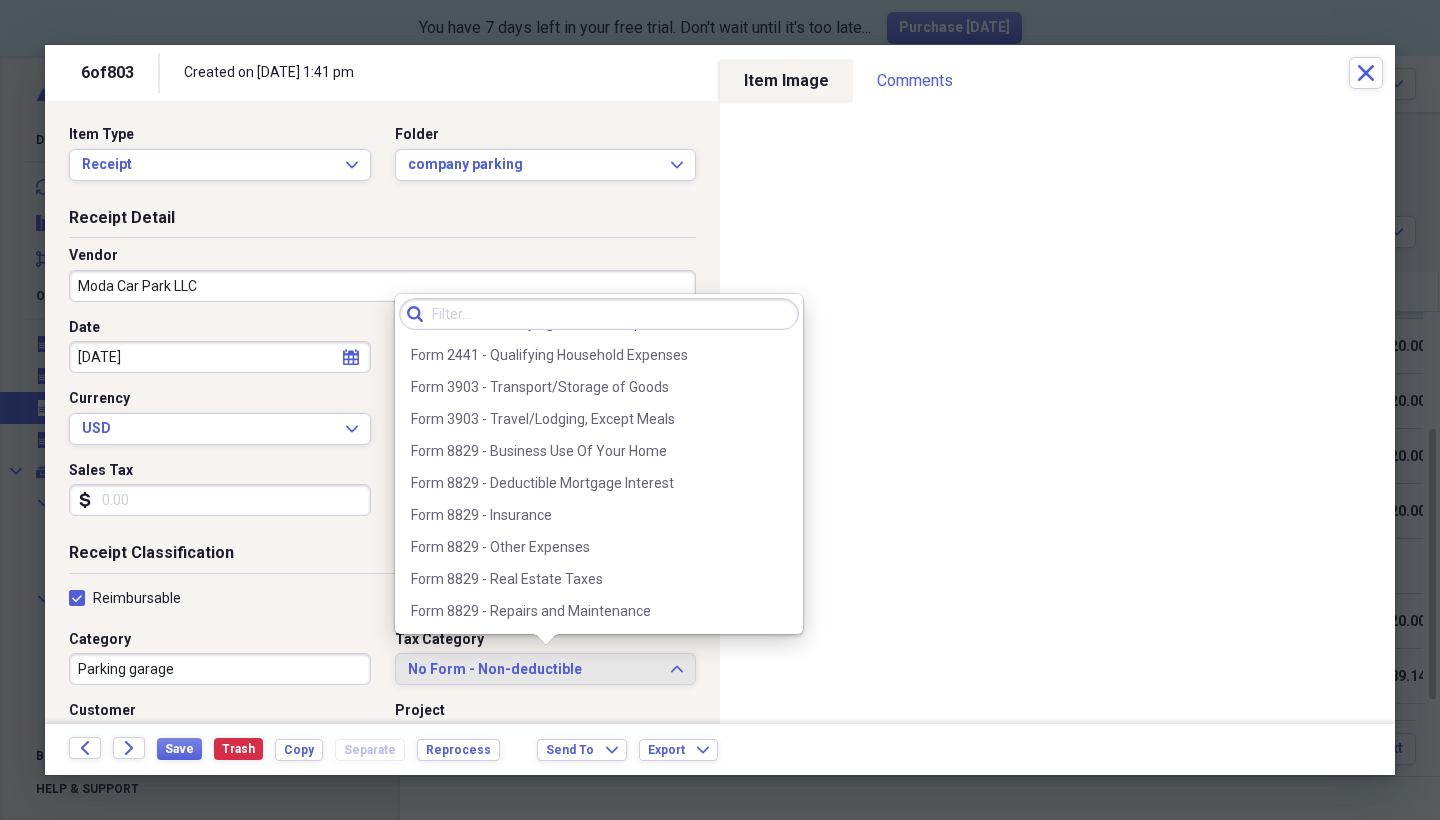 scroll, scrollTop: 2048, scrollLeft: 0, axis: vertical 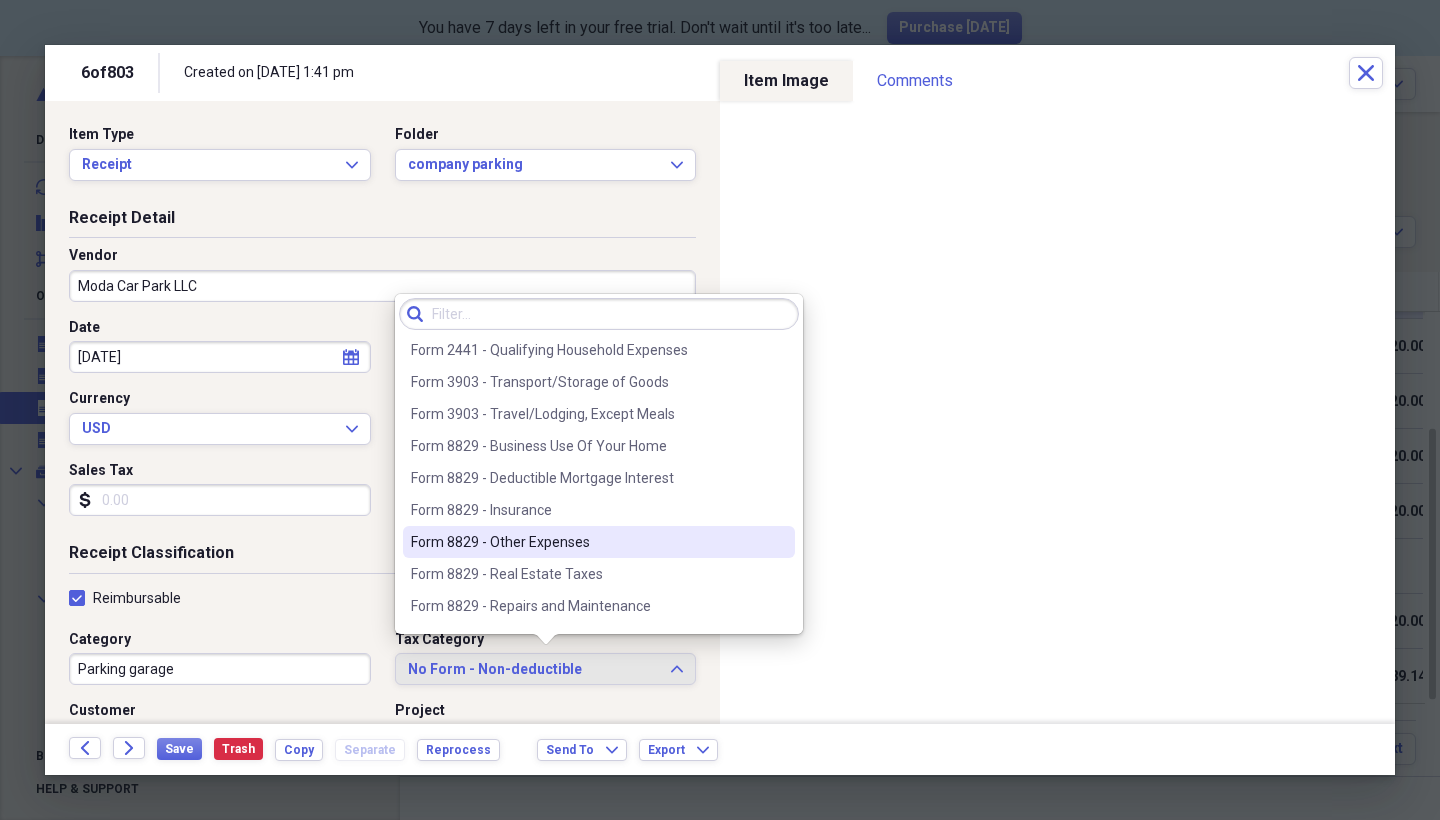 click on "Form 8829 - Other Expenses" at bounding box center (599, 542) 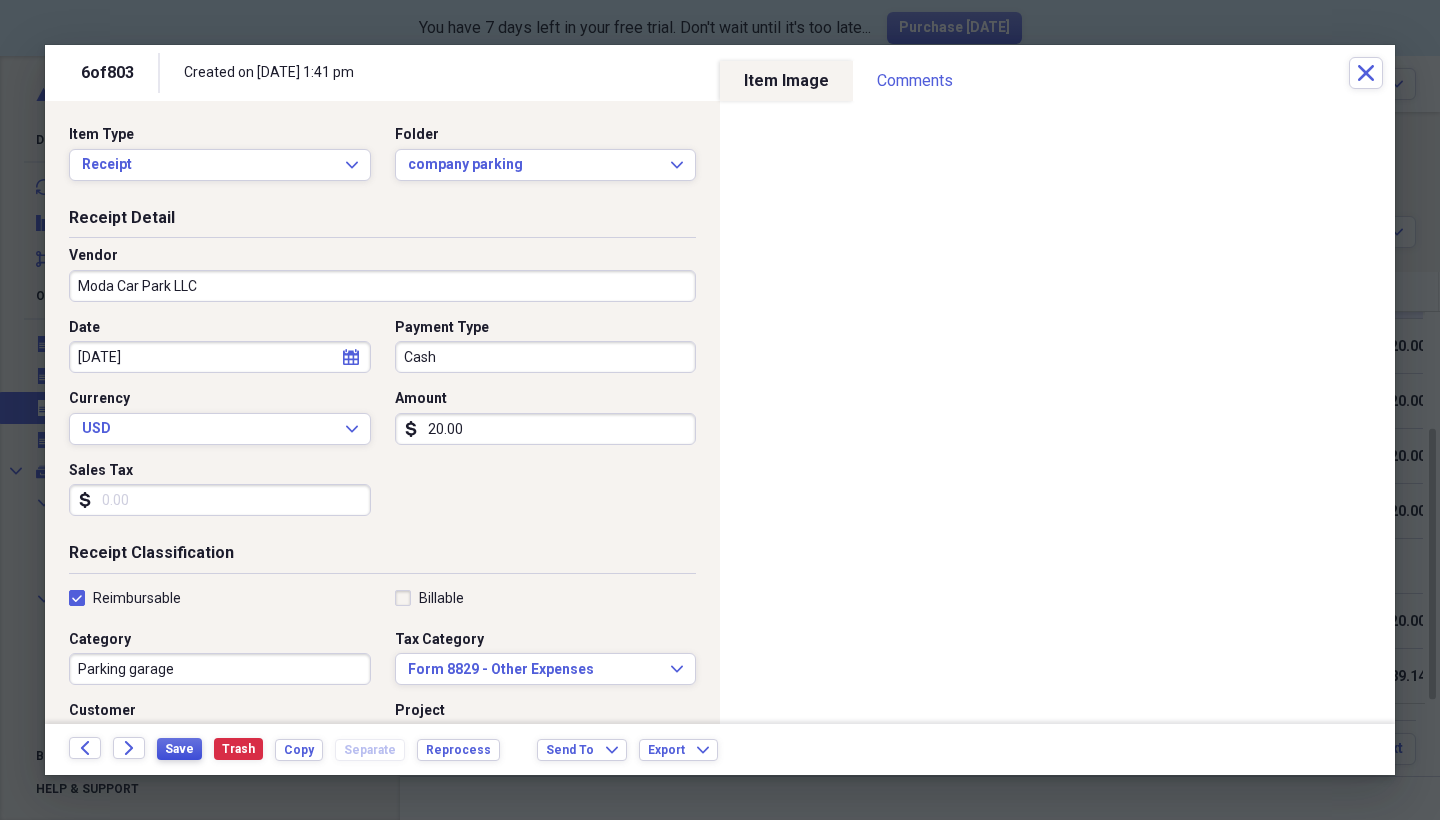 click on "Save" at bounding box center (179, 749) 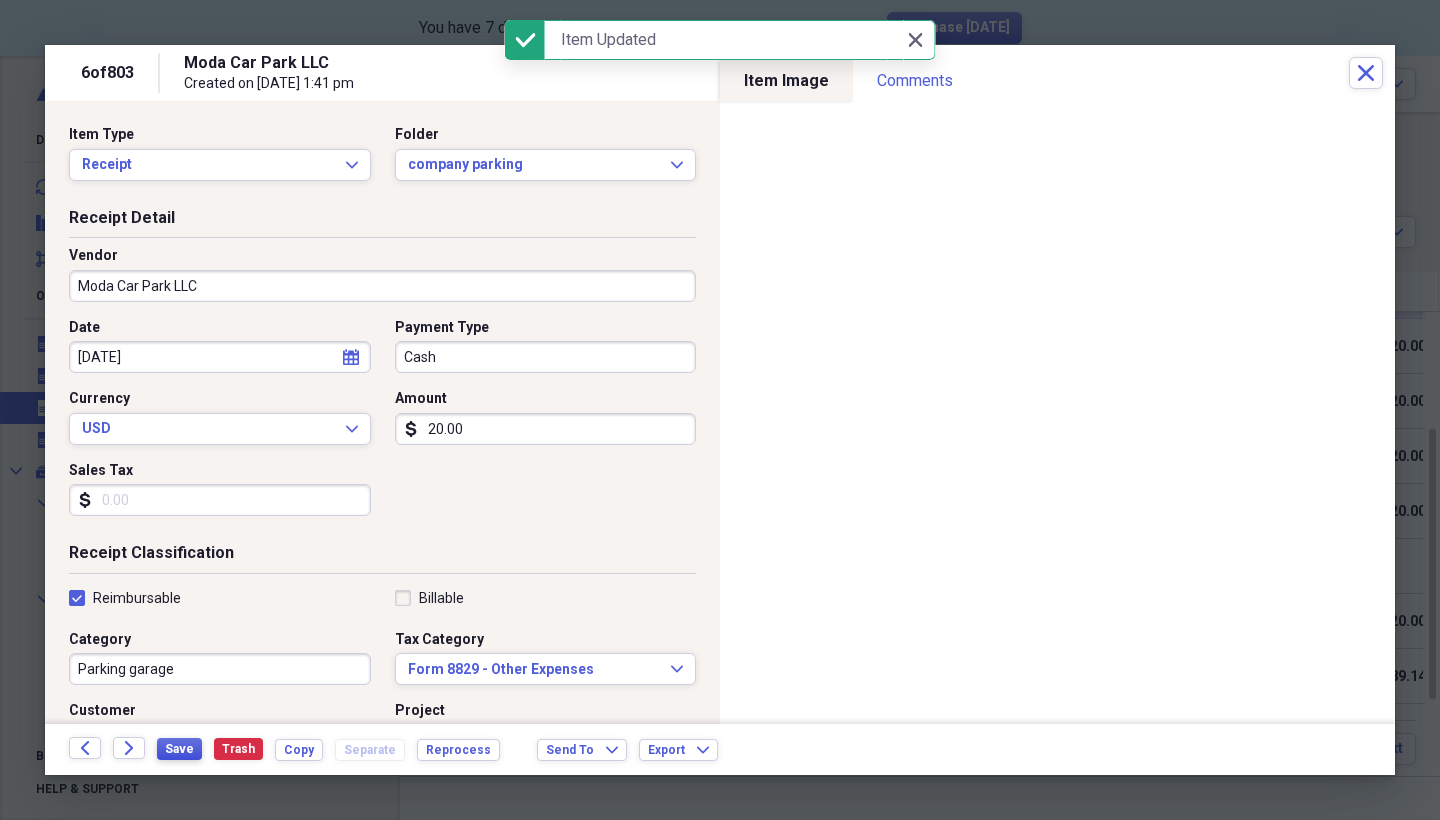 click on "Save" at bounding box center (179, 749) 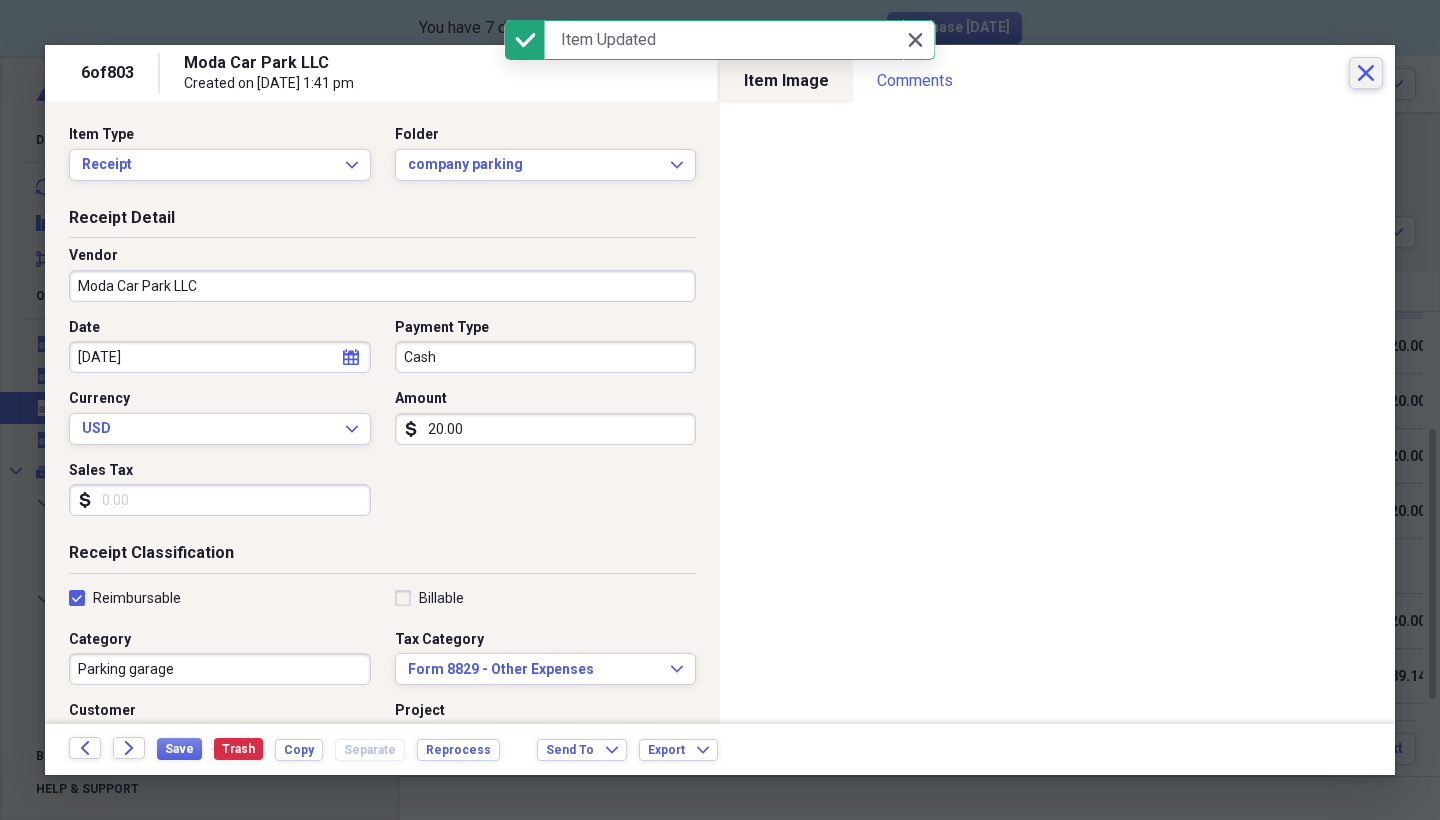 click on "Close" at bounding box center [1366, 73] 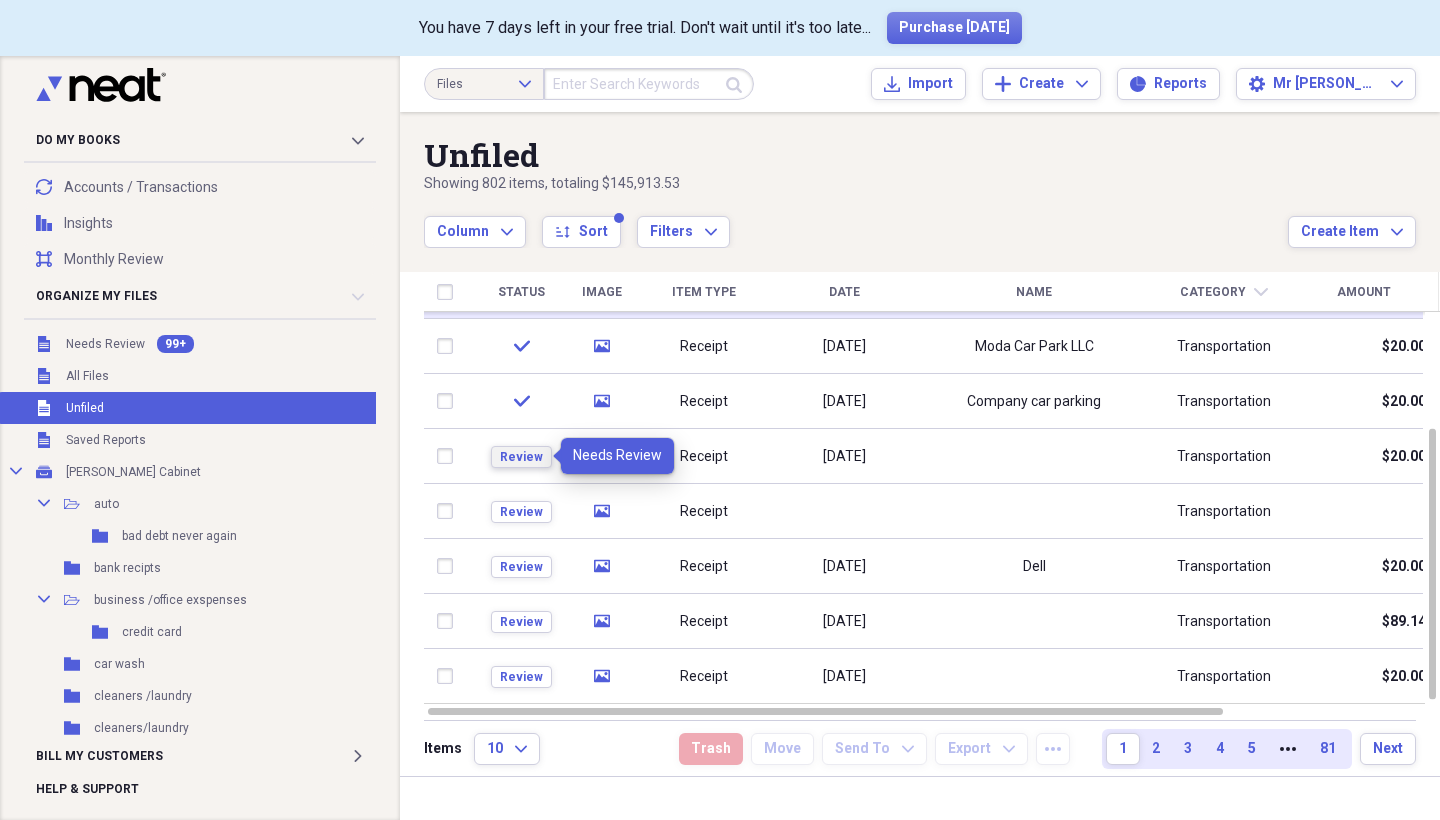click on "Review" at bounding box center (521, 457) 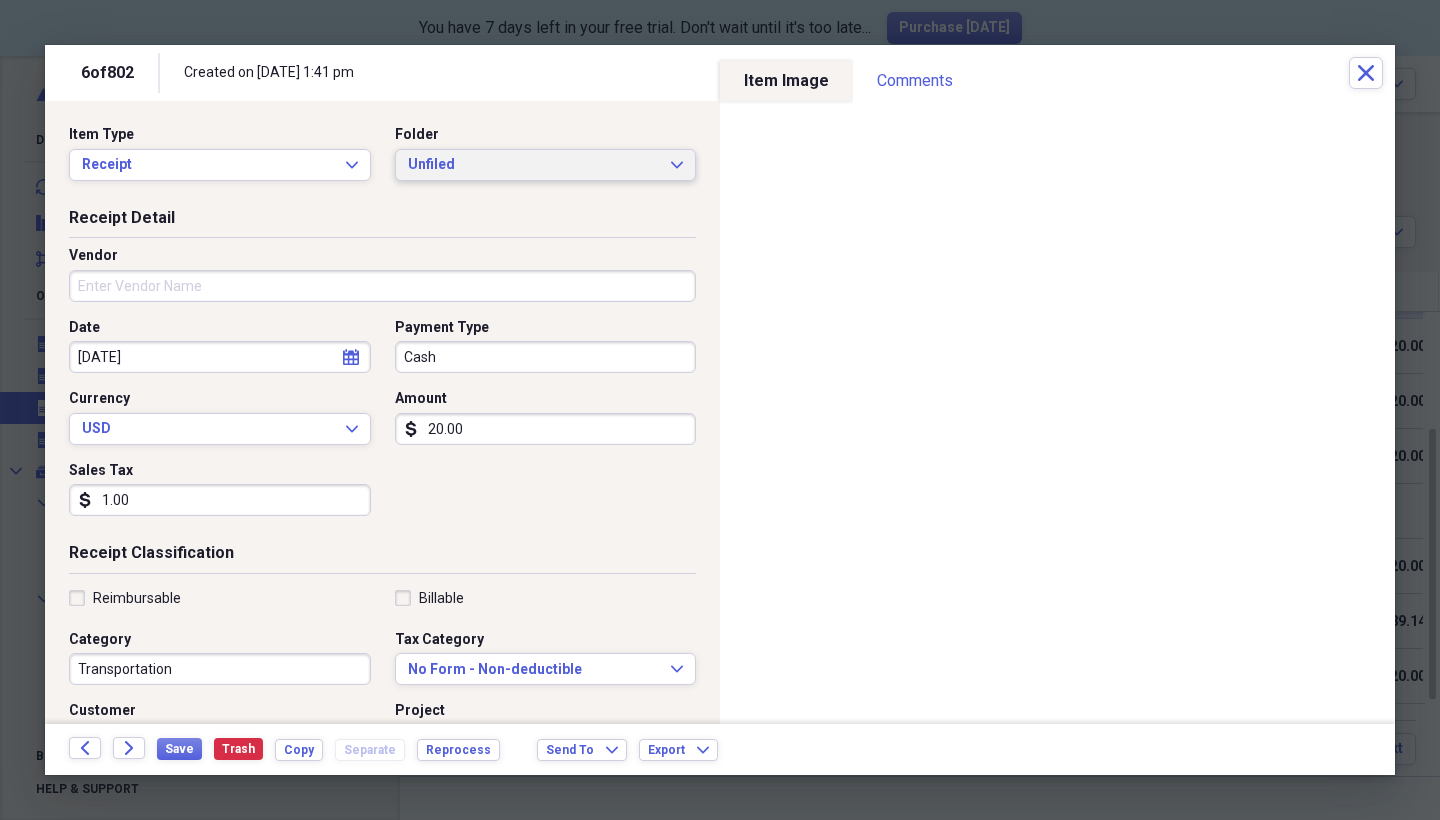 click on "Unfiled" at bounding box center [534, 165] 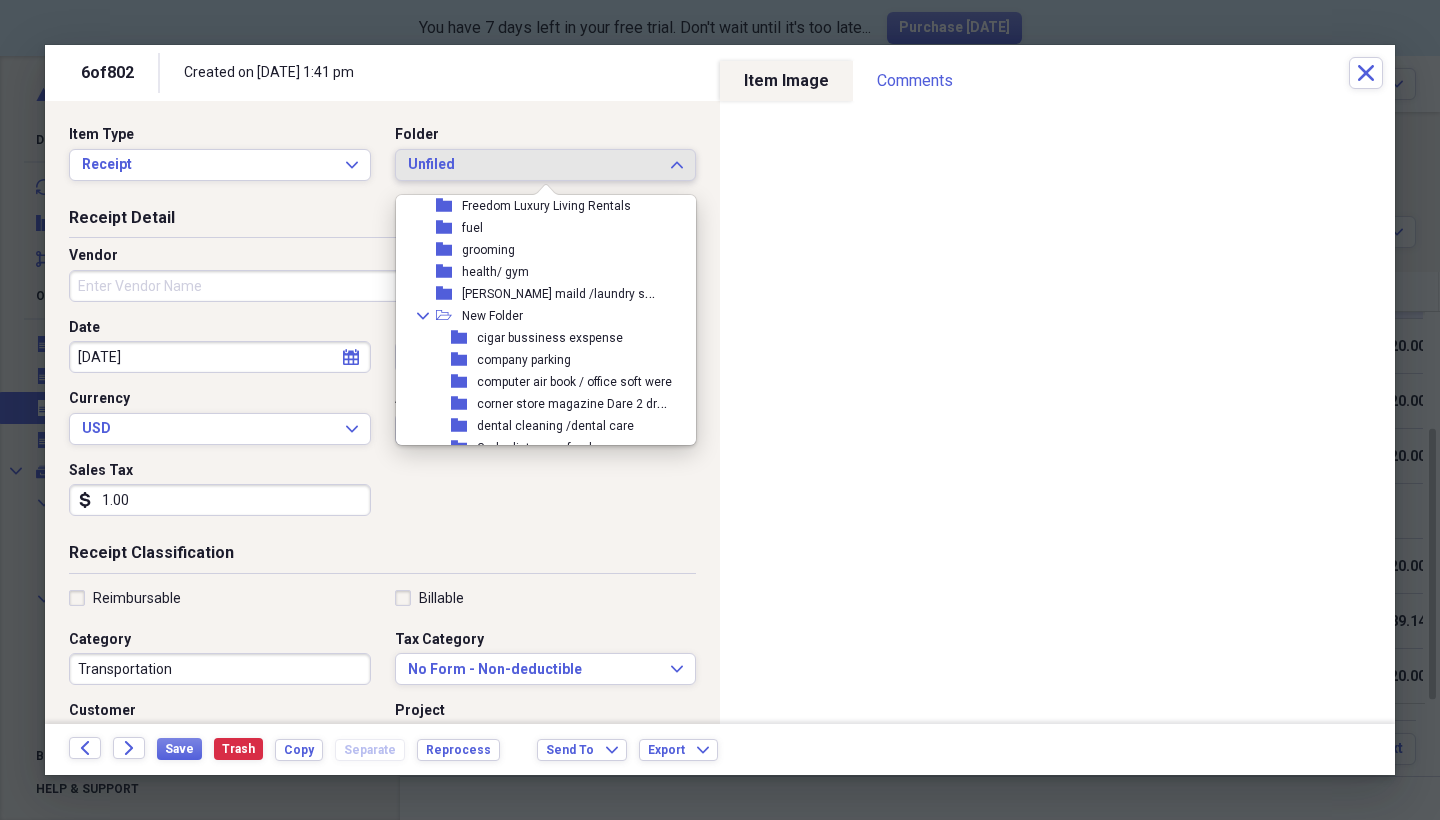 scroll, scrollTop: 376, scrollLeft: 0, axis: vertical 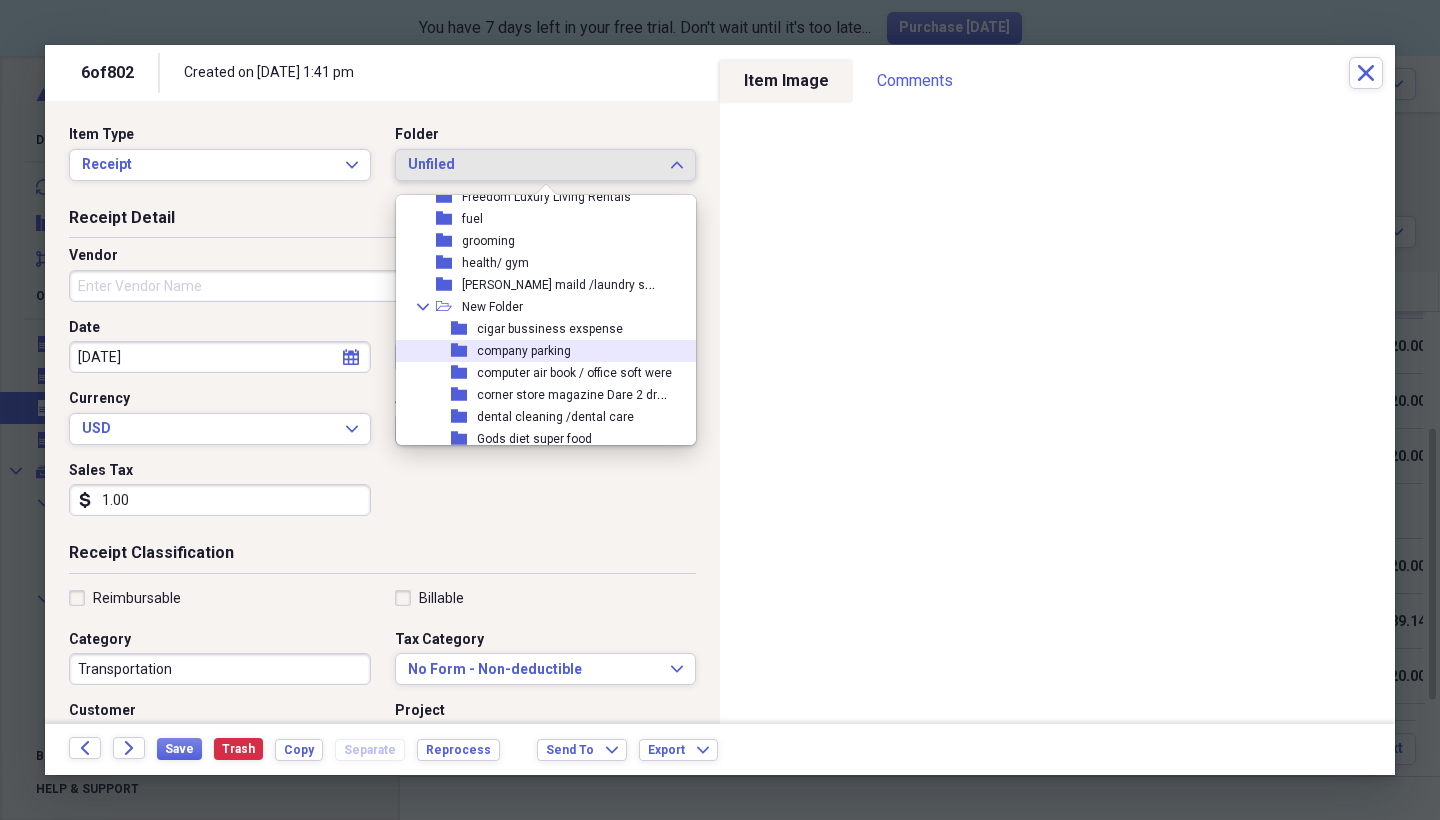 click on "company parking" at bounding box center [524, 351] 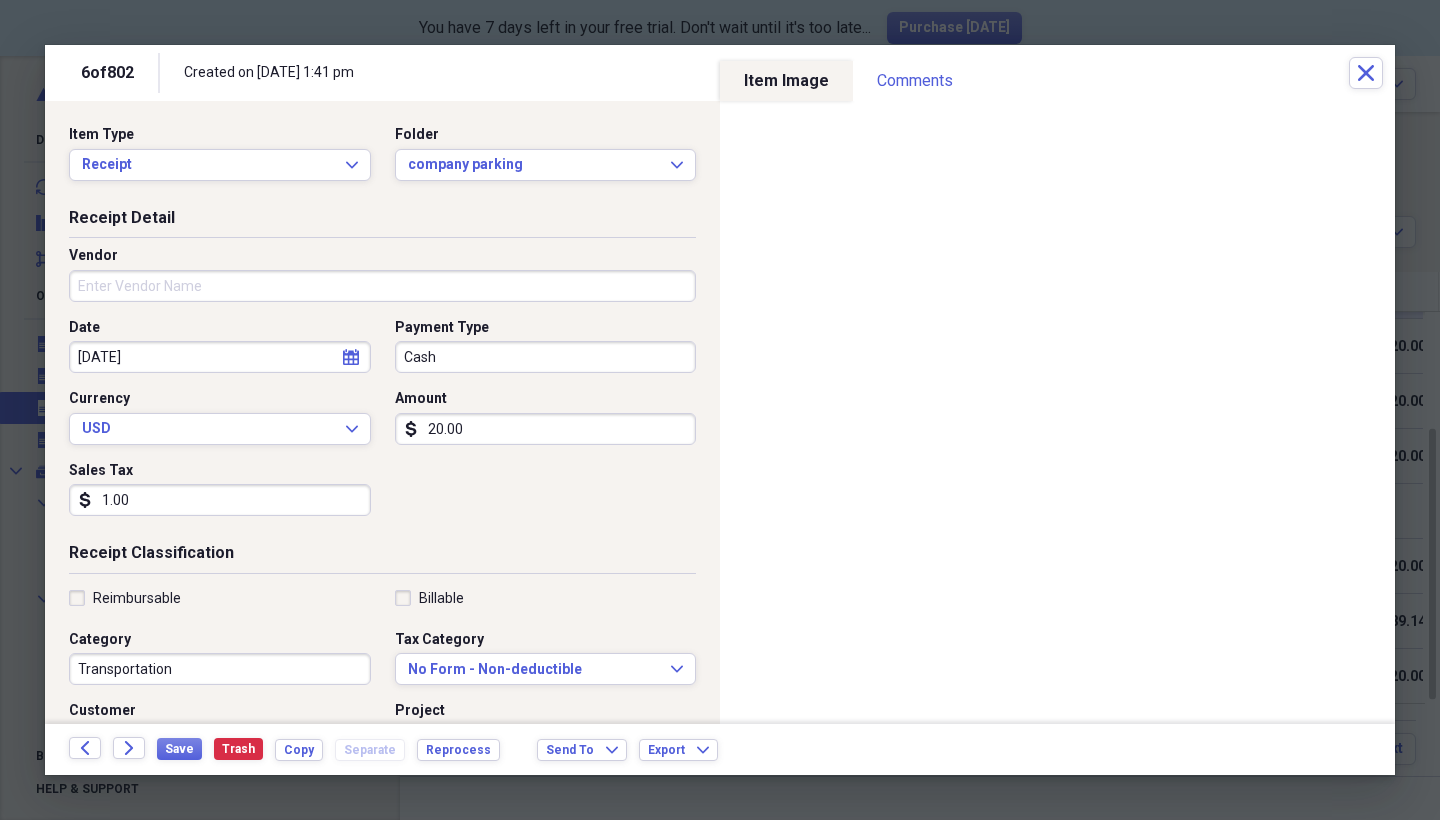 click on "Vendor" at bounding box center [382, 286] 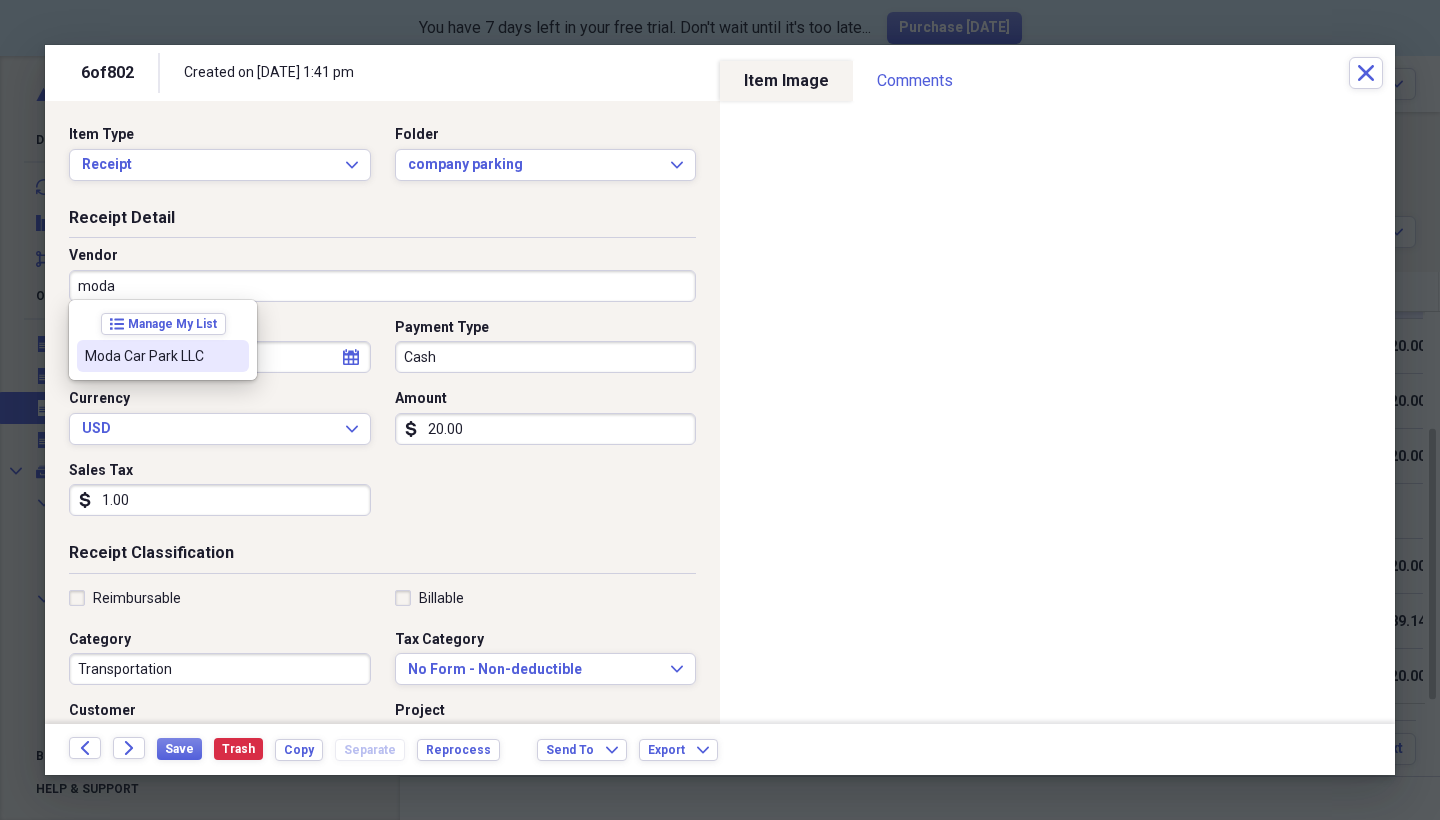 click on "Moda Car Park LLC" at bounding box center [151, 356] 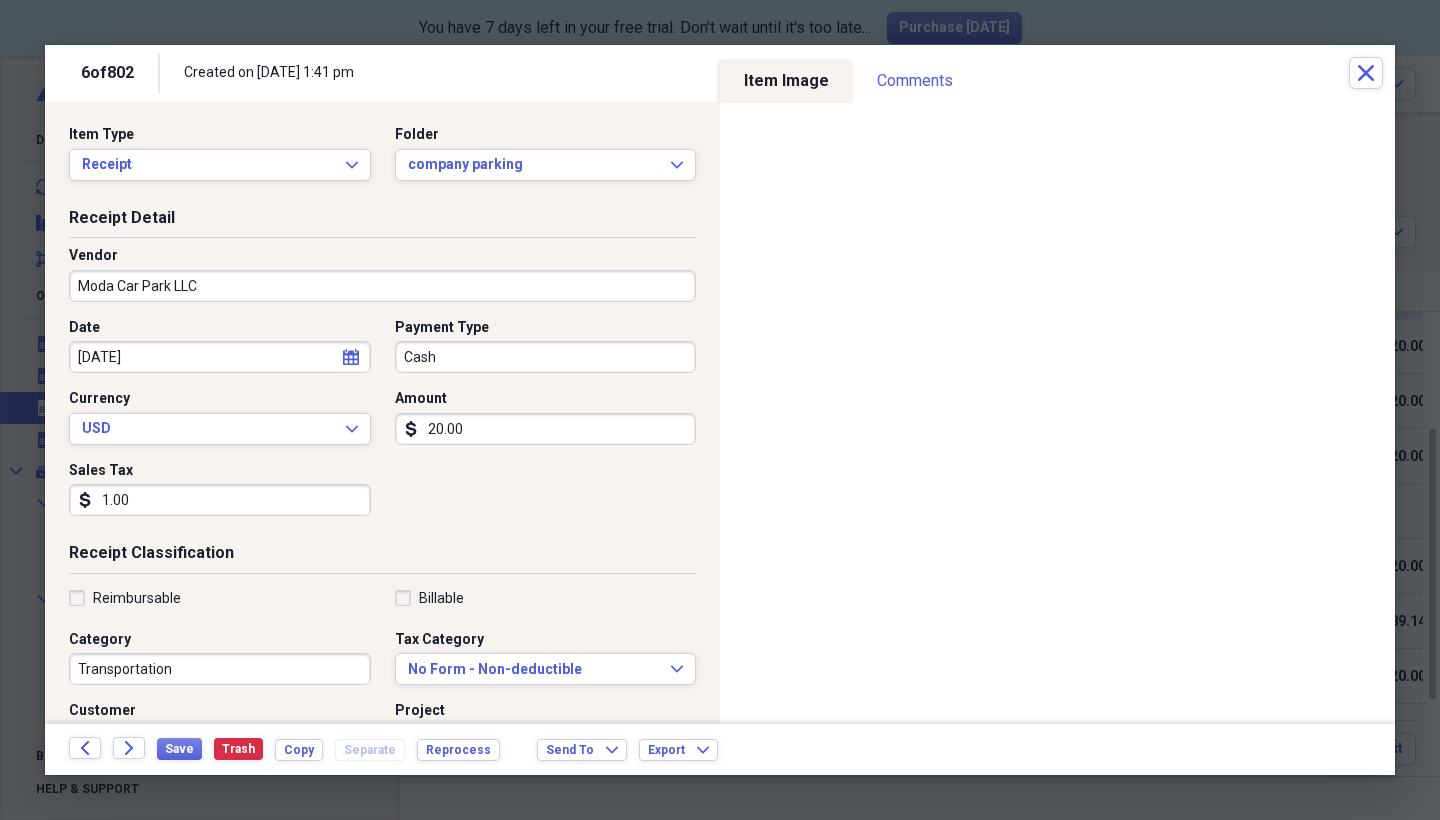 type on "Parking garage" 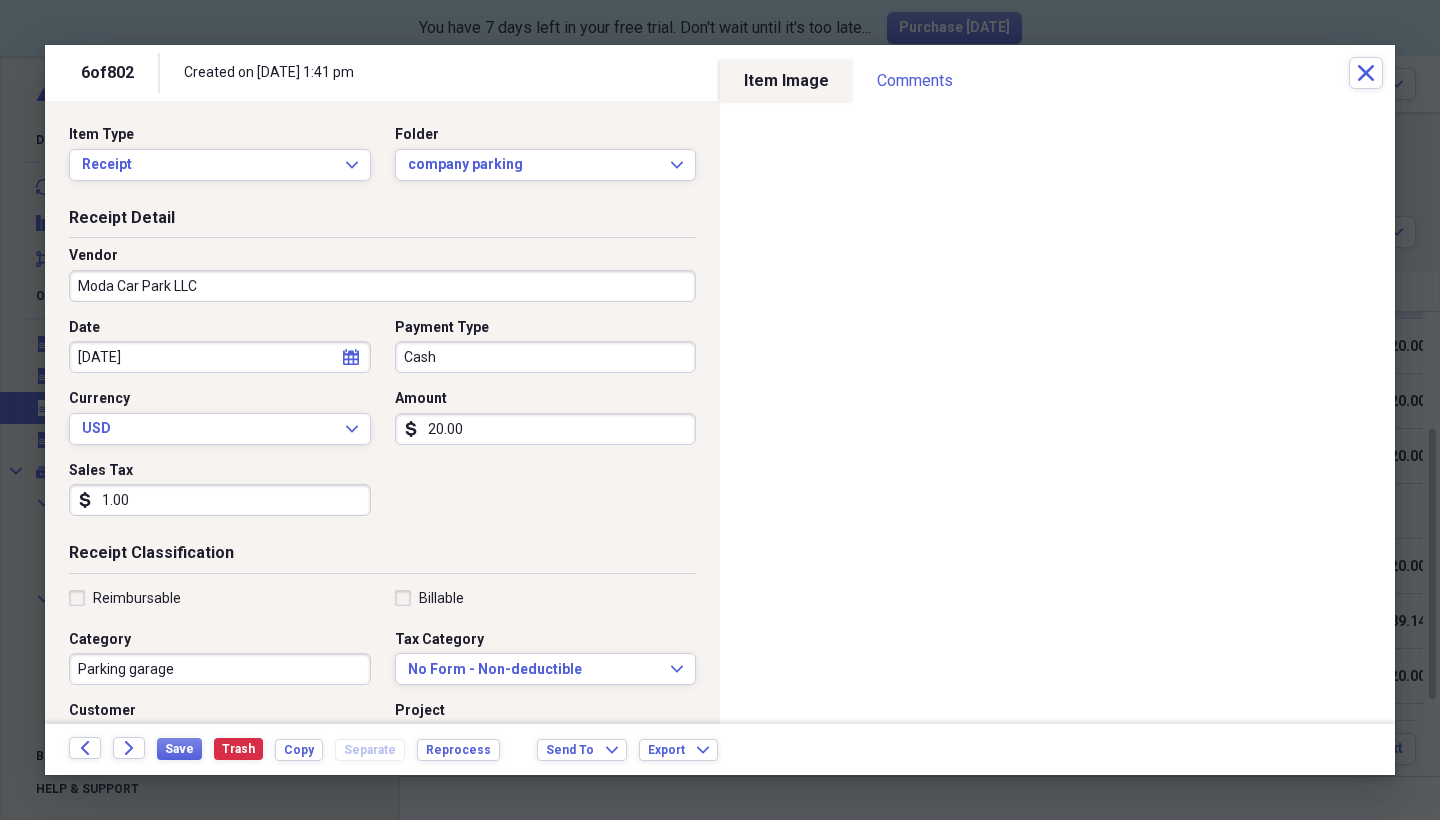 click on "Receipt Classification Reimbursable Billable Category Parking garage Tax Category No Form - Non-deductible Expand Customer Project Product Location Class" at bounding box center [382, 734] 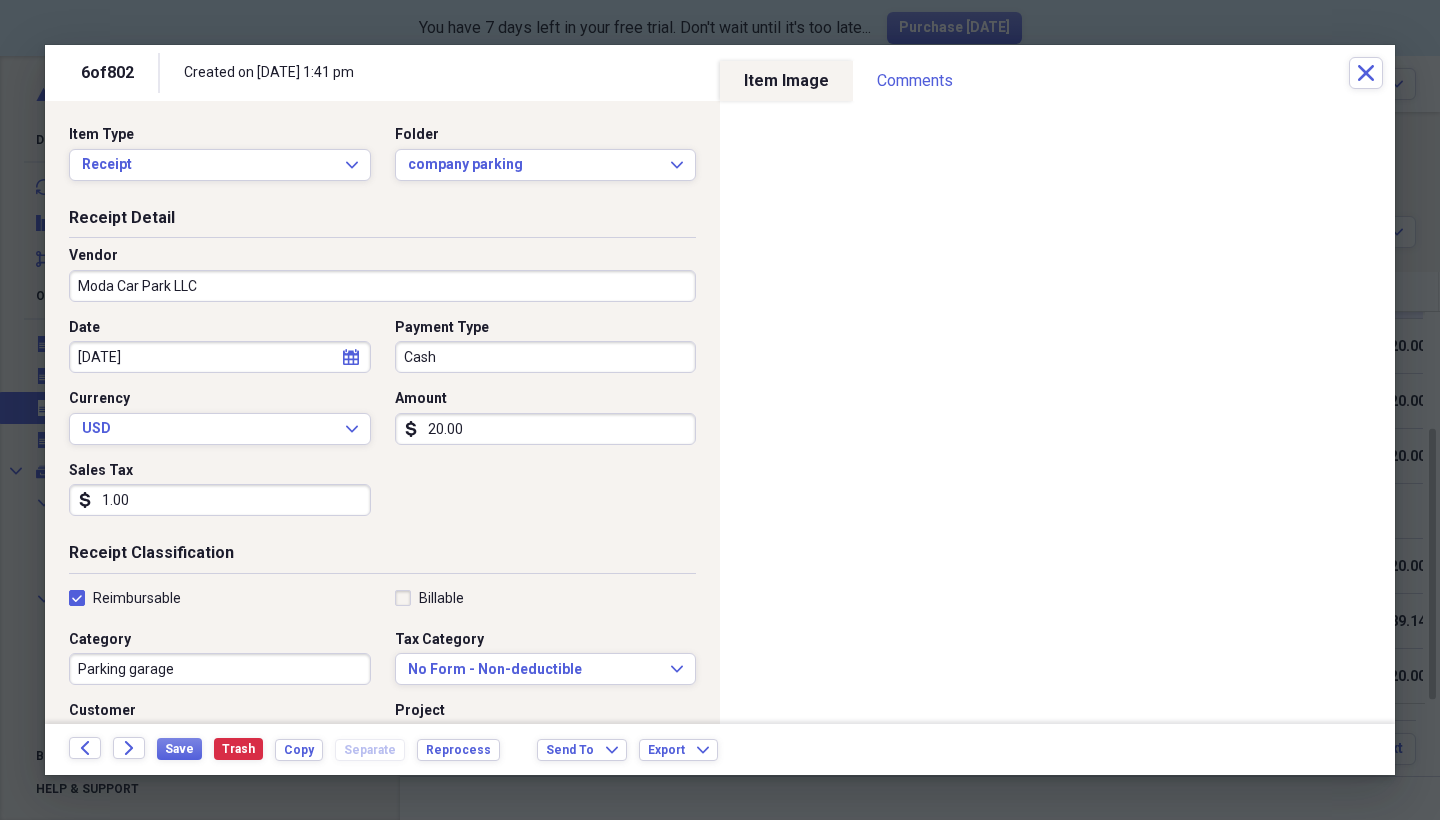 checkbox on "true" 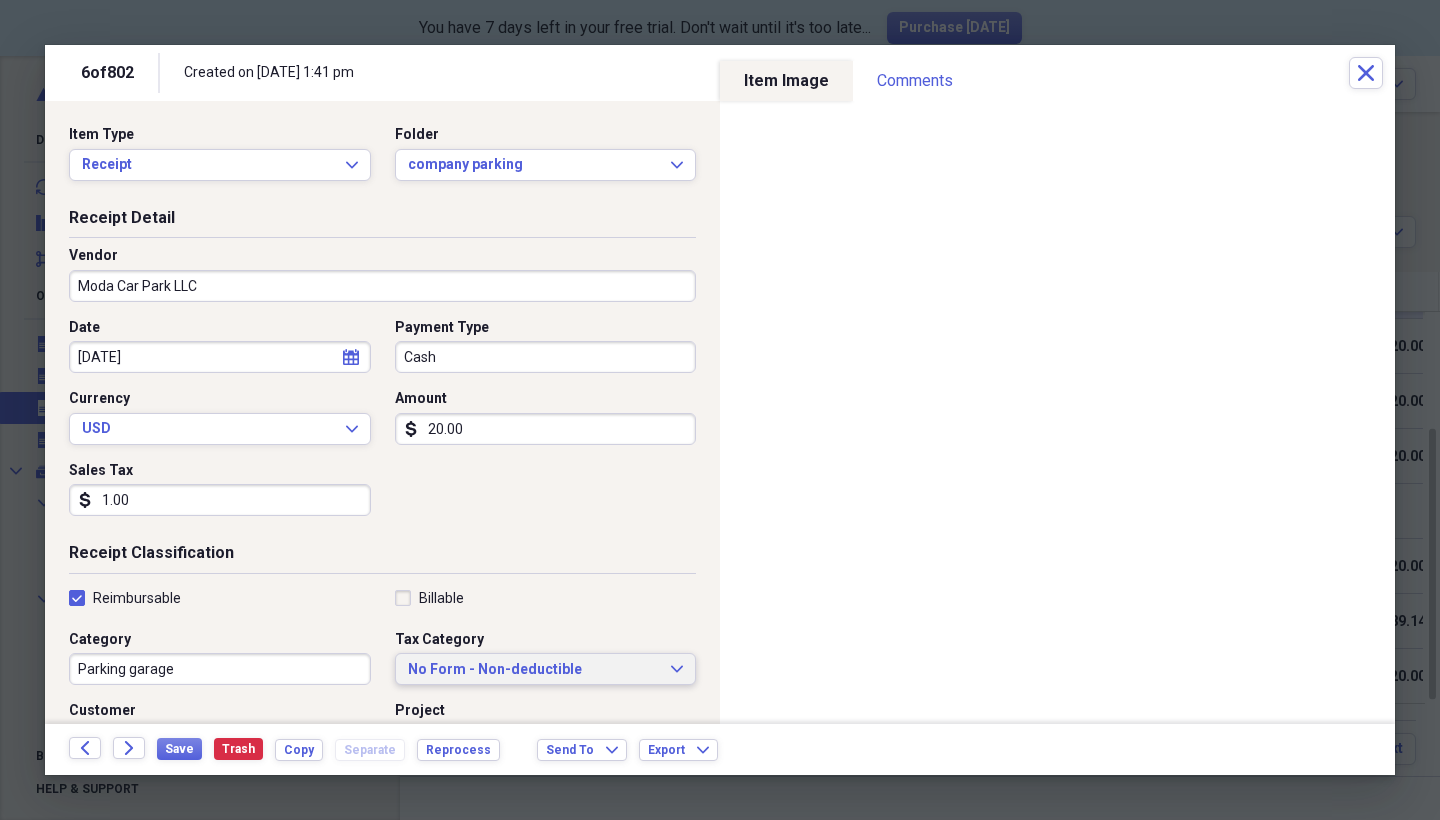 click on "No Form - Non-deductible" at bounding box center (534, 670) 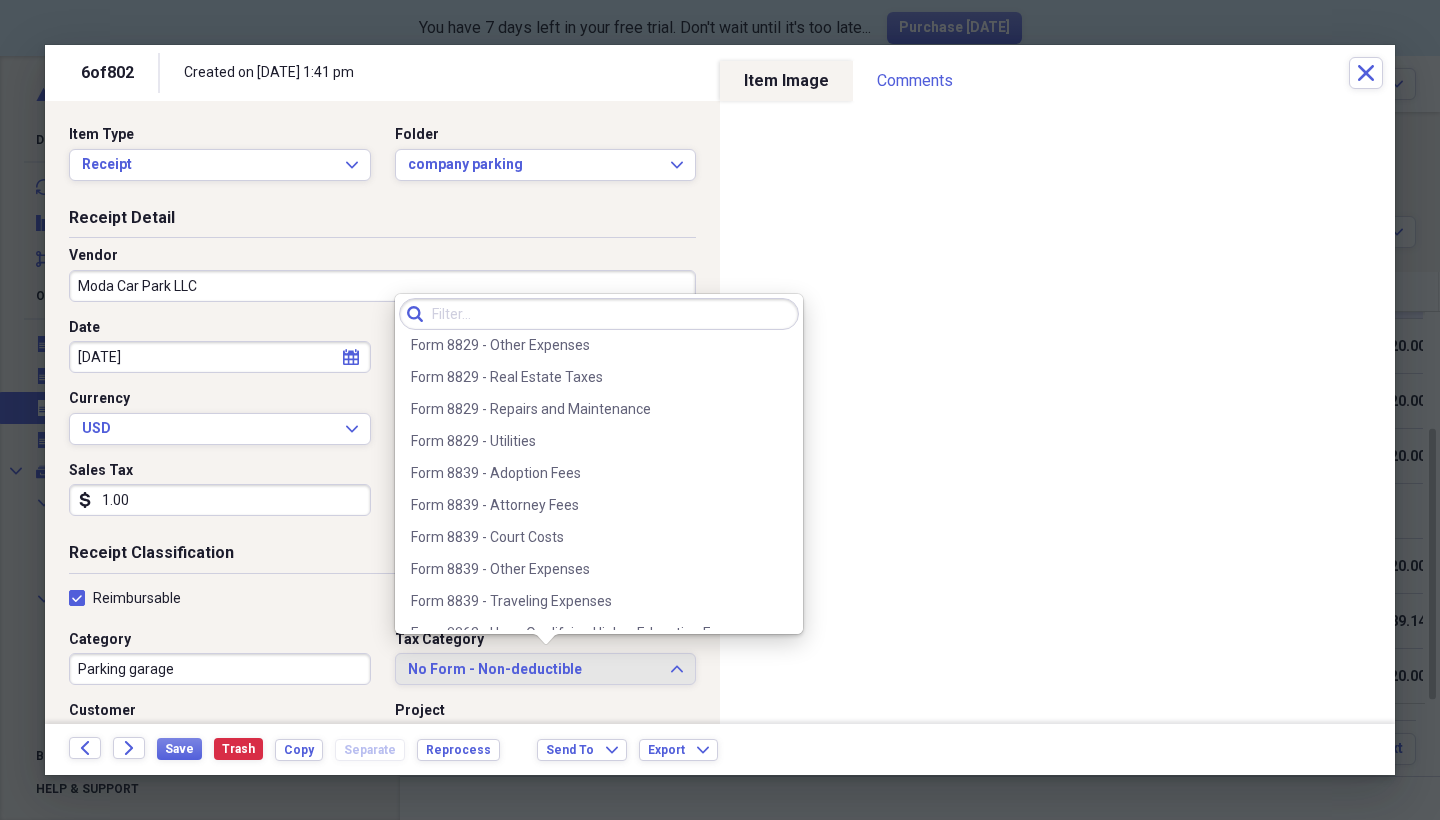 scroll, scrollTop: 2246, scrollLeft: 0, axis: vertical 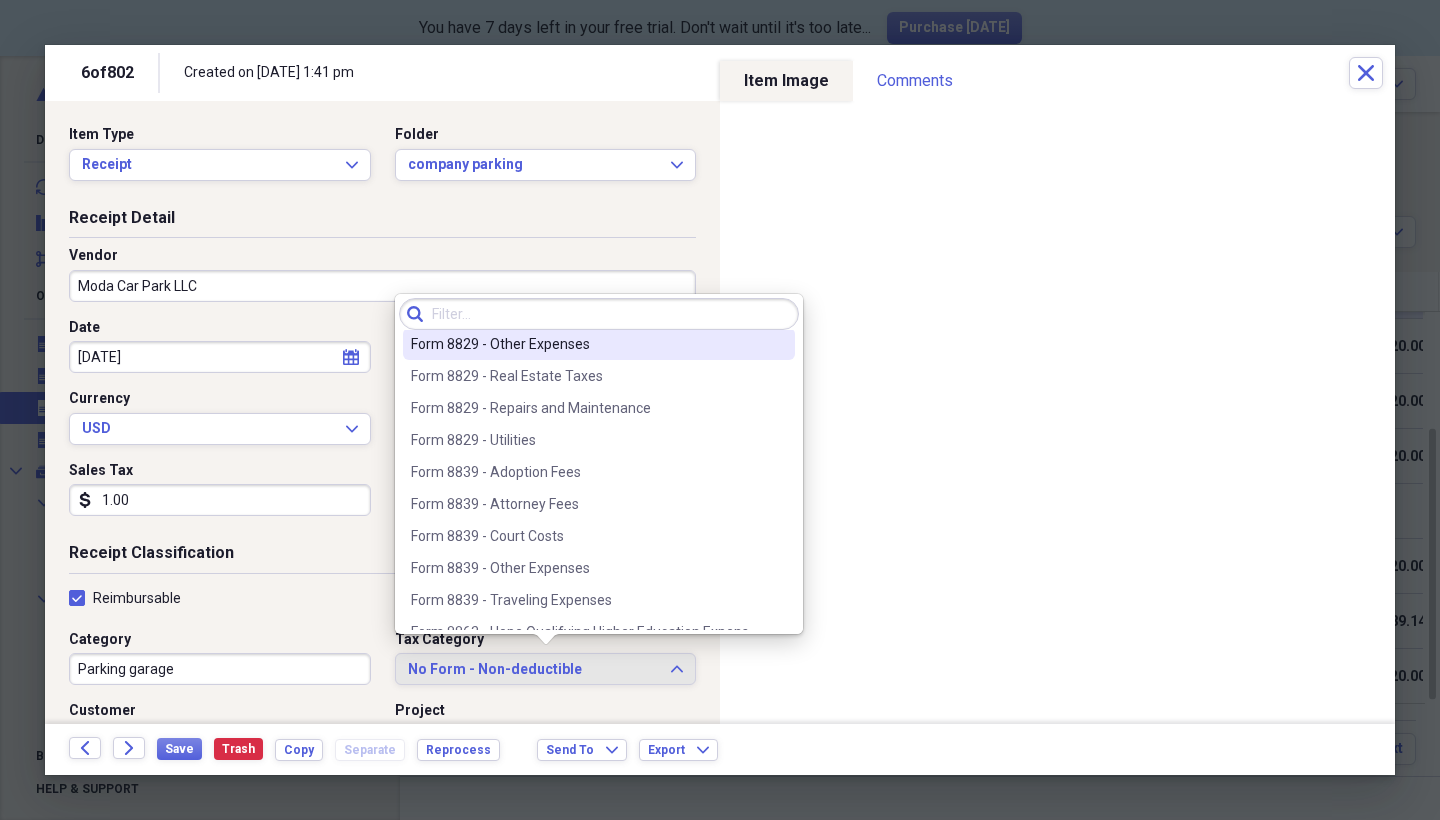 click on "Form 8829 - Other Expenses" at bounding box center [587, 344] 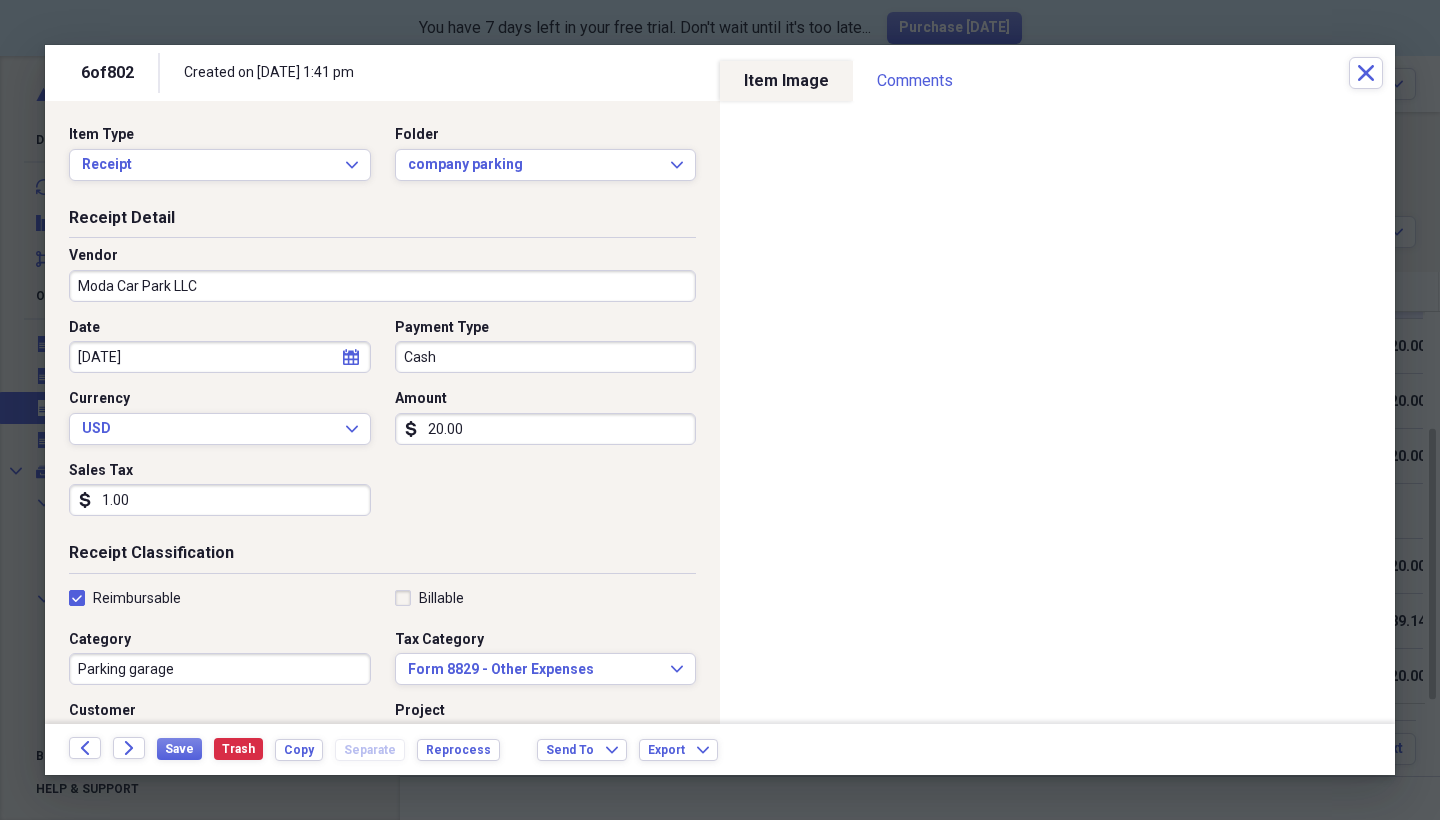 click on "Back Forward Save Trash Copy Separate Reprocess Send To Expand Export Expand" at bounding box center (720, 749) 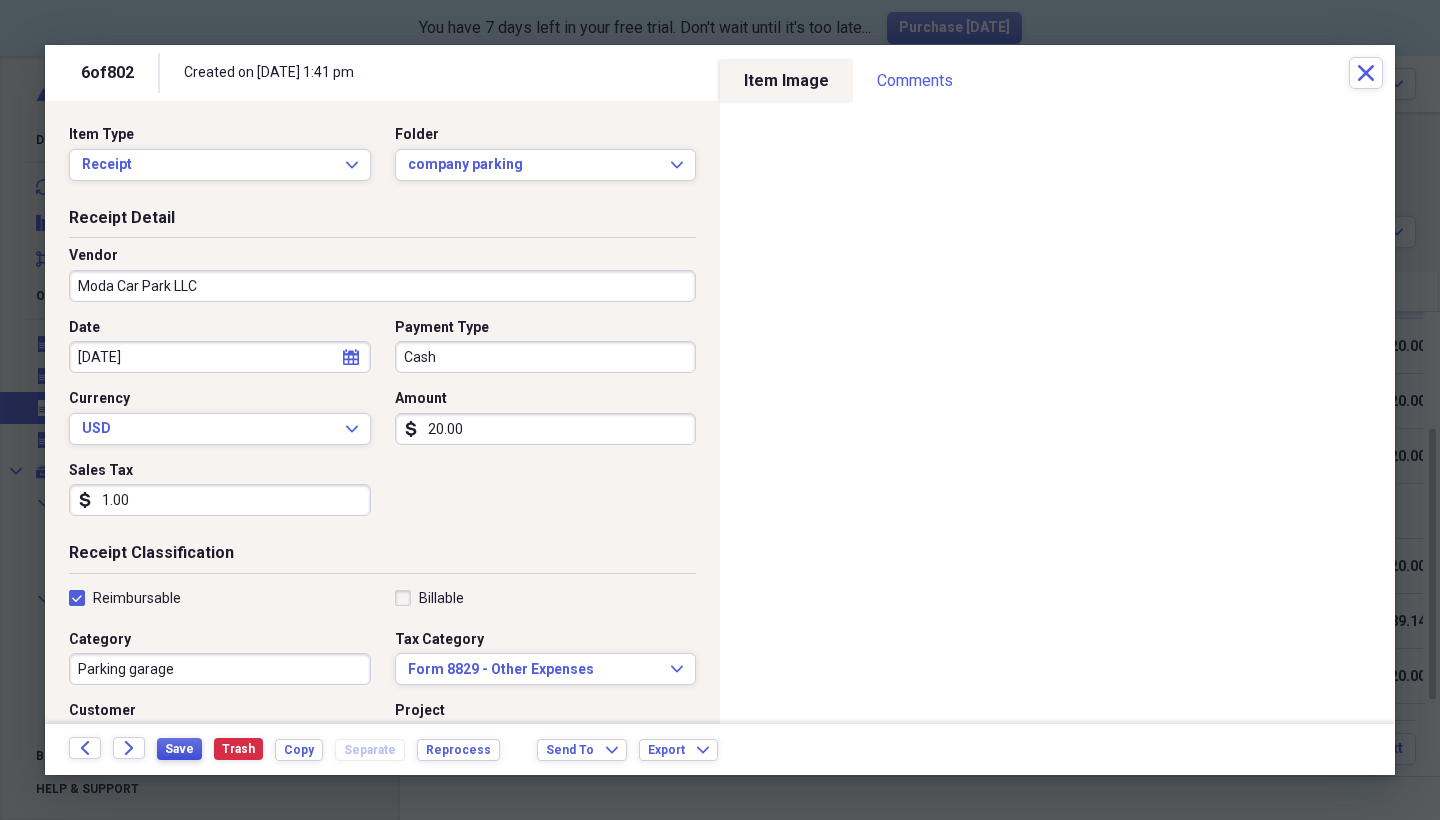 click on "Save" at bounding box center [179, 749] 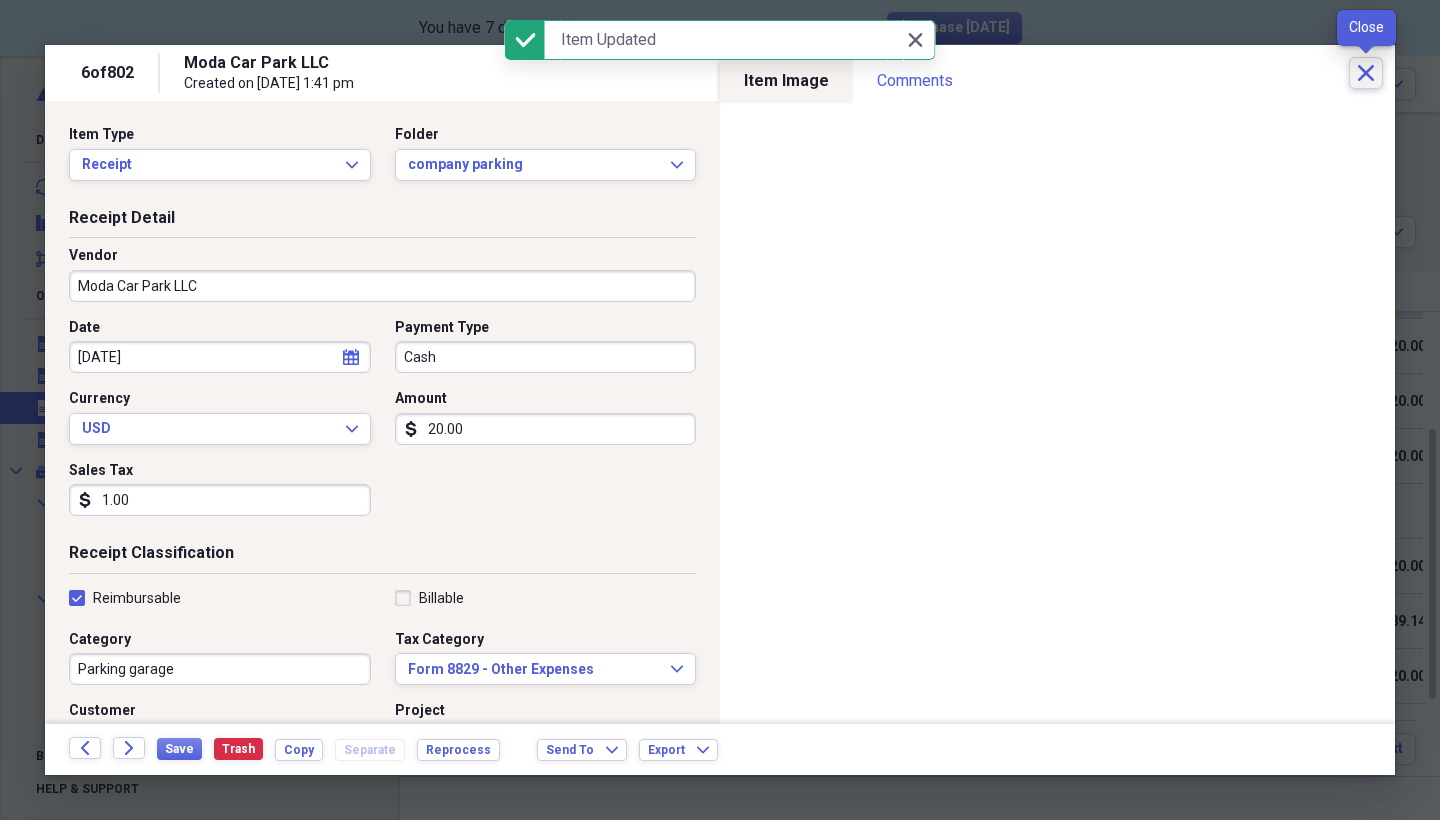click on "Close" 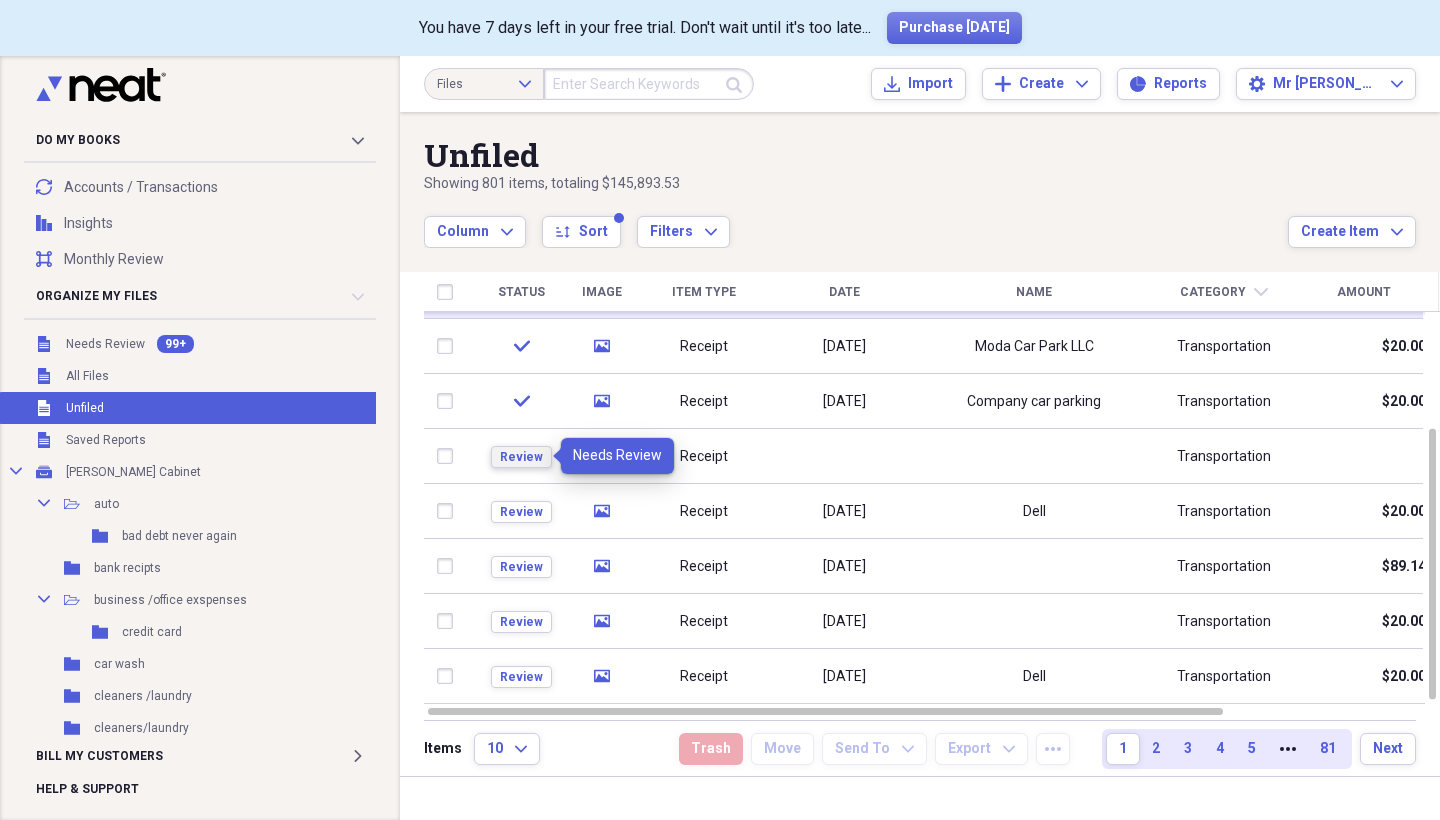 click on "Review" at bounding box center (521, 457) 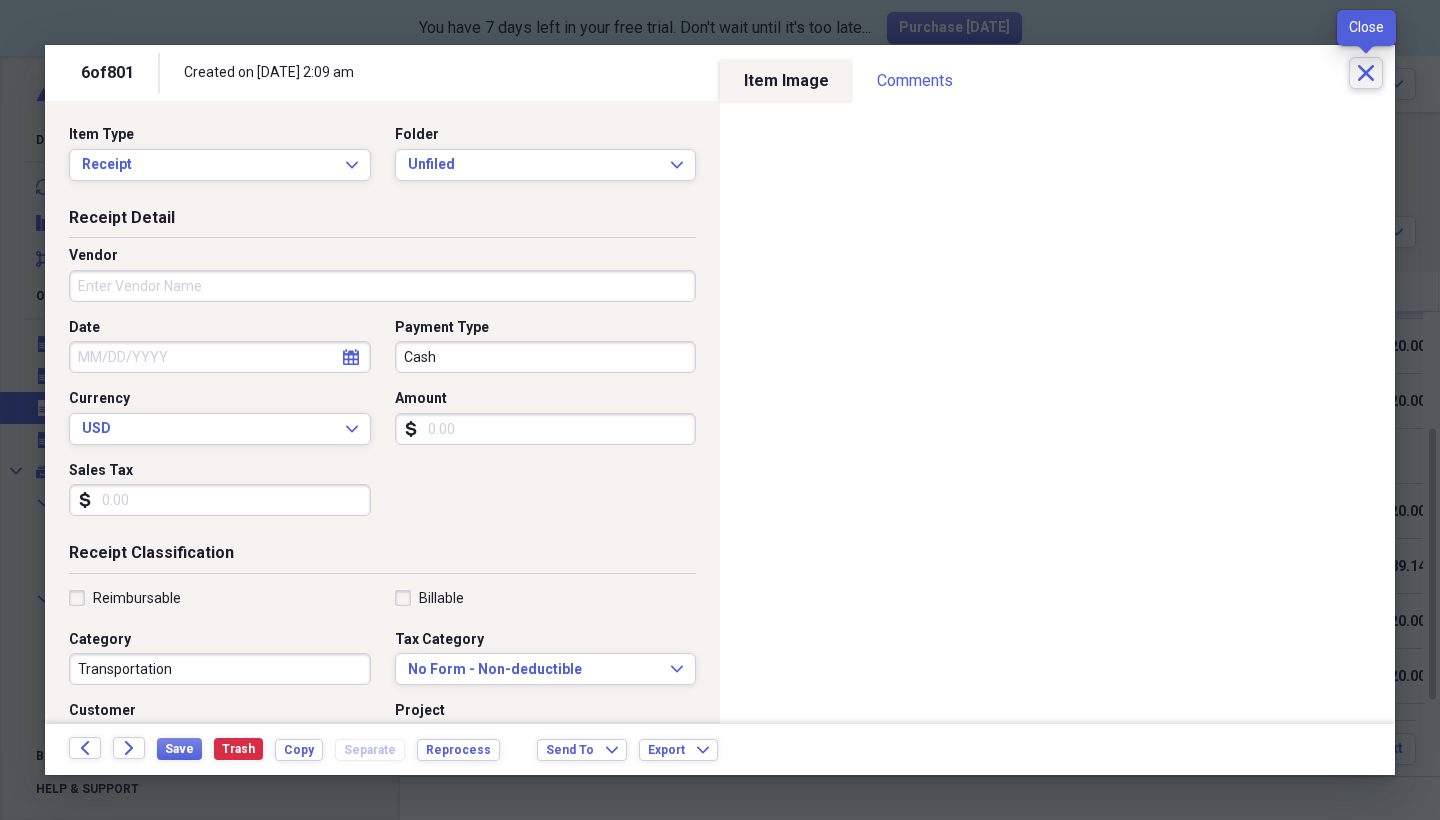 click on "Close" at bounding box center (1366, 73) 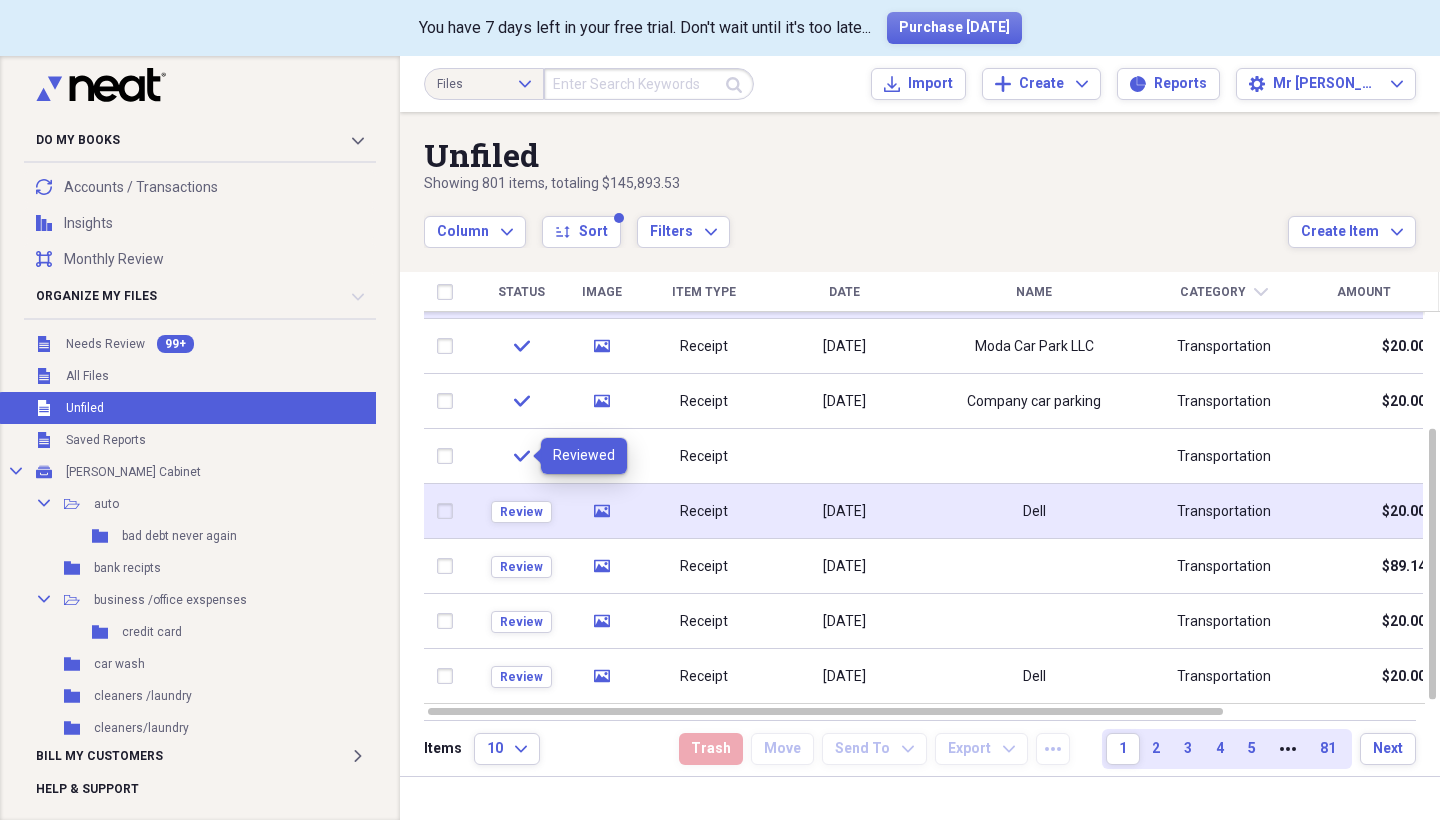 click on "[DATE]" at bounding box center [844, 512] 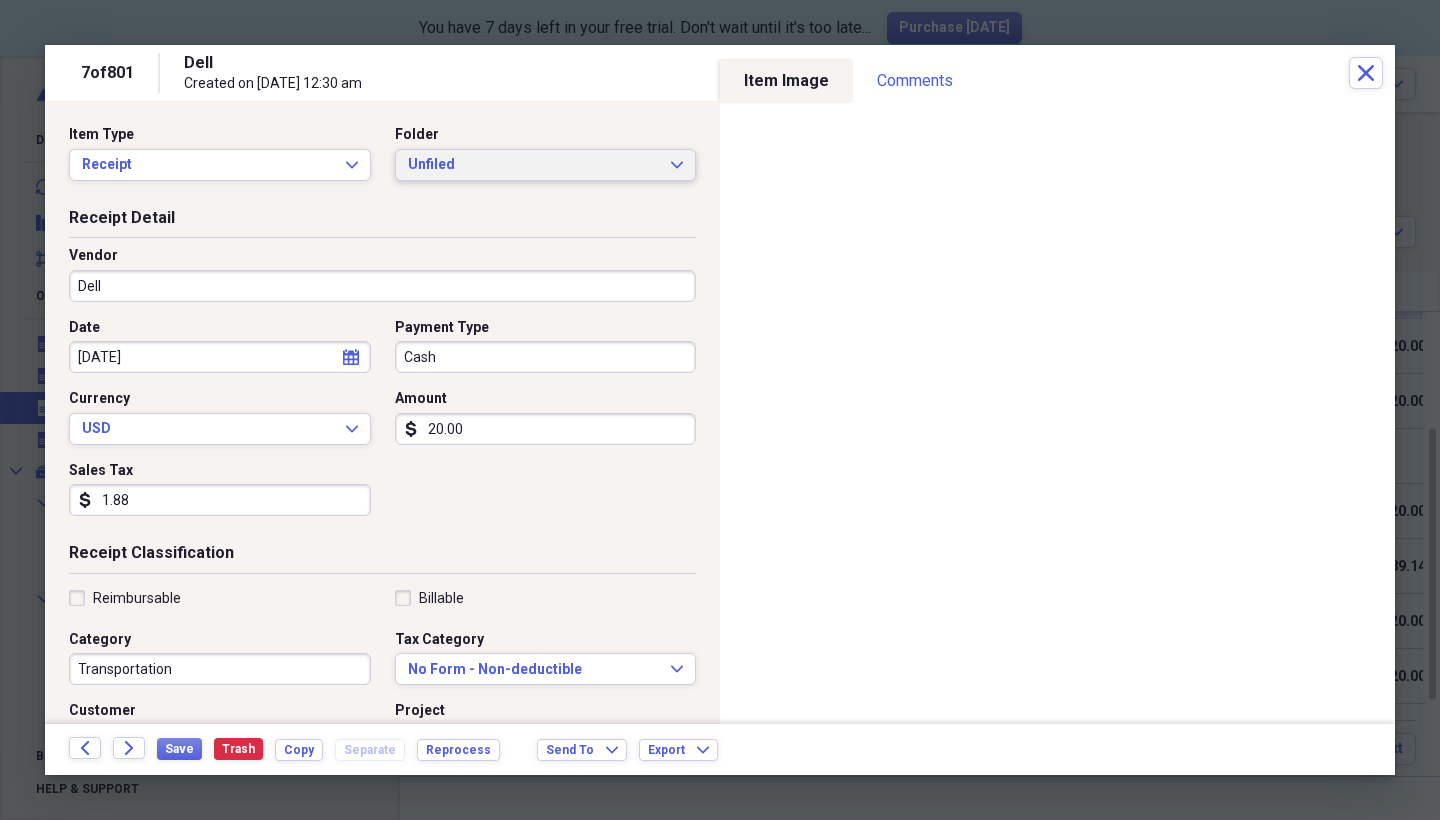 click on "Unfiled Expand" at bounding box center [546, 165] 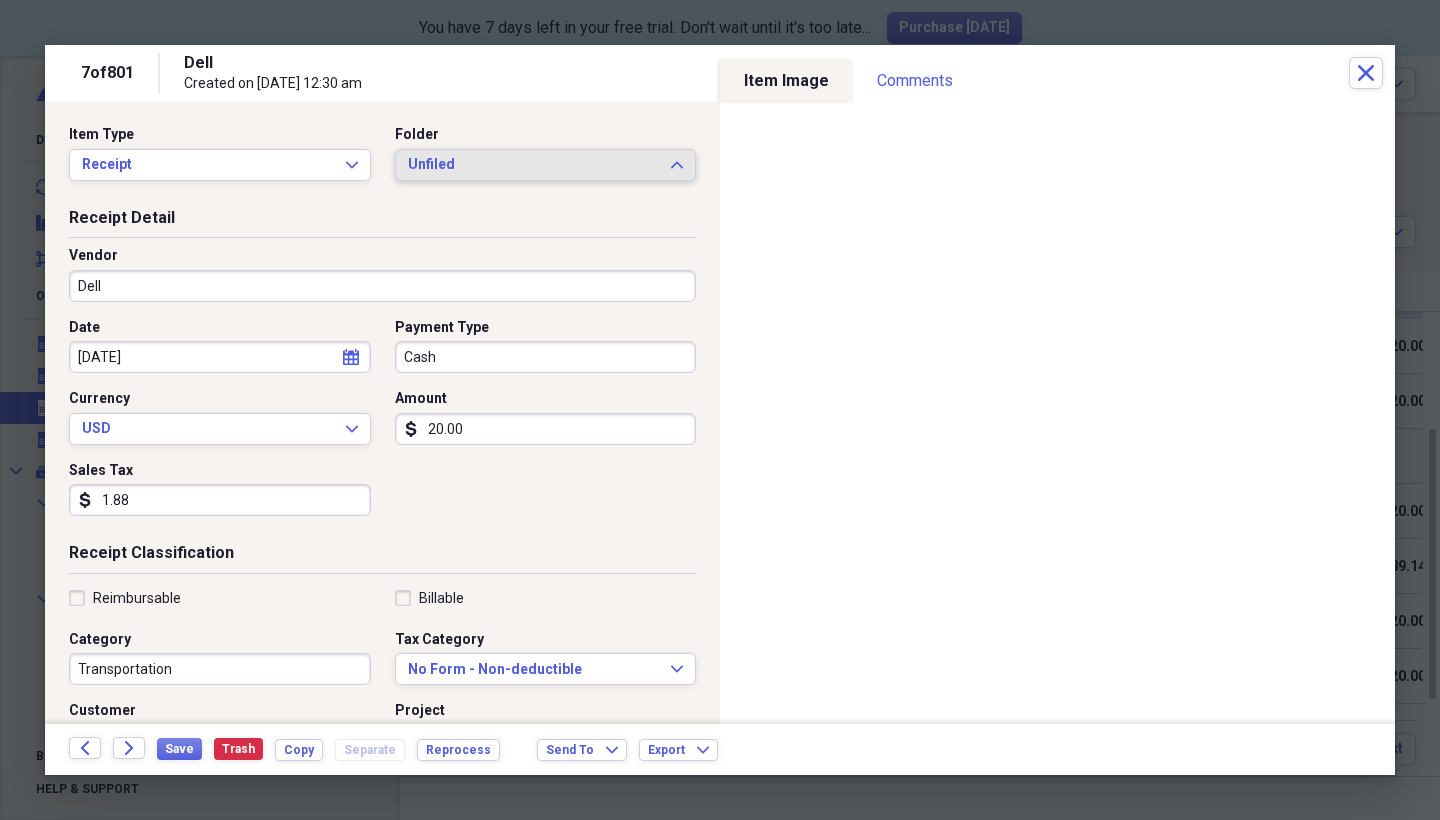 click on "Unfiled Expand" at bounding box center [546, 165] 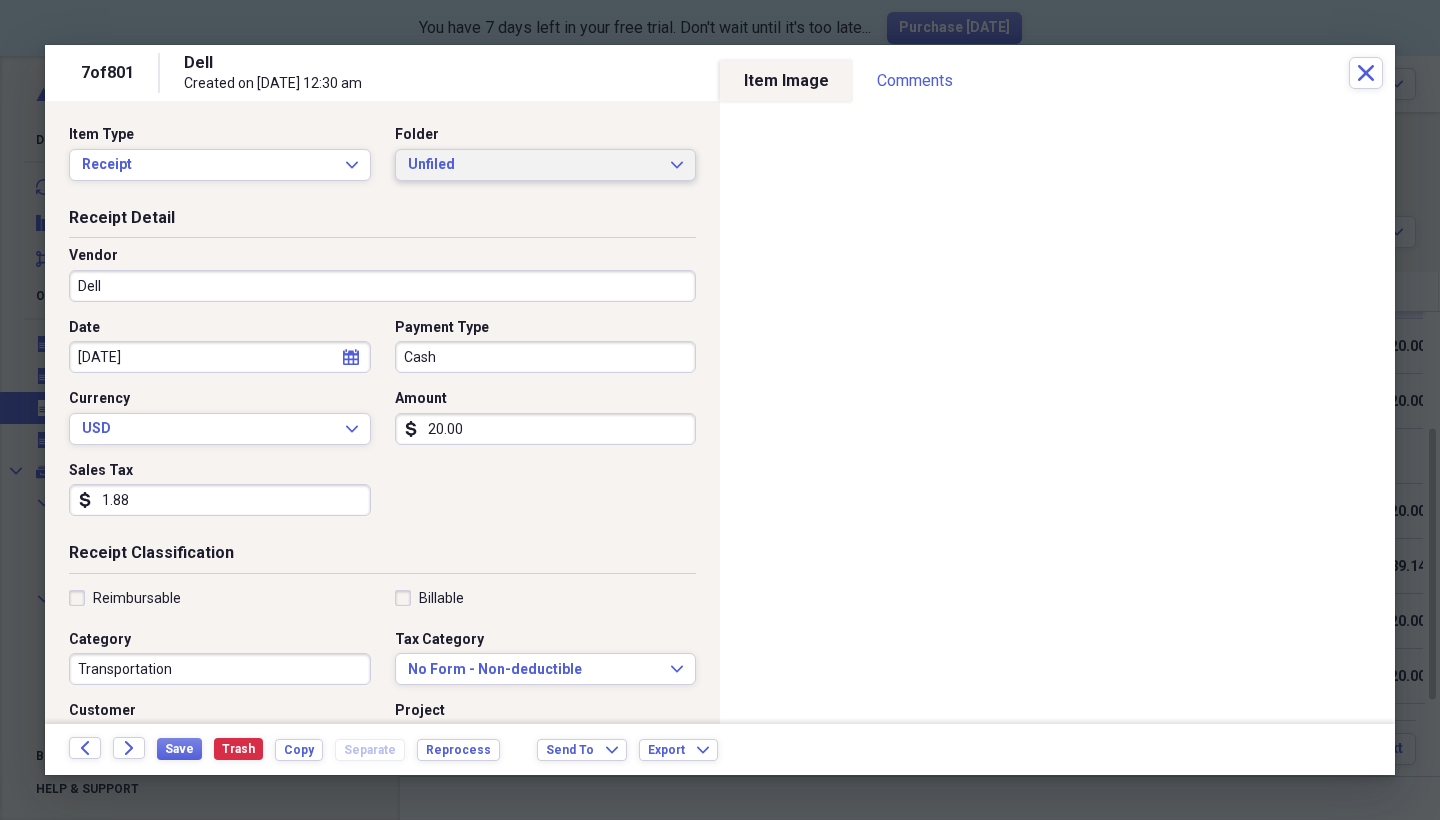 click on "Unfiled Expand" at bounding box center [546, 165] 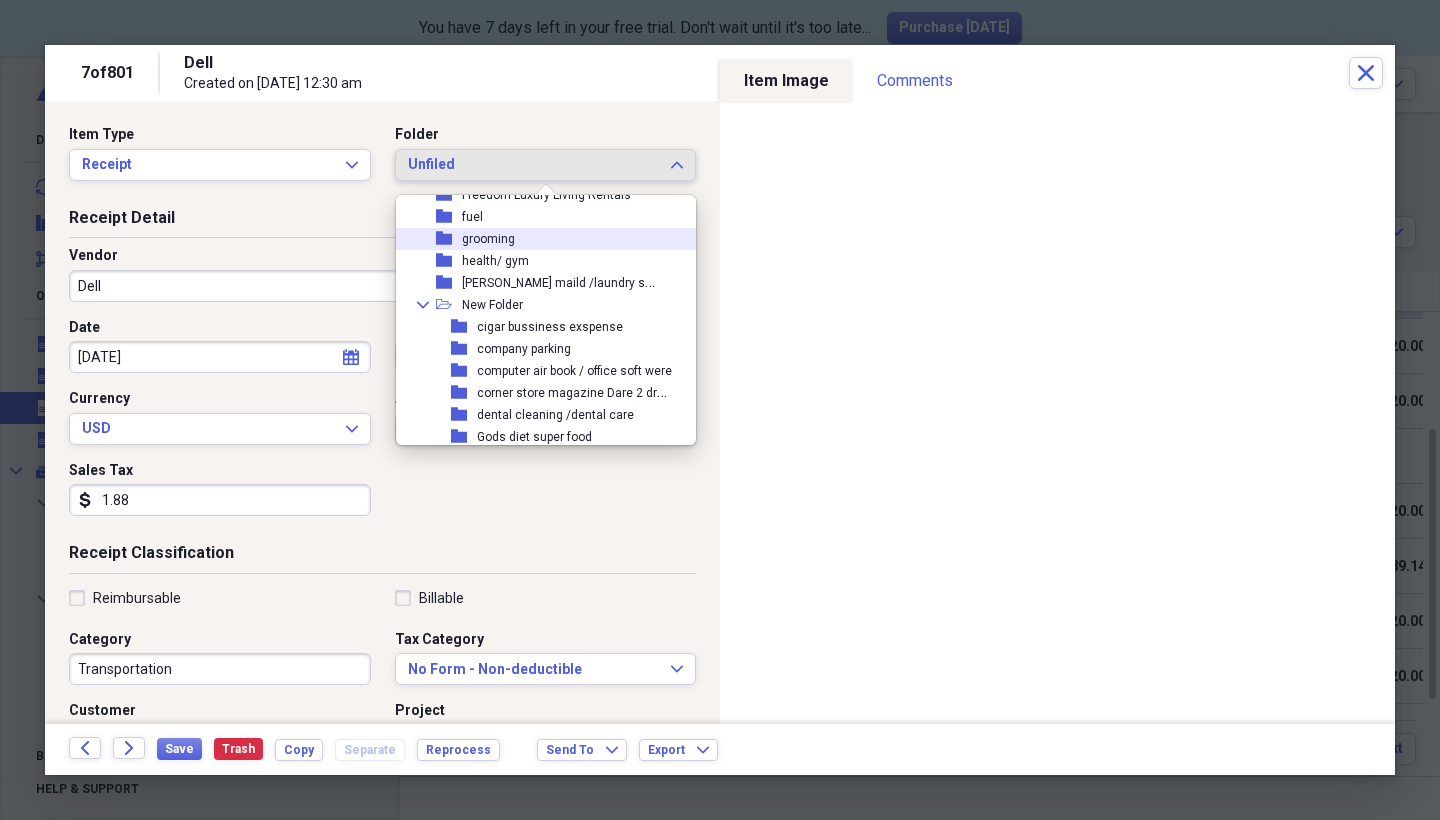 scroll, scrollTop: 379, scrollLeft: 0, axis: vertical 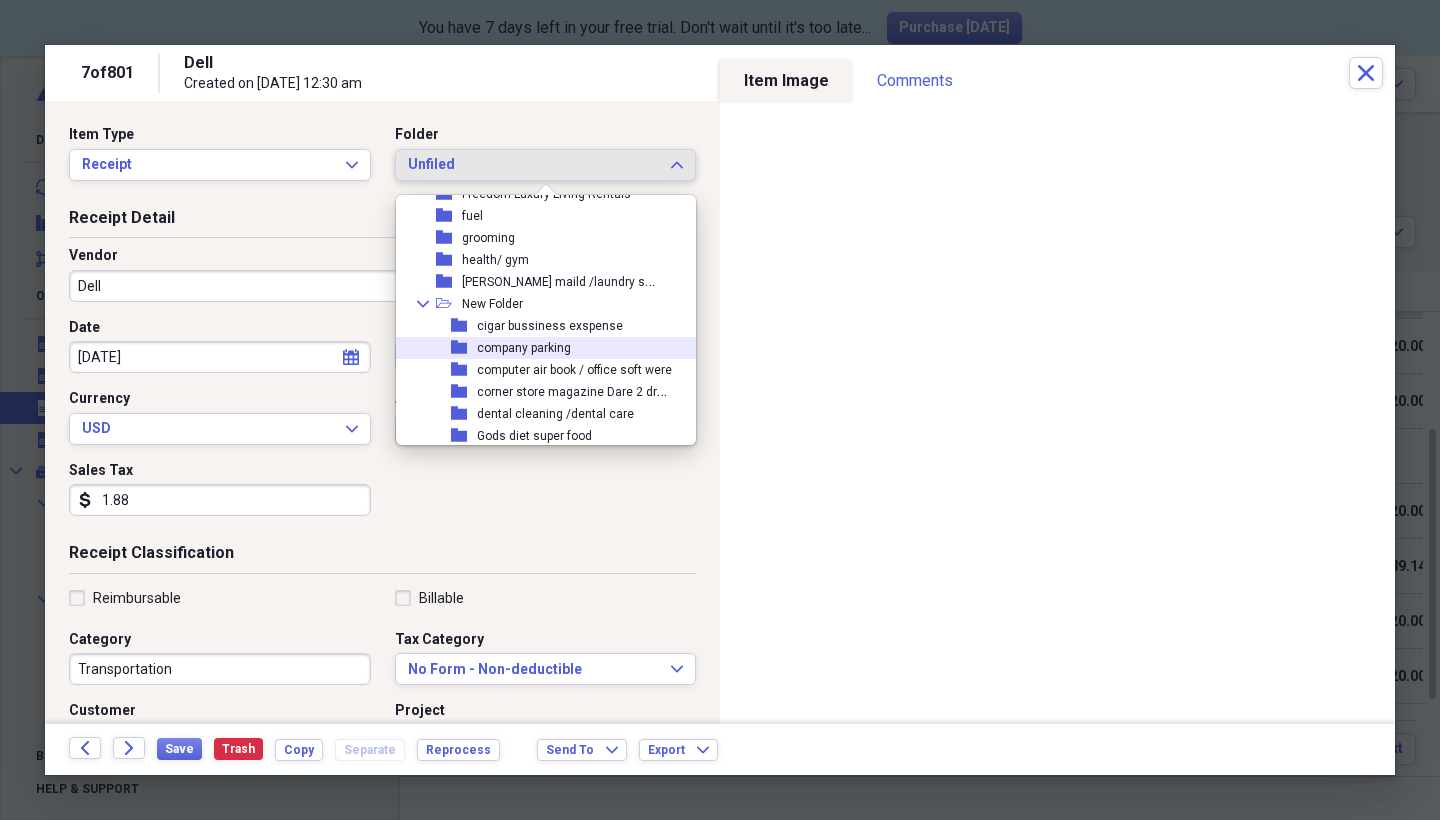 click on "company parking" at bounding box center (524, 348) 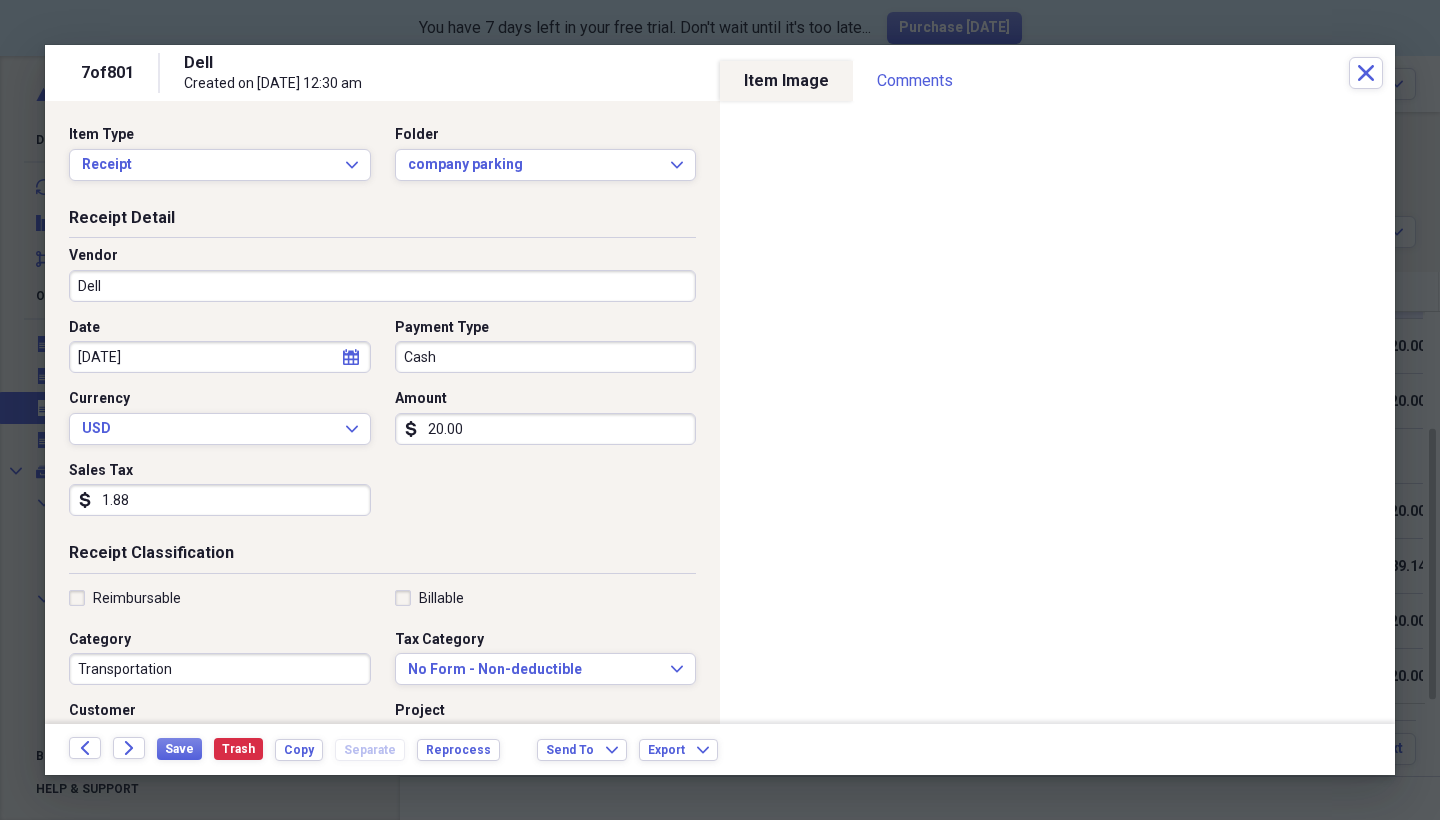 click on "Dell" at bounding box center [382, 286] 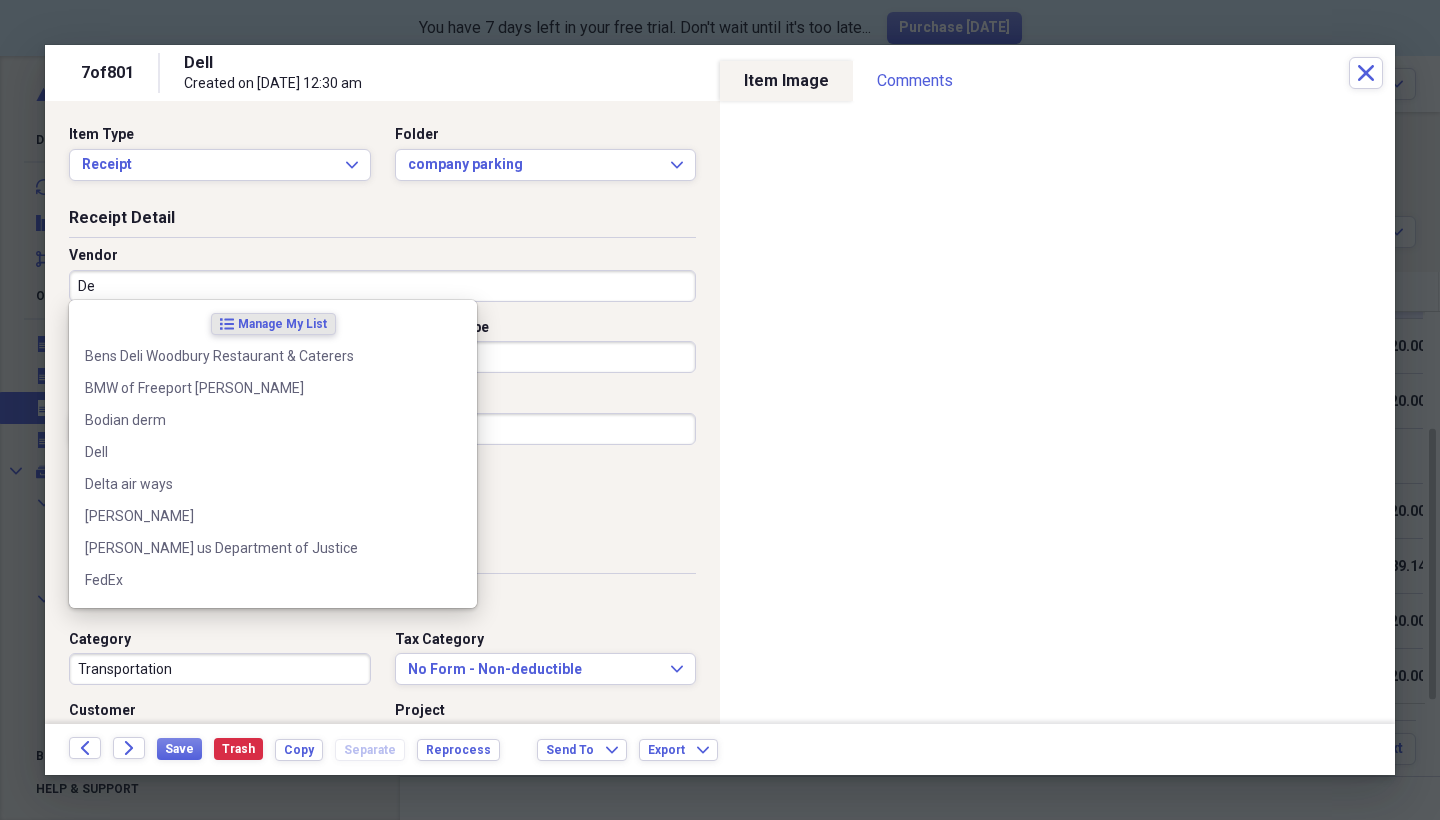 type on "D" 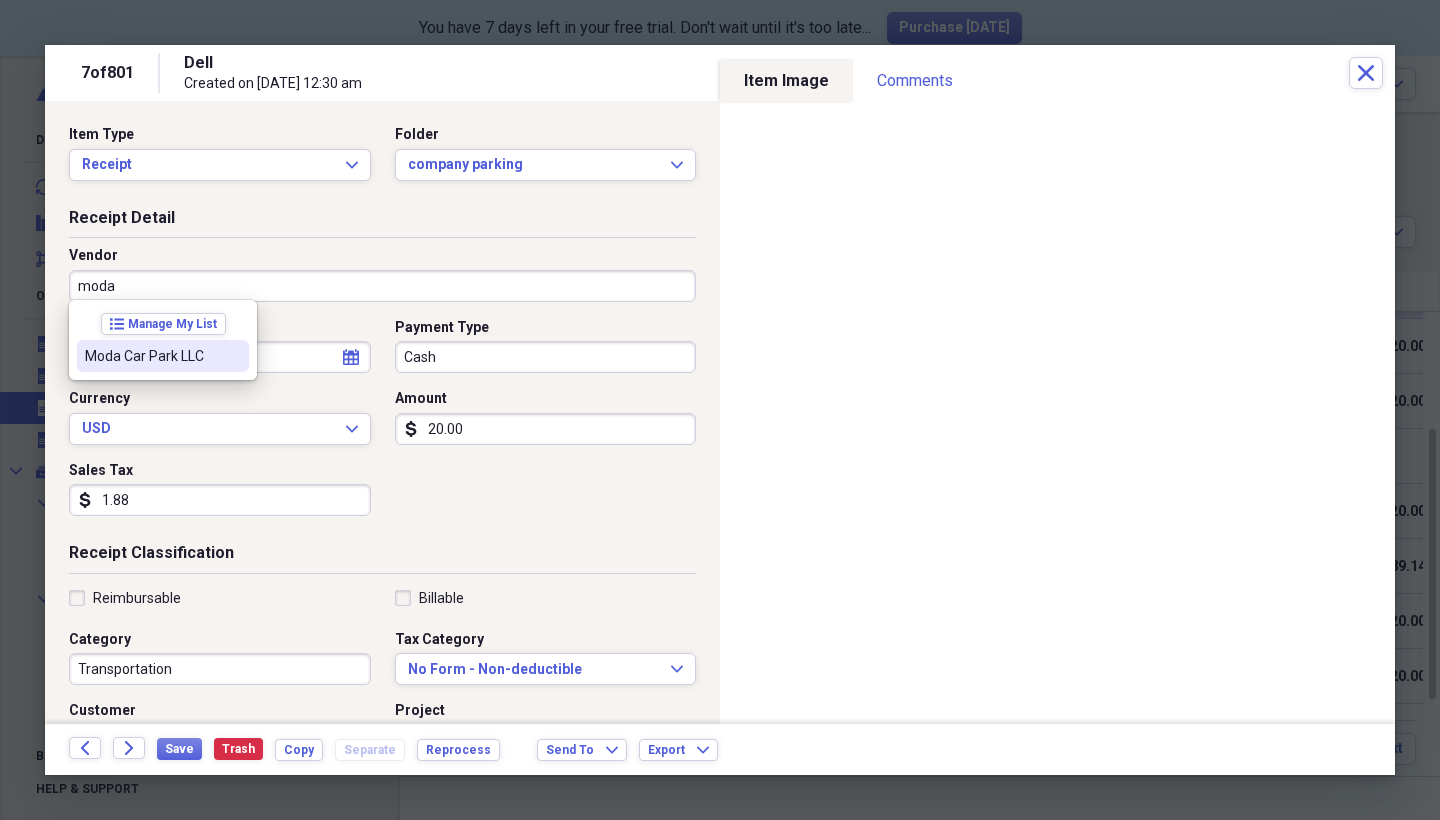 click on "Moda Car Park LLC" at bounding box center [163, 356] 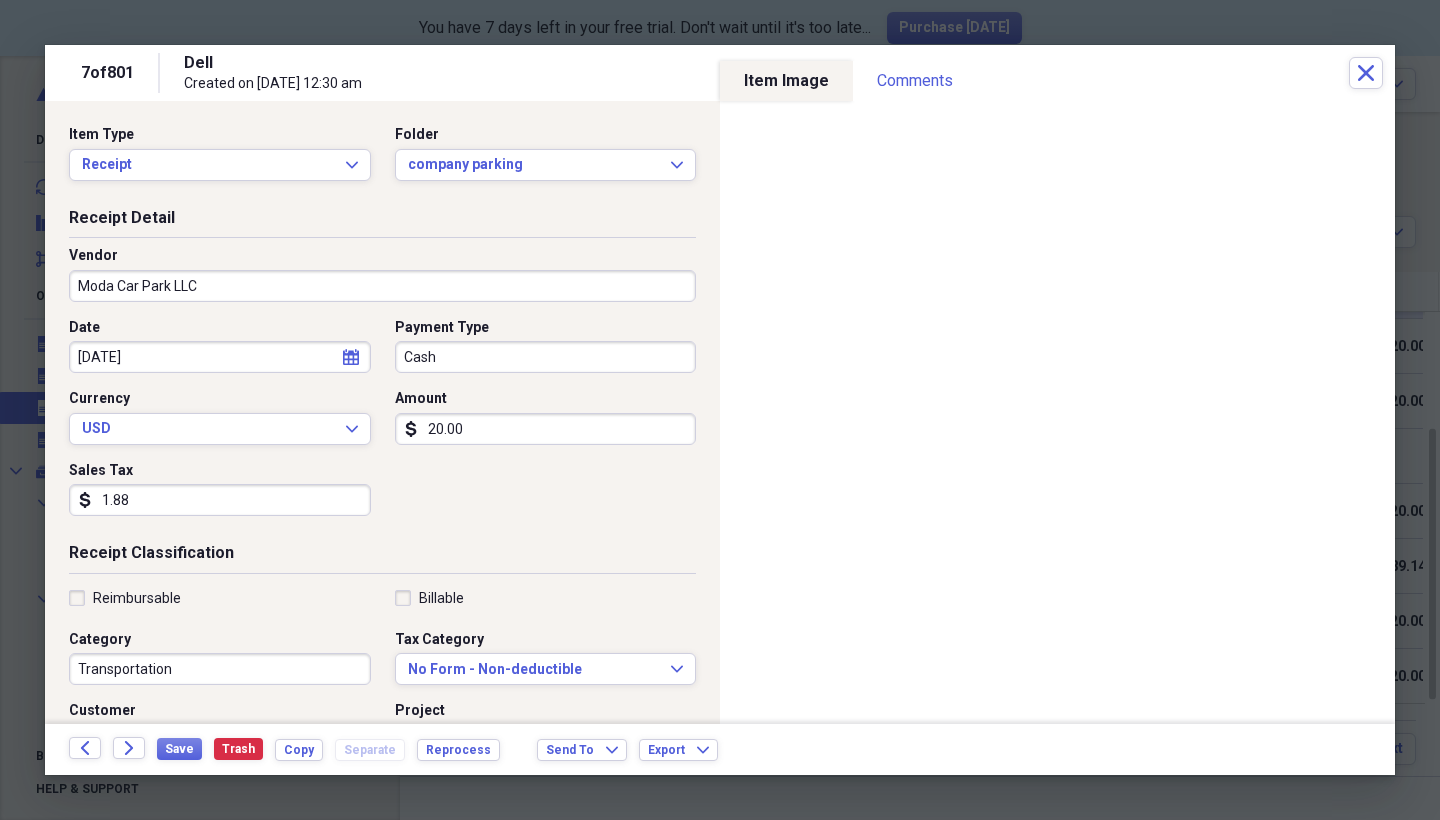 type on "Parking garage" 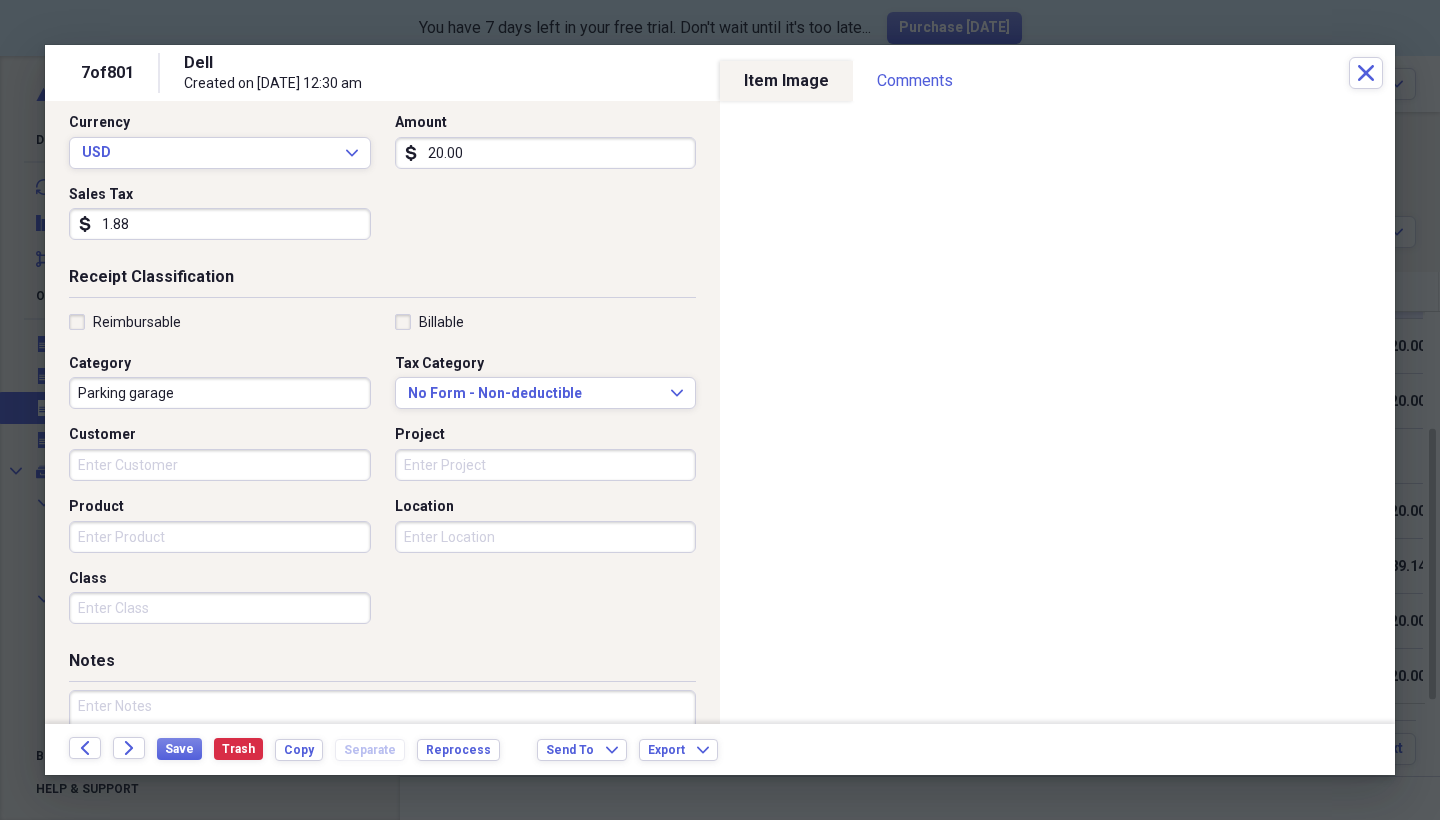 scroll, scrollTop: 293, scrollLeft: 0, axis: vertical 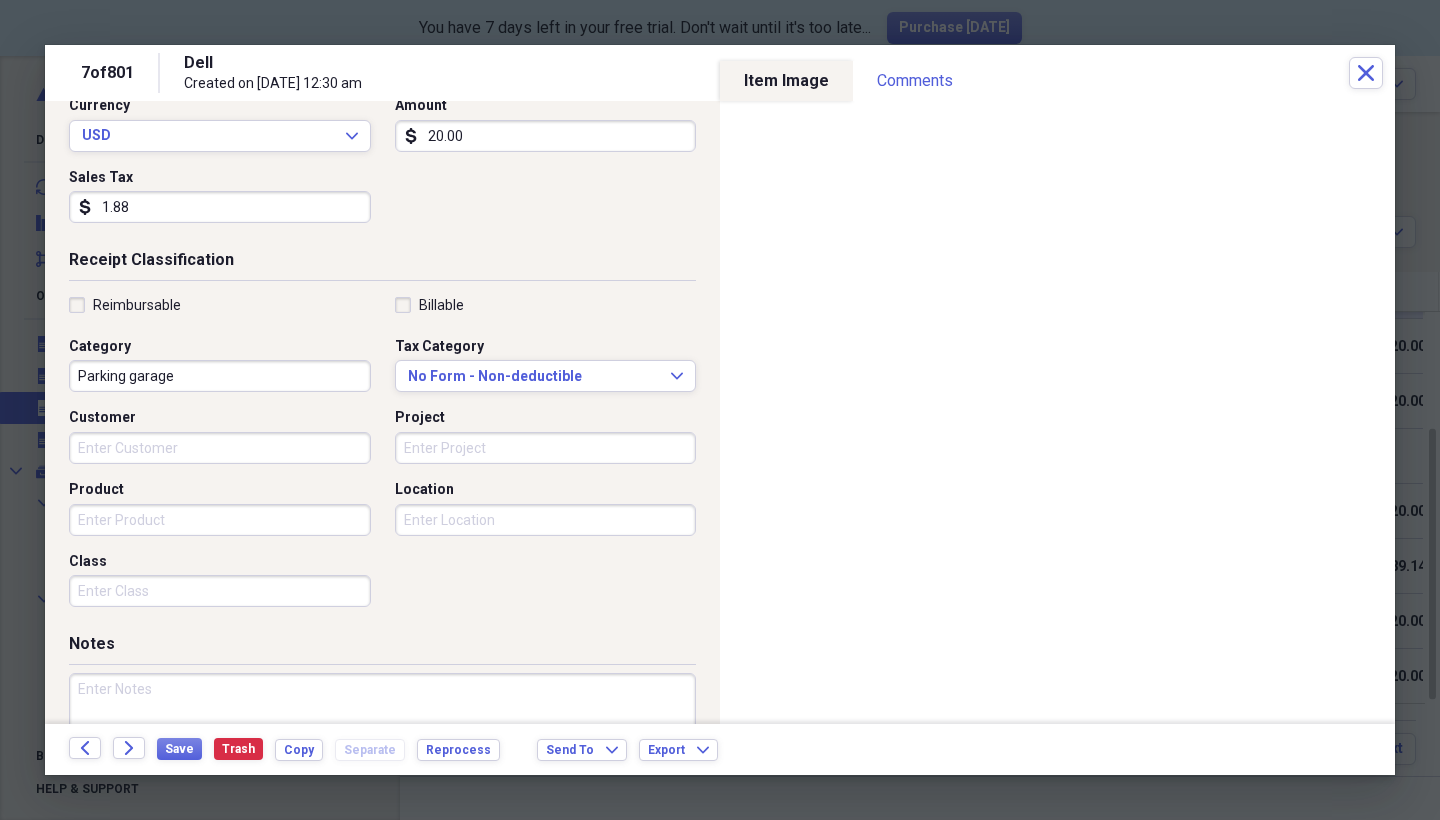 click on "Reimbursable" at bounding box center (125, 305) 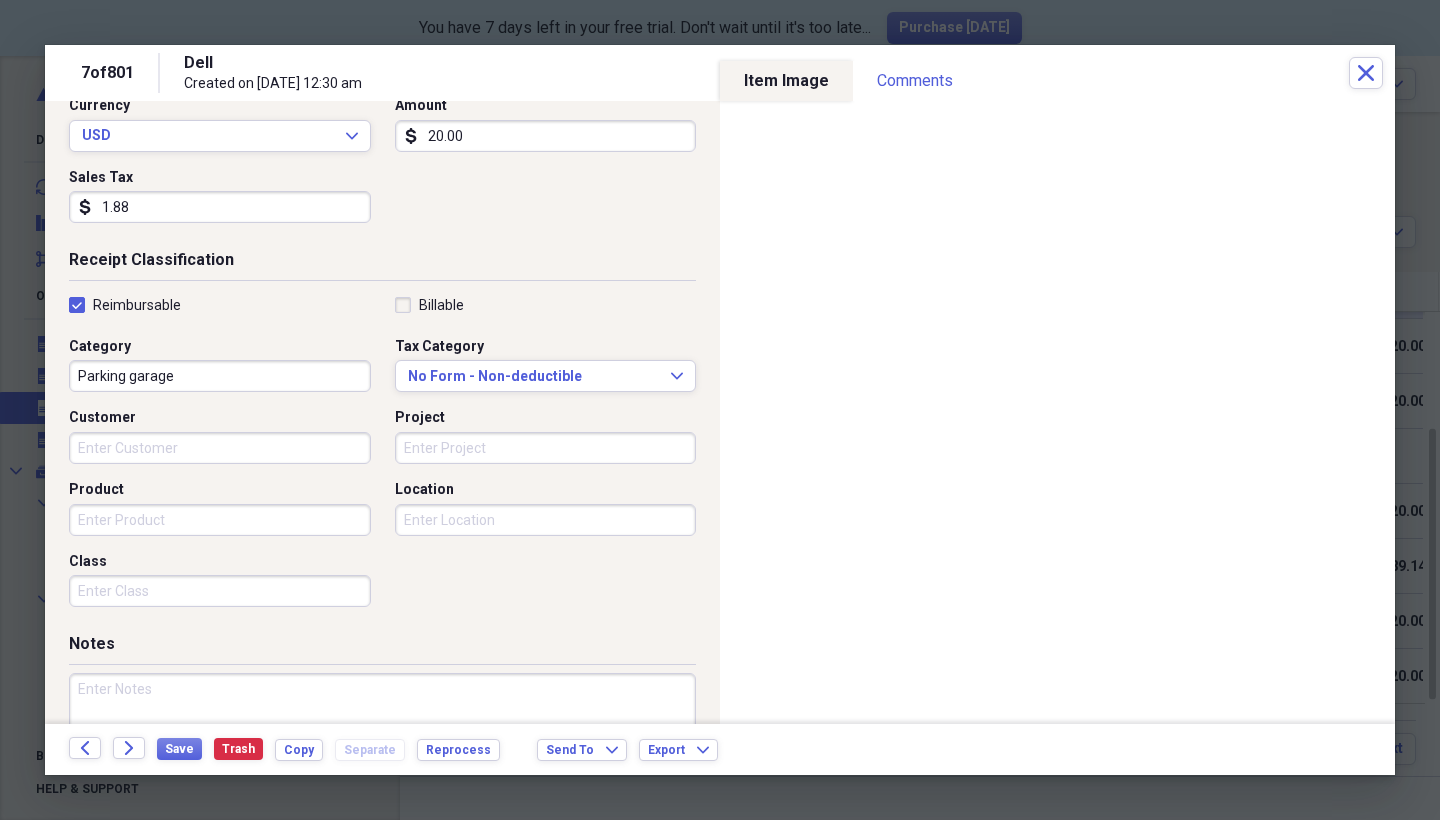 checkbox on "true" 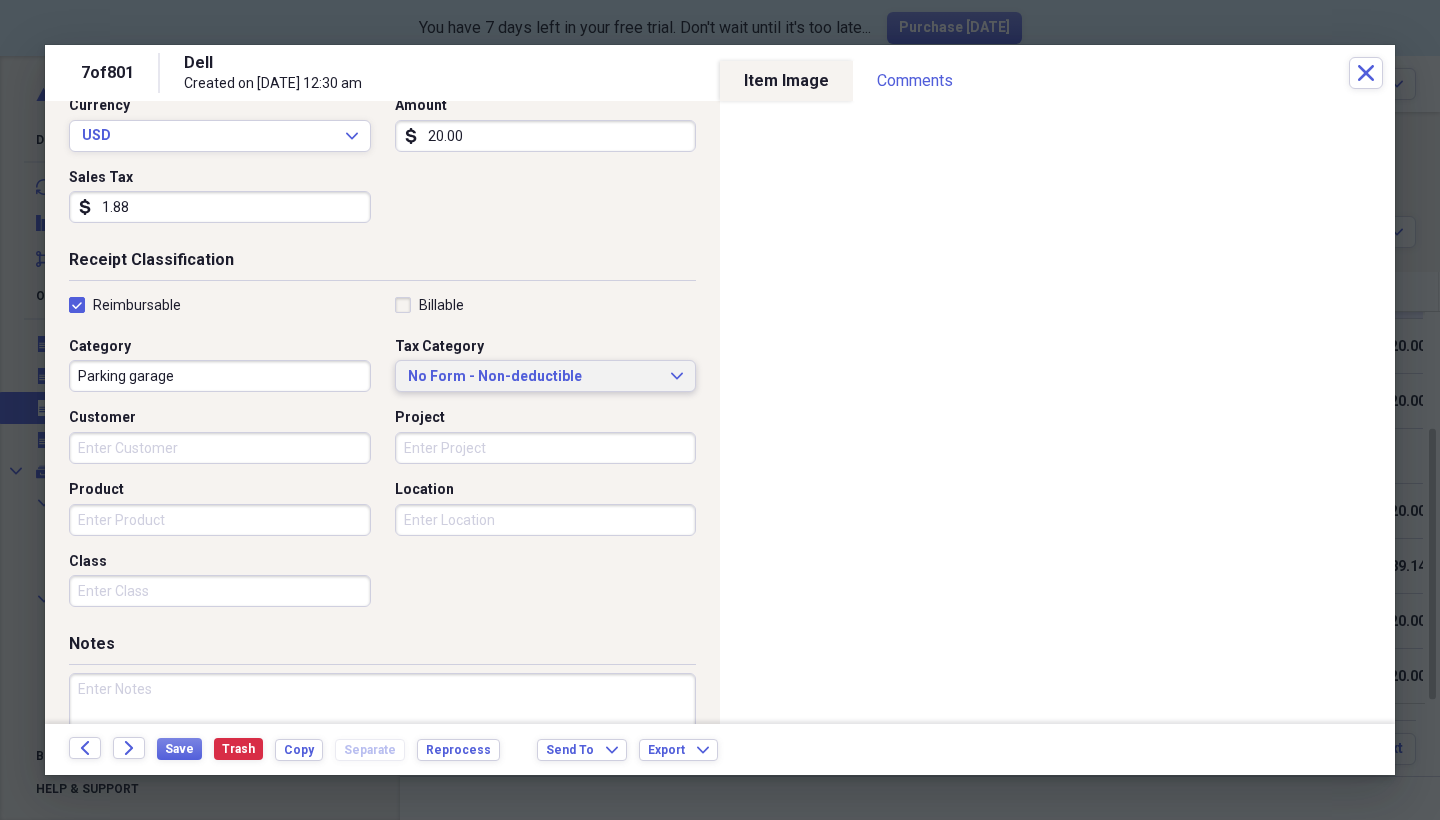 click on "No Form - Non-deductible Expand" at bounding box center (546, 376) 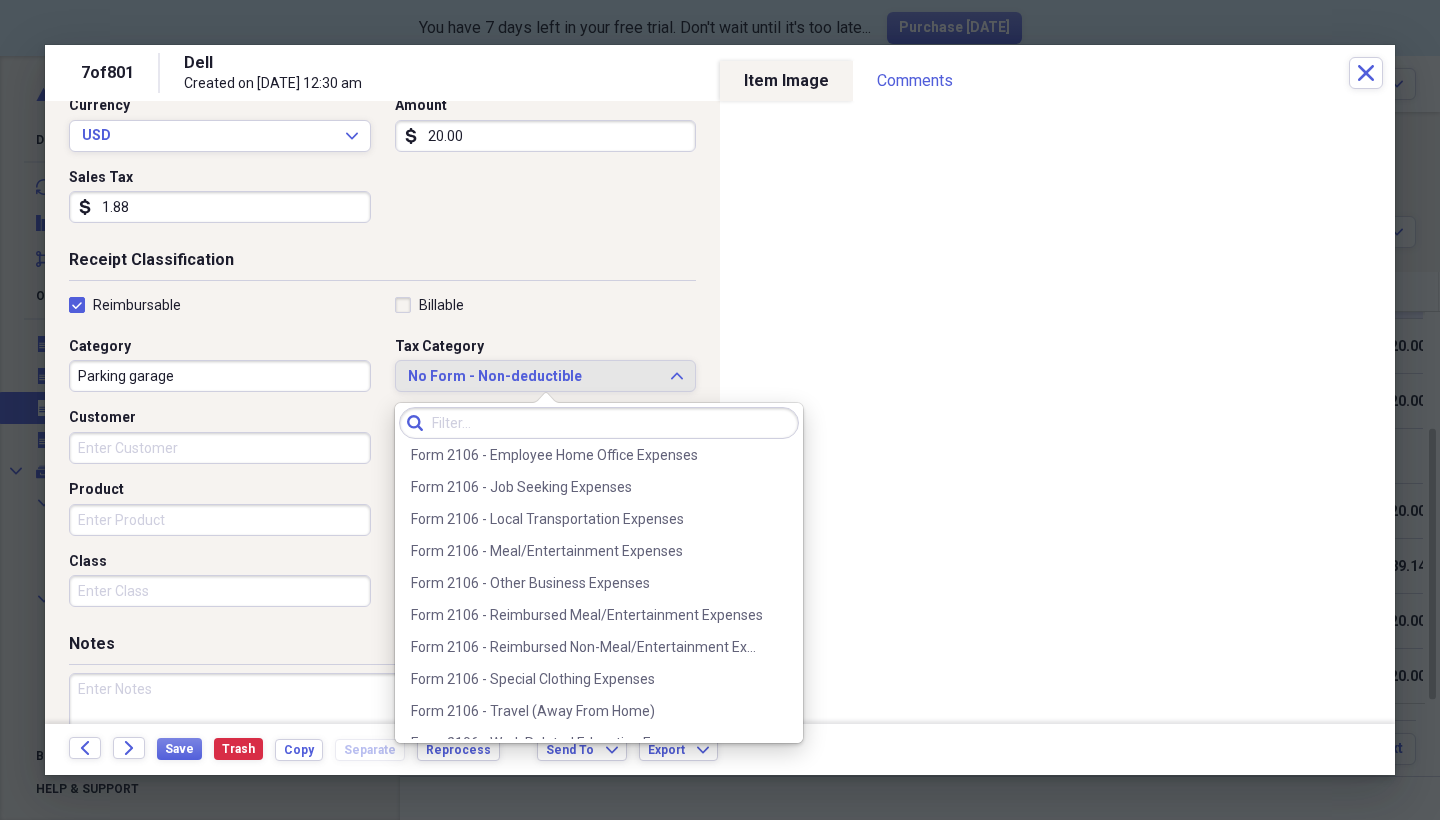 scroll, scrollTop: 1672, scrollLeft: 0, axis: vertical 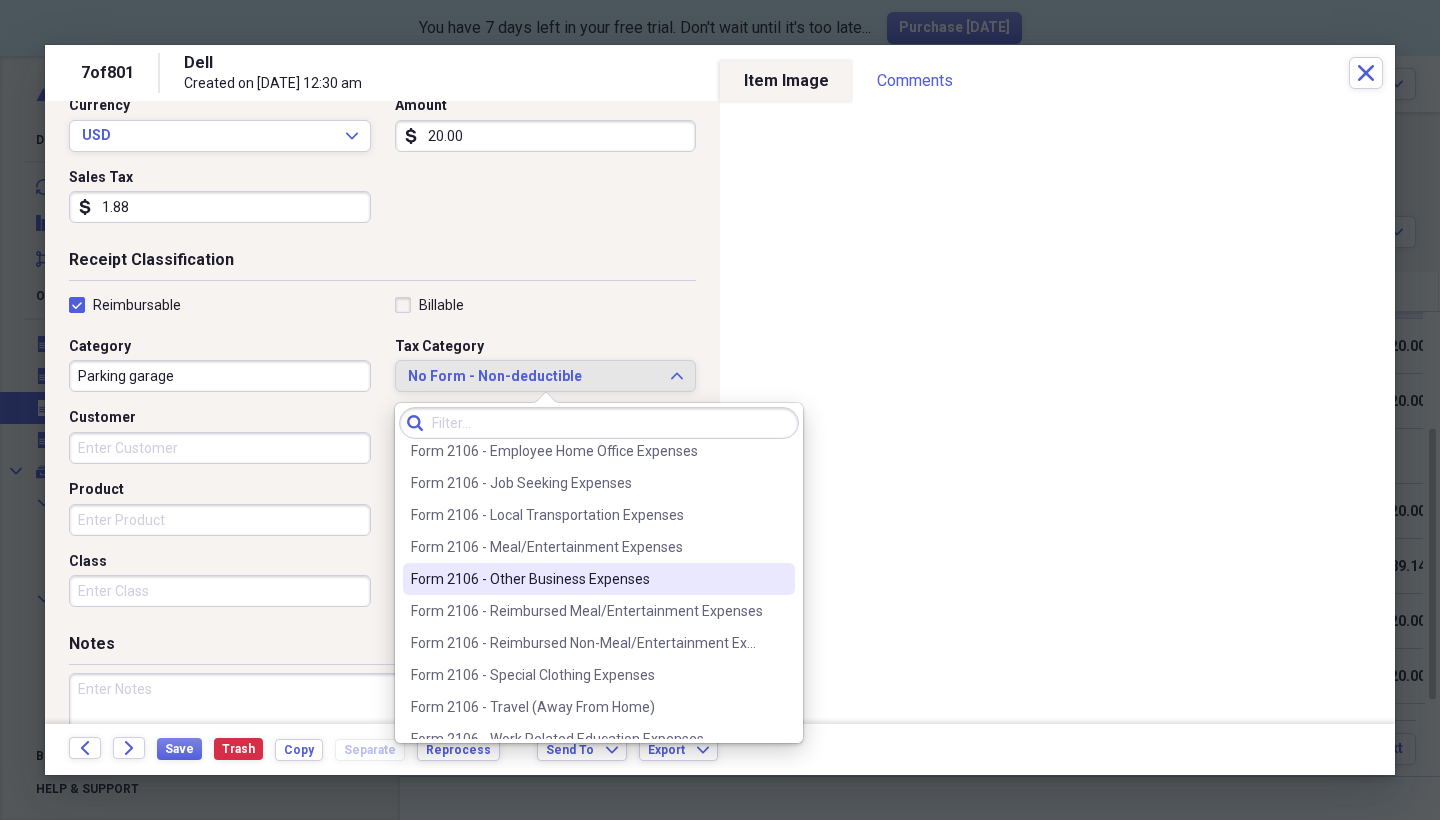 click on "Form 2106 - Other Business Expenses" at bounding box center (587, 579) 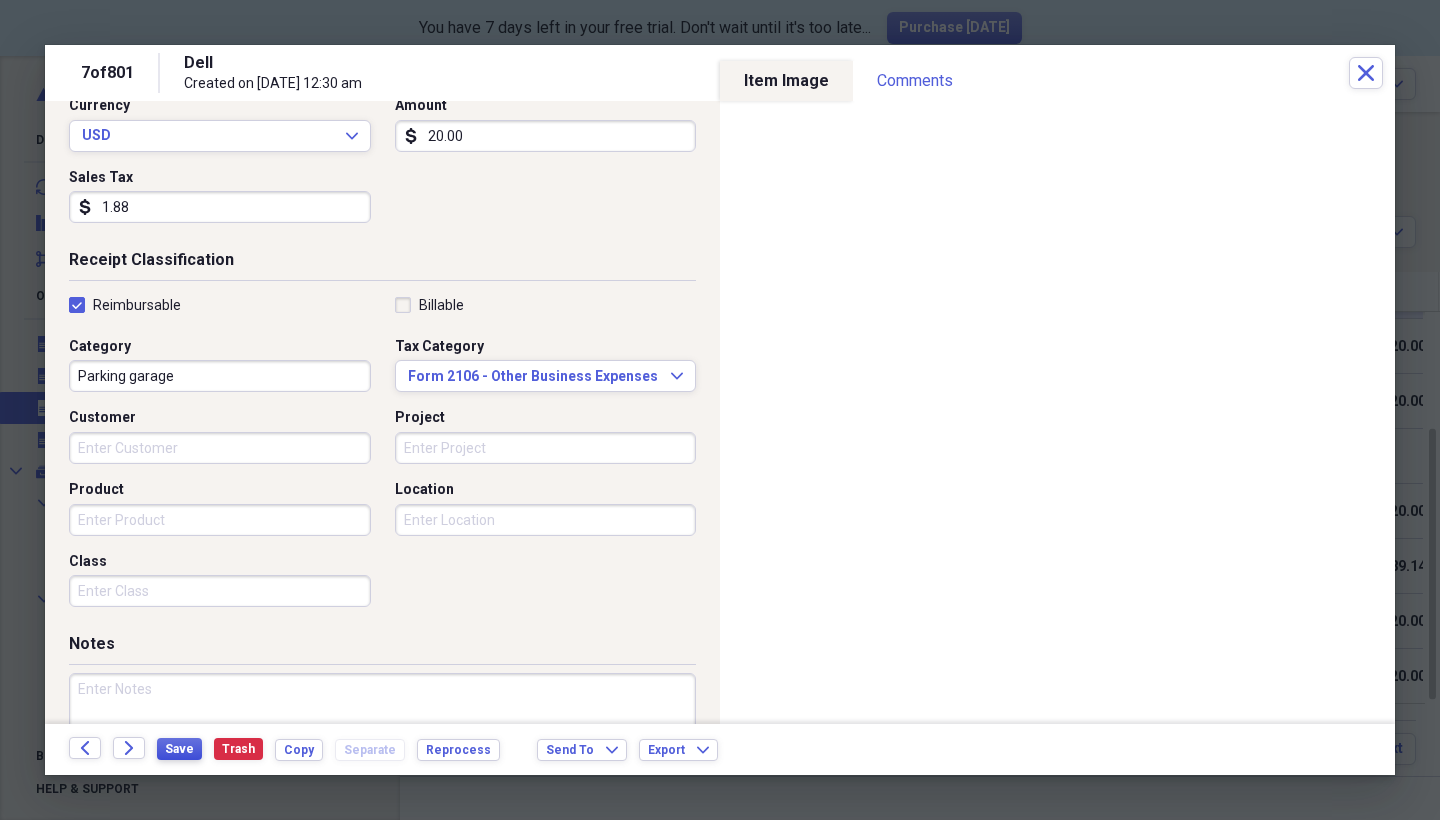 click on "Save" at bounding box center [179, 749] 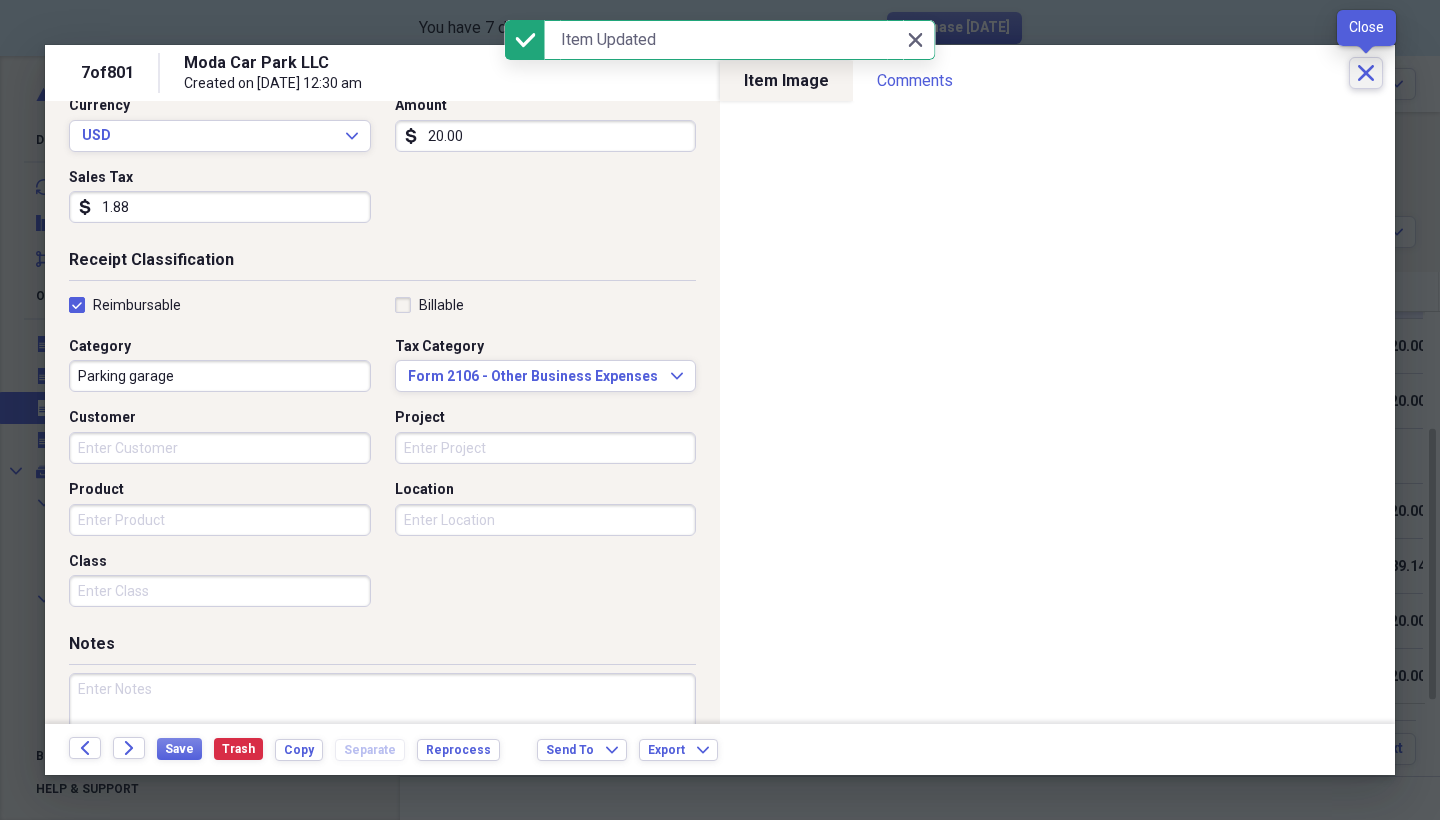 click on "Close" 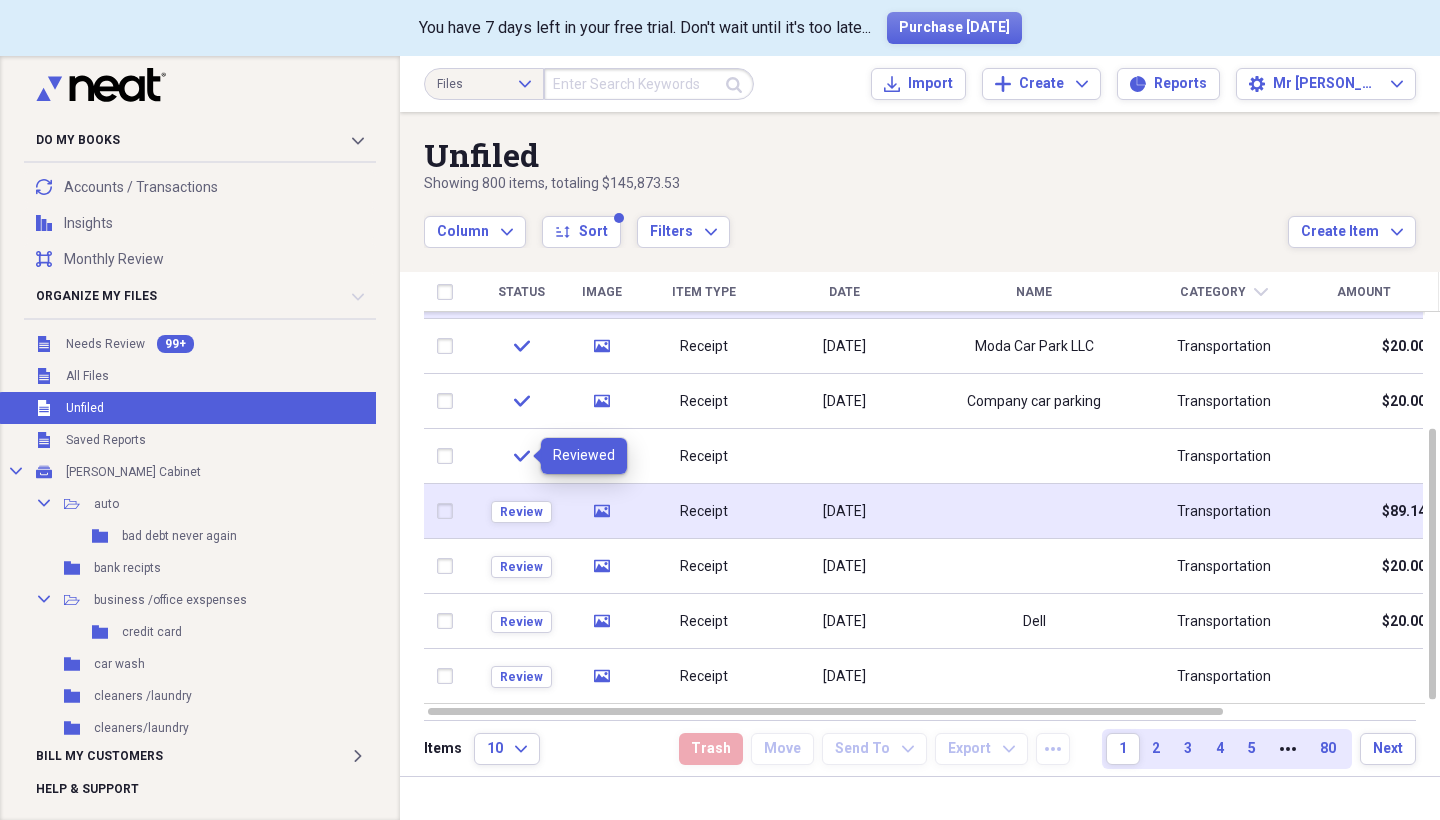 click on "Review" at bounding box center (521, 511) 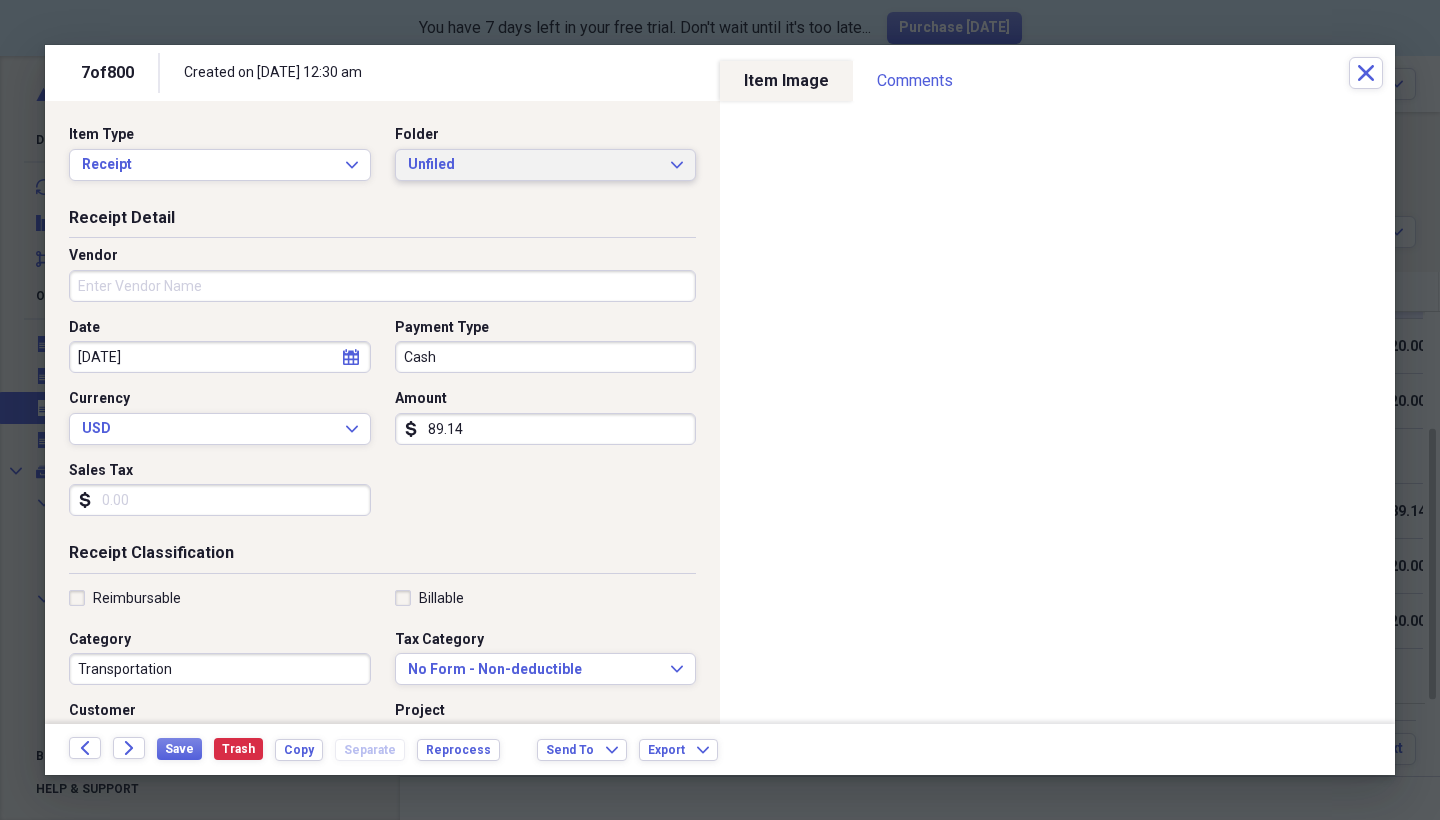 click on "Unfiled Expand" at bounding box center (546, 165) 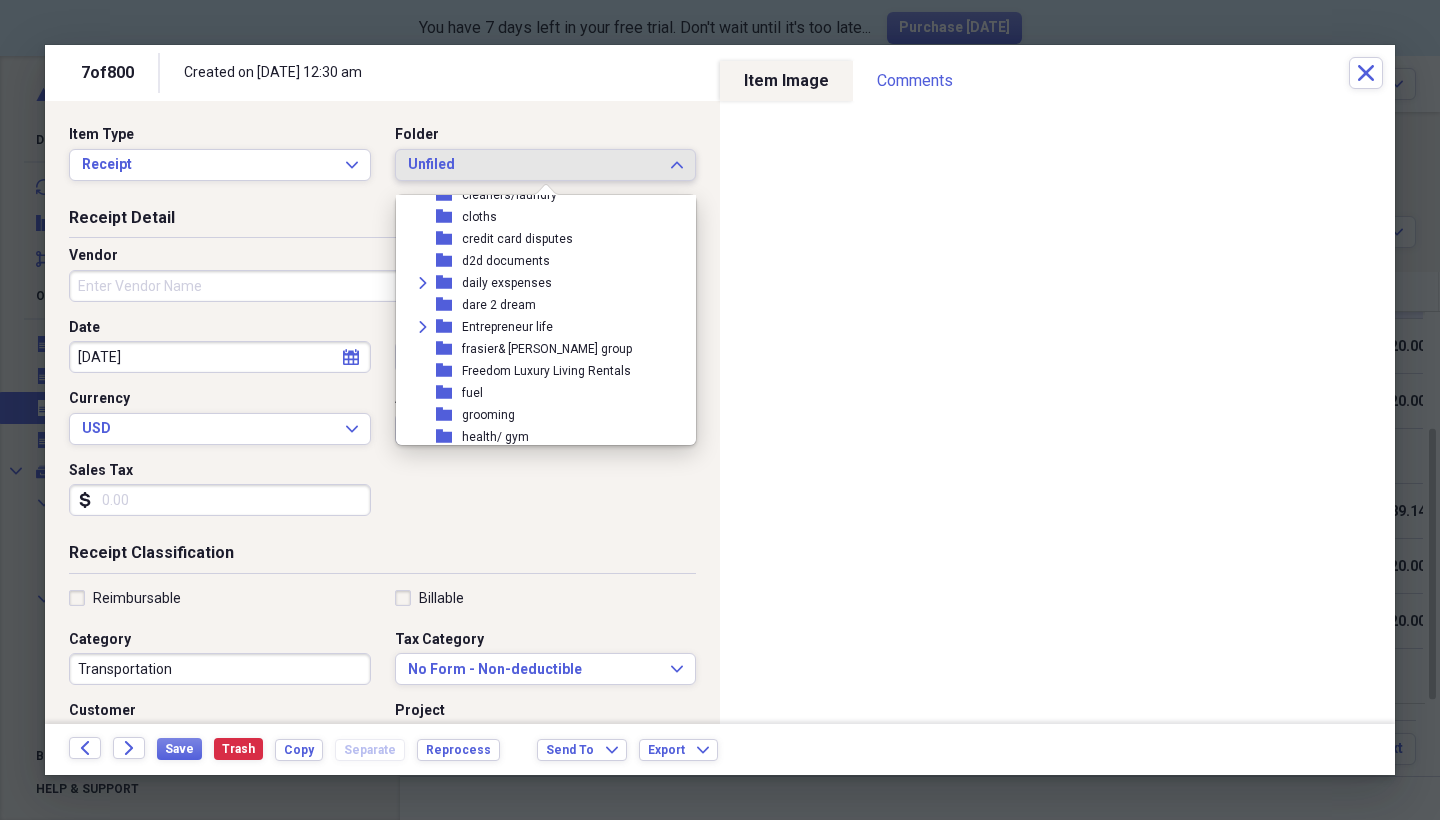 scroll, scrollTop: 203, scrollLeft: 0, axis: vertical 